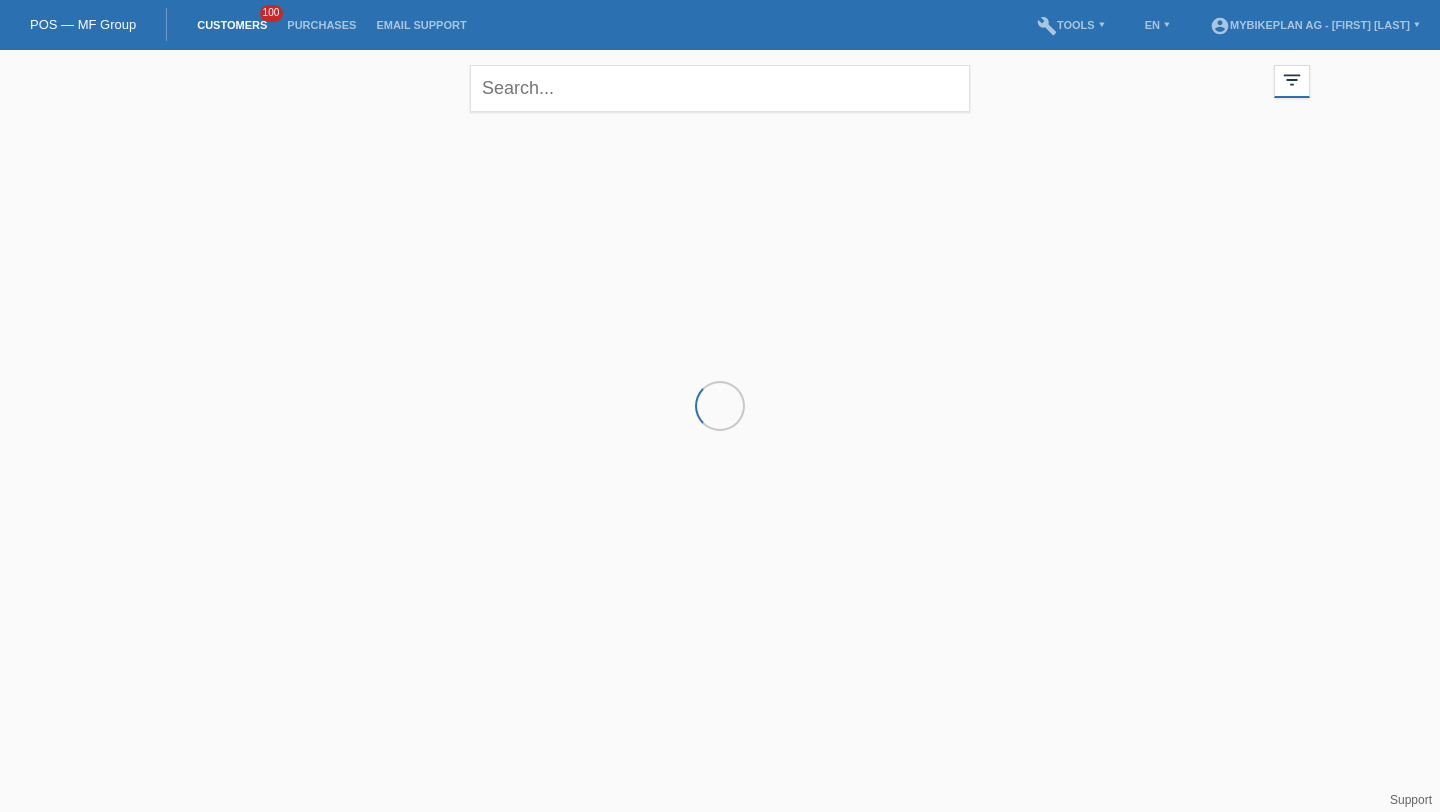 scroll, scrollTop: 0, scrollLeft: 0, axis: both 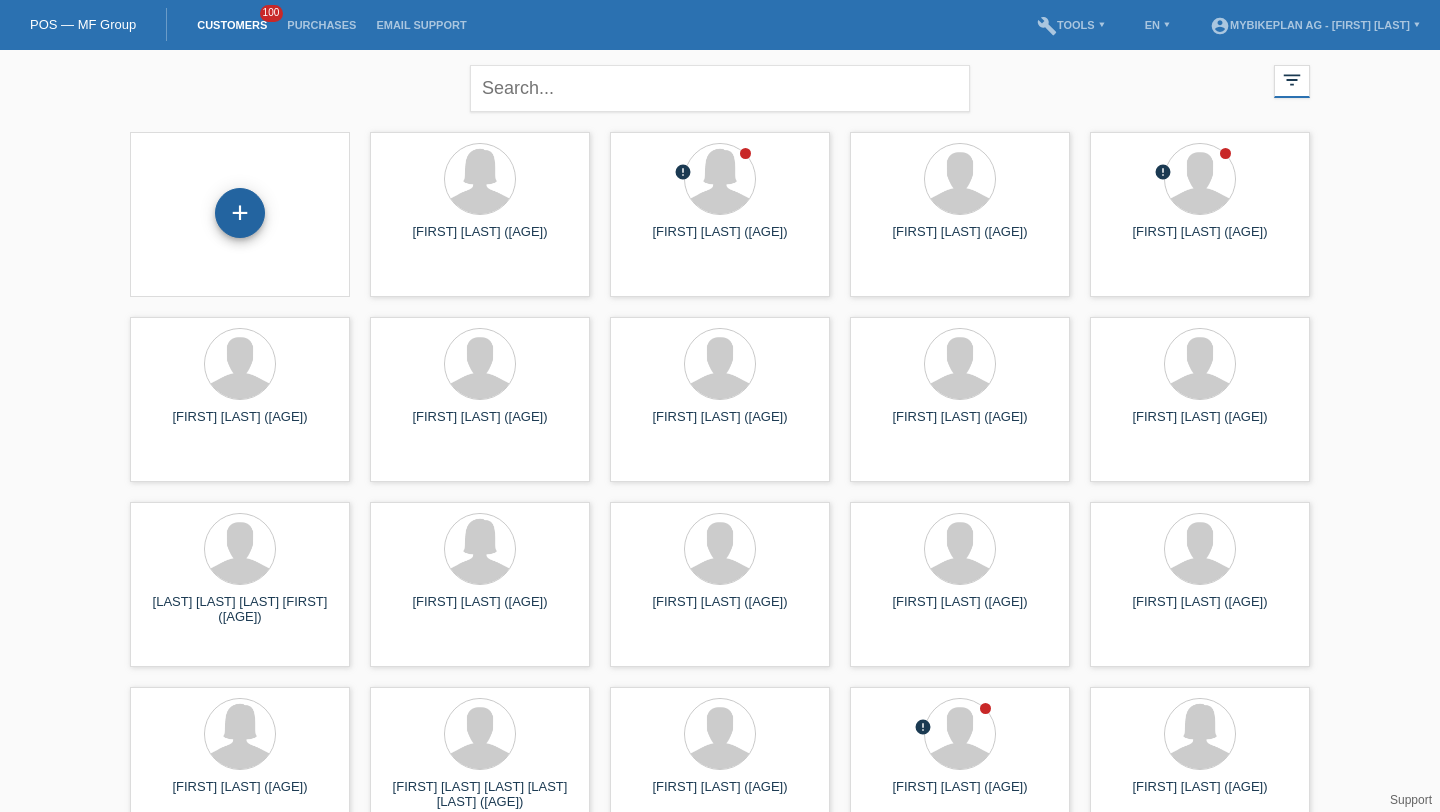 click on "+" at bounding box center (240, 213) 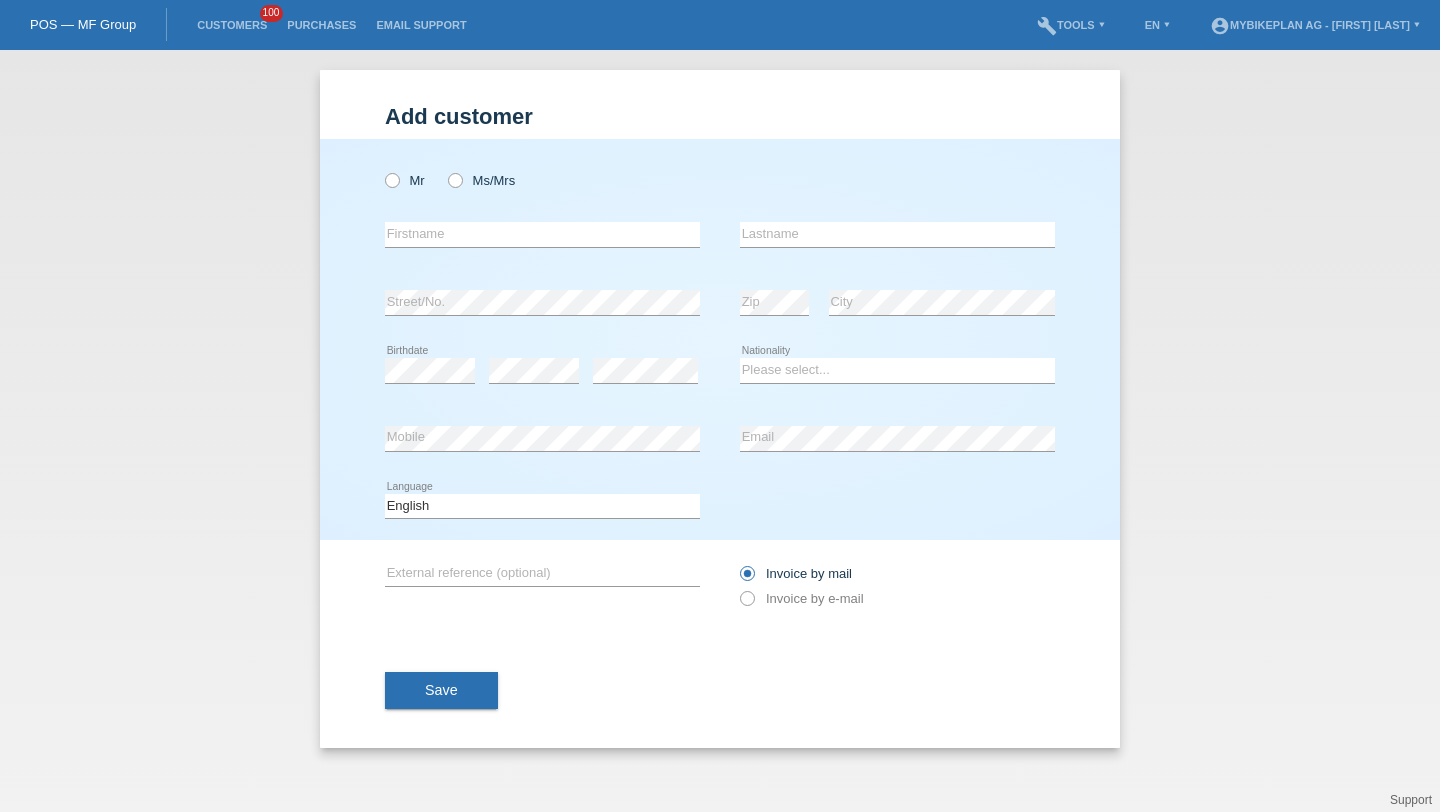 scroll, scrollTop: 0, scrollLeft: 0, axis: both 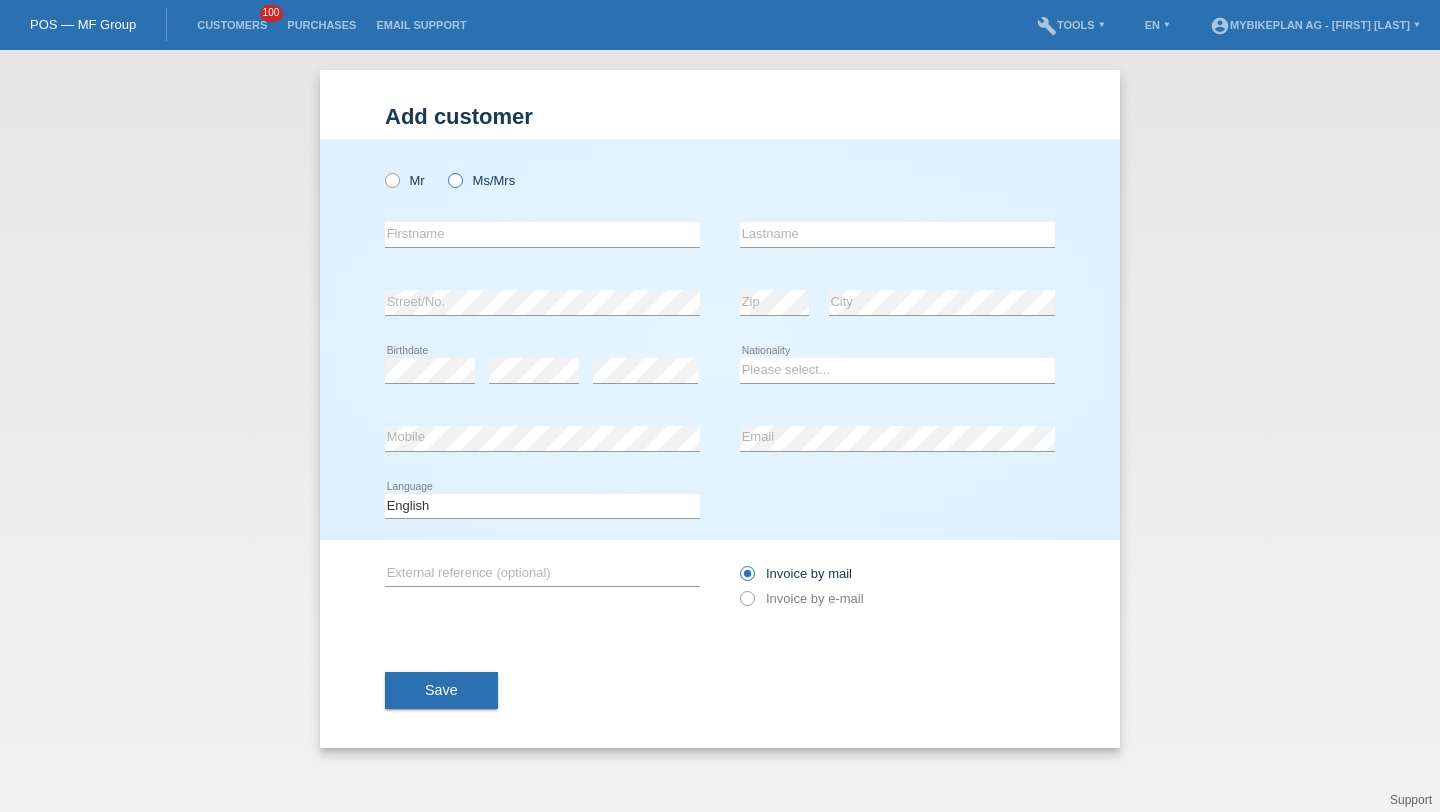 click on "Ms/Mrs" at bounding box center [405, 180] 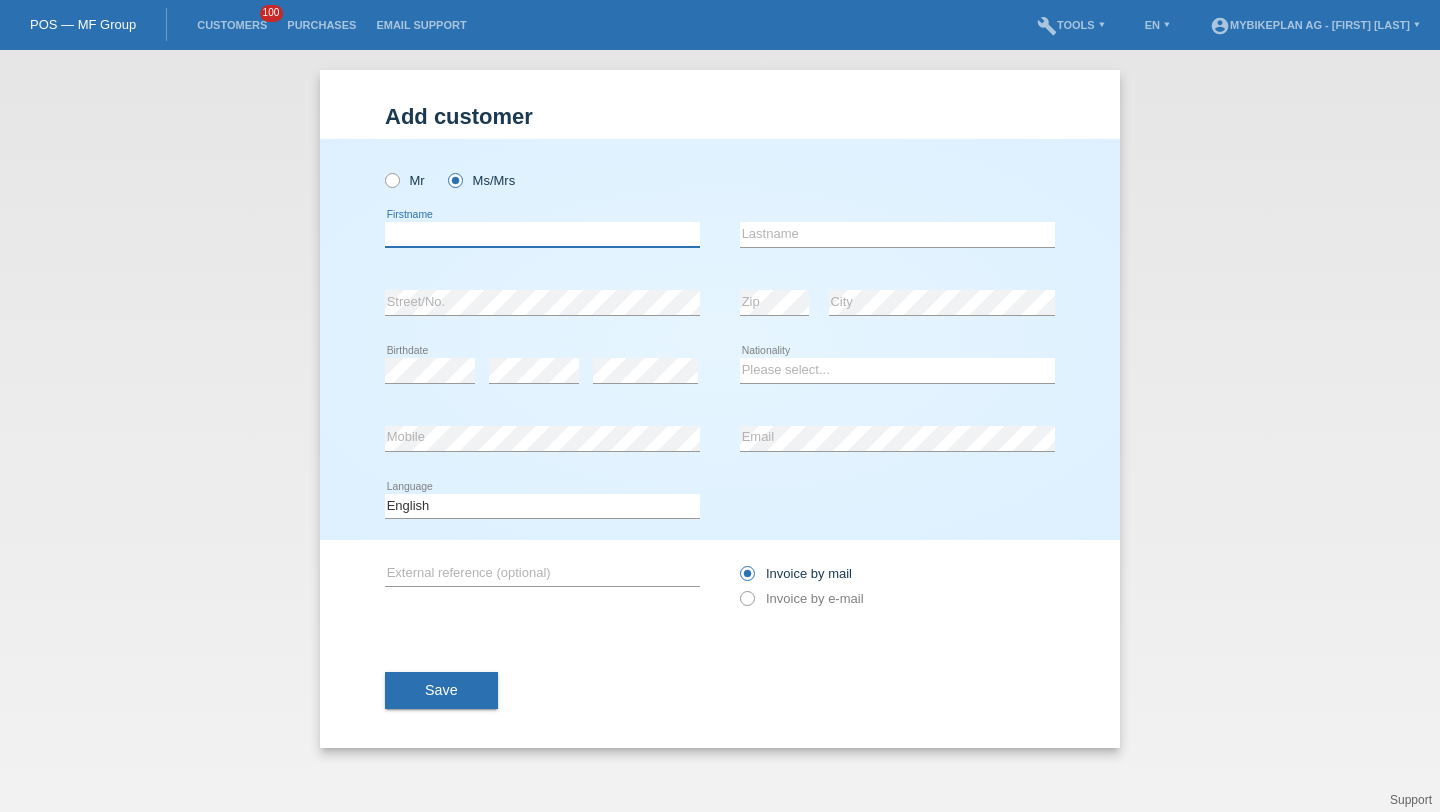 click at bounding box center (542, 234) 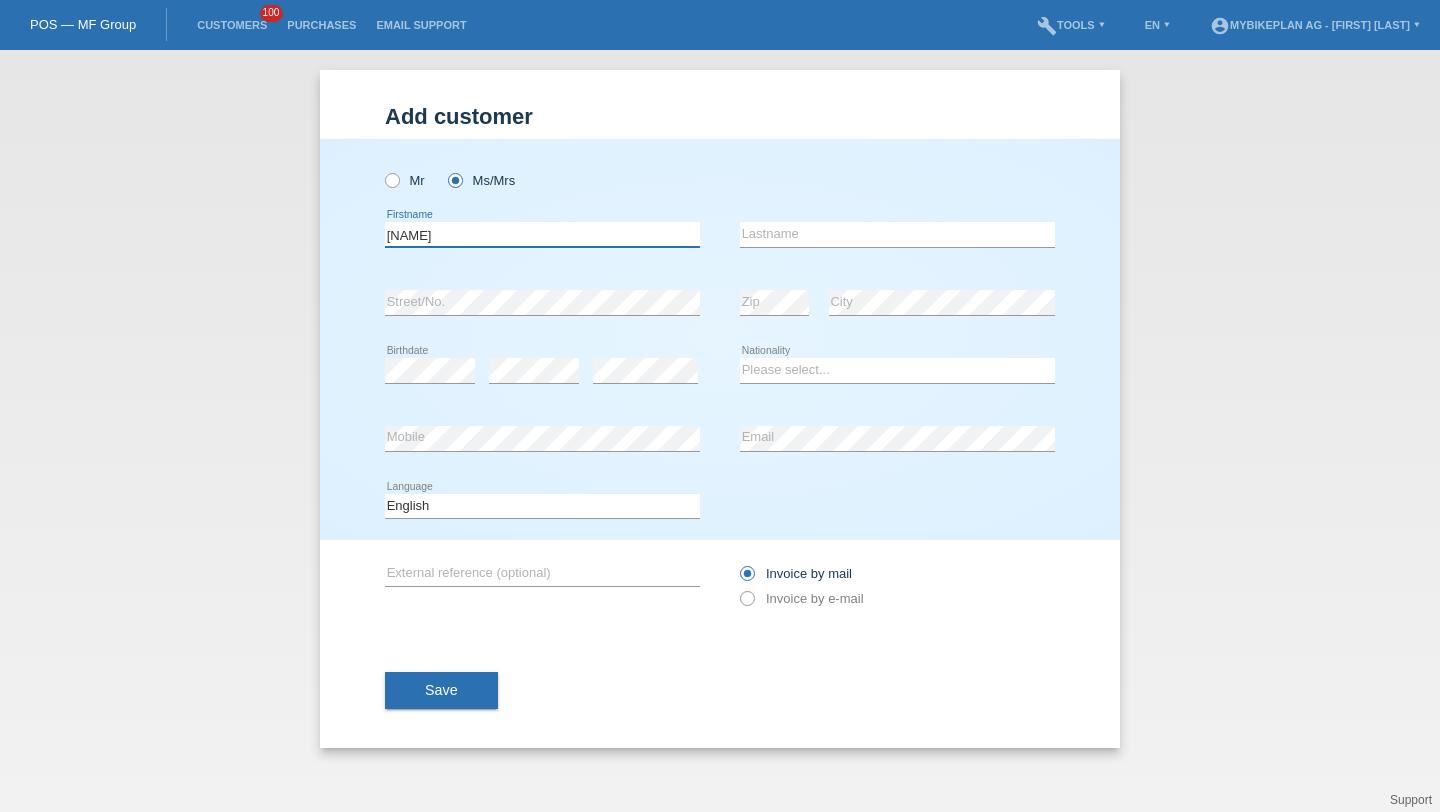 type on "Ramona" 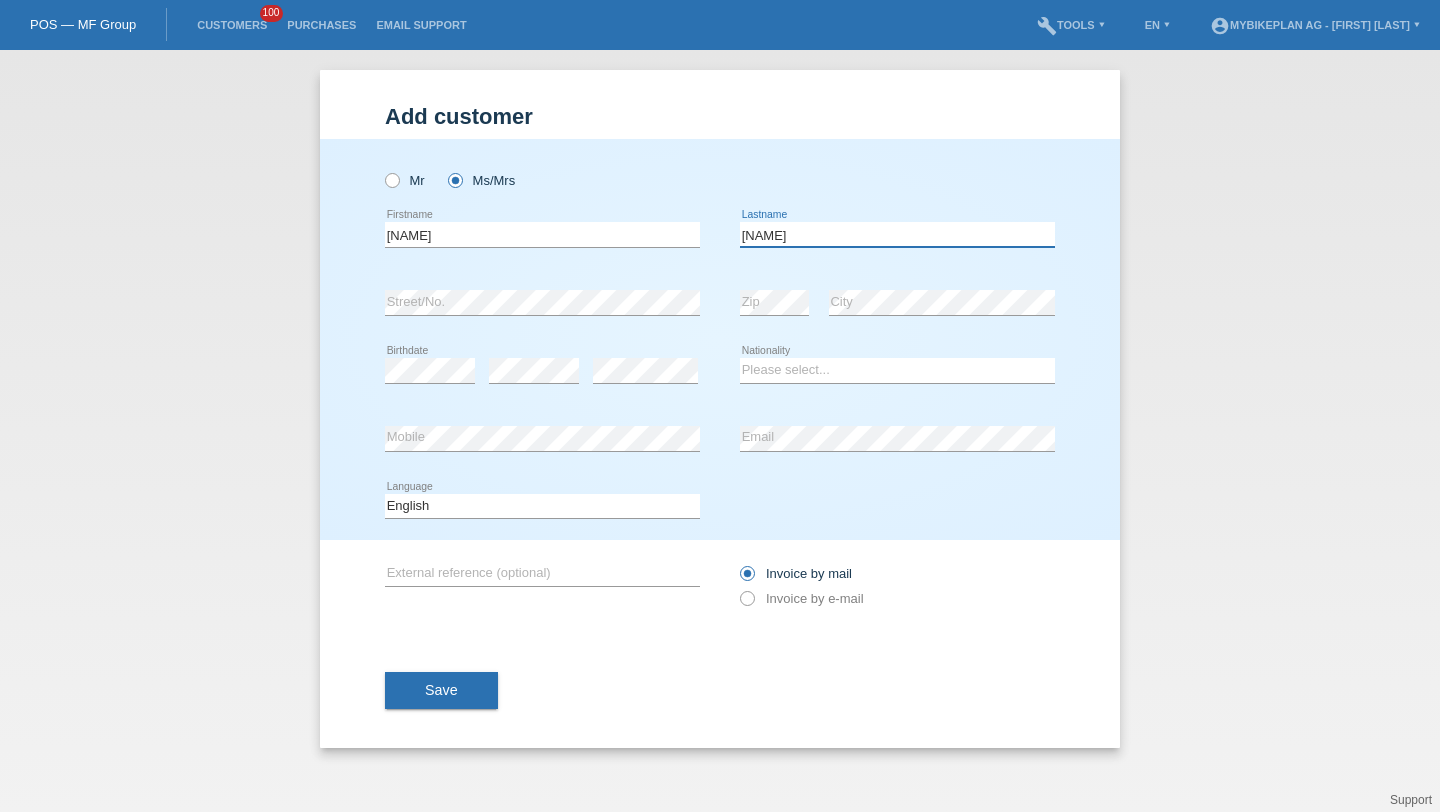 type on "Bolliger" 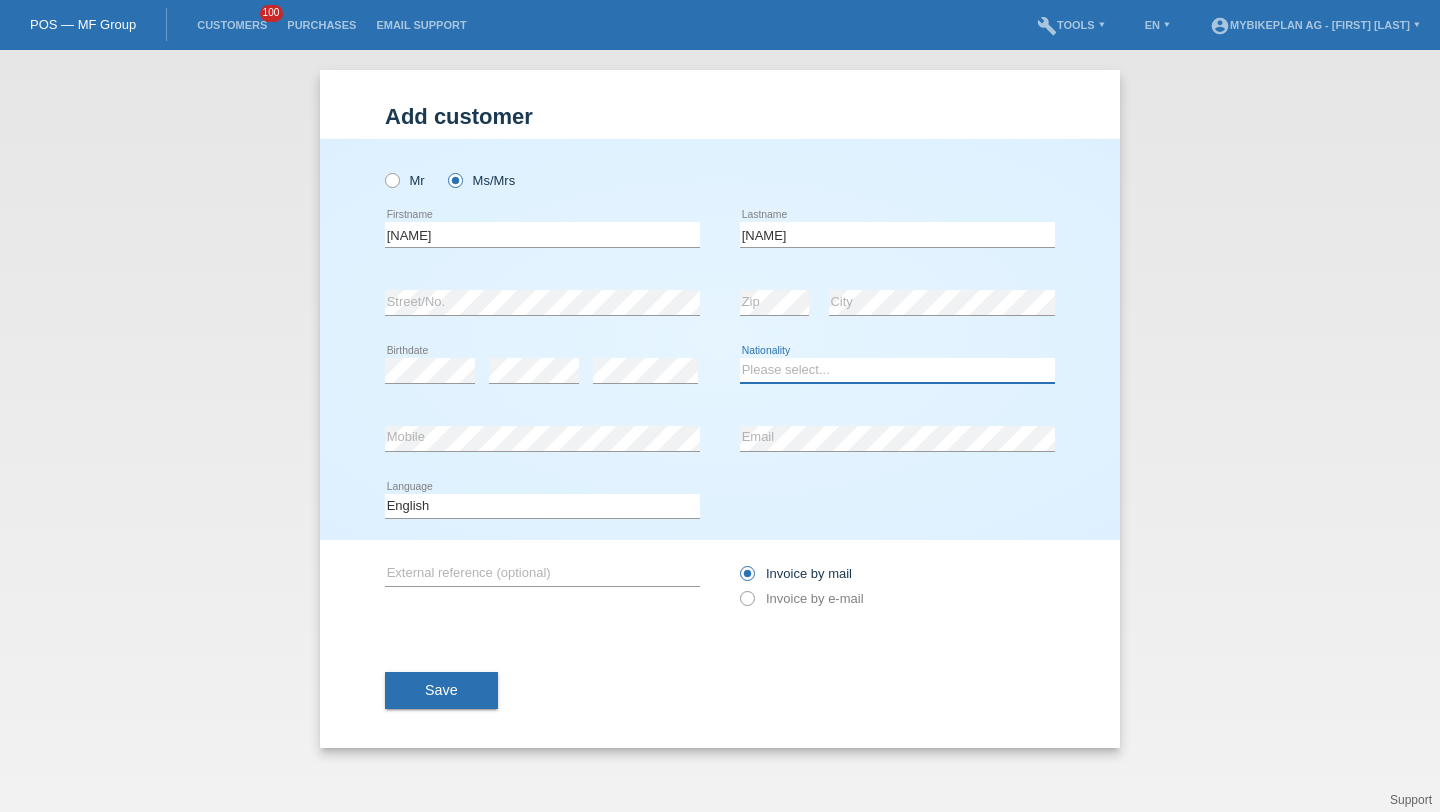 click on "Please select...
Switzerland
Austria
Germany
Liechtenstein
------------
Afghanistan
Åland Islands
Albania
Algeria
American Samoa Andorra Angola Anguilla Antarctica Antigua and Barbuda Argentina Armenia" at bounding box center [897, 370] 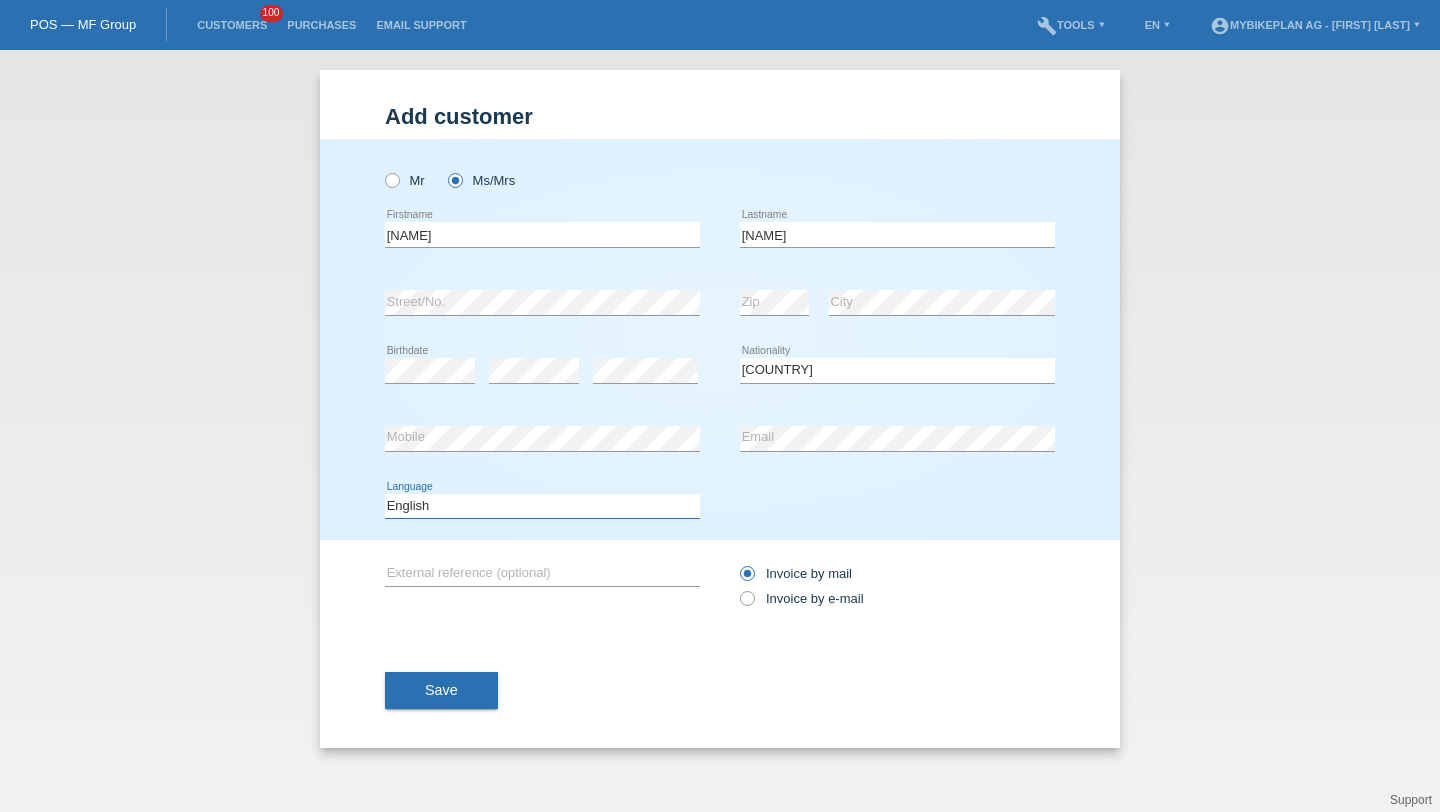 click on "Deutsch
Français
Italiano
English" at bounding box center [542, 506] 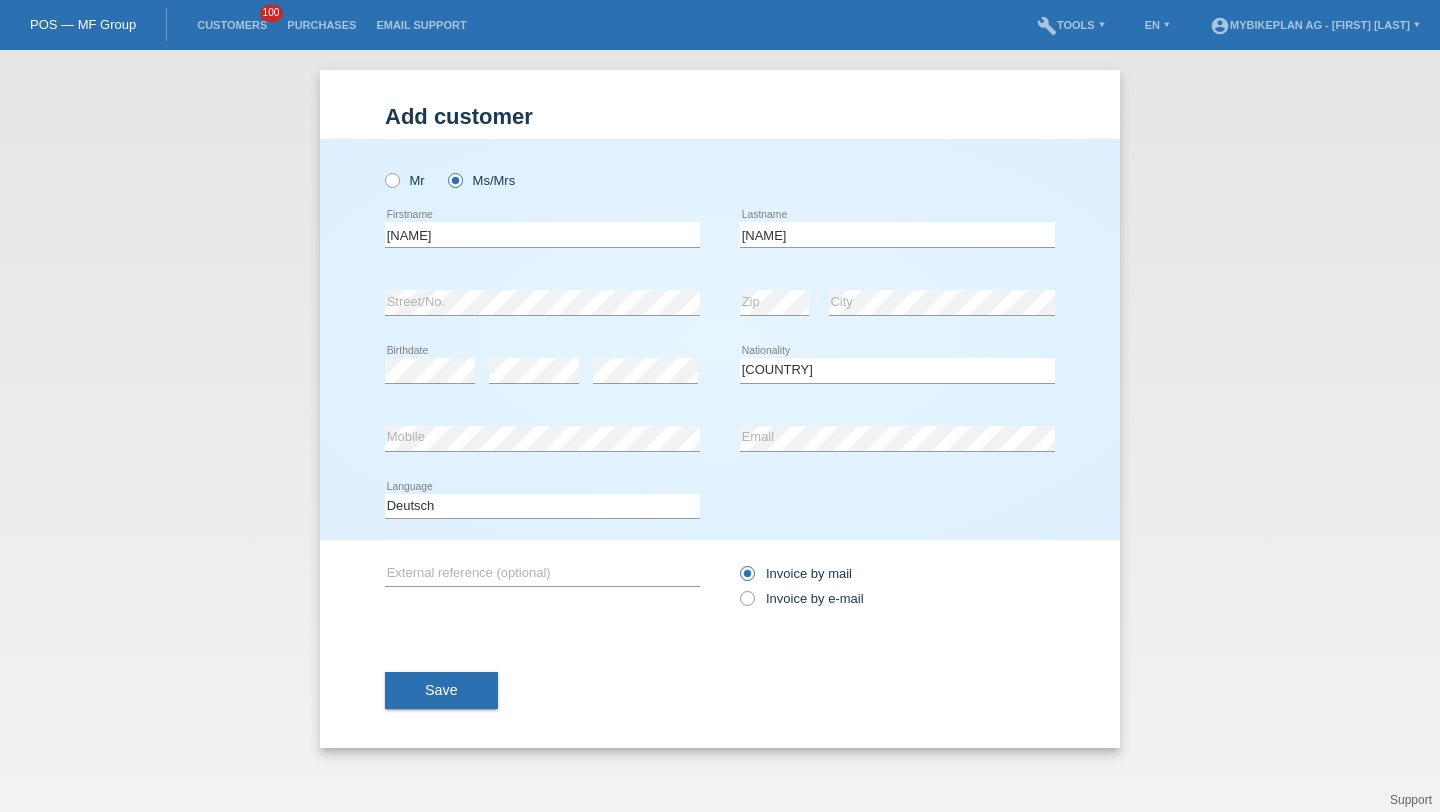click on "Invoice by mail
Invoice by e-mail" at bounding box center [897, 586] 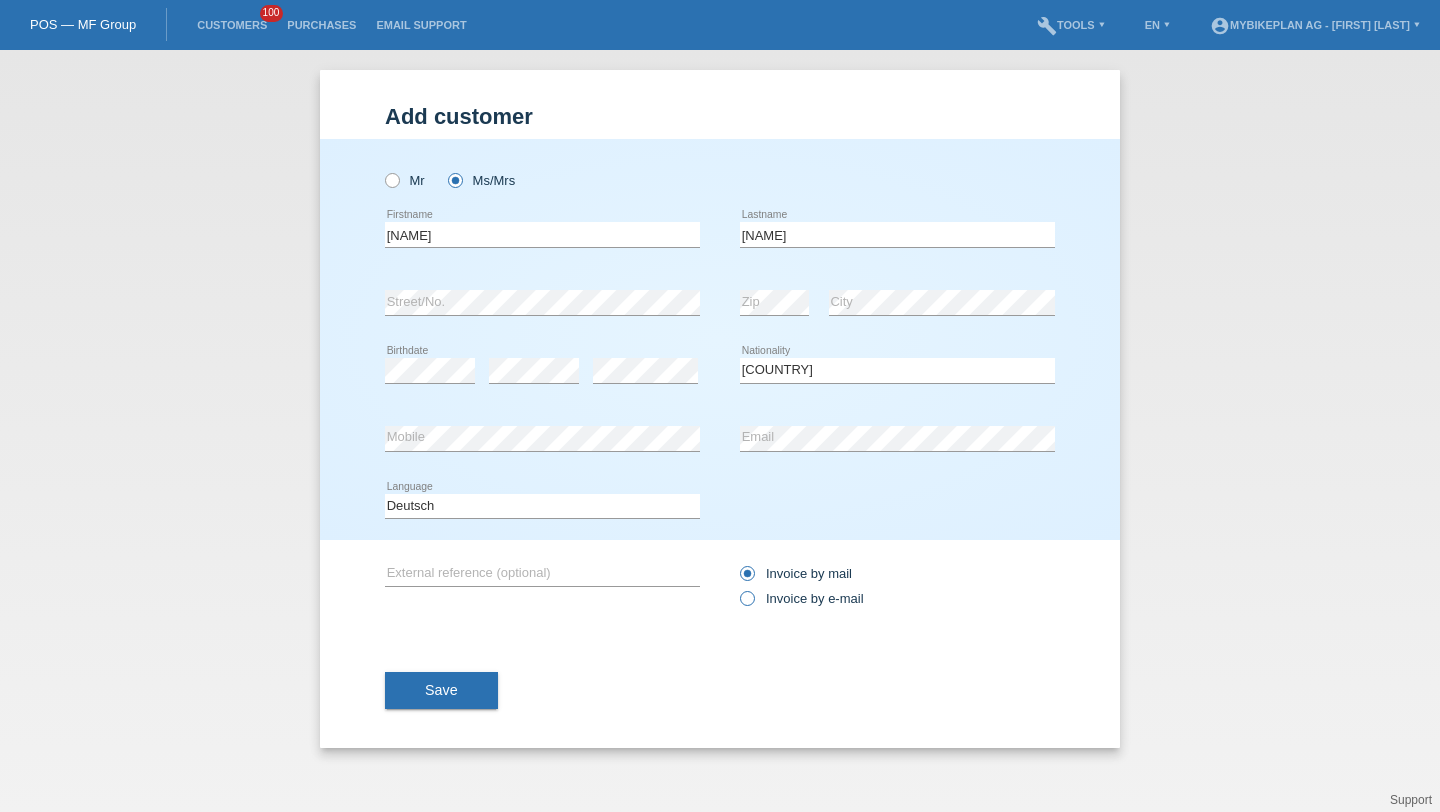 click on "Invoice by e-mail" at bounding box center [796, 573] 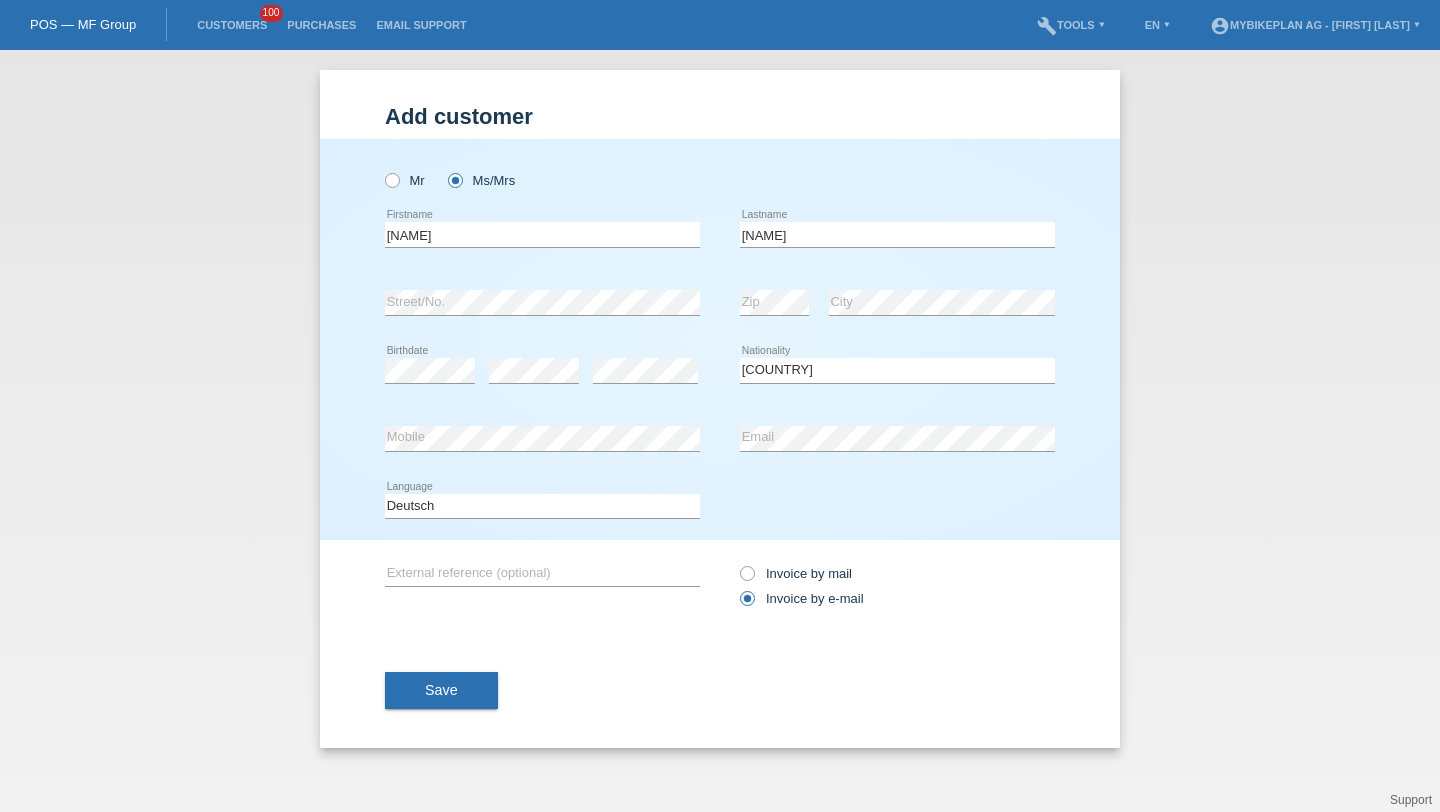 click on "Save" at bounding box center (441, 691) 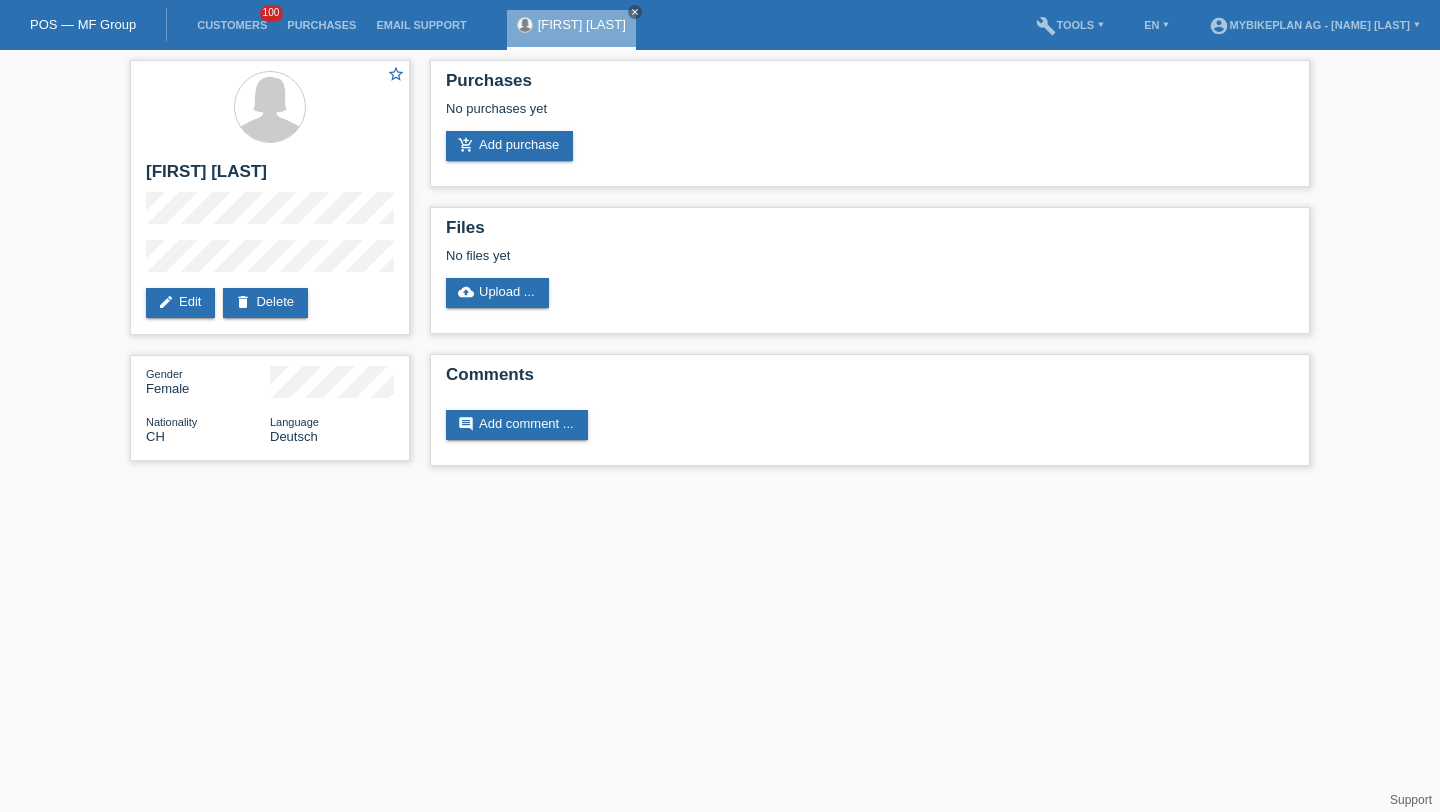 scroll, scrollTop: 0, scrollLeft: 0, axis: both 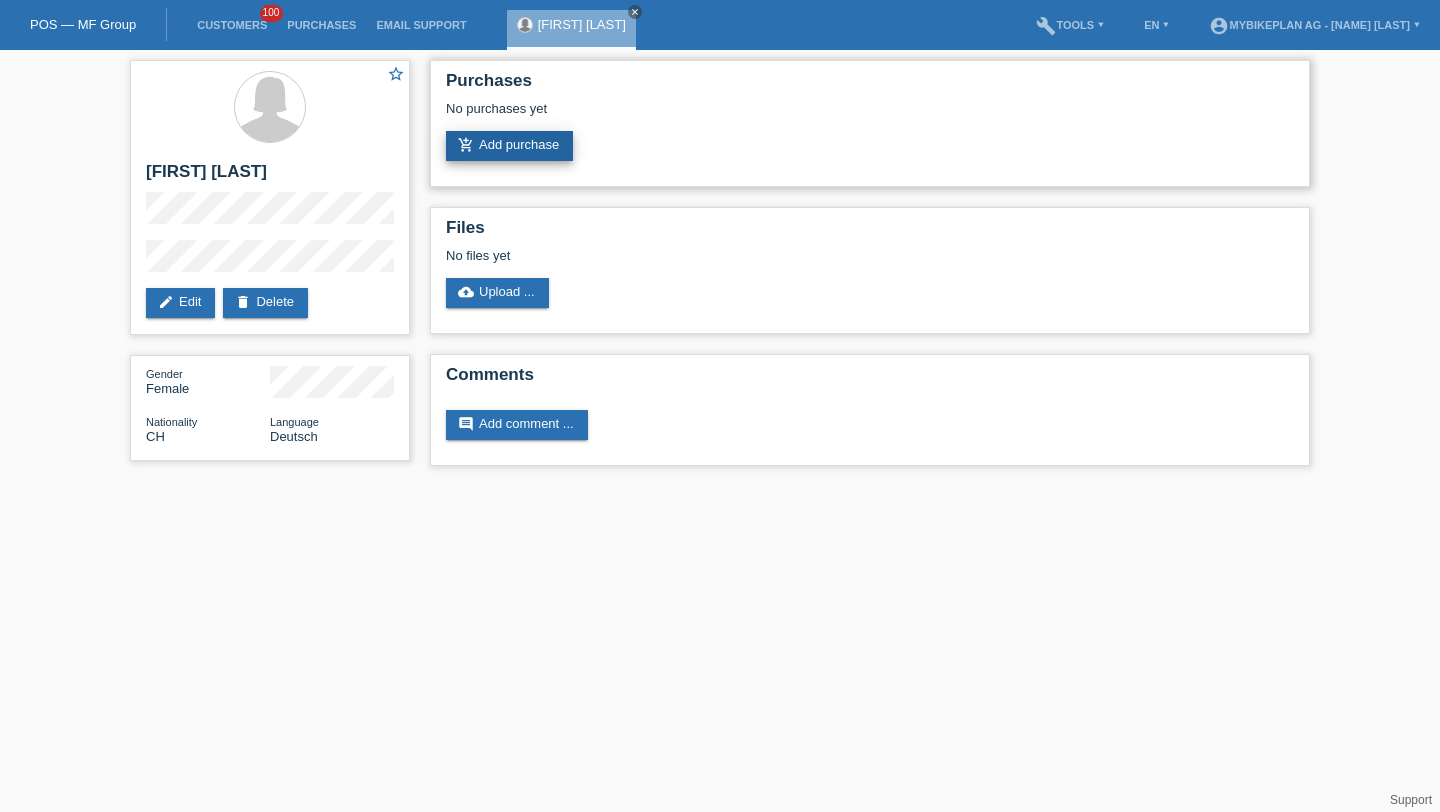 click on "add_shopping_cart  Add purchase" at bounding box center [509, 146] 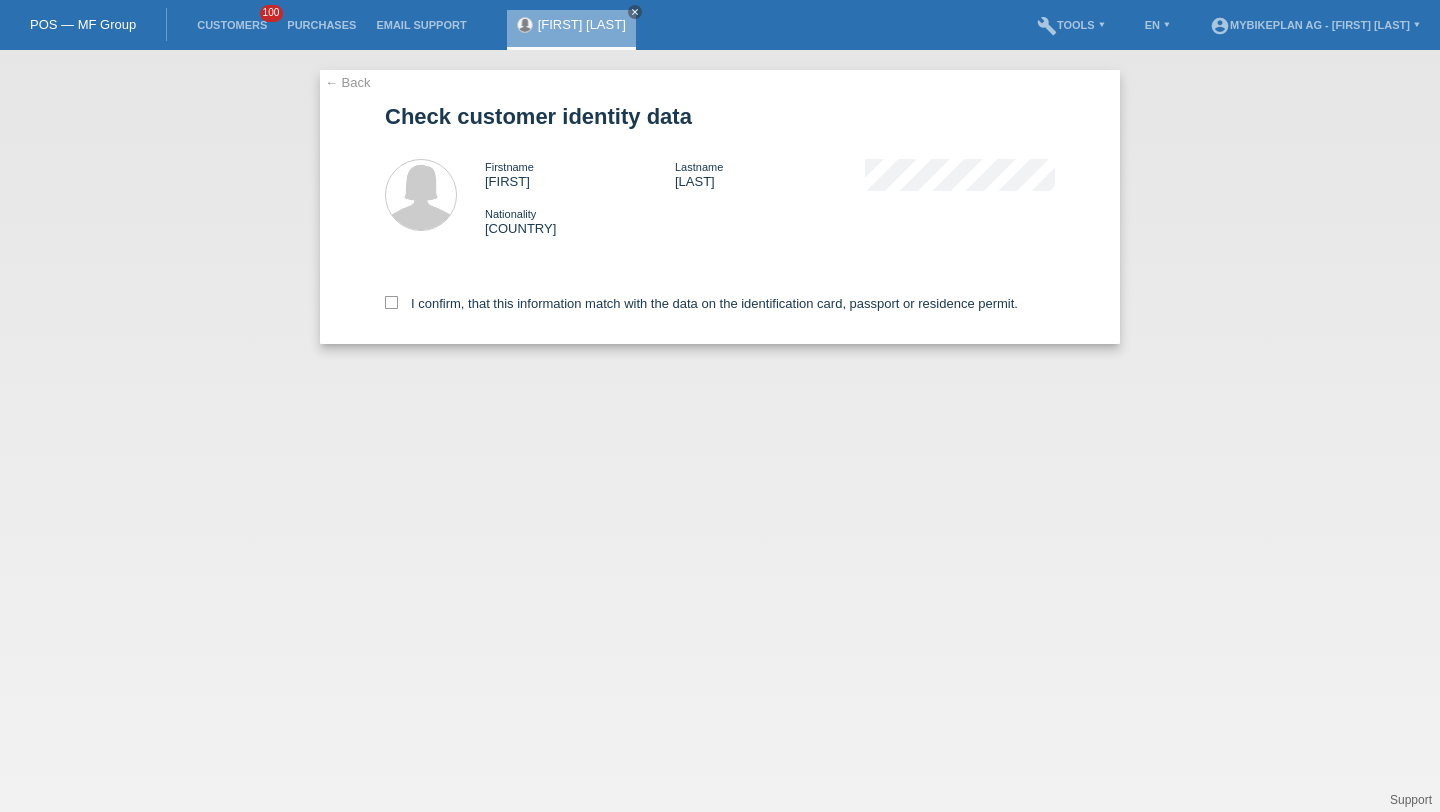 scroll, scrollTop: 0, scrollLeft: 0, axis: both 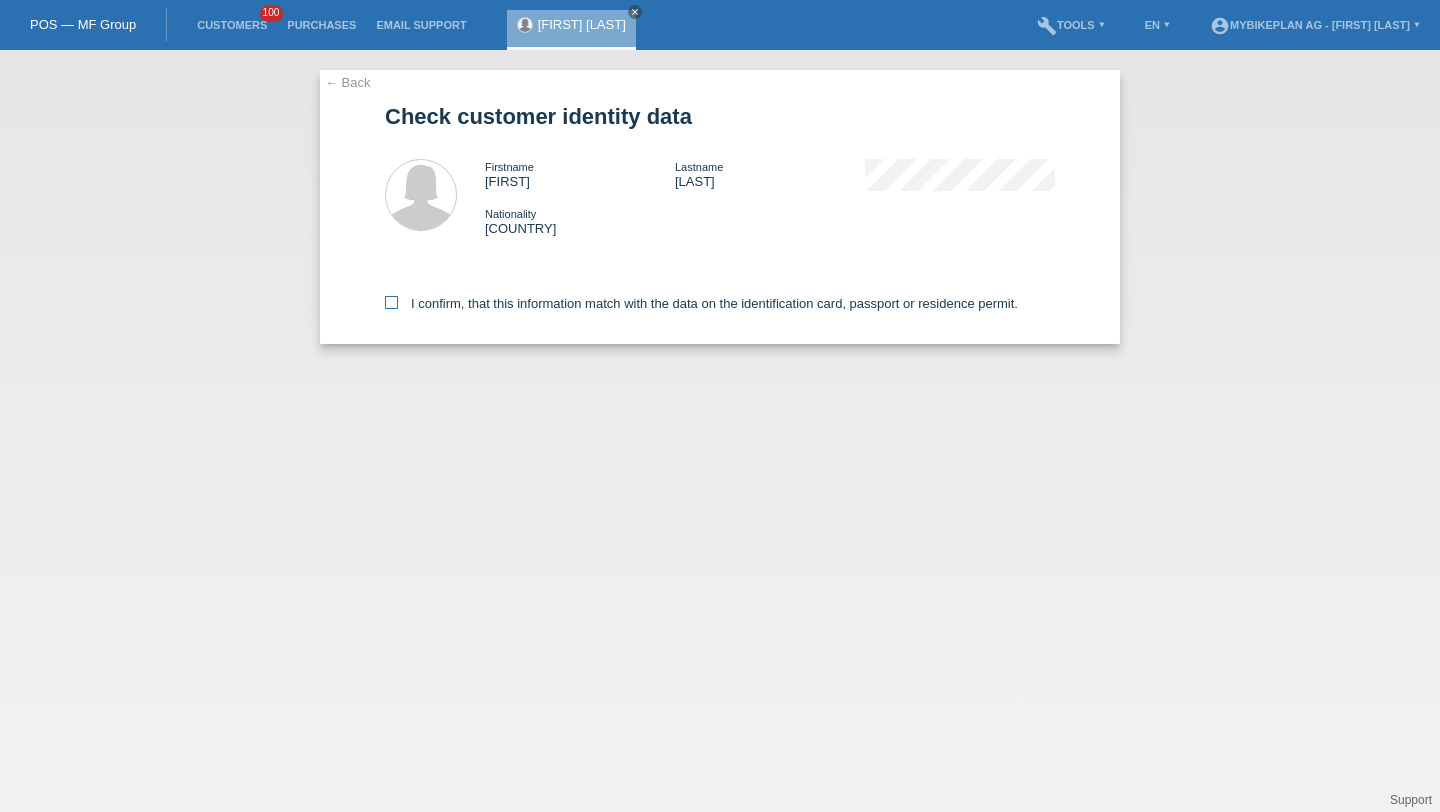 click on "I confirm, that this information match with the data on the identification card, passport or residence permit." at bounding box center [701, 303] 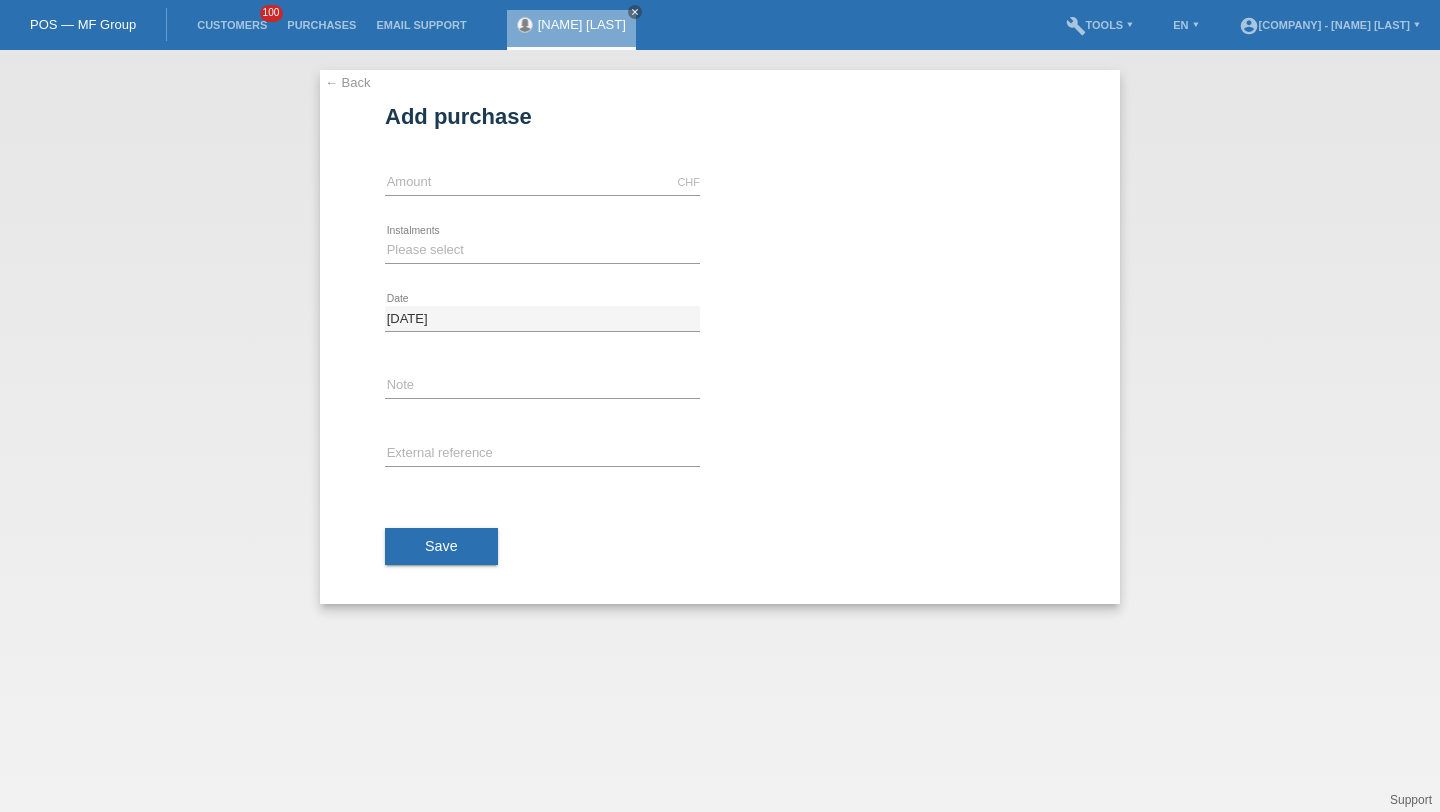scroll, scrollTop: 0, scrollLeft: 0, axis: both 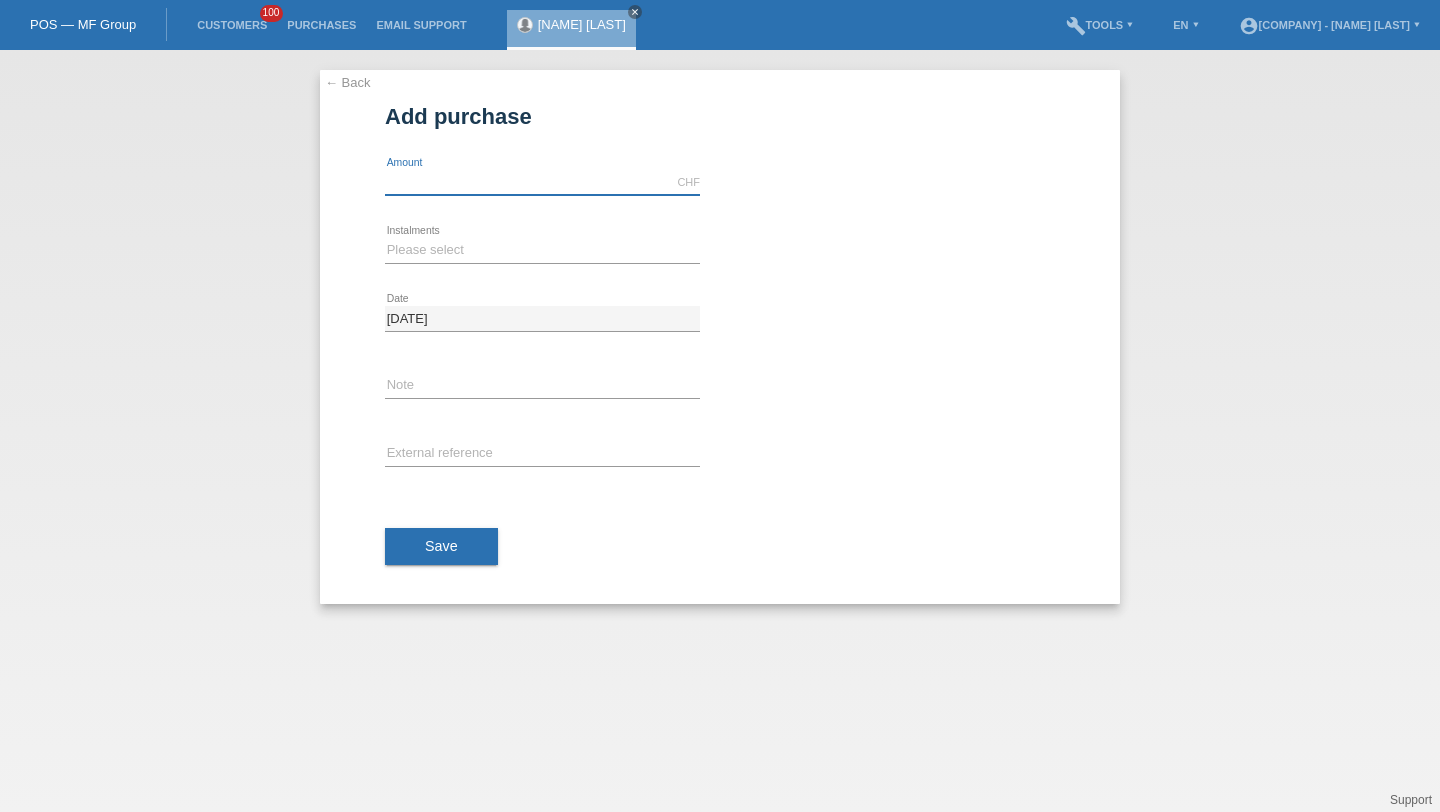 click at bounding box center (542, 182) 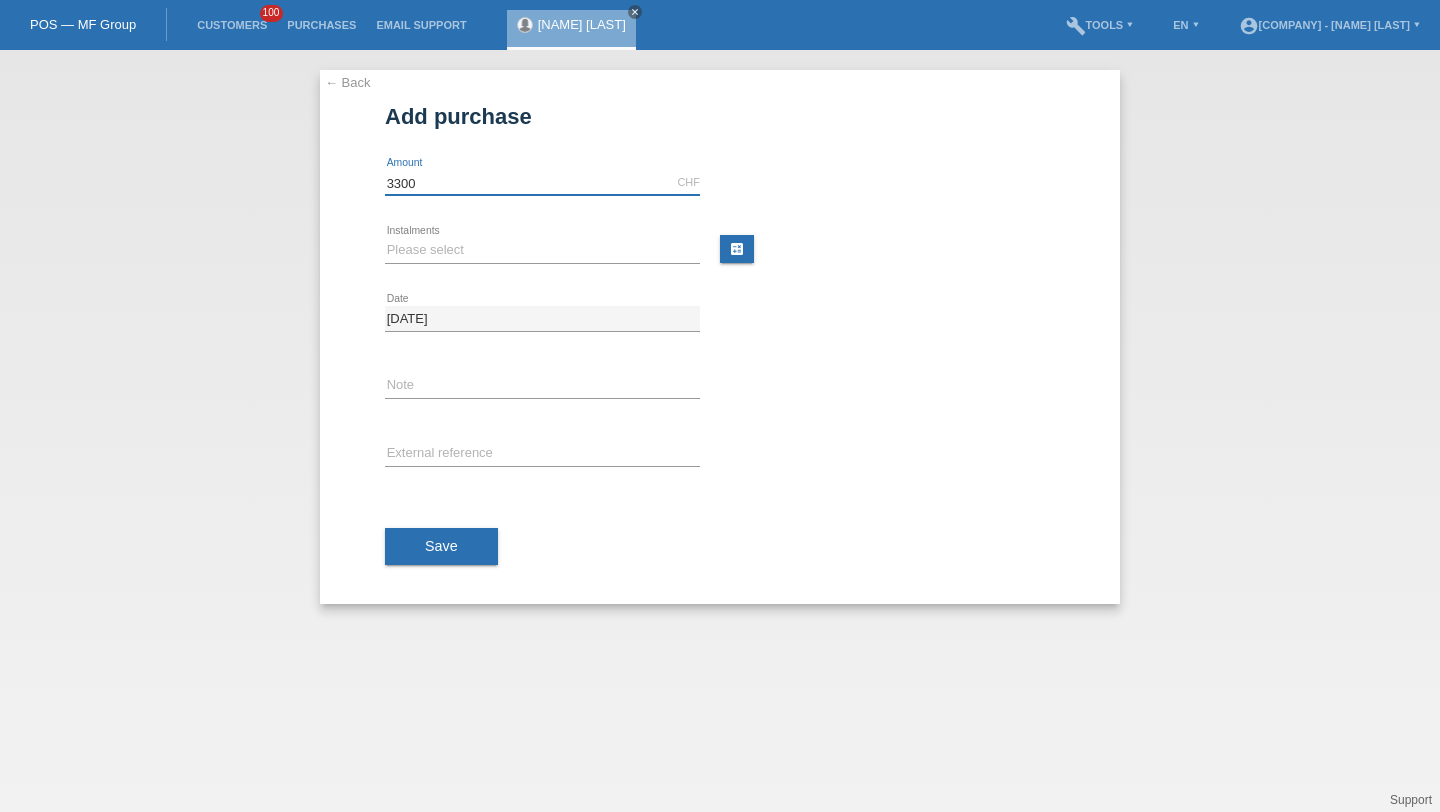 type on "3300" 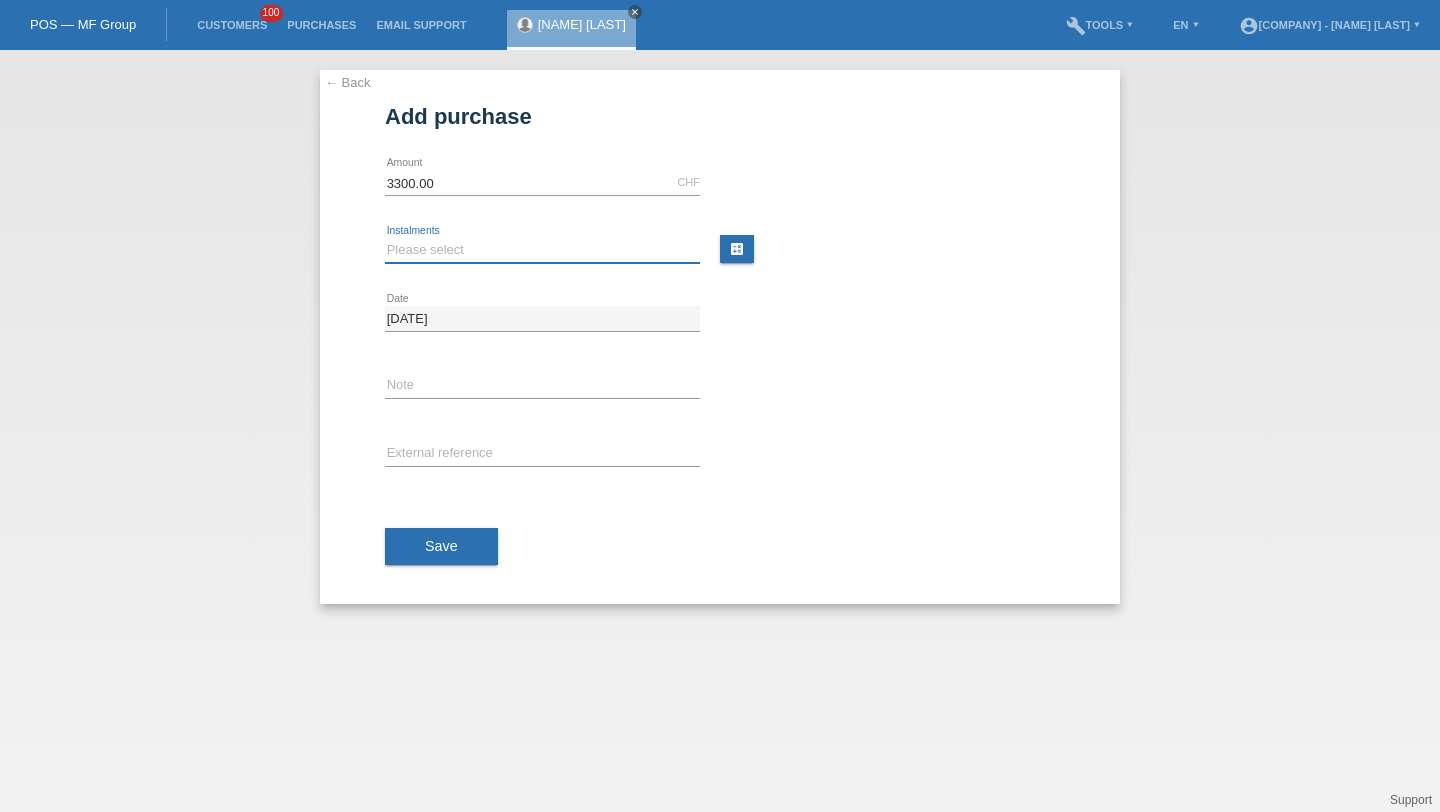 click on "Please select
6 instalments
12 instalments
18 instalments
24 instalments
36 instalments
48 instalments" at bounding box center (542, 250) 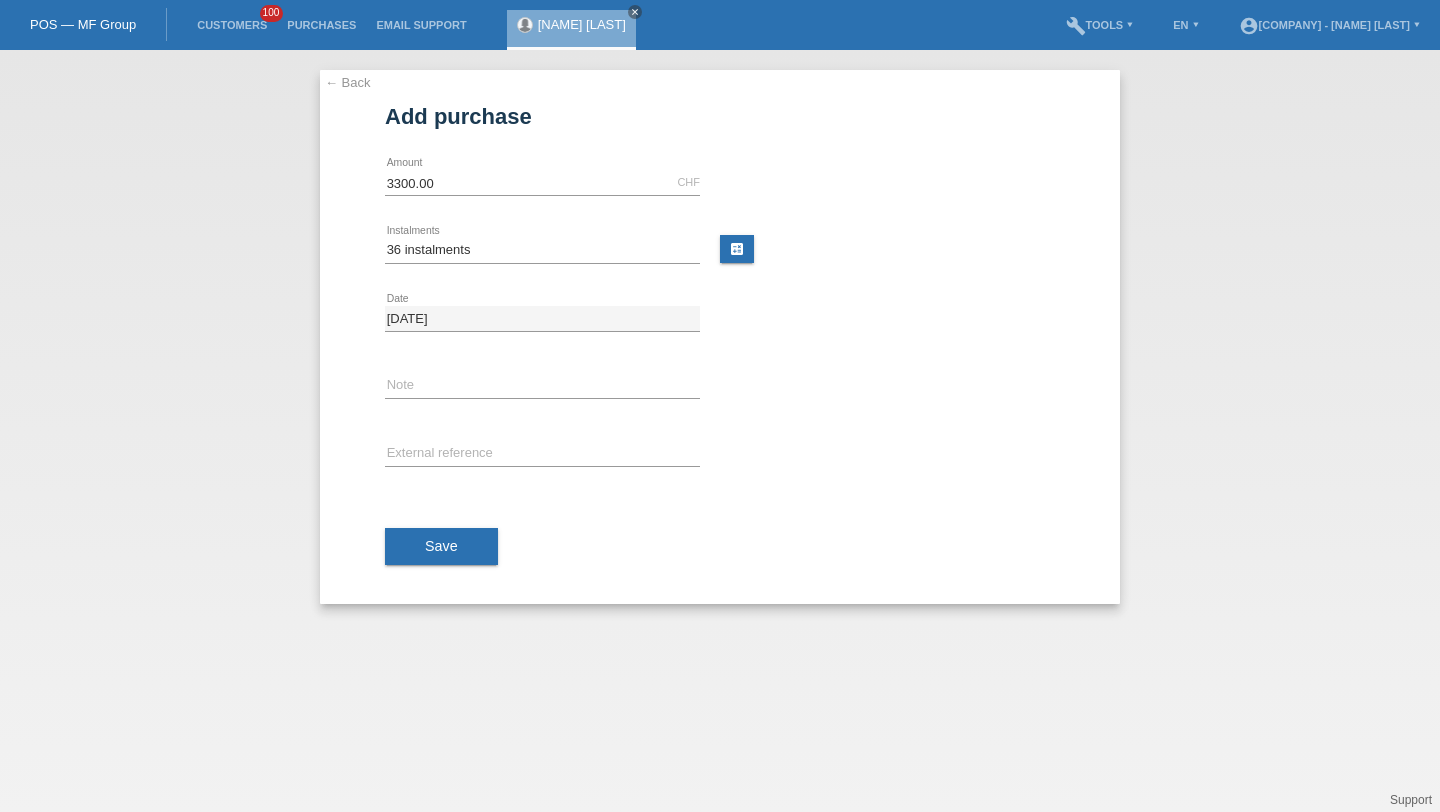 click on "error
External reference" at bounding box center (542, 183) 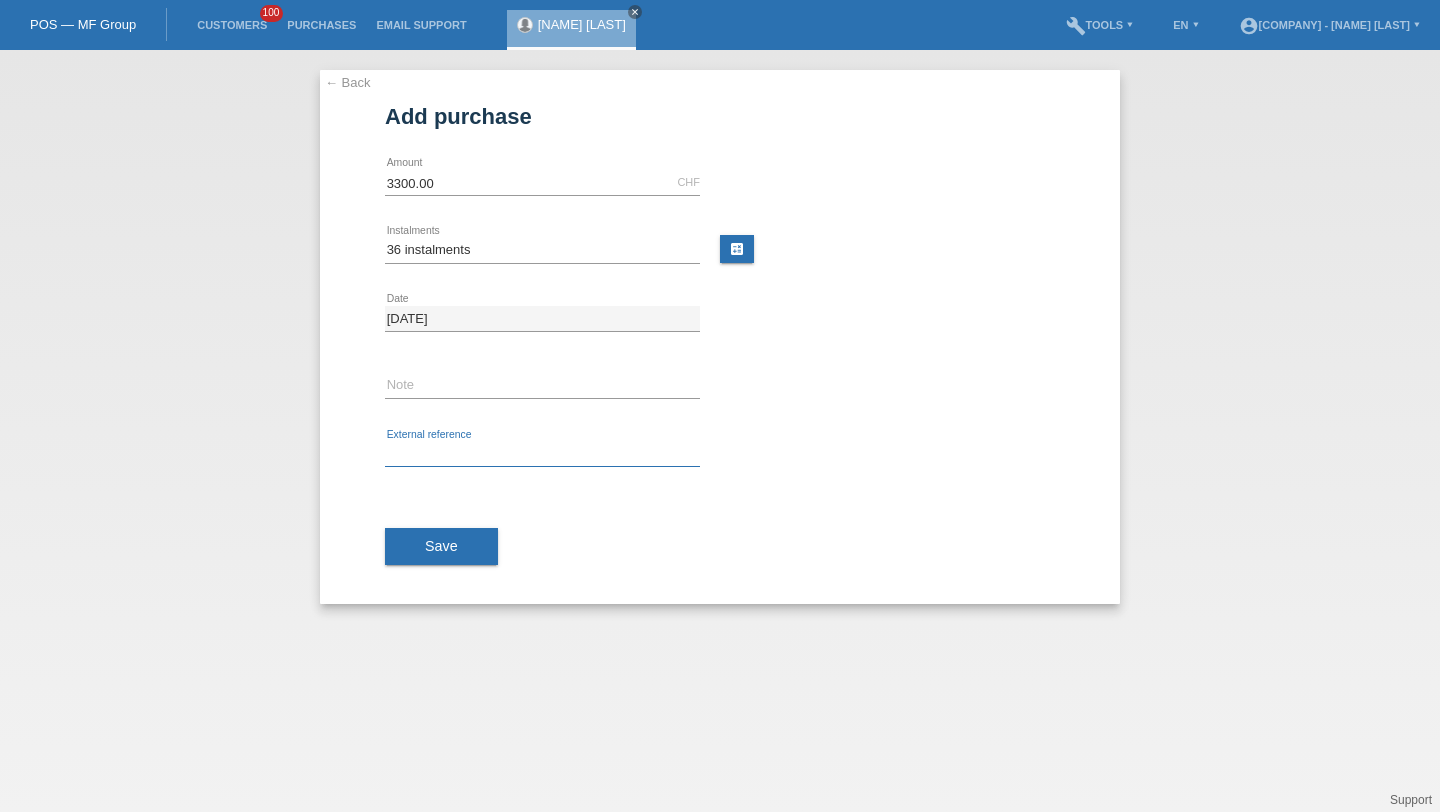click at bounding box center (542, 454) 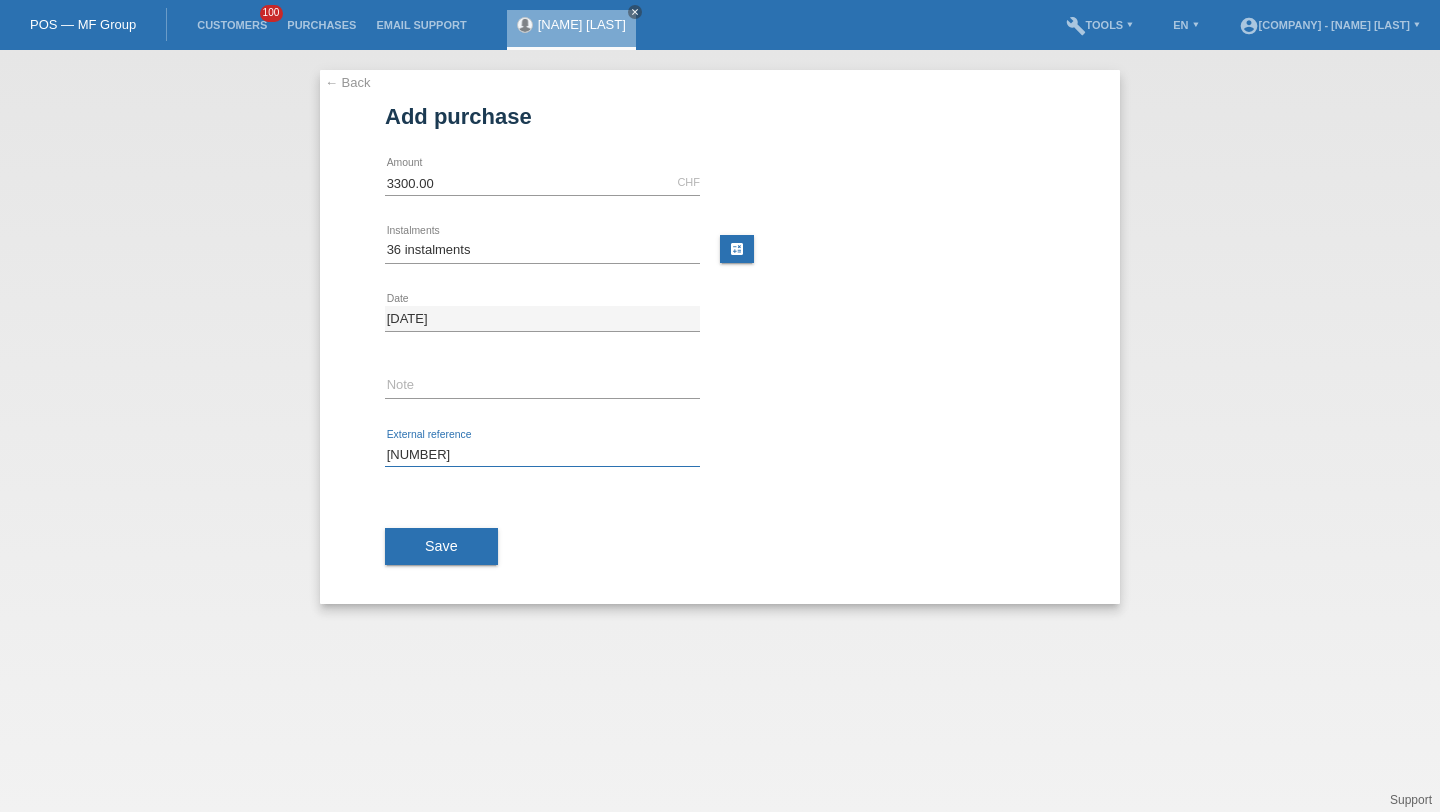 type on "39731359351" 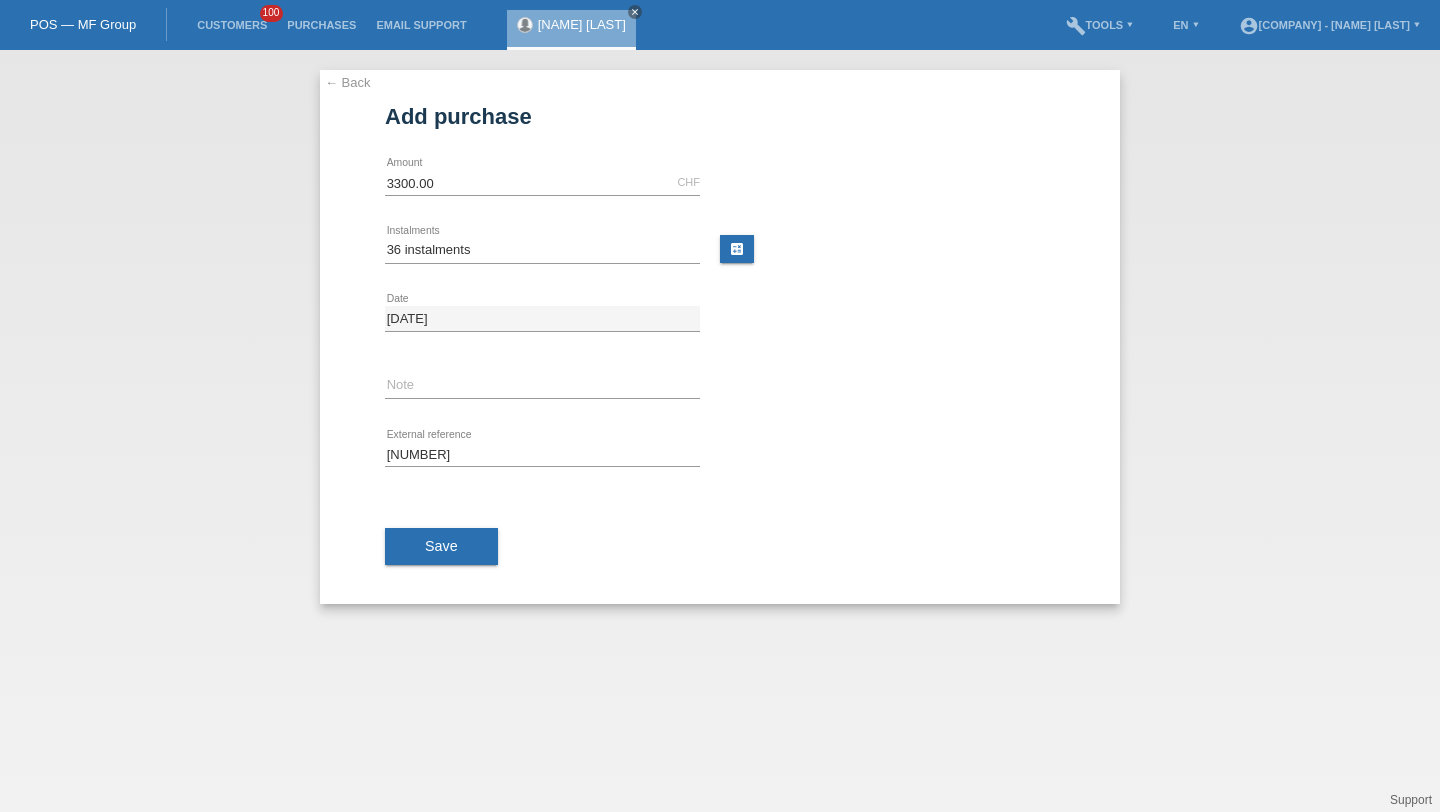 click on "Save" at bounding box center (720, 547) 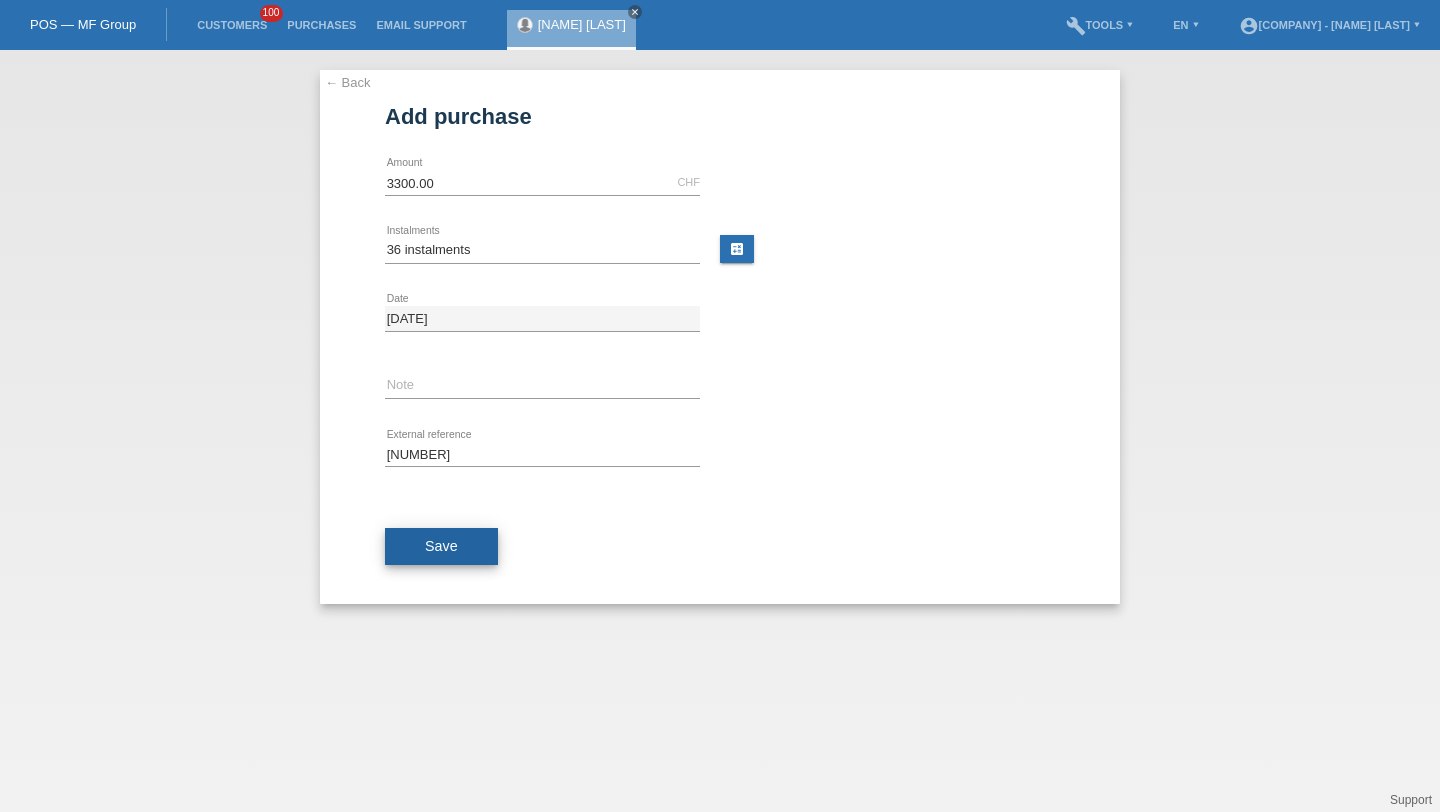 click on "Save" at bounding box center (441, 546) 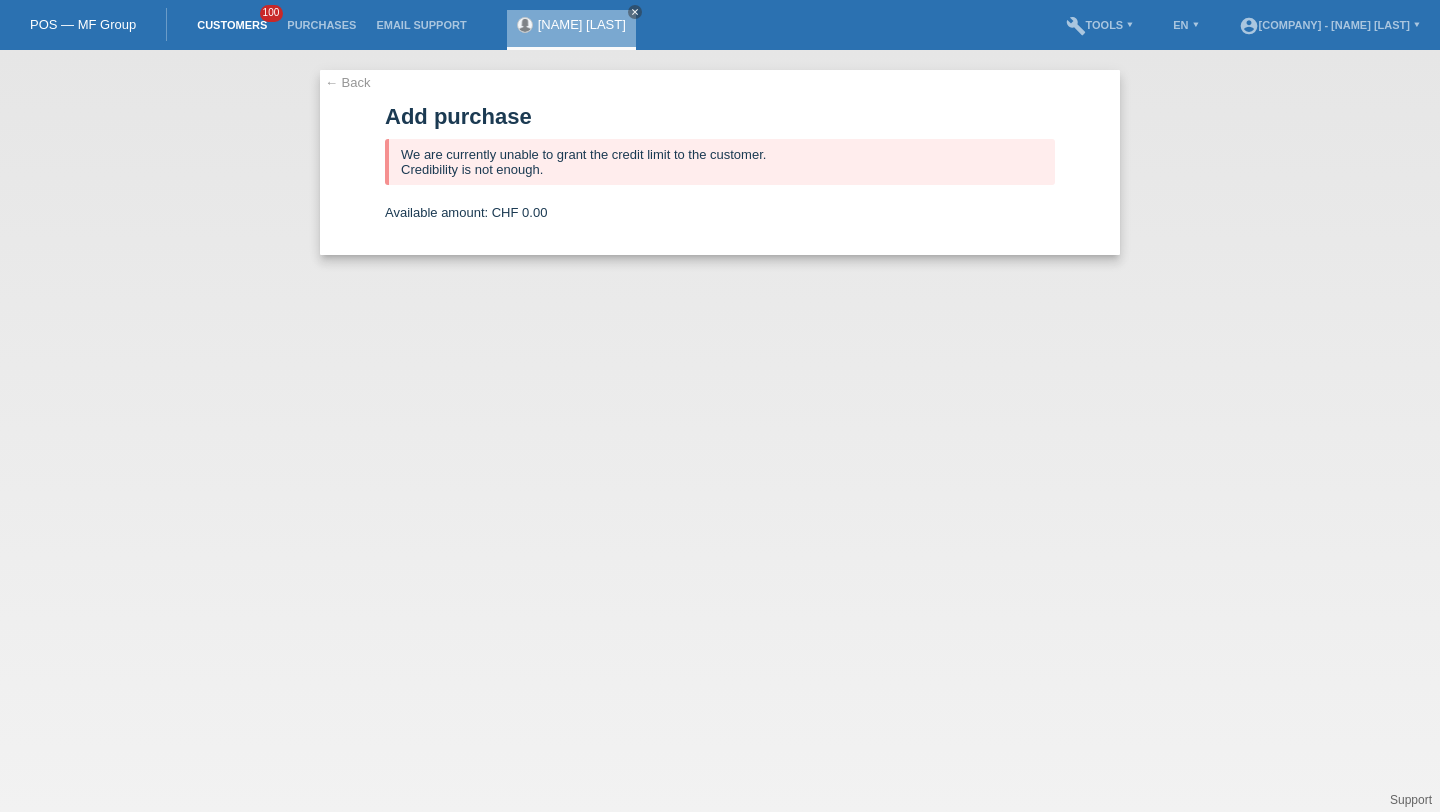 click on "Customers" at bounding box center (232, 25) 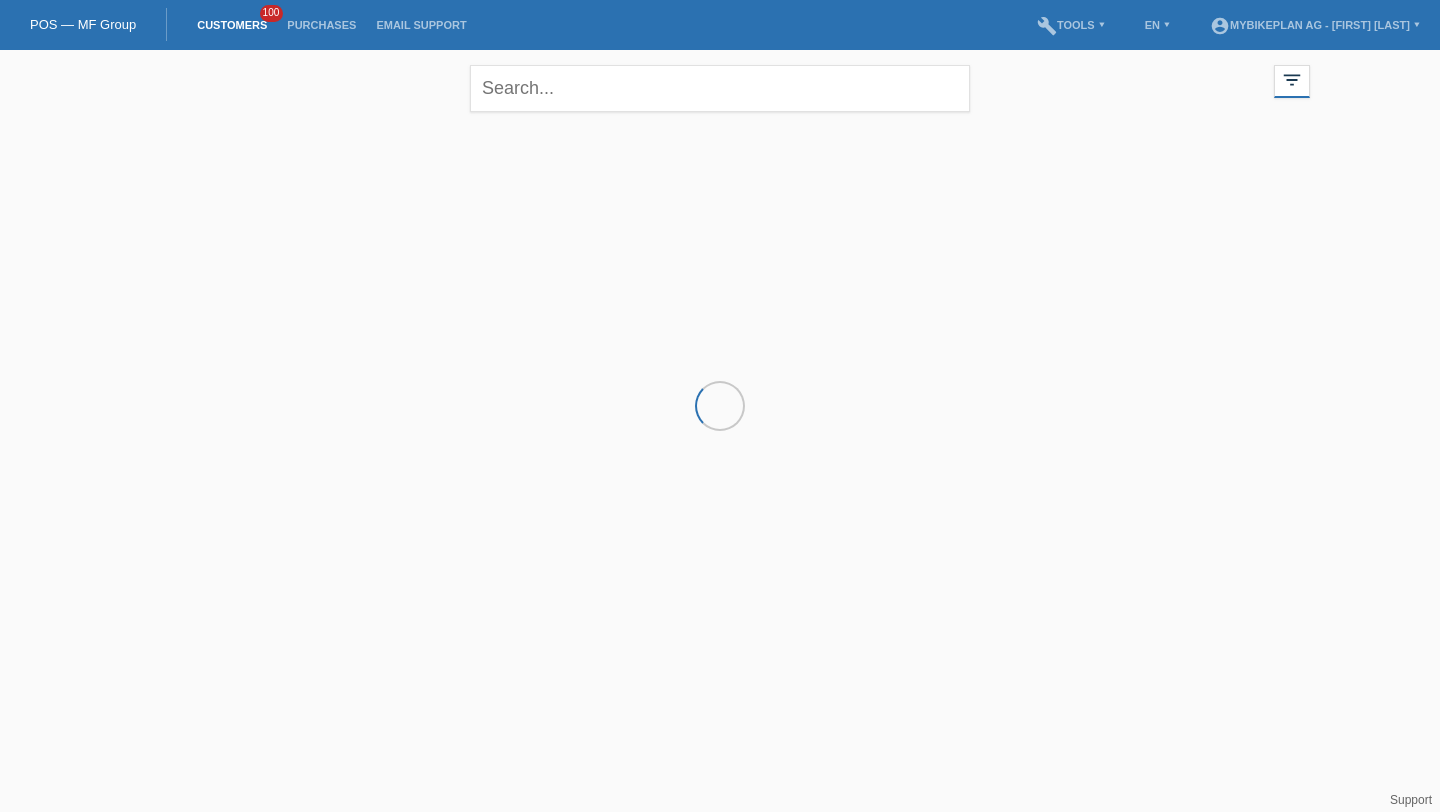 scroll, scrollTop: 0, scrollLeft: 0, axis: both 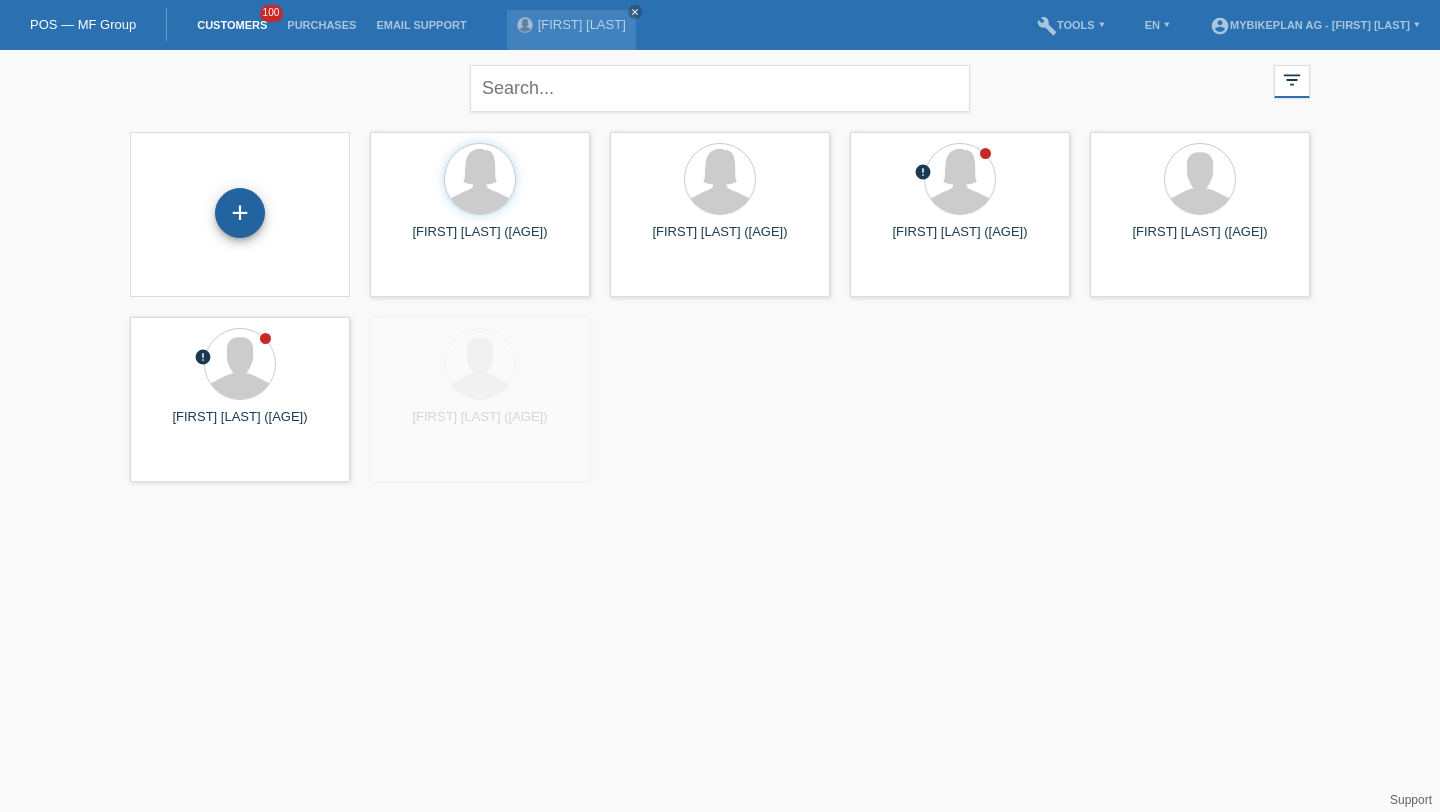 click on "+" at bounding box center (240, 213) 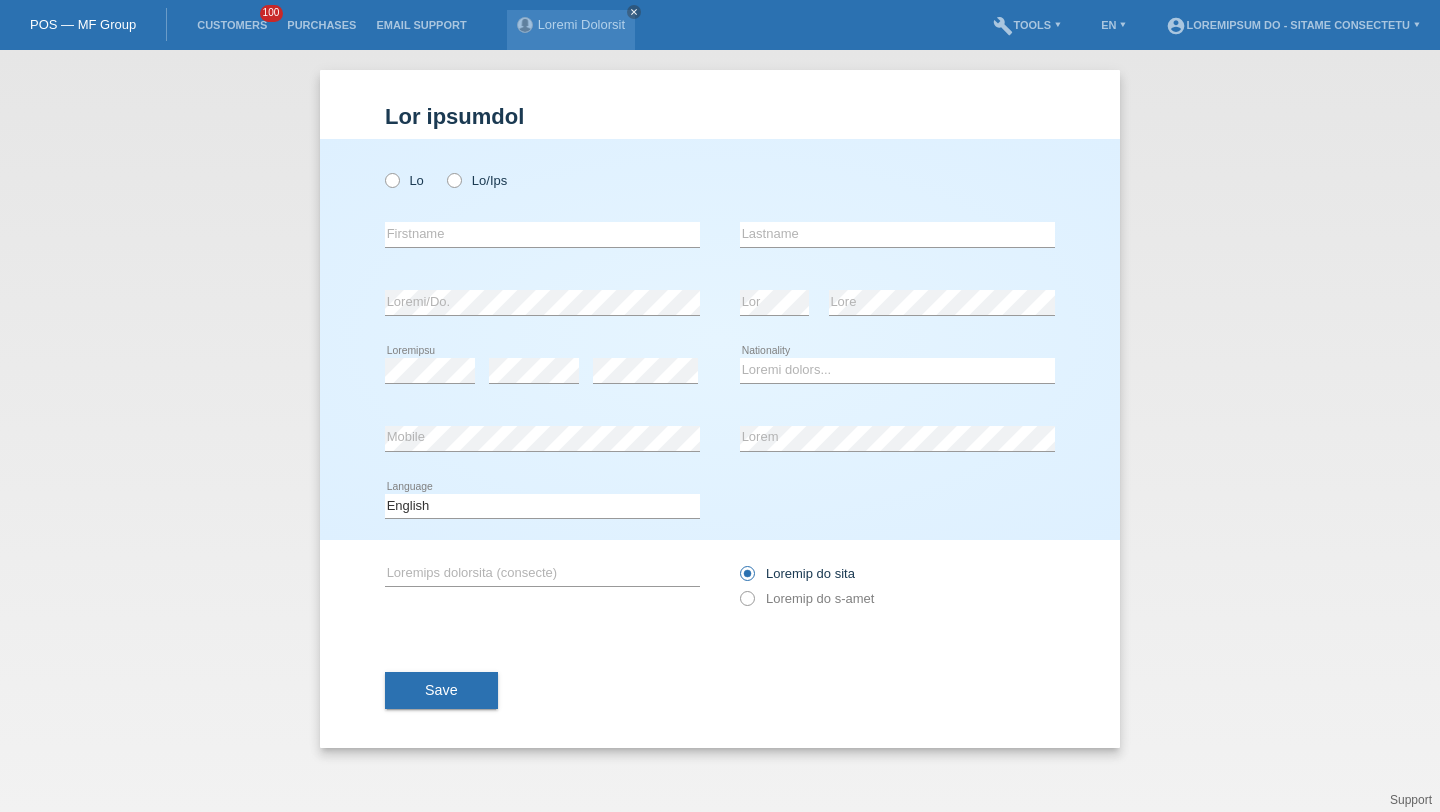 scroll, scrollTop: 0, scrollLeft: 0, axis: both 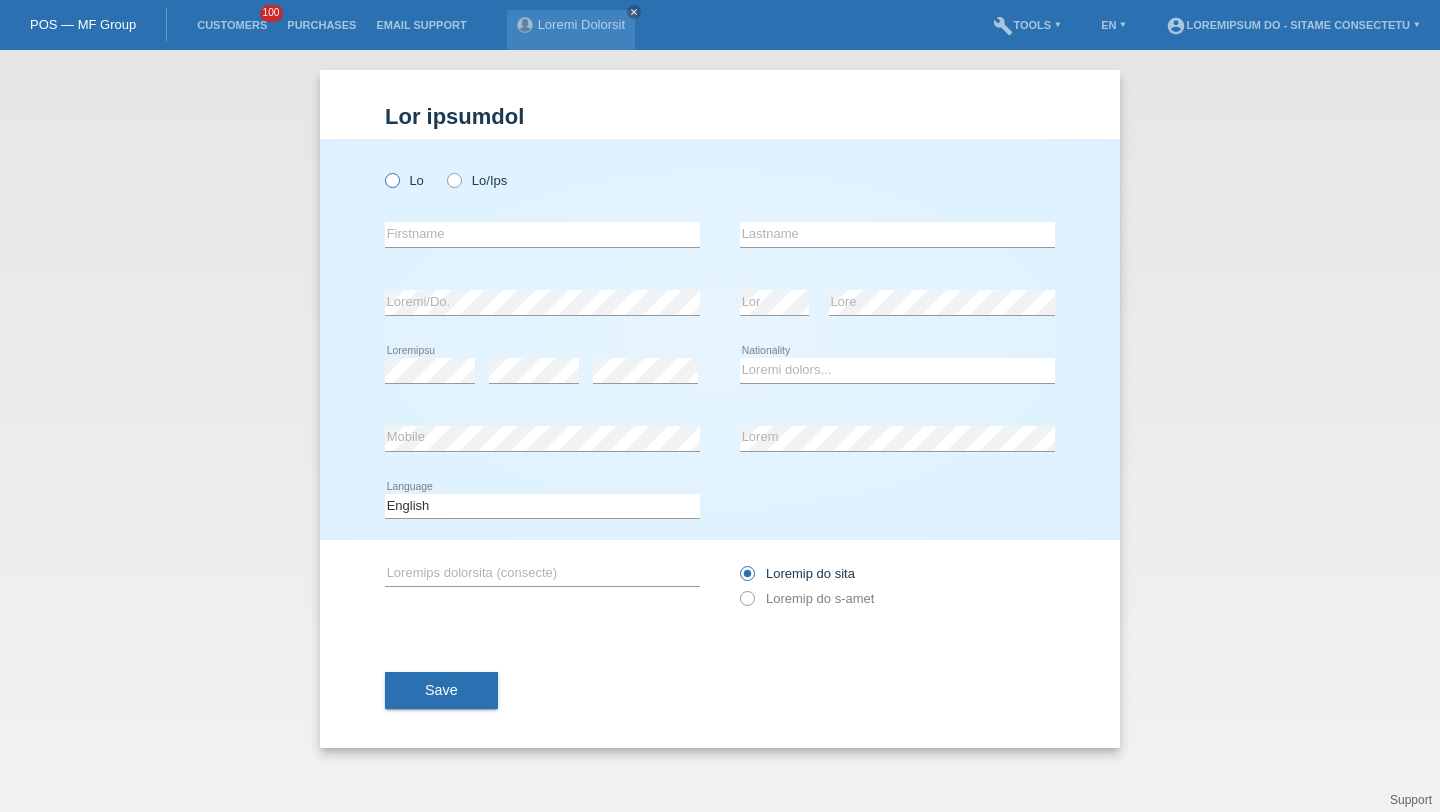 click at bounding box center (382, 170) 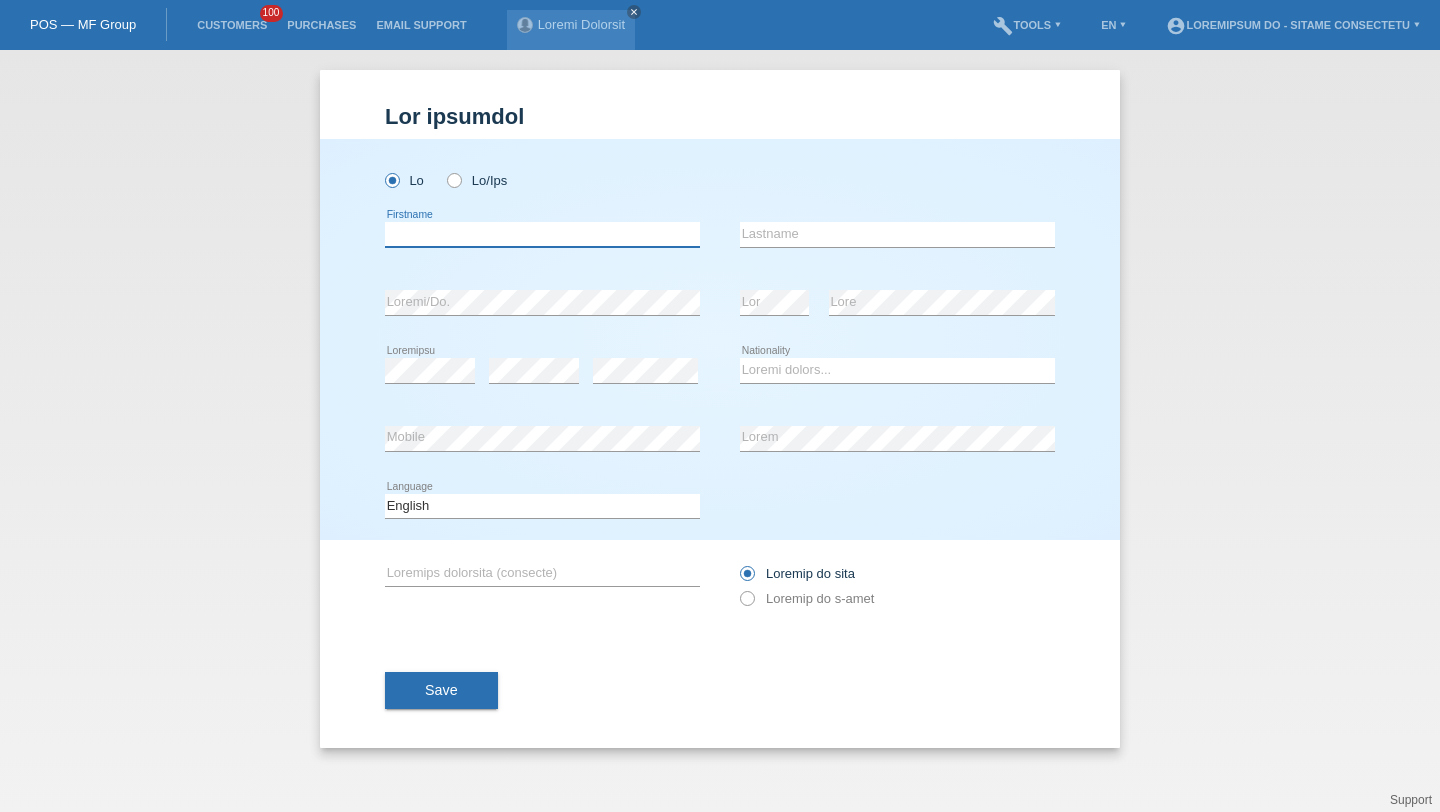 click at bounding box center (542, 234) 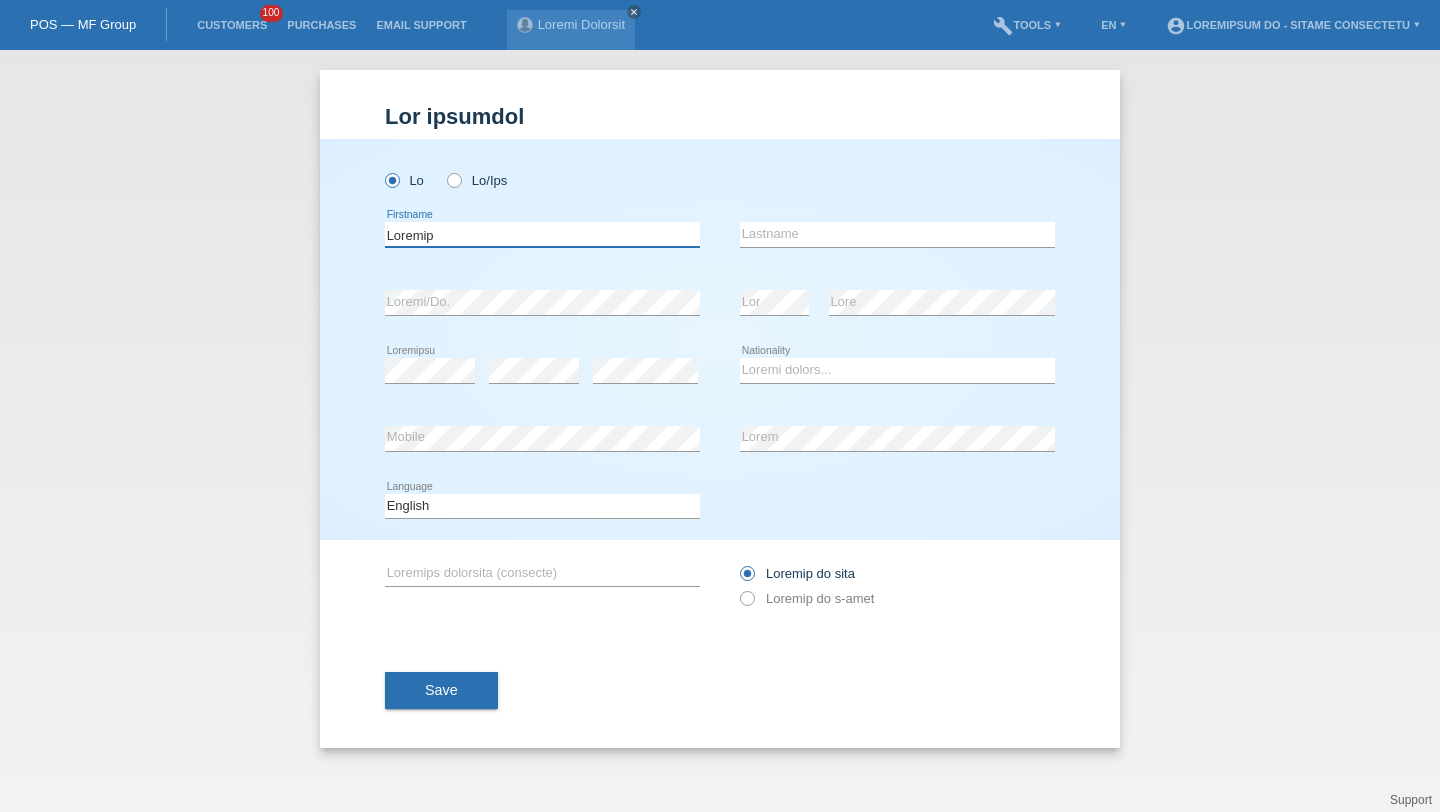 type on "Loremip" 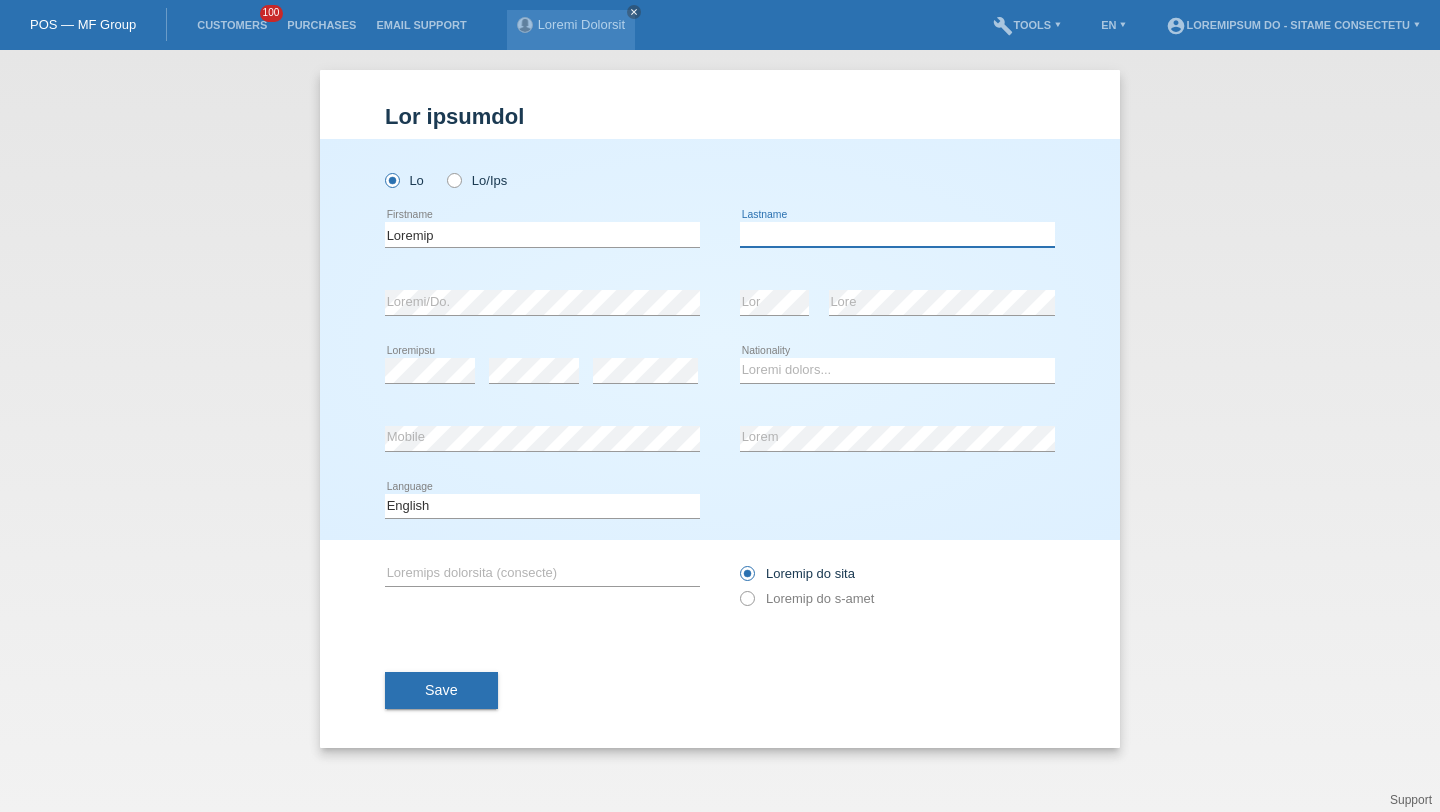 click at bounding box center (897, 234) 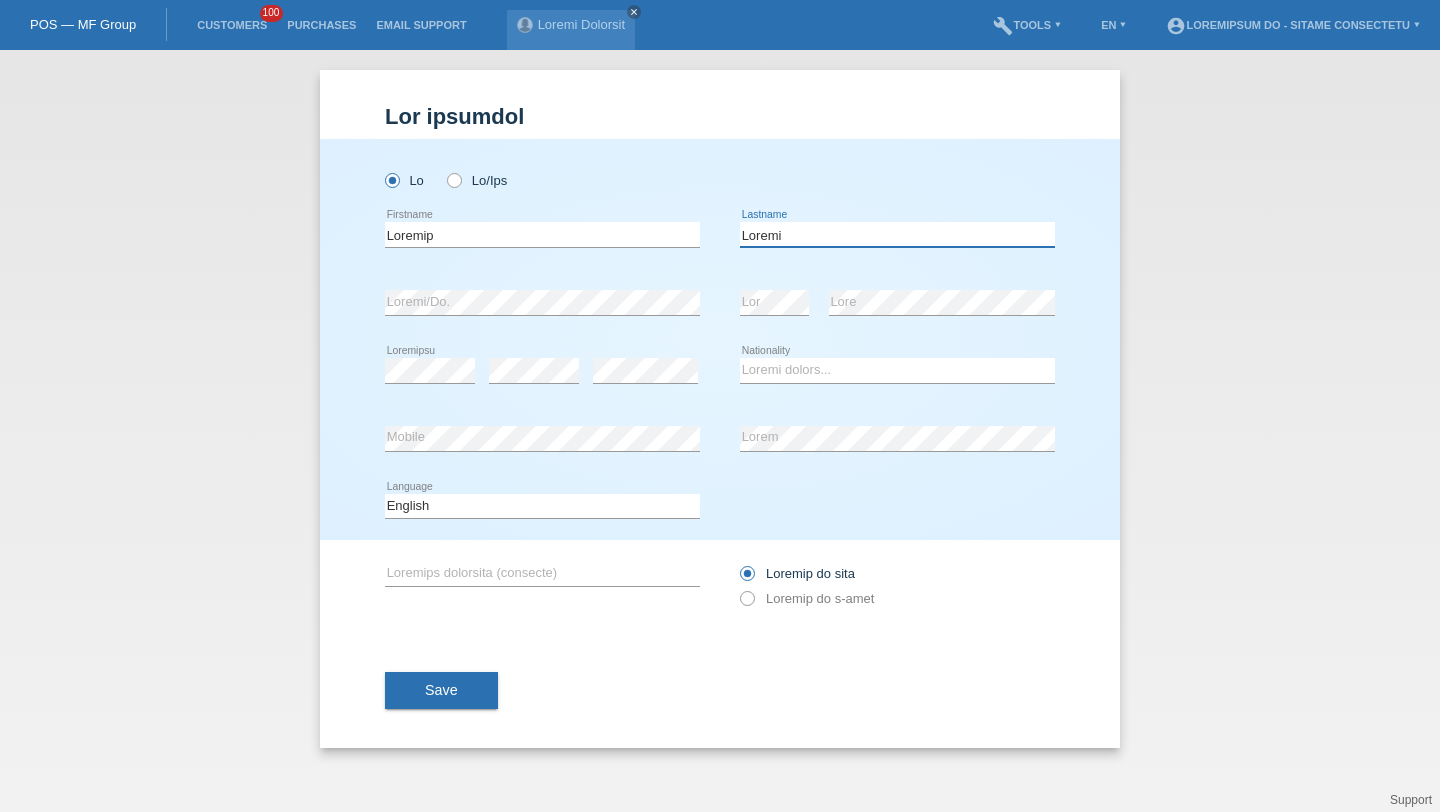 type on "Ajfazi" 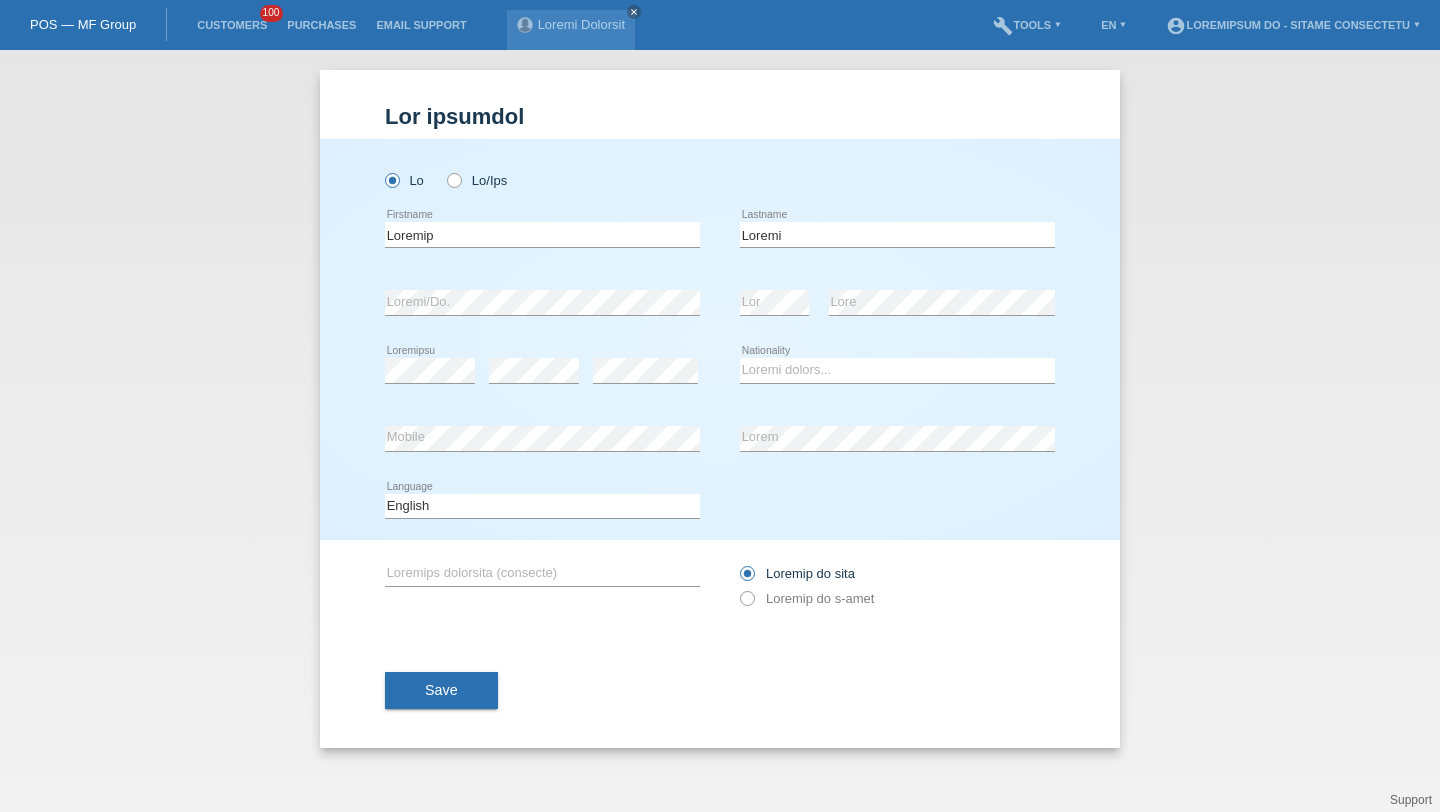 click on "error
Birthdate
error
error Please select... Aruba" at bounding box center [720, 371] 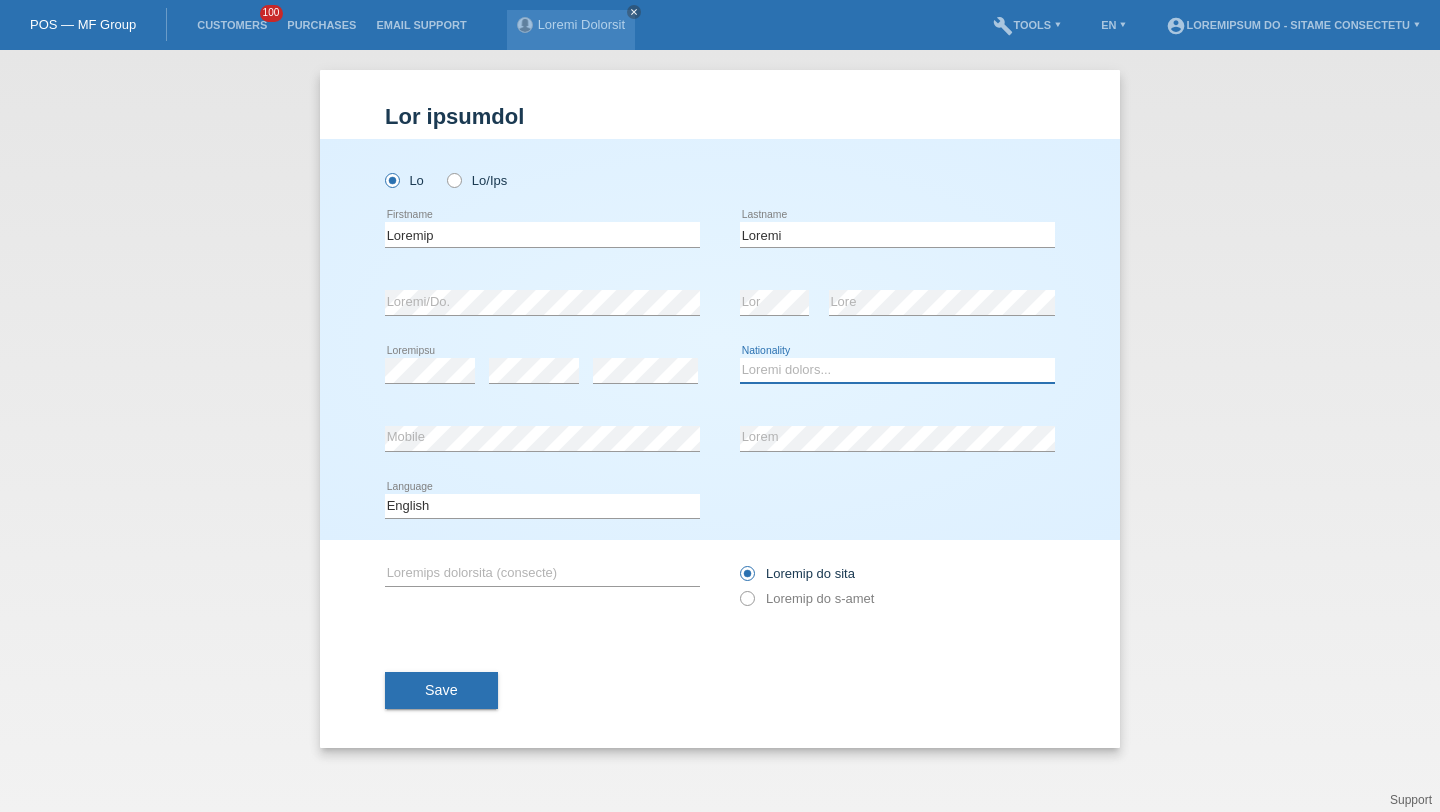 click on "Please select...
Switzerland
Austria
Germany
Liechtenstein
------------
Afghanistan
Åland Islands
Albania
Algeria
American Samoa Andorra Angola Anguilla Antarctica Antigua and Barbuda Argentina Armenia" at bounding box center (897, 370) 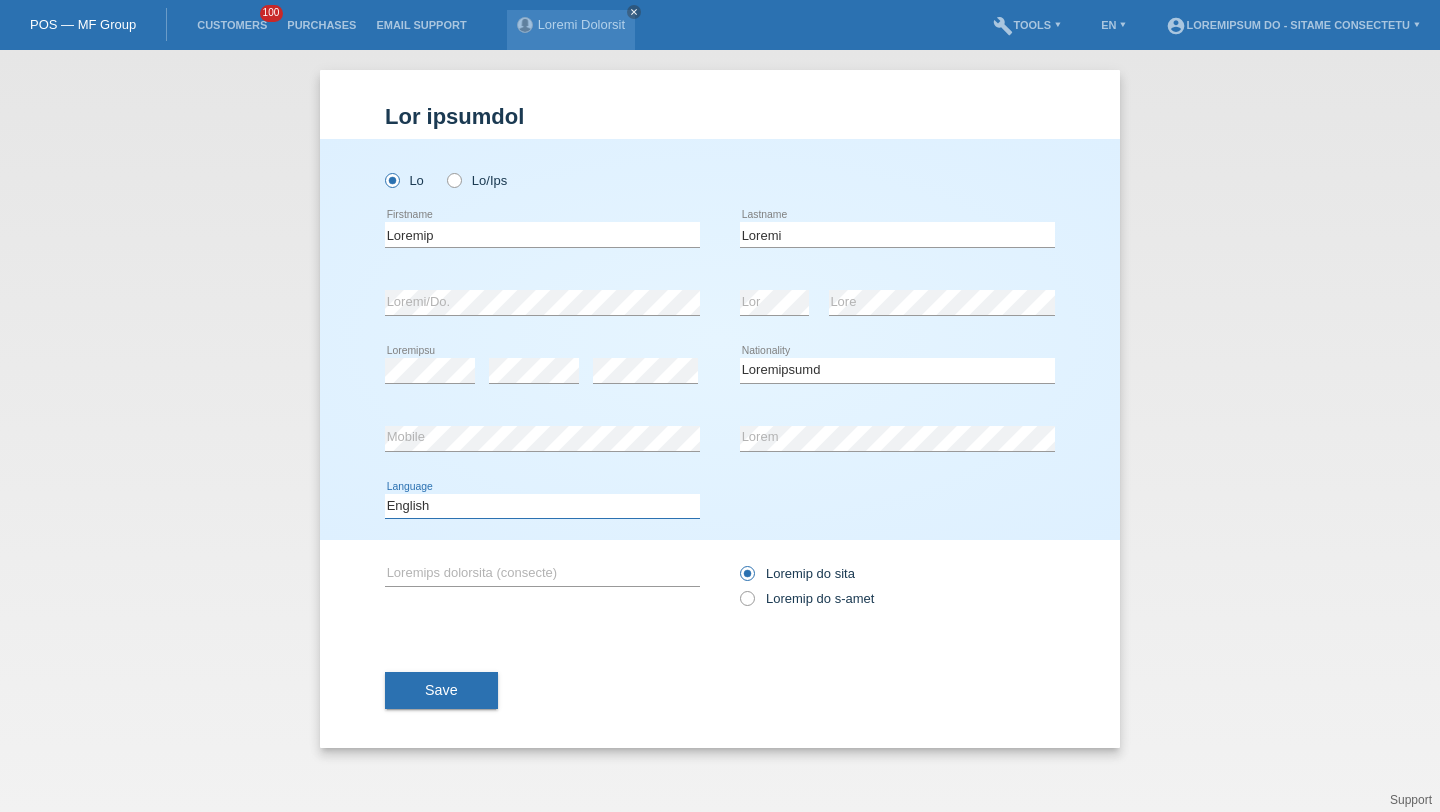 click on "Deutsch
Français
Italiano
English" at bounding box center (542, 506) 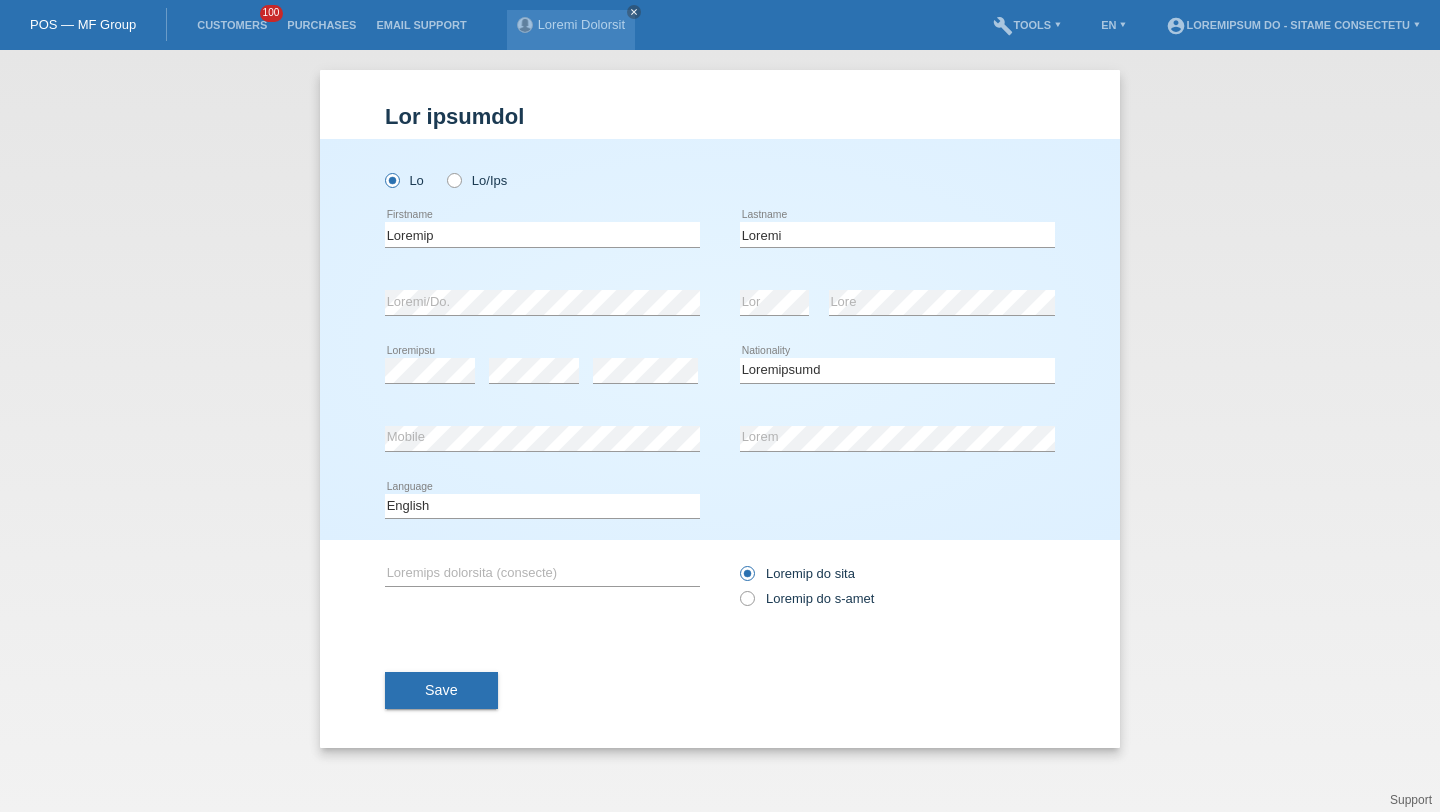 click on "Invoice by mail
Invoice by e-mail" at bounding box center (897, 586) 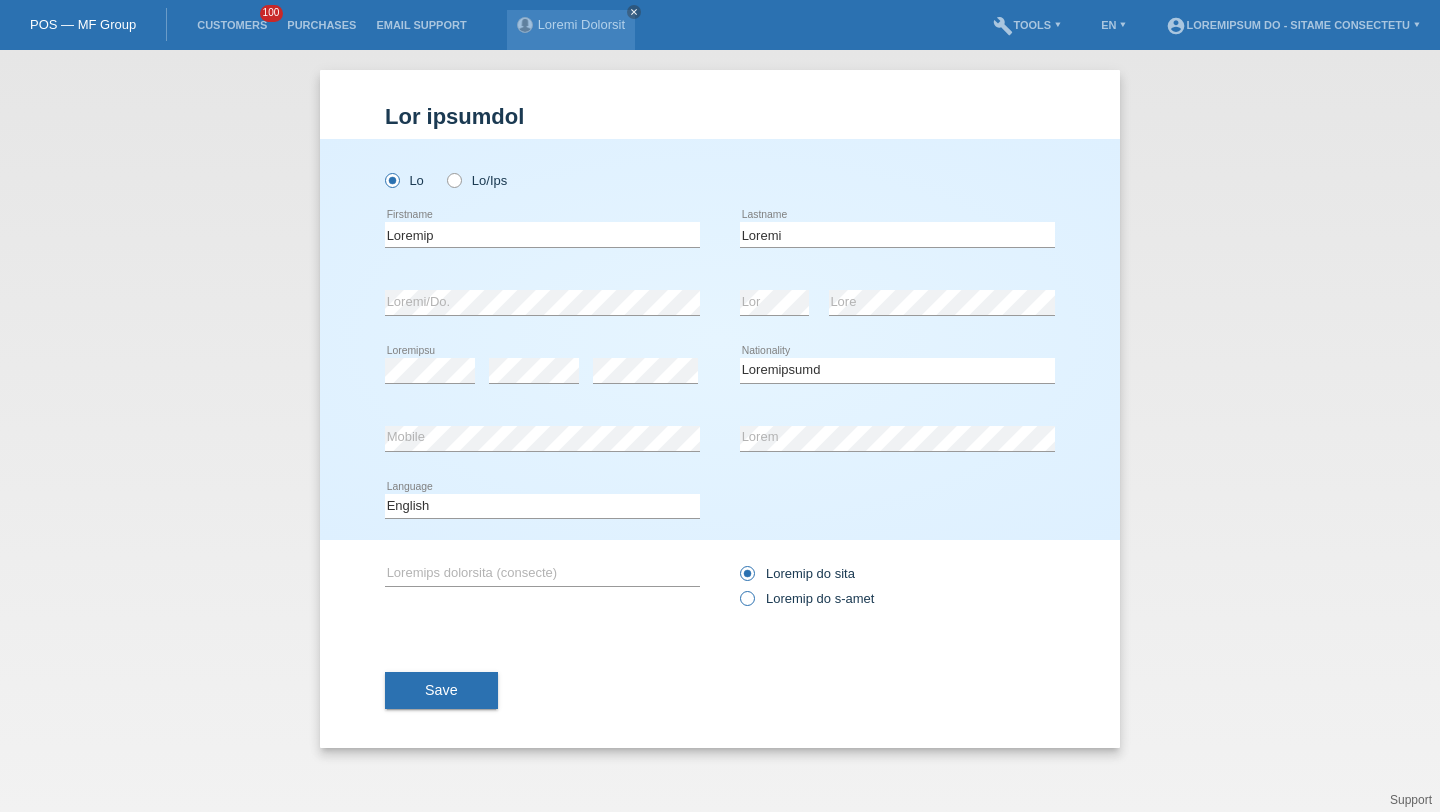 click on "Invoice by e-mail" at bounding box center (797, 573) 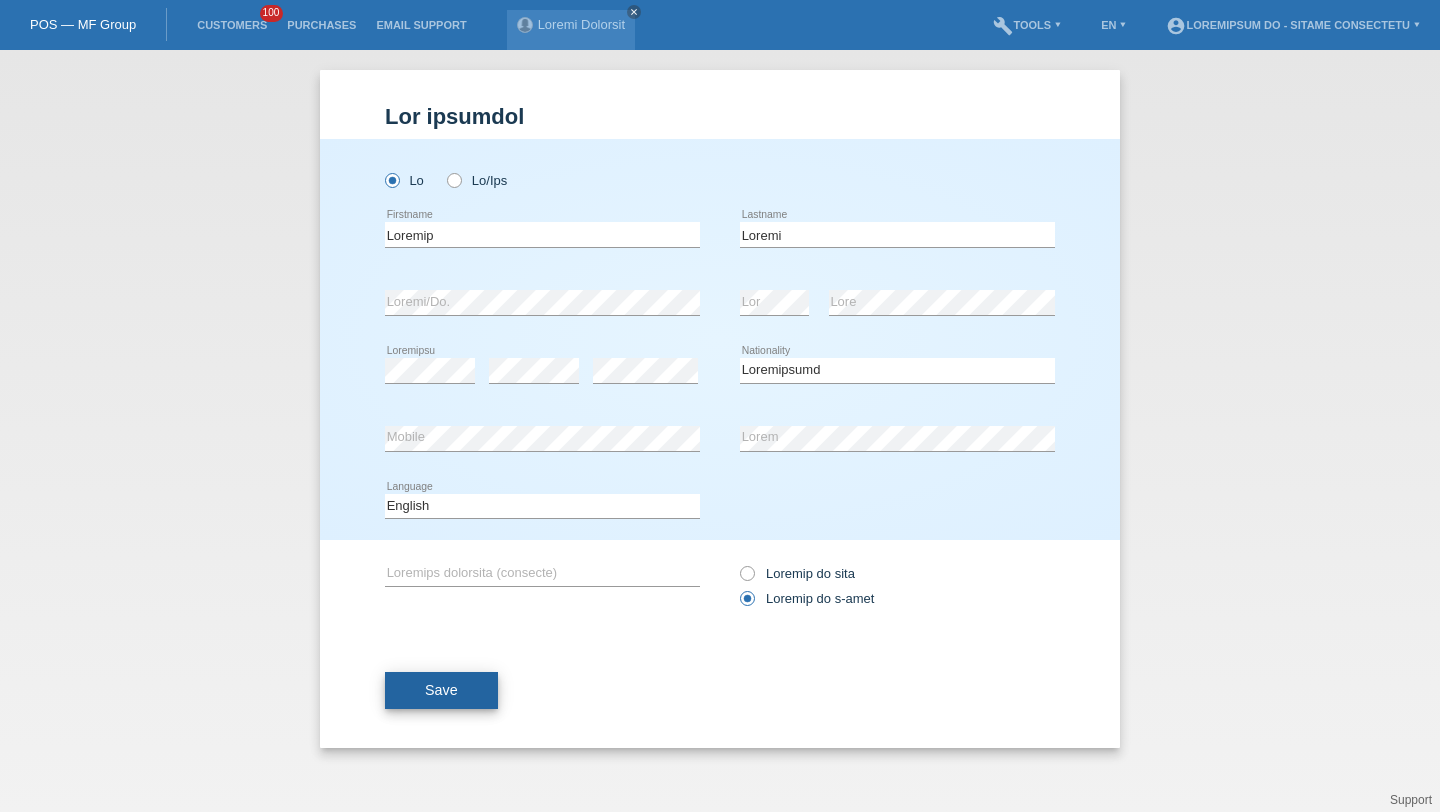 click on "Save" at bounding box center (441, 691) 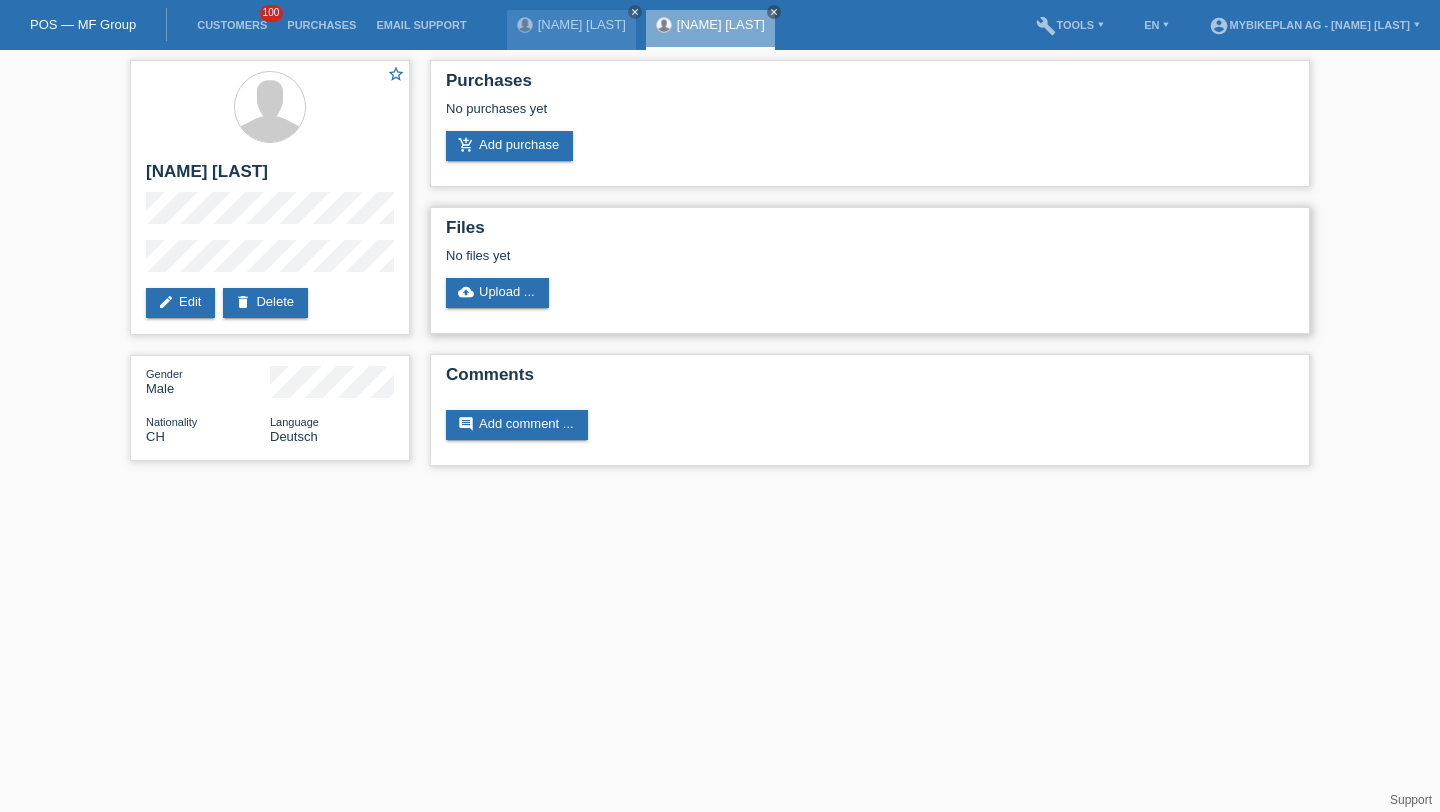 scroll, scrollTop: 0, scrollLeft: 0, axis: both 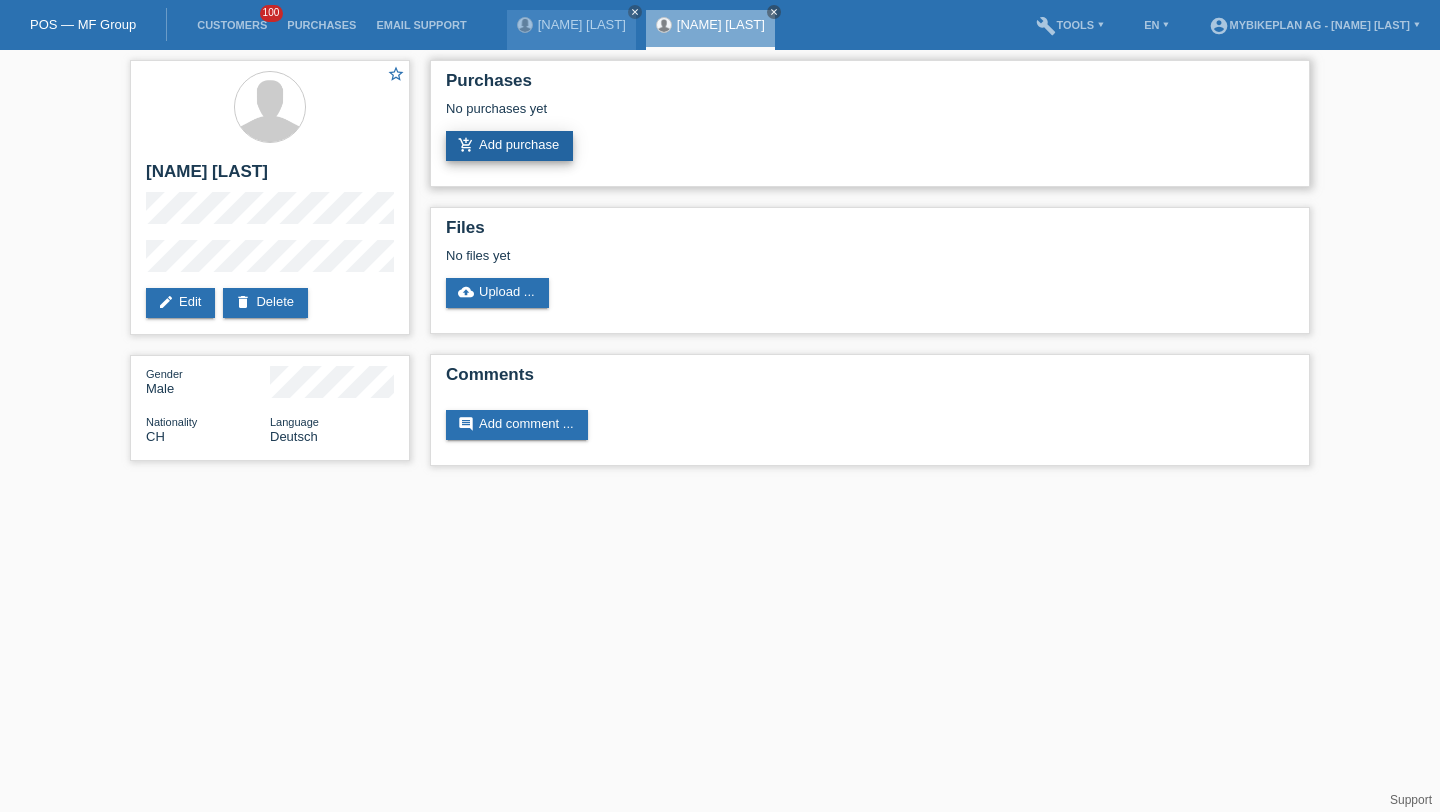click on "add_shopping_cart  Add purchase" at bounding box center (509, 146) 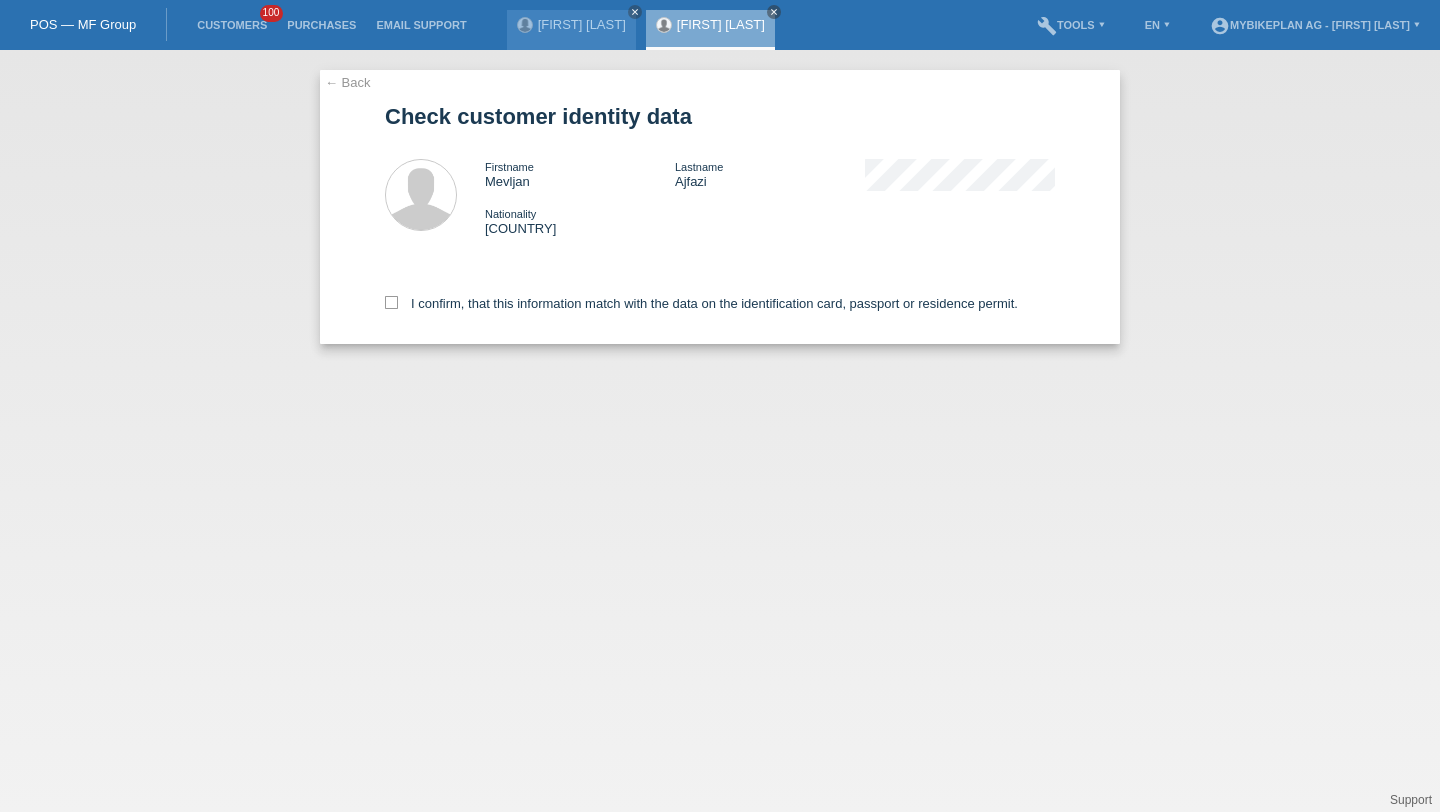 scroll, scrollTop: 0, scrollLeft: 0, axis: both 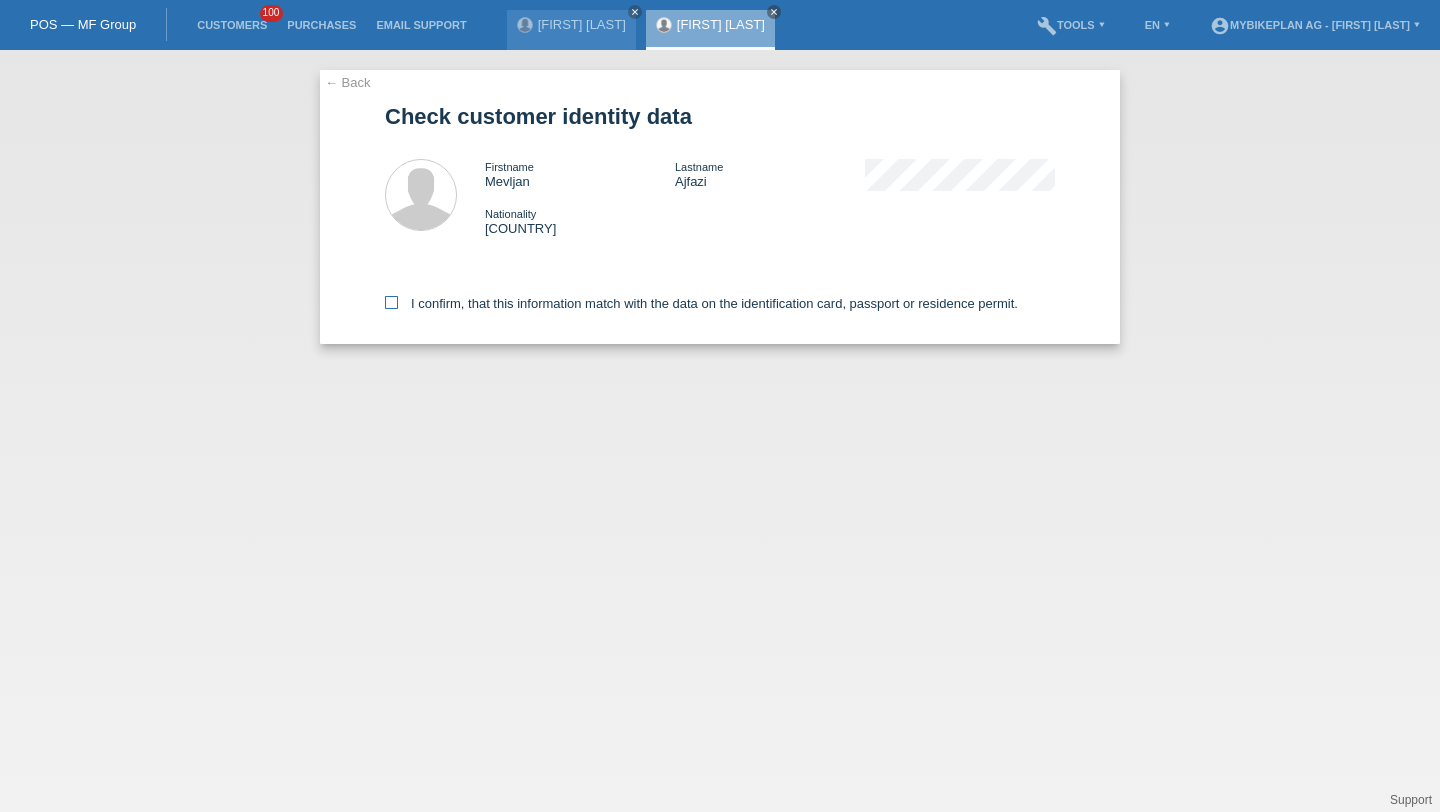 click on "I confirm, that this information match with the data on the identification card, passport or residence permit." at bounding box center (701, 303) 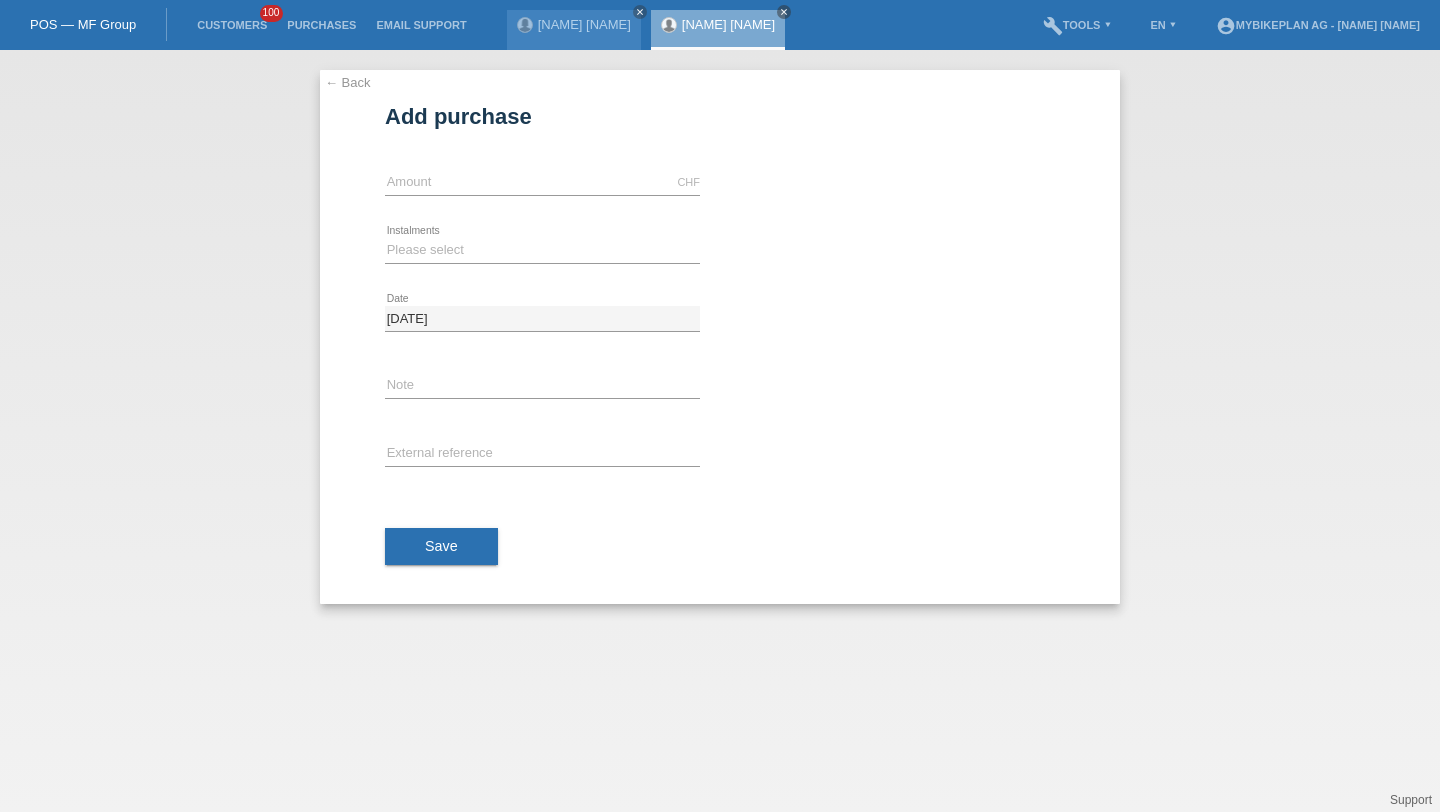 scroll, scrollTop: 0, scrollLeft: 0, axis: both 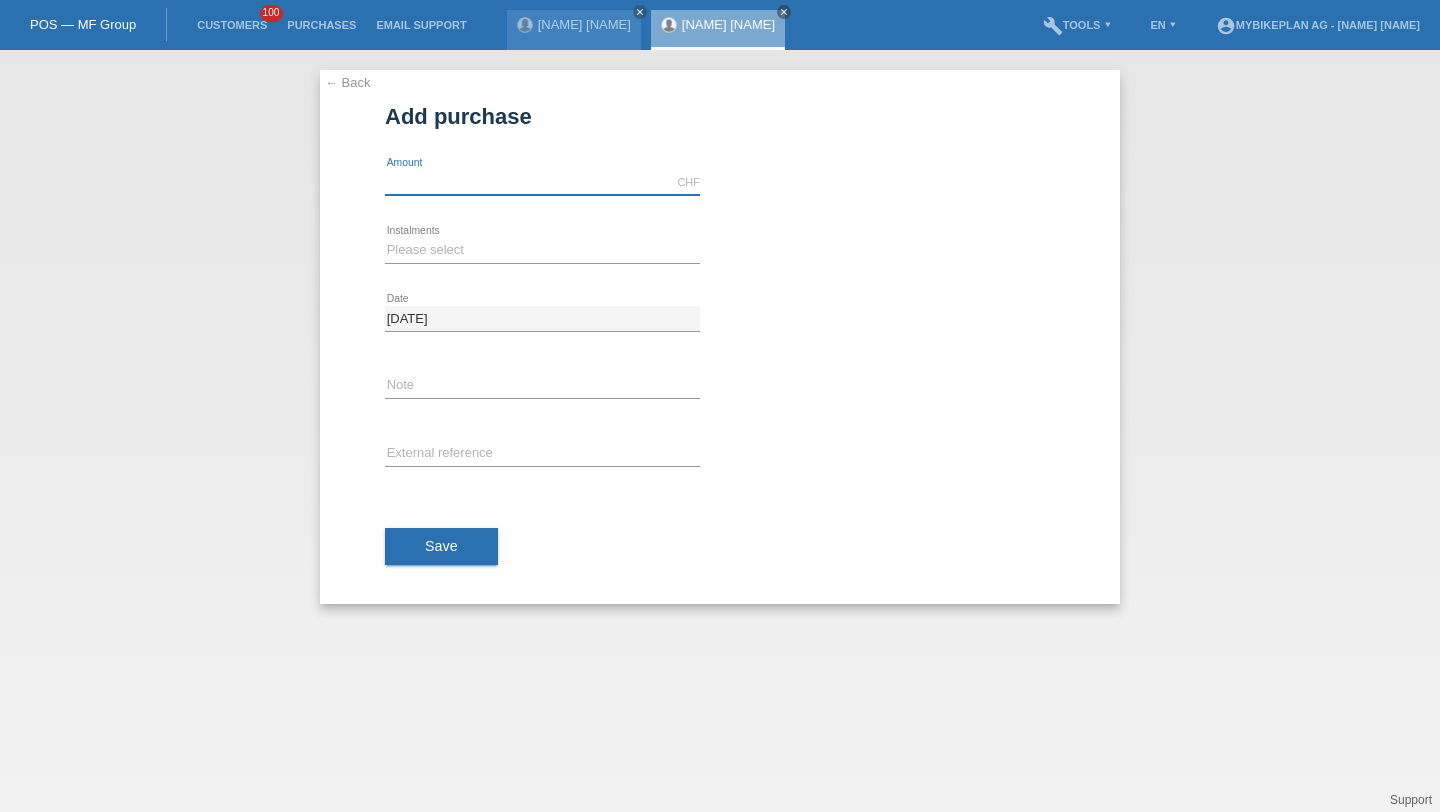 click at bounding box center (542, 182) 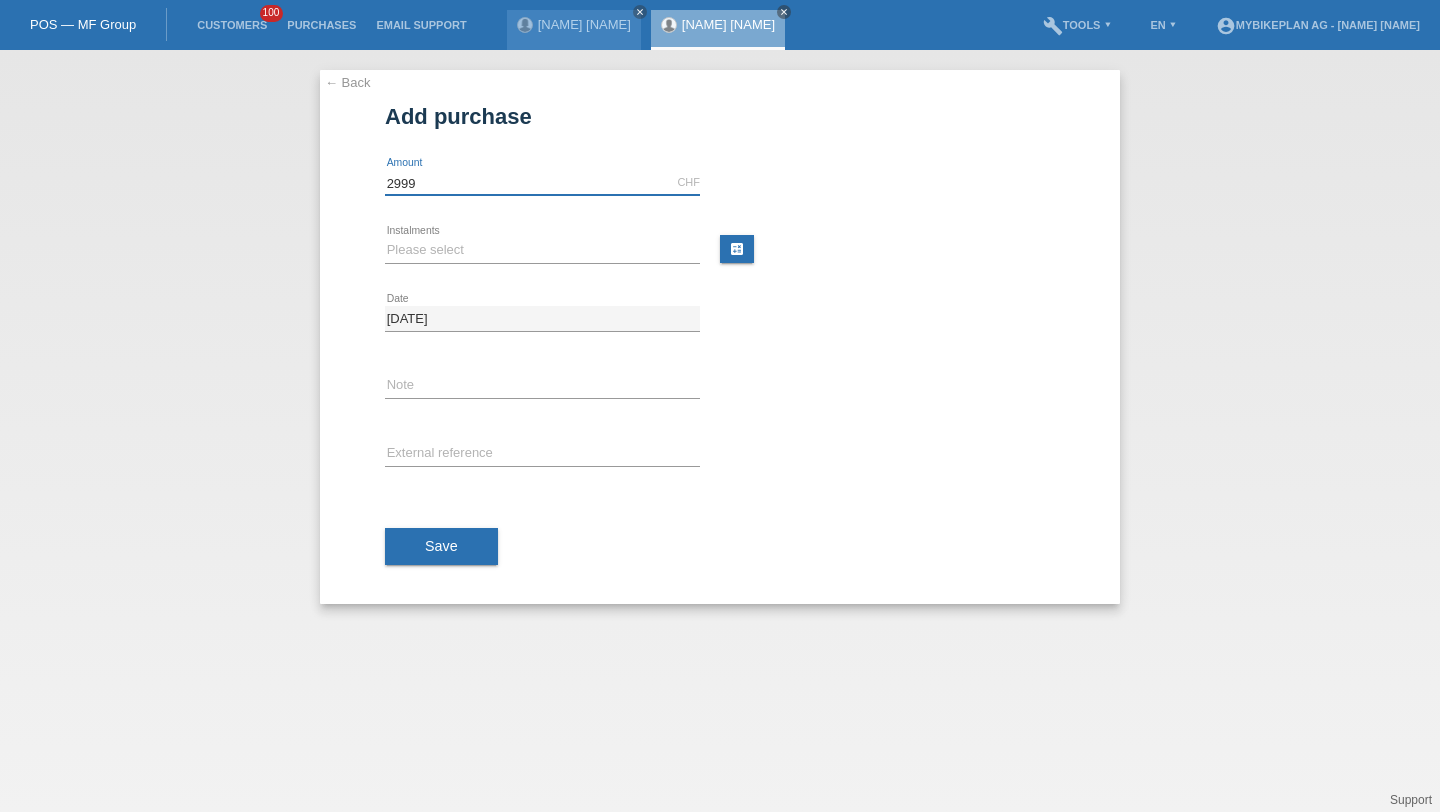 type on "2999" 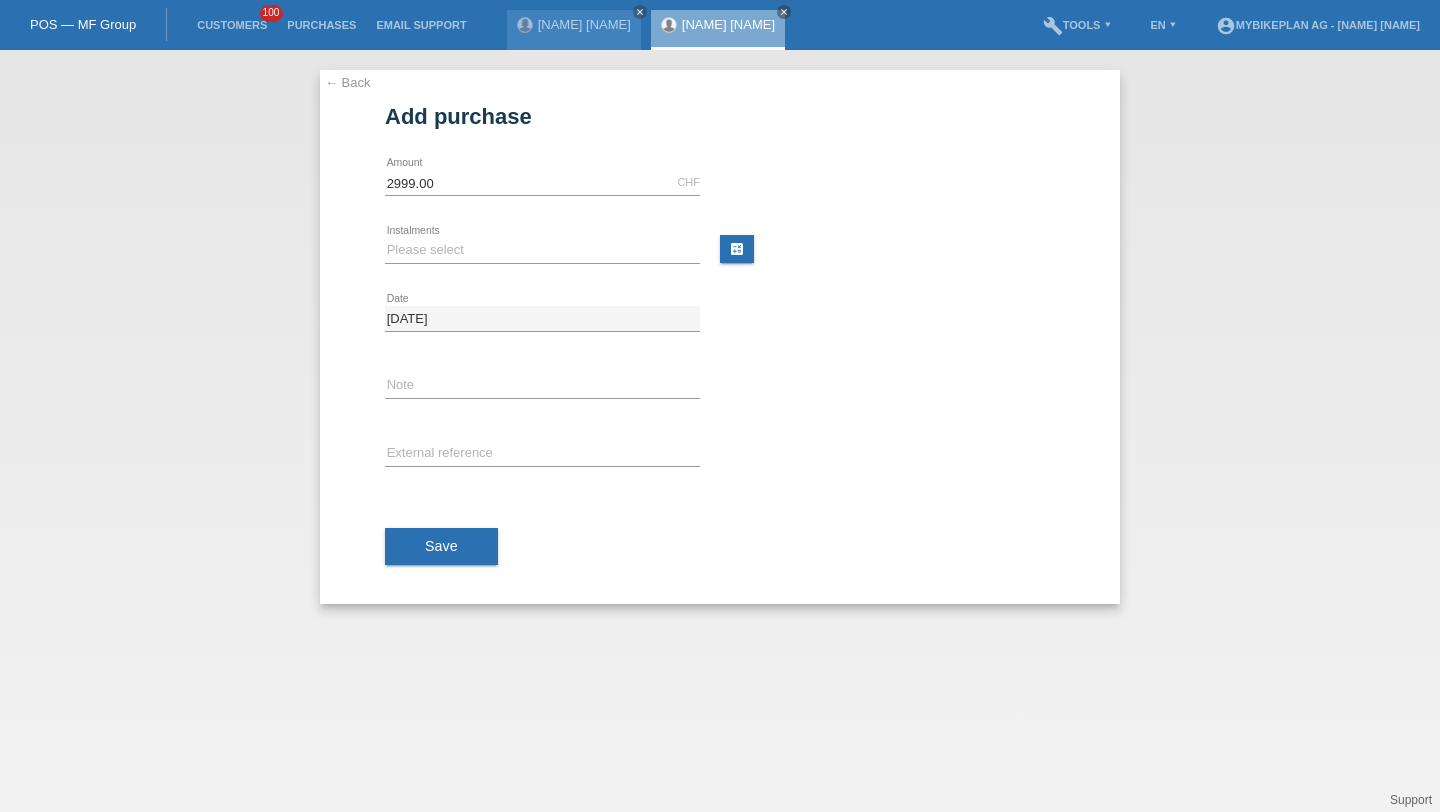 click on "Please select
6 instalments
12 instalments
18 instalments
24 instalments
36 instalments
48 instalments
error
Instalments" at bounding box center (542, 183) 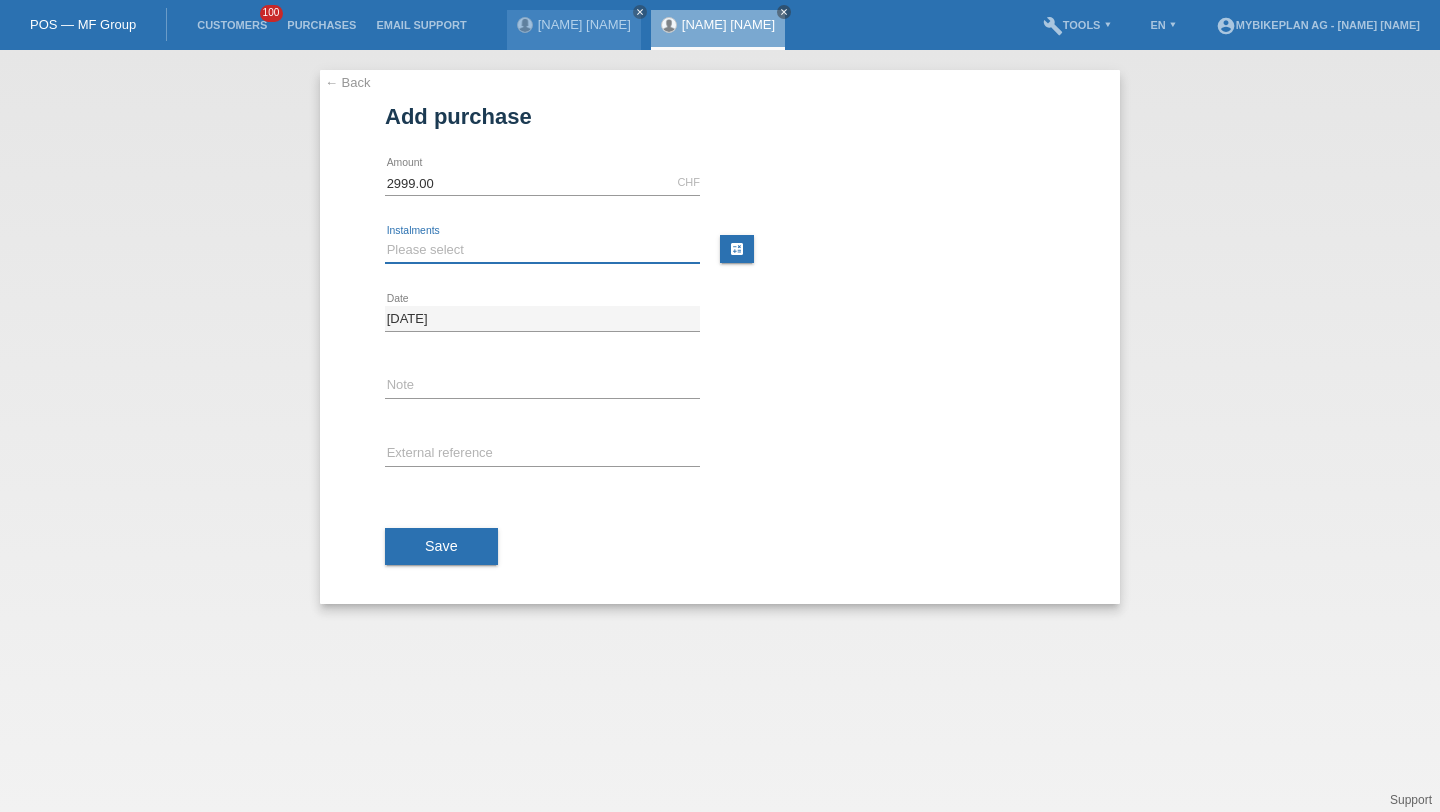 click on "Please select
6 instalments
12 instalments
18 instalments
24 instalments
36 instalments
48 instalments" at bounding box center [542, 250] 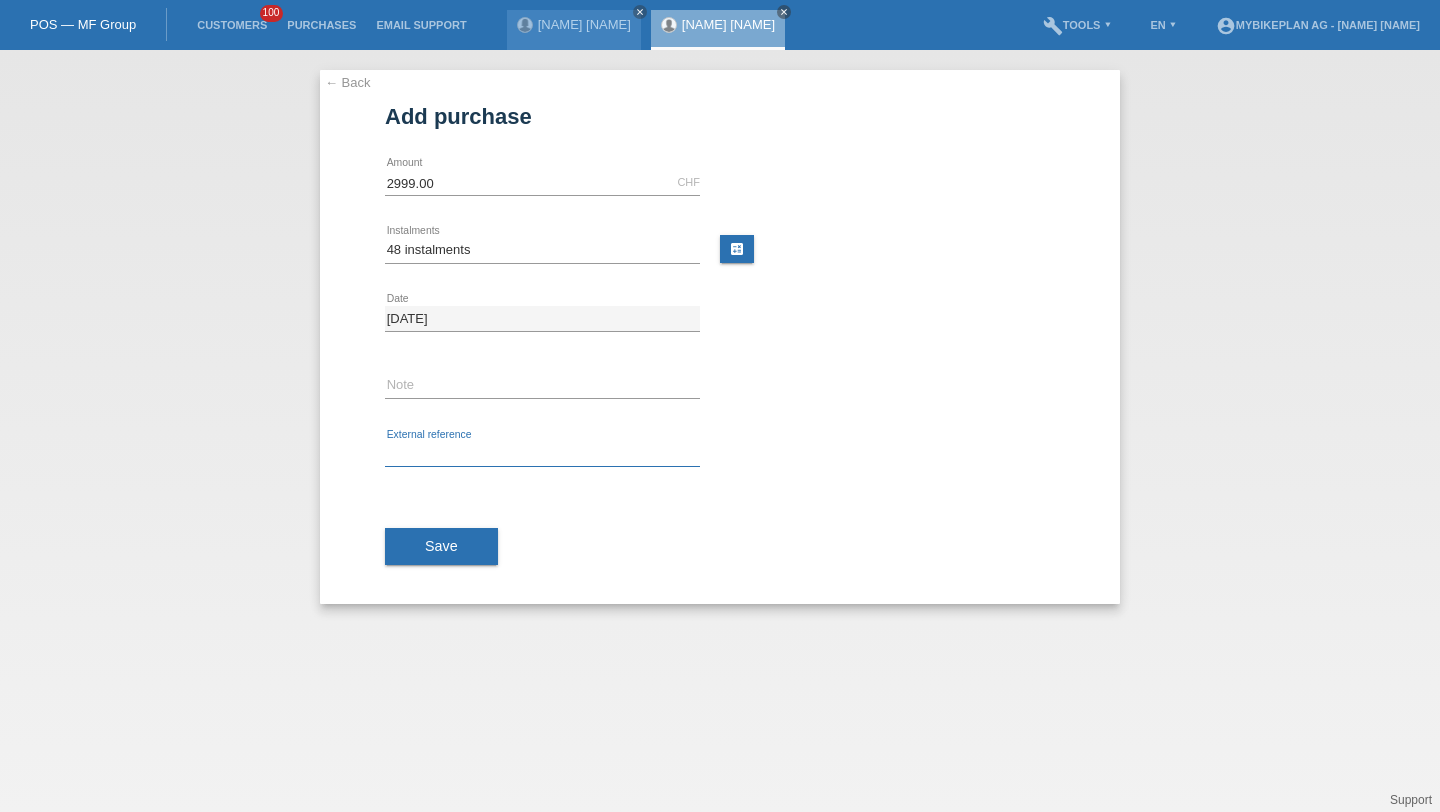 click at bounding box center [542, 454] 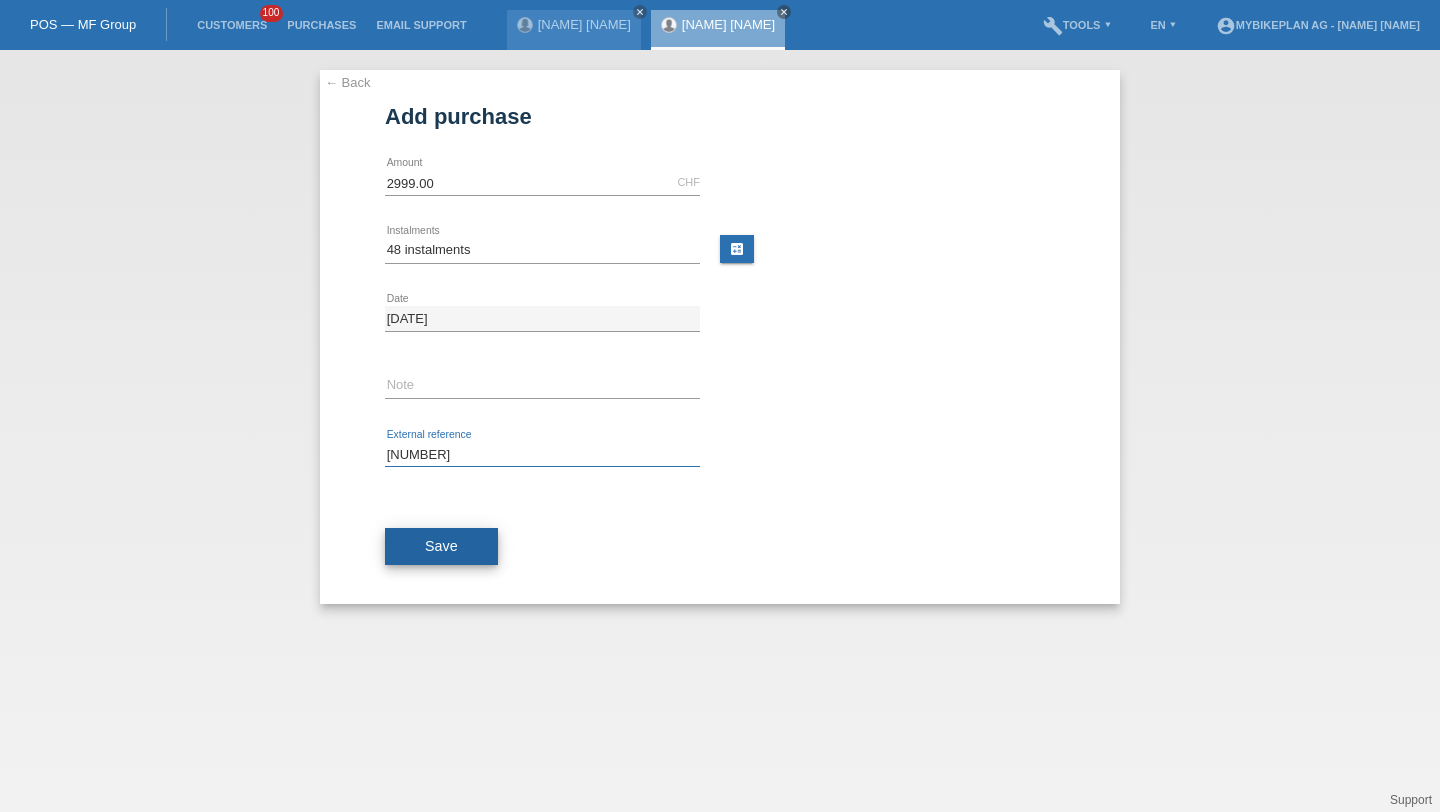 type on "39738548581" 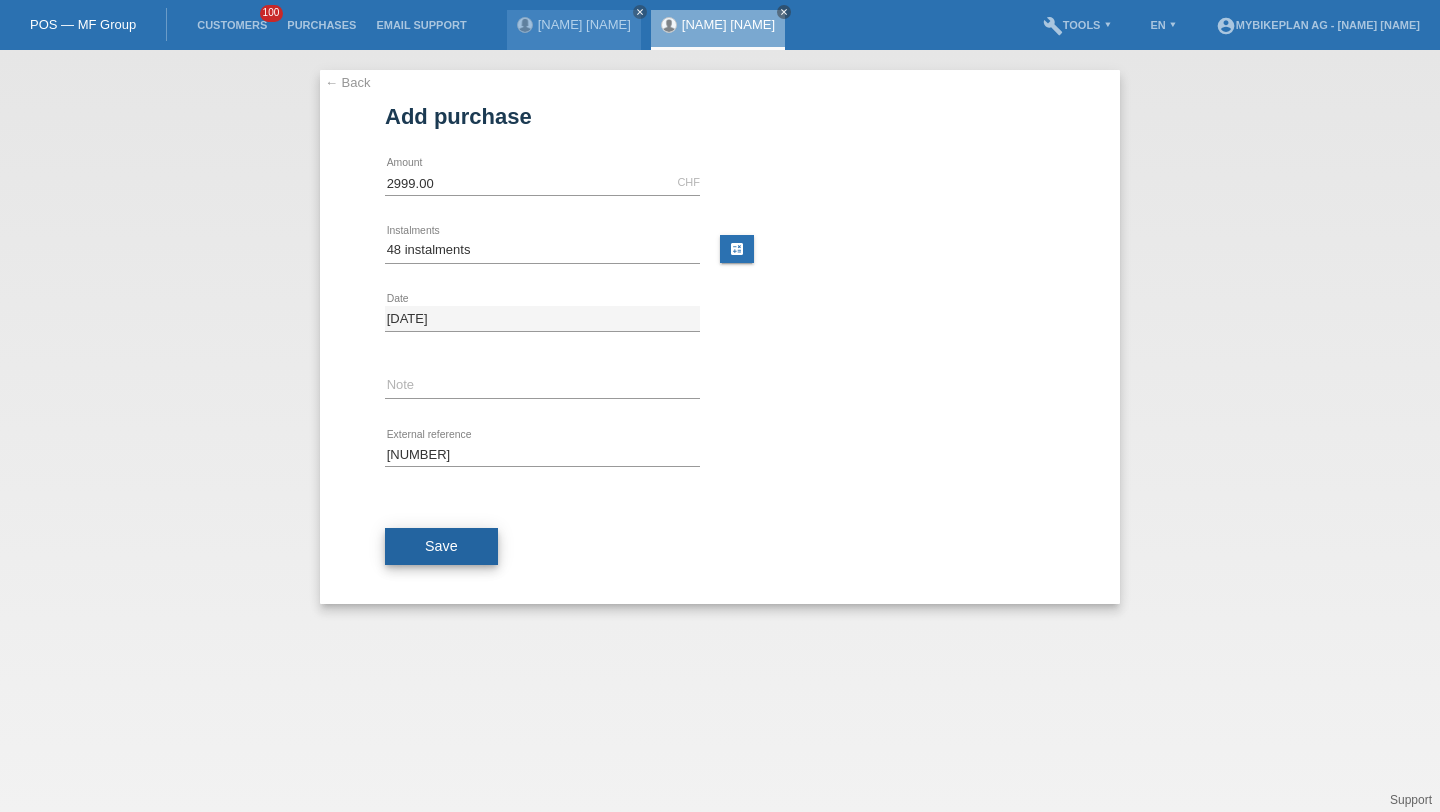 click on "Save" at bounding box center (441, 546) 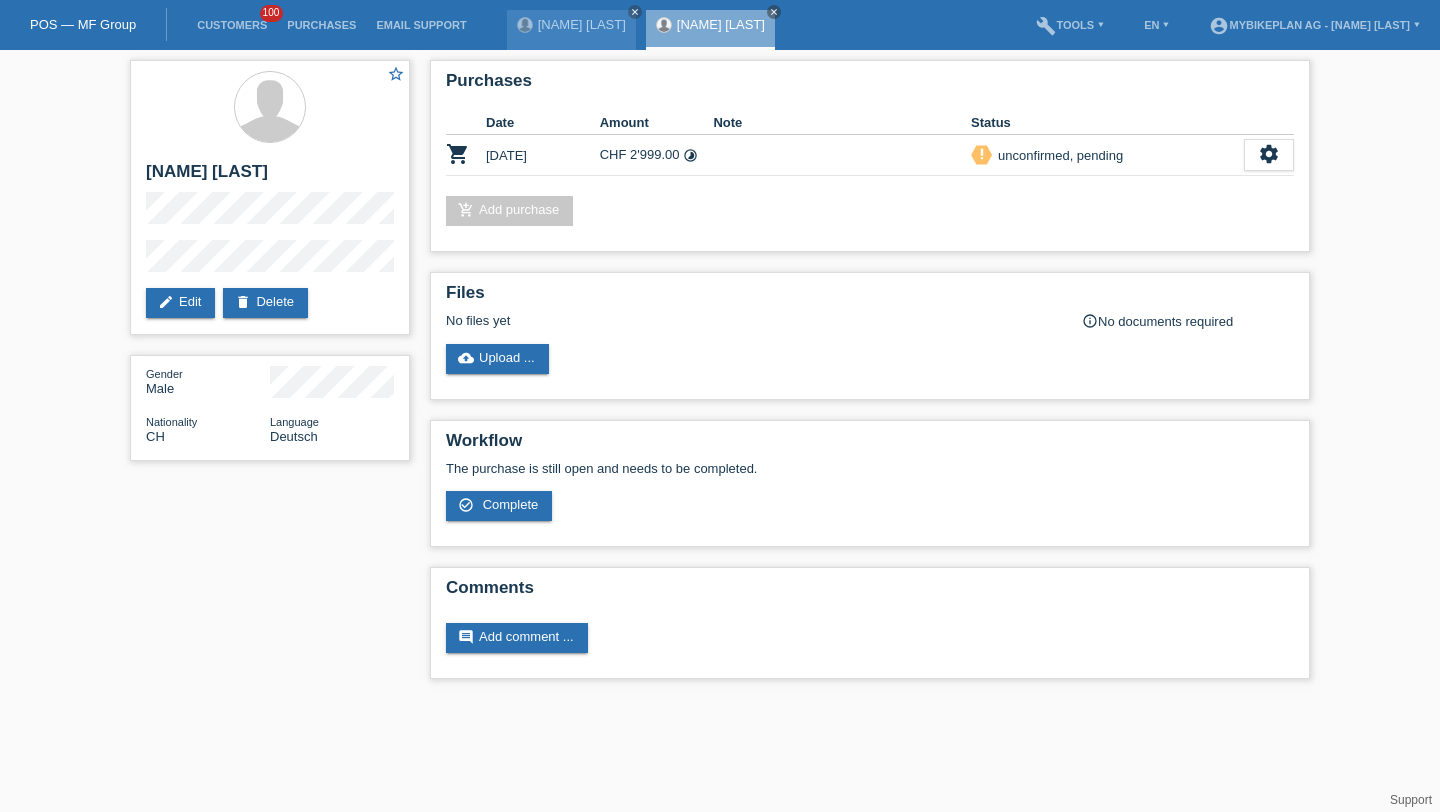 scroll, scrollTop: 0, scrollLeft: 0, axis: both 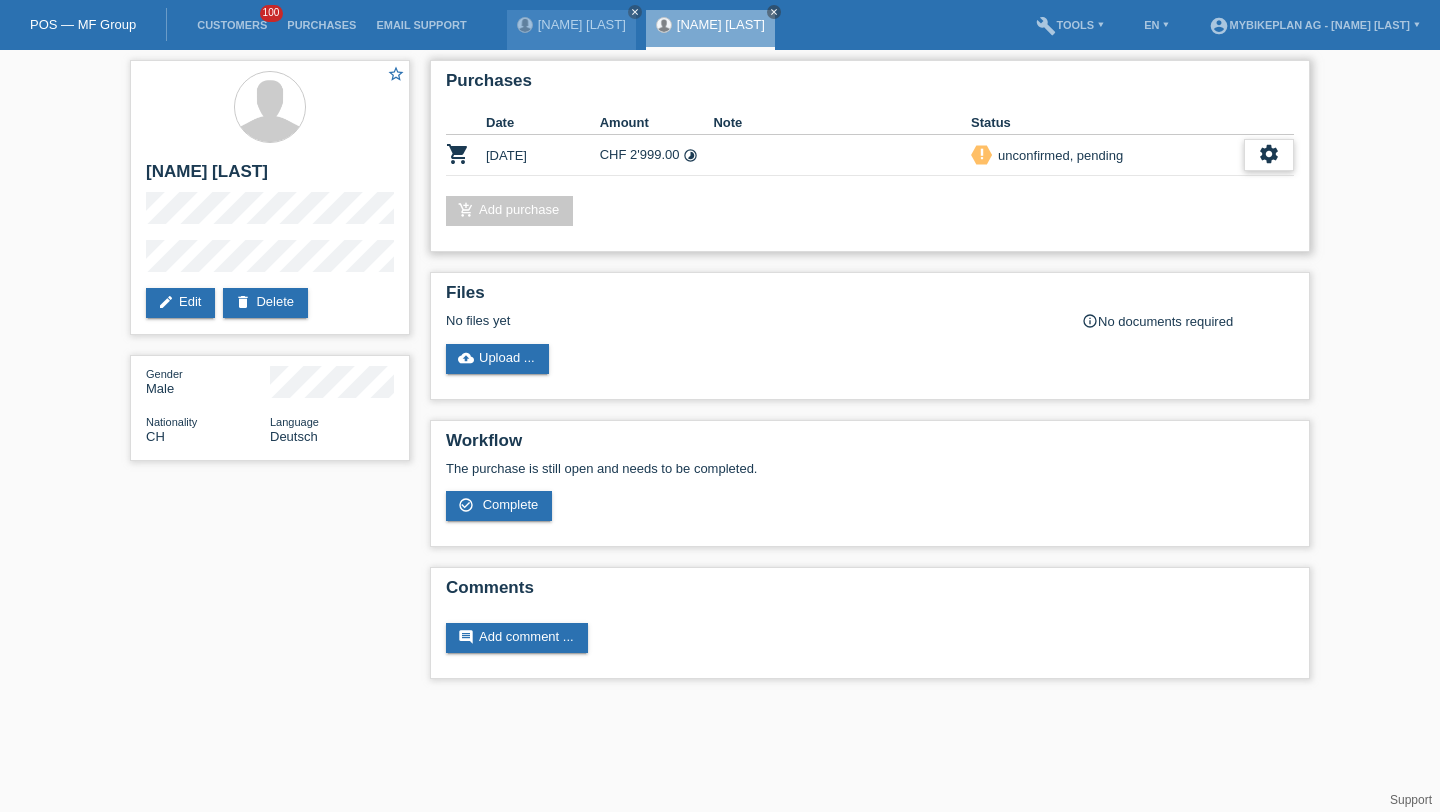 click on "settings" at bounding box center [1269, 155] 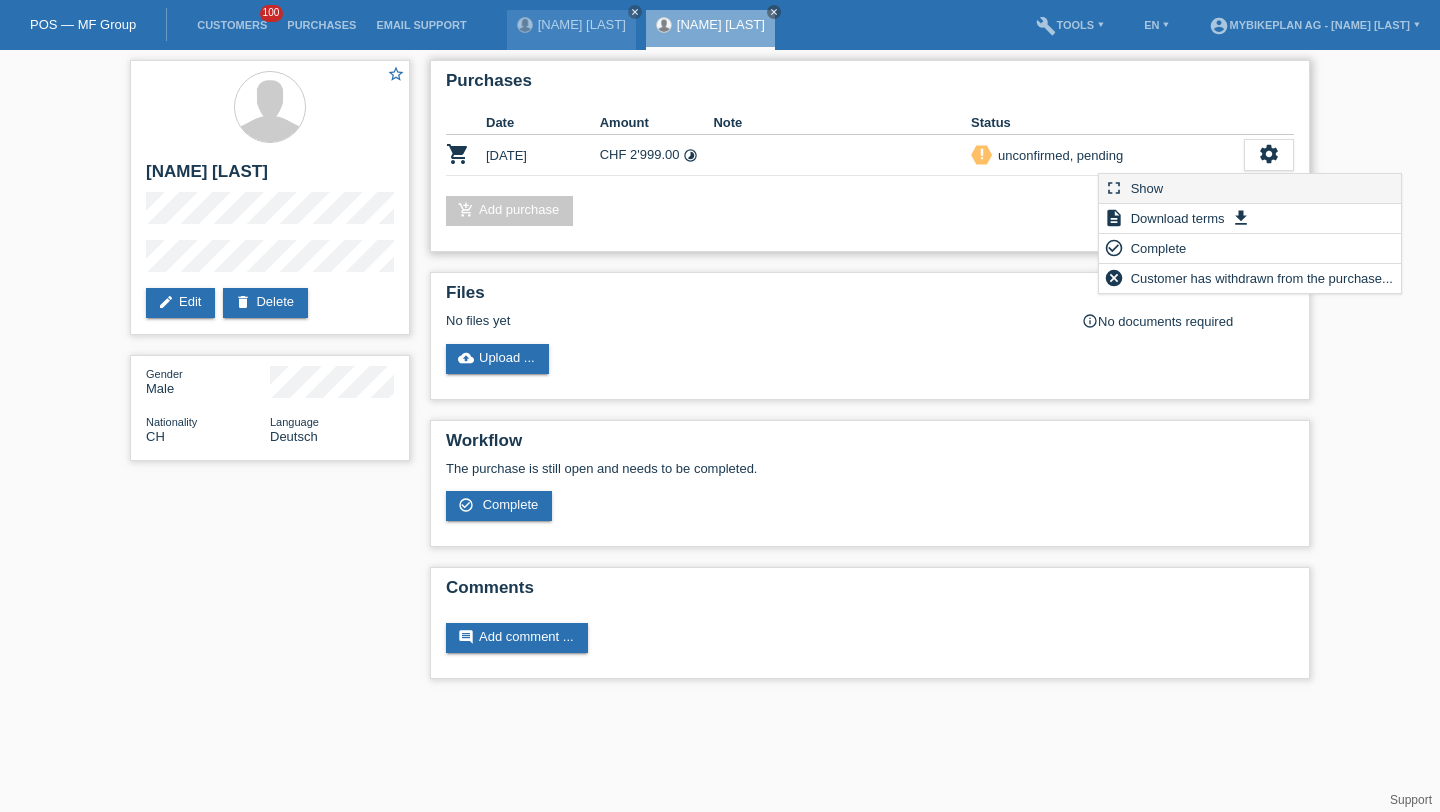 click on "fullscreen   Show" at bounding box center (1250, 189) 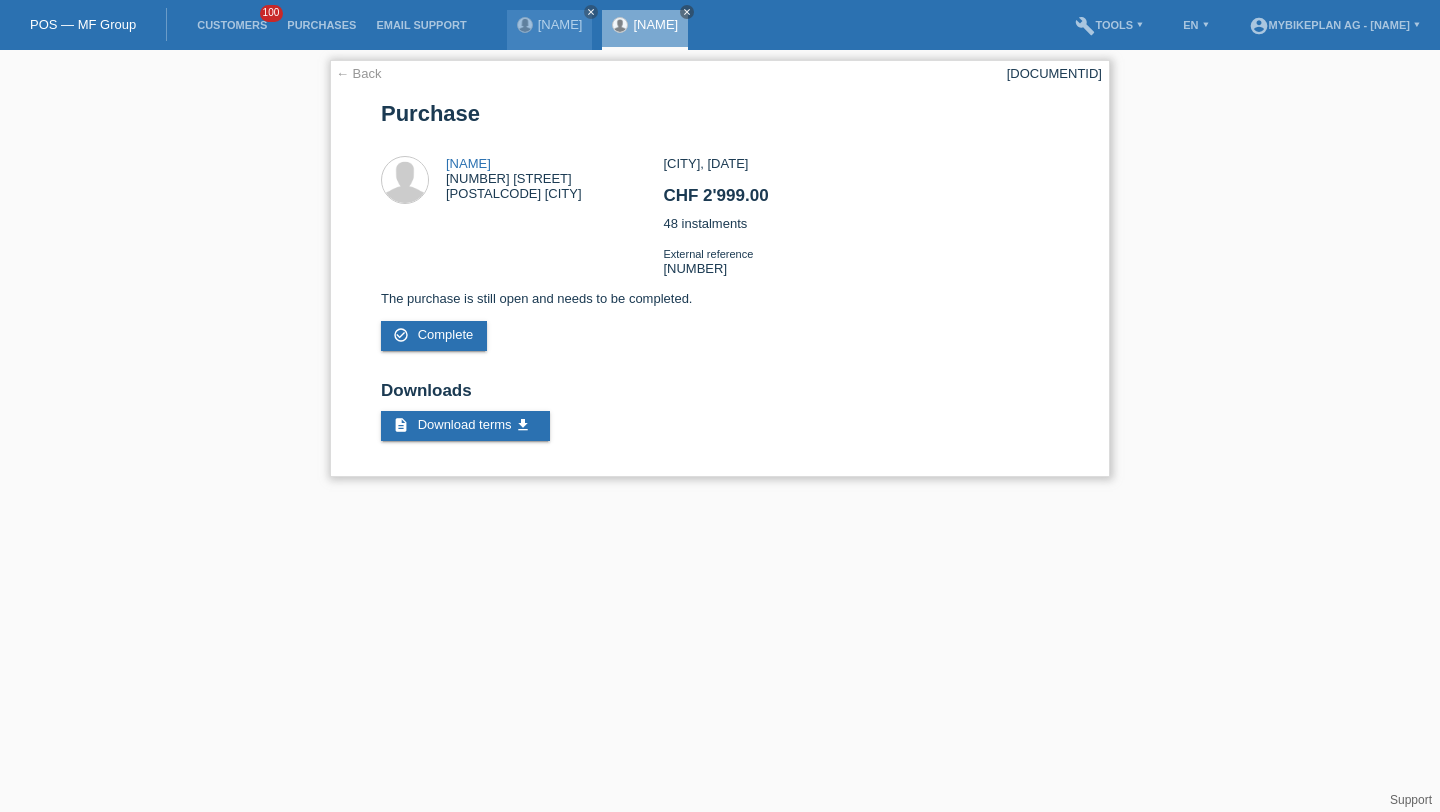 scroll, scrollTop: 0, scrollLeft: 0, axis: both 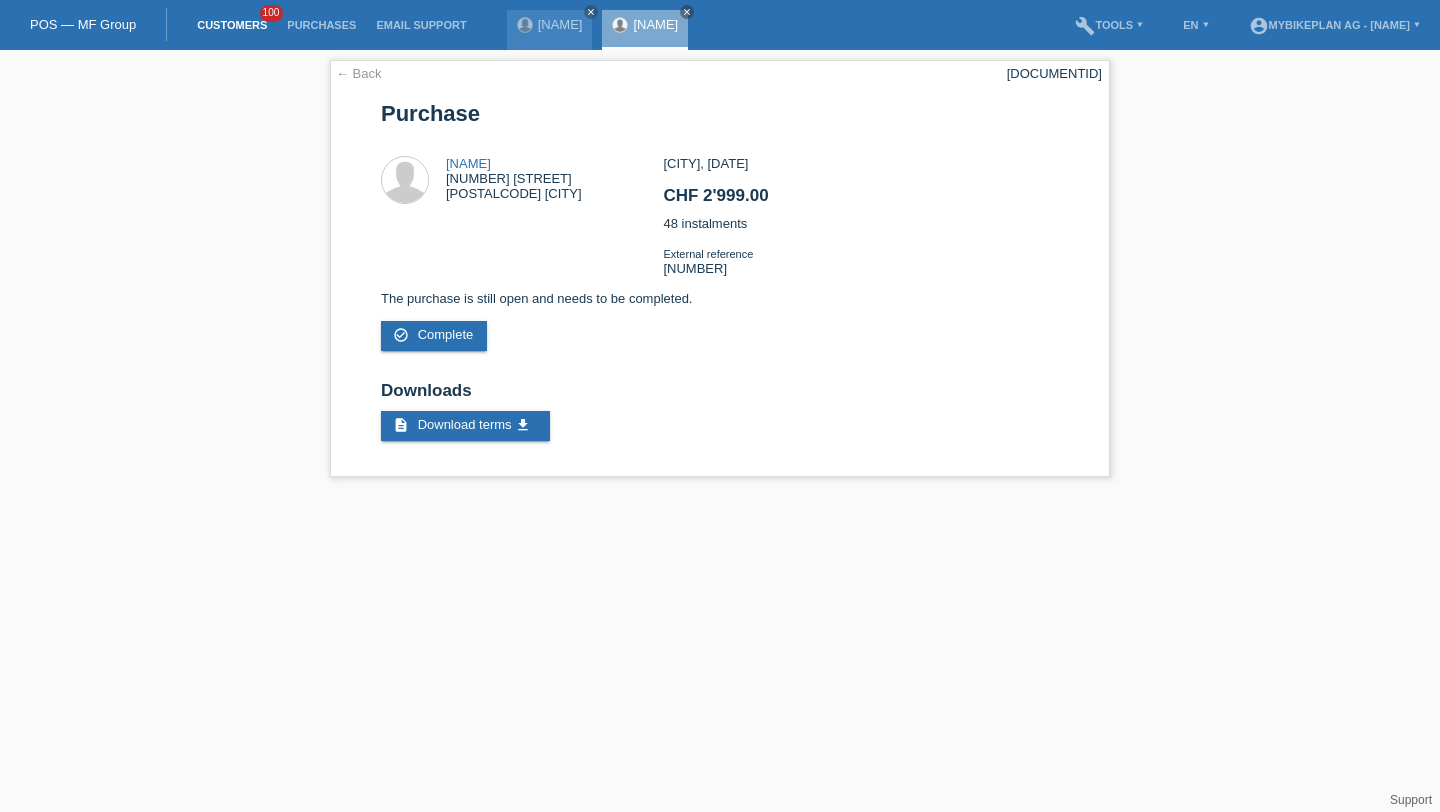 click on "Customers" at bounding box center (232, 25) 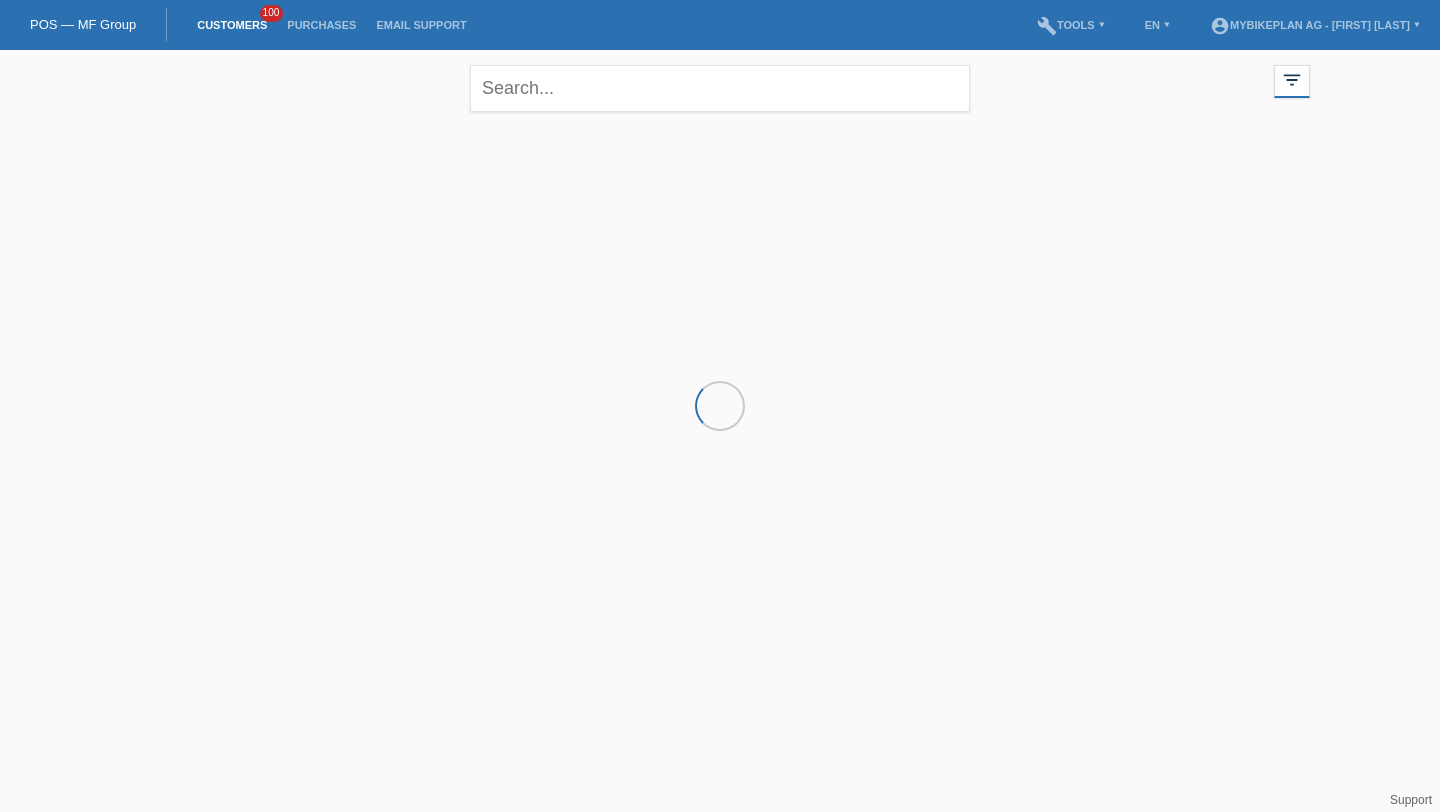 scroll, scrollTop: 0, scrollLeft: 0, axis: both 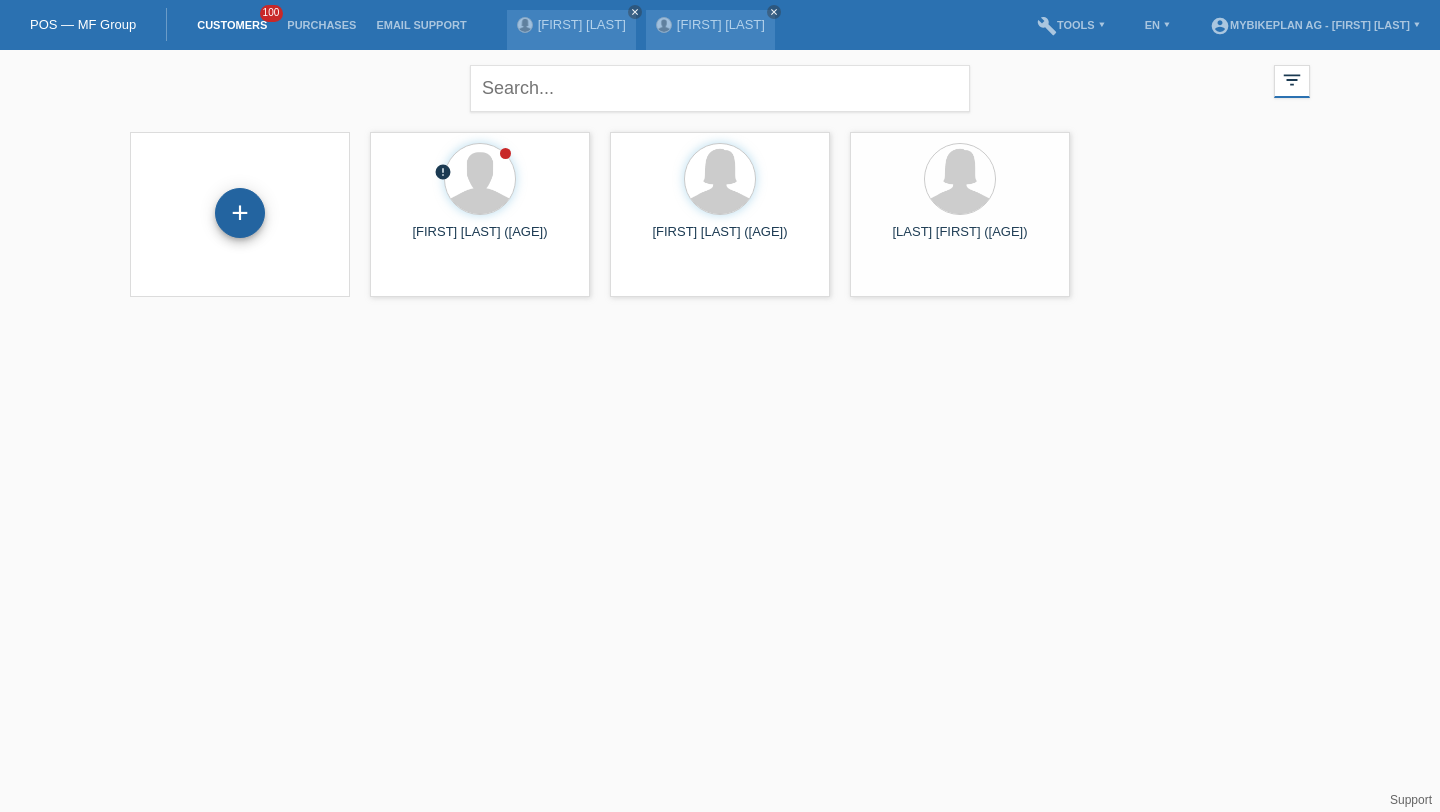 click on "+" at bounding box center (240, 213) 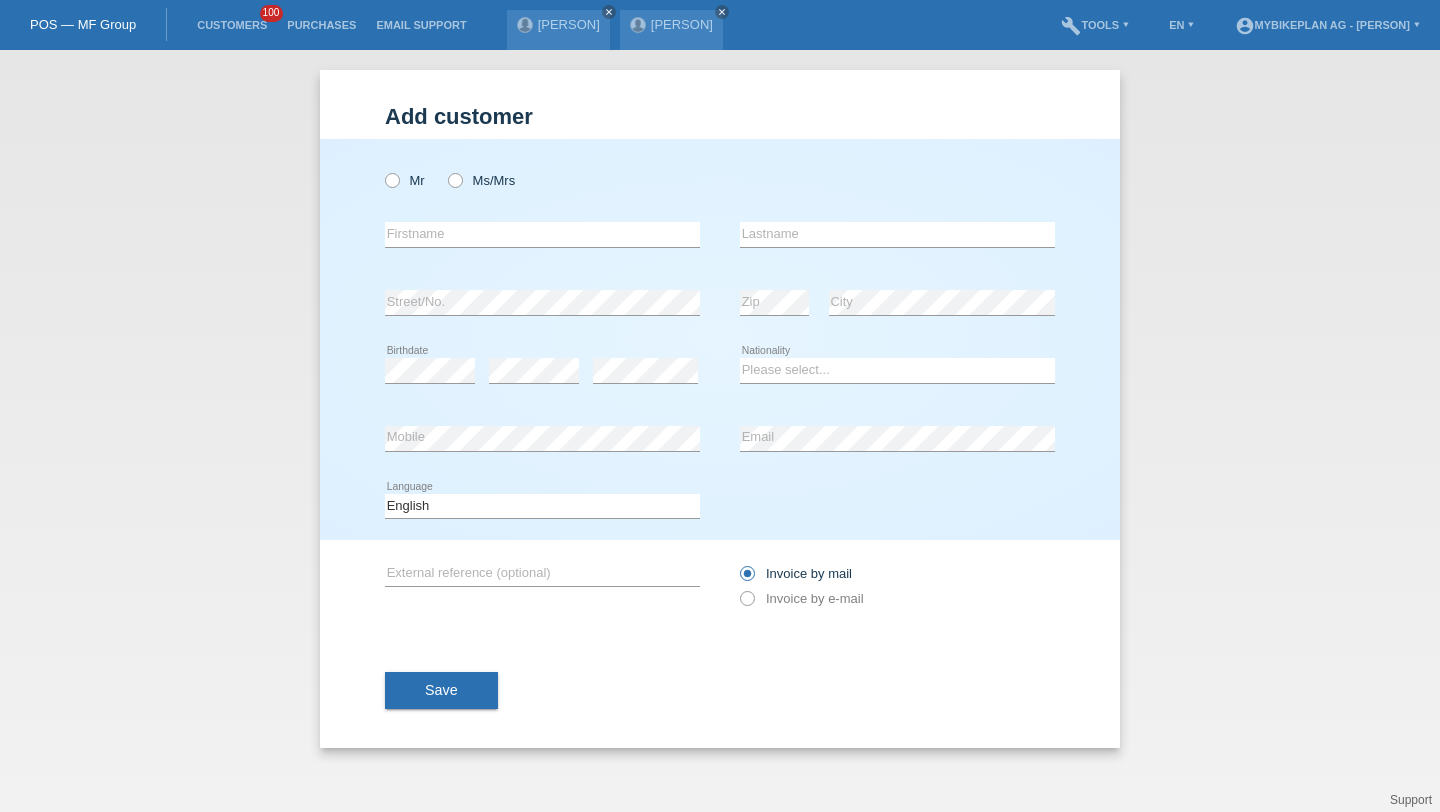 scroll, scrollTop: 0, scrollLeft: 0, axis: both 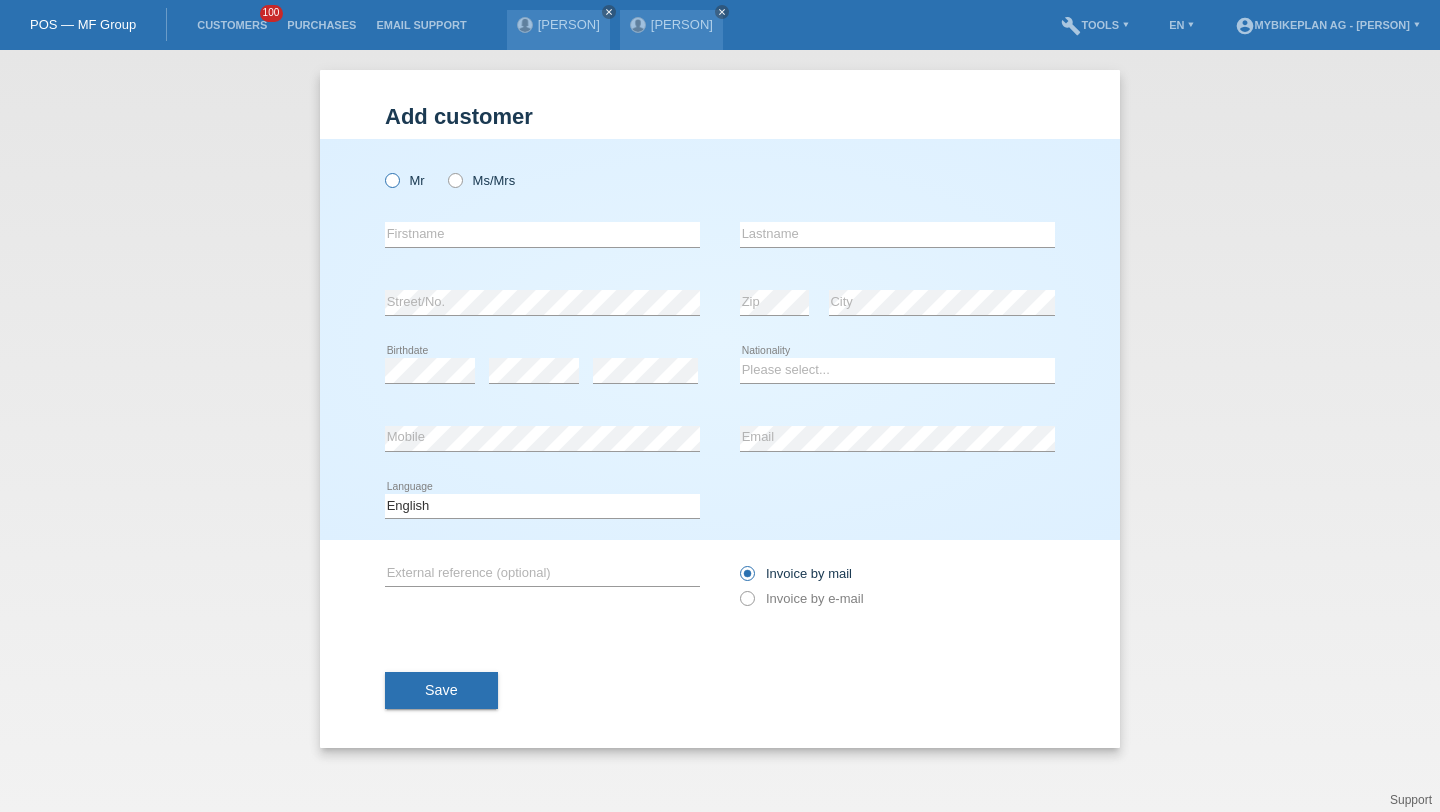 click on "Mr" at bounding box center [405, 180] 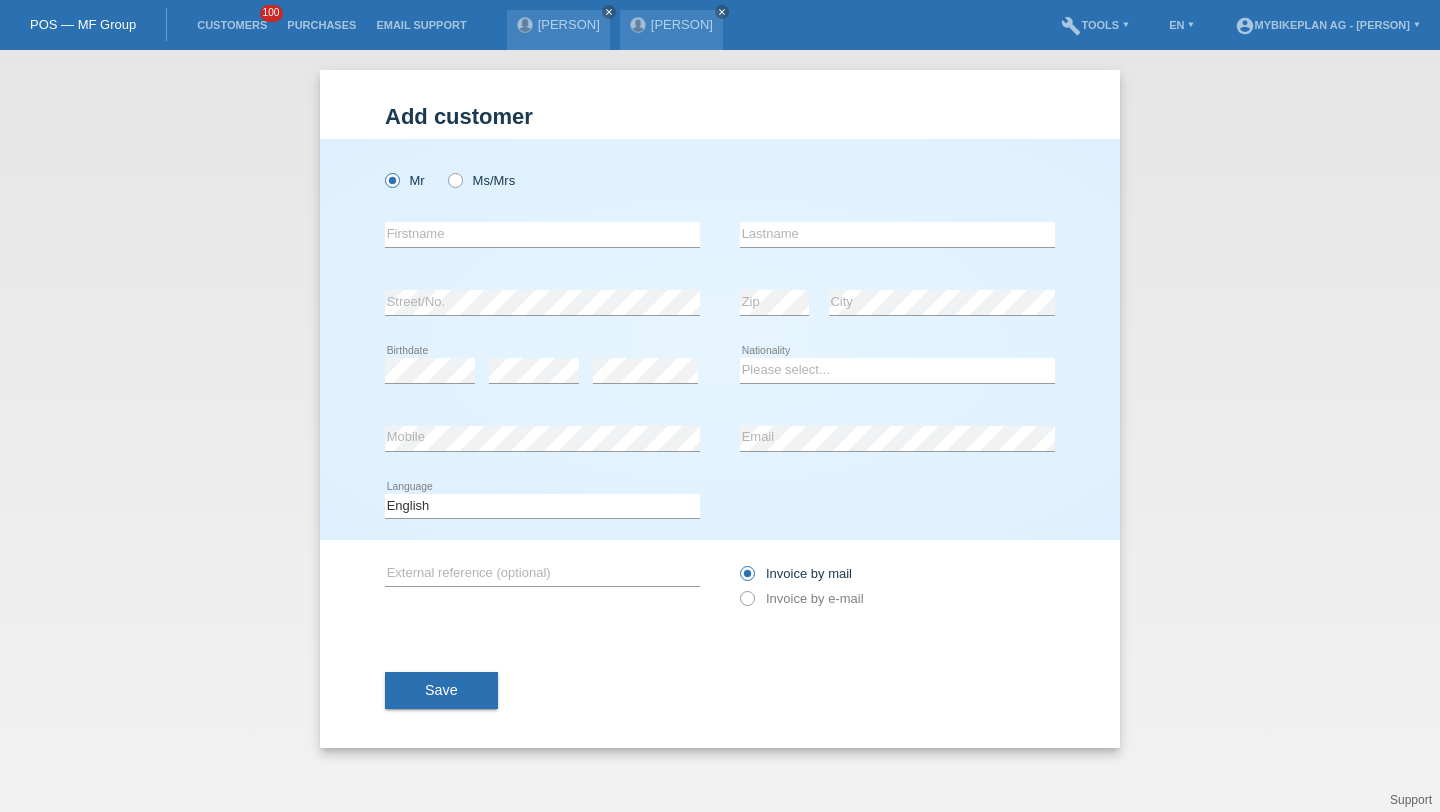 click on "error
[FIRST]" at bounding box center (542, 170) 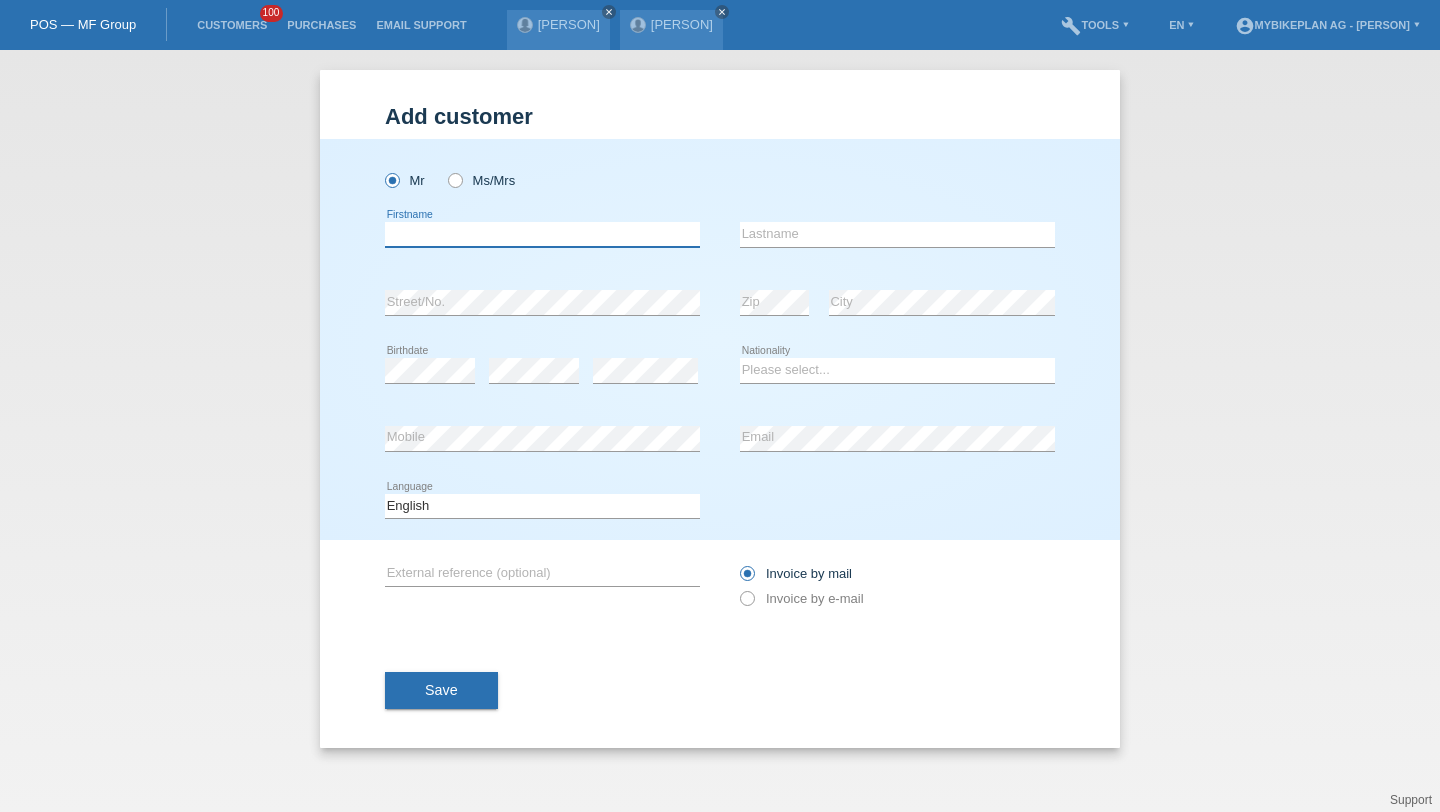 click at bounding box center [542, 234] 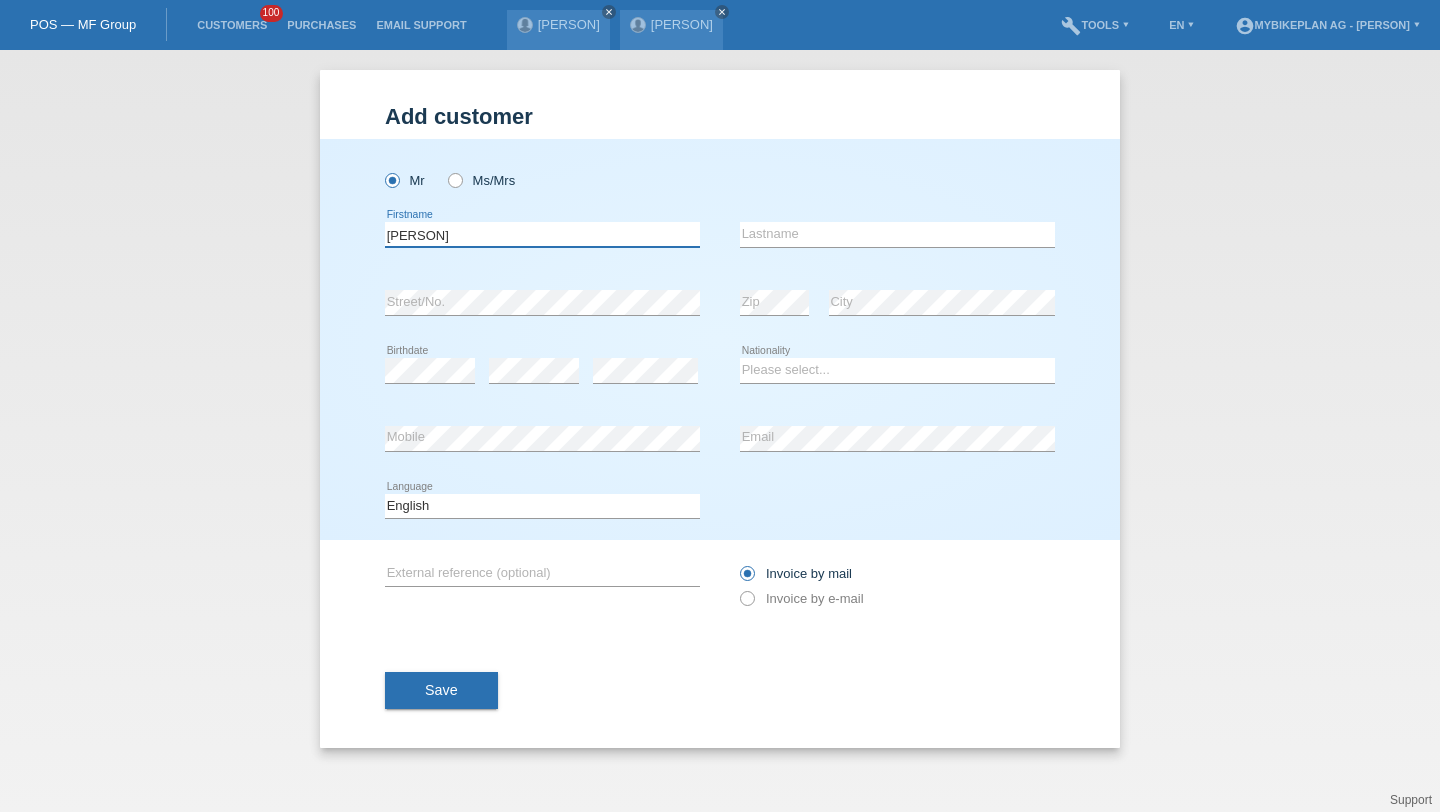 type on "[PERSON]" 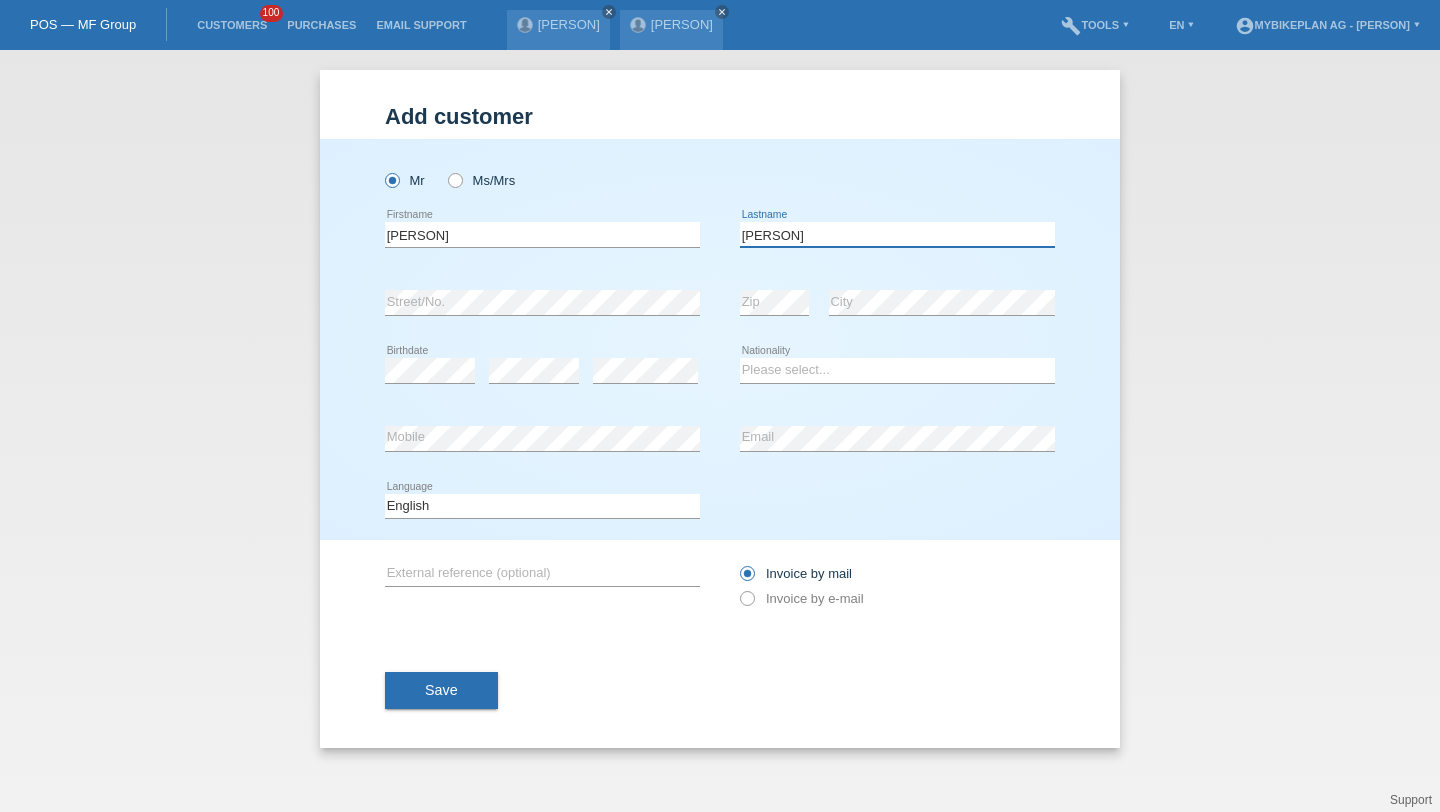 type on "[PERSON]" 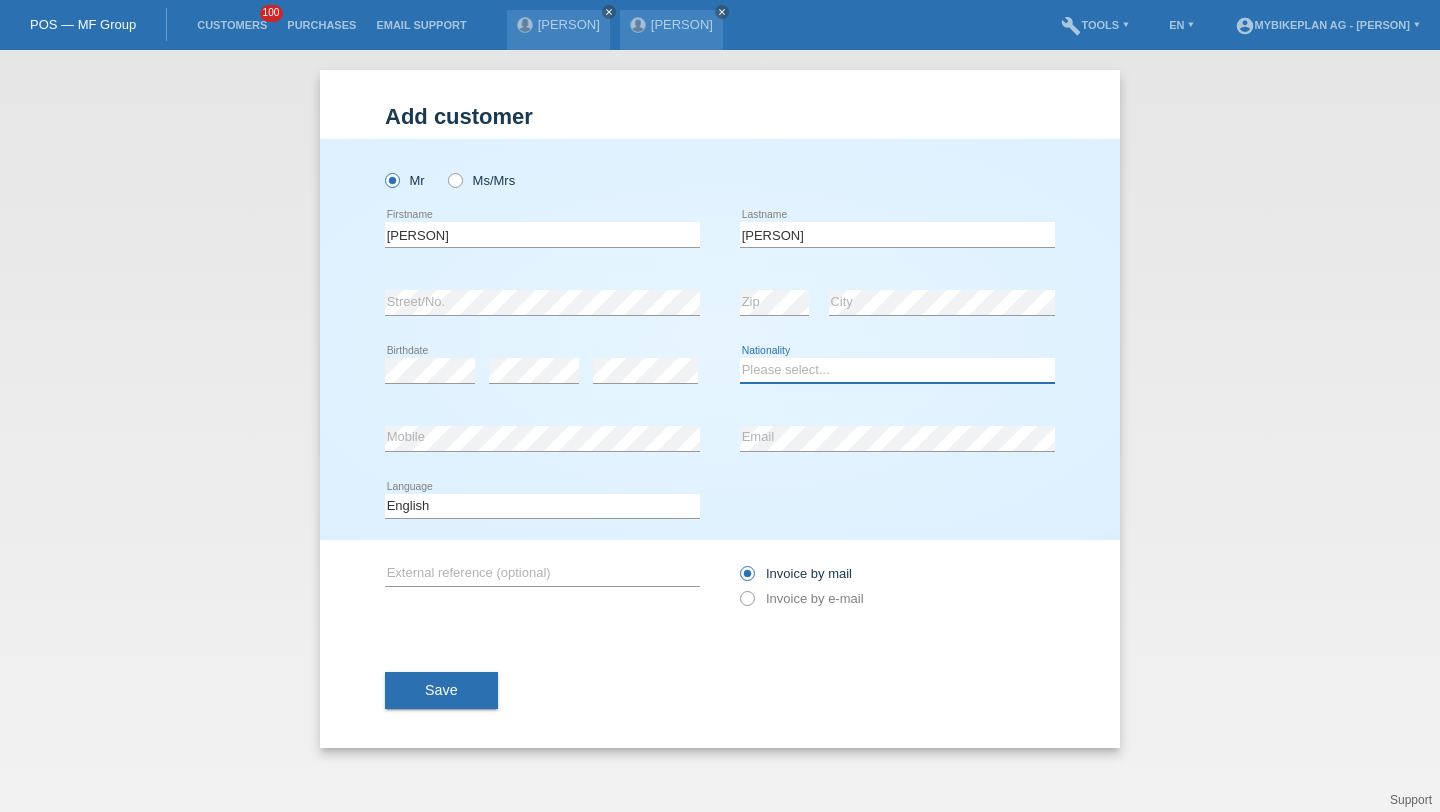 click on "Please select...
Switzerland
Austria
Germany
Liechtenstein
------------
Afghanistan
Åland Islands
Albania
Algeria
American Samoa Andorra Angola Anguilla Antarctica Antigua and Barbuda Argentina Armenia" at bounding box center (897, 370) 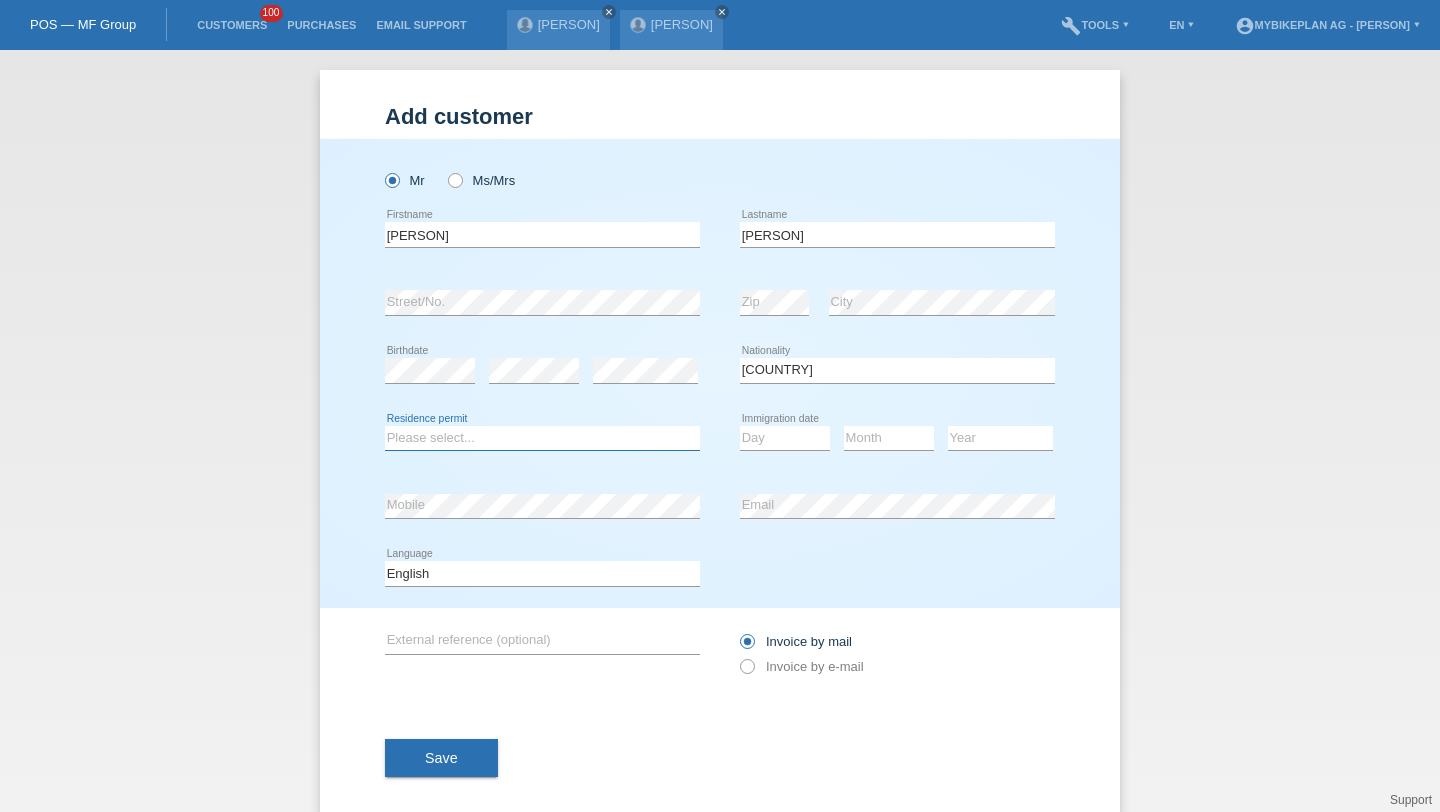 click on "Please select...
C
B
B - Refugee status
Other" at bounding box center [542, 438] 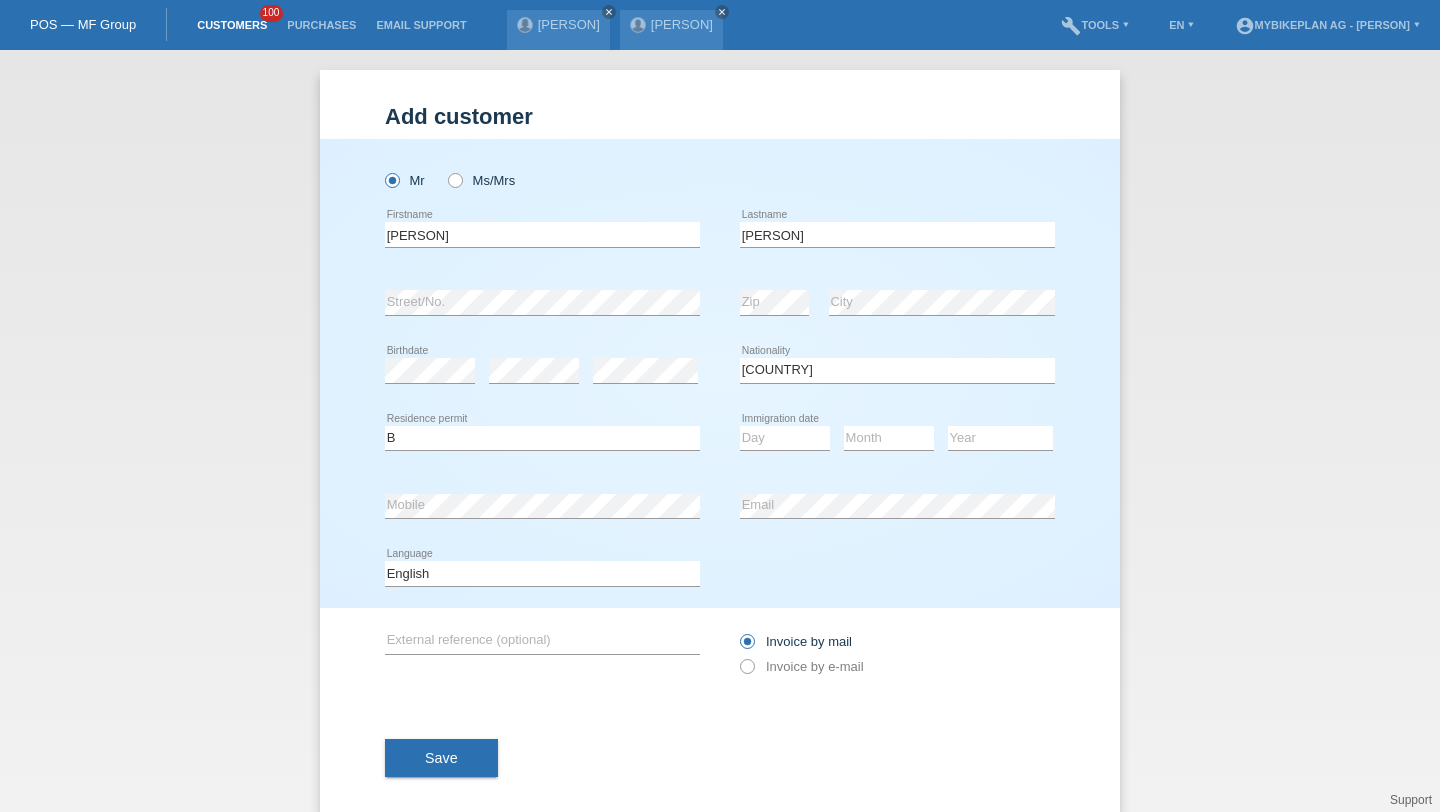 click on "Customers" at bounding box center (232, 25) 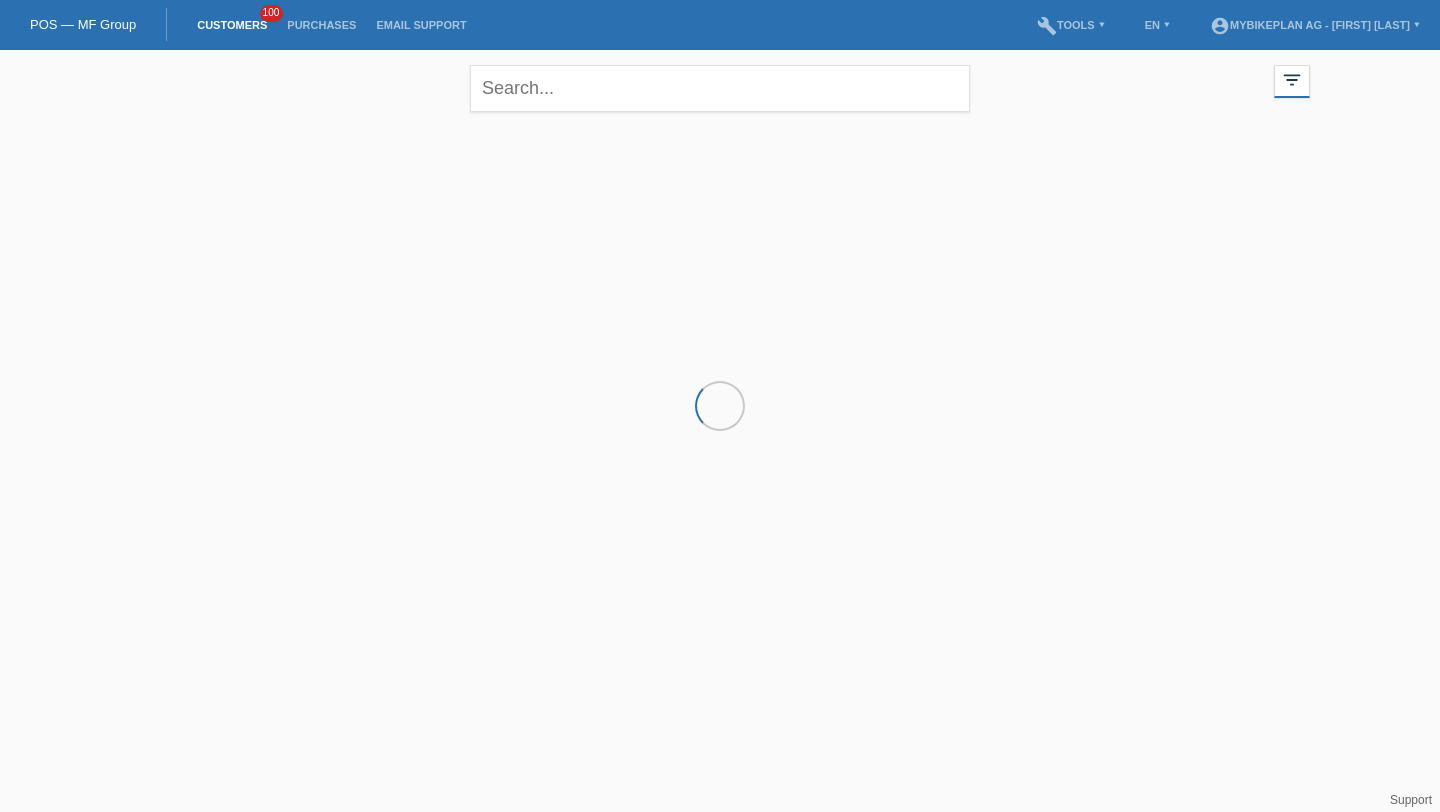 scroll, scrollTop: 0, scrollLeft: 0, axis: both 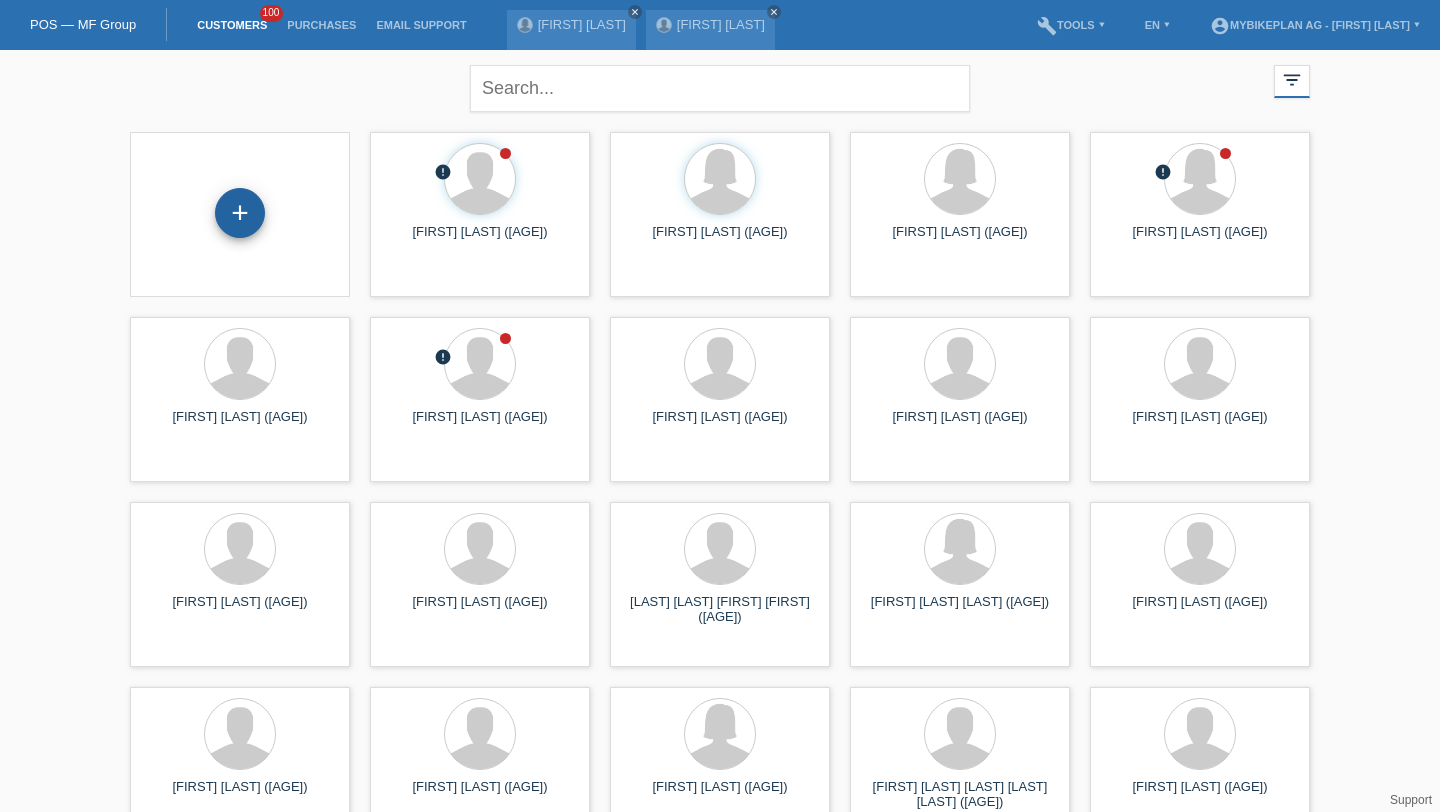 click on "+" at bounding box center [240, 213] 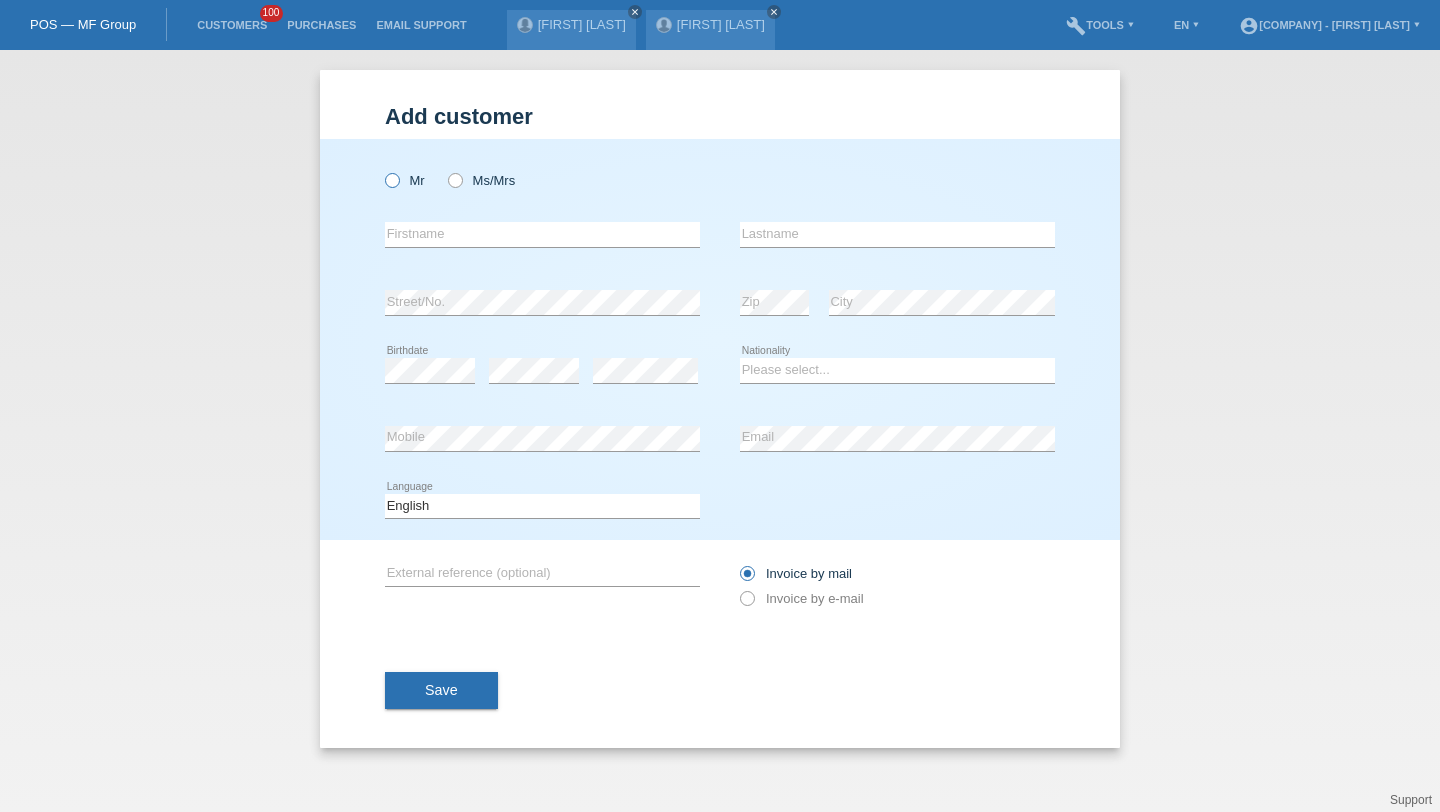 scroll, scrollTop: 0, scrollLeft: 0, axis: both 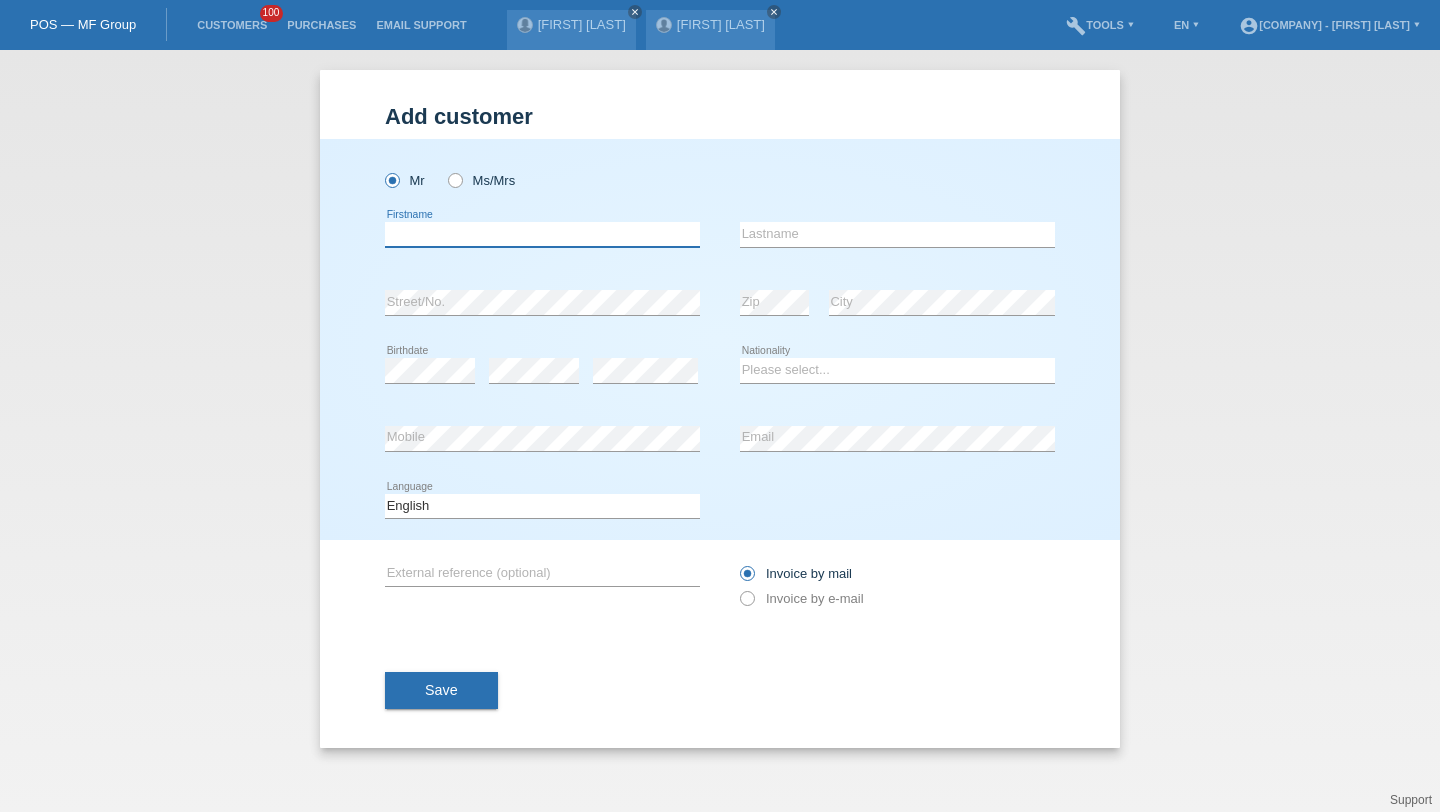 click at bounding box center [542, 234] 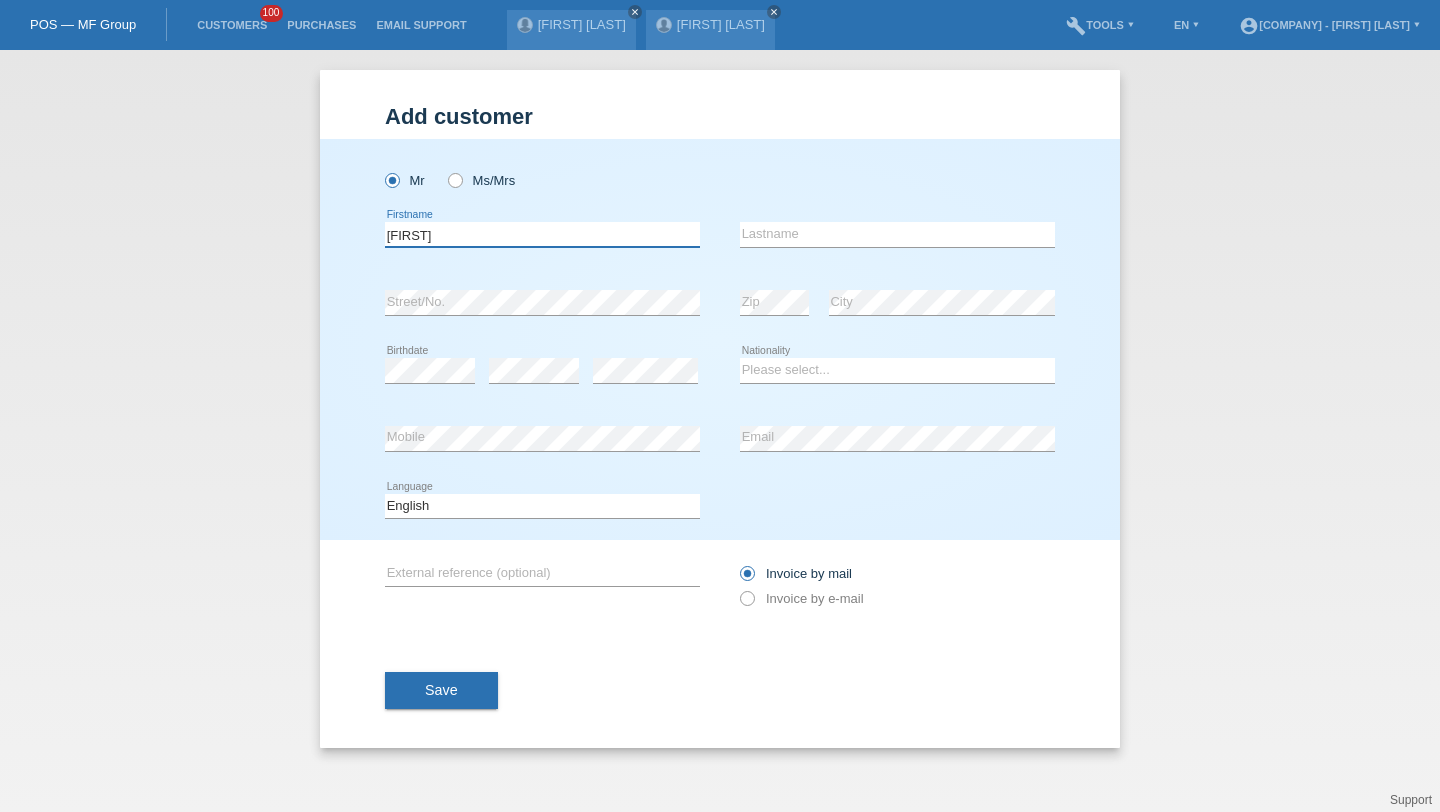 type on "[FIRST]" 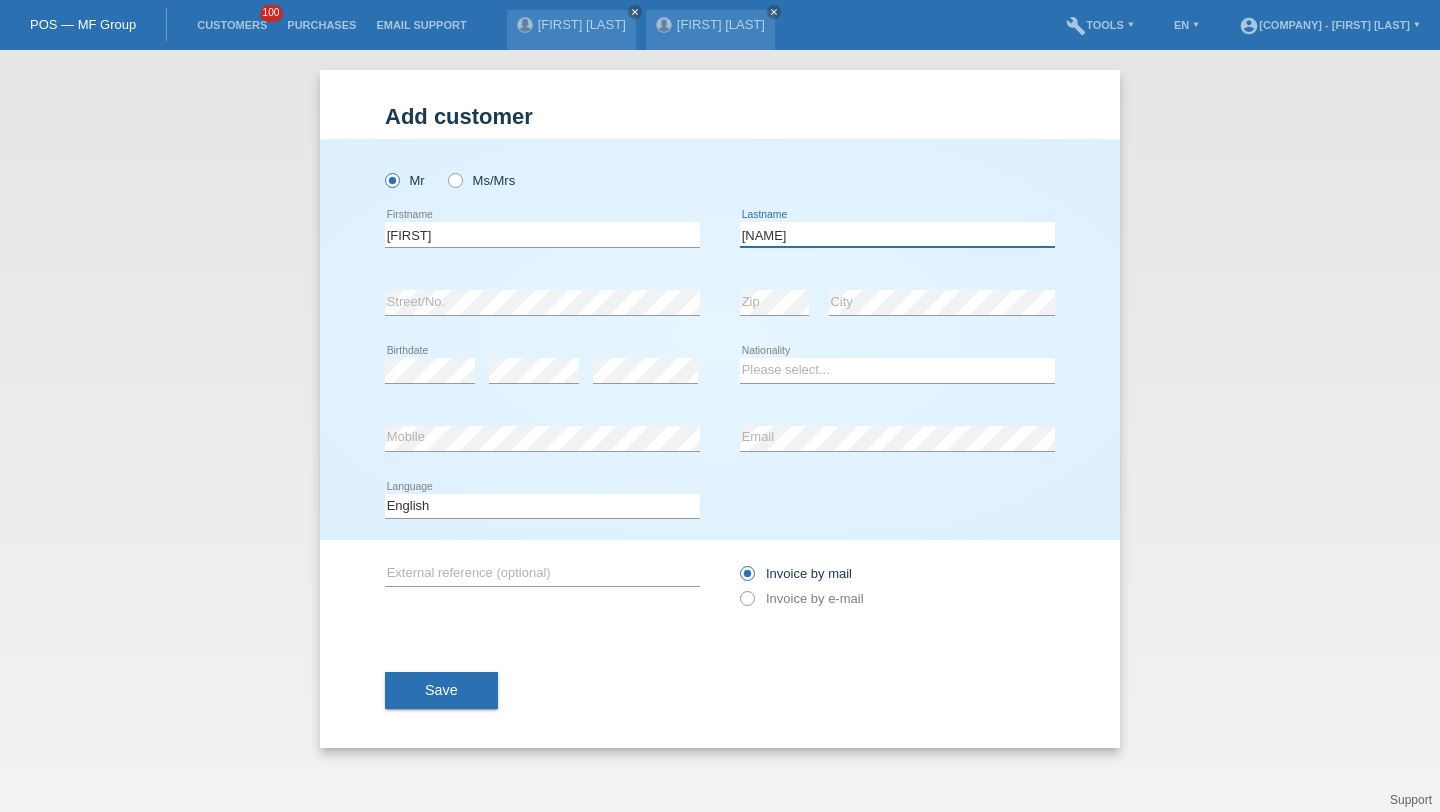 type on "[NAME]" 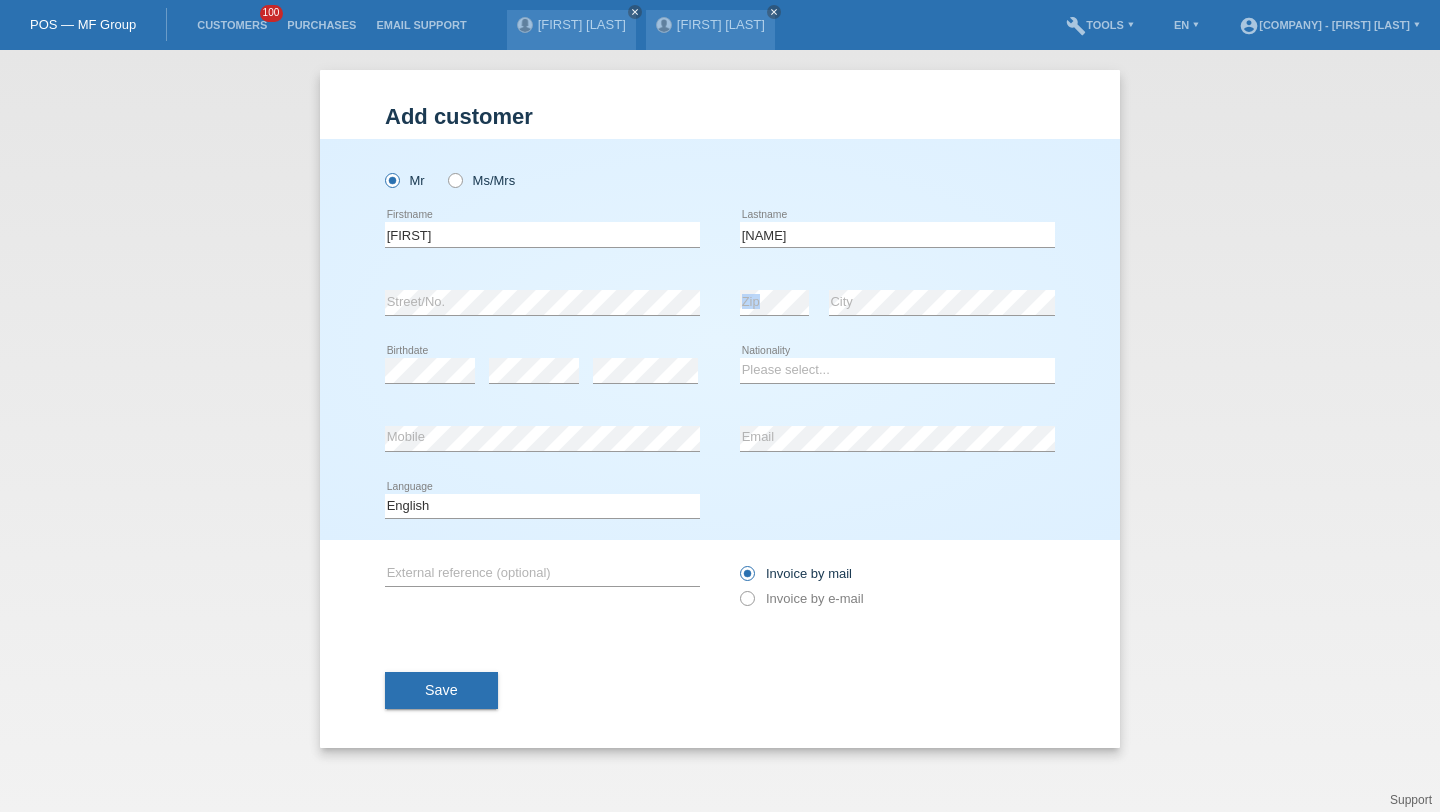 click on "error
Zip
error
City" at bounding box center [897, 303] 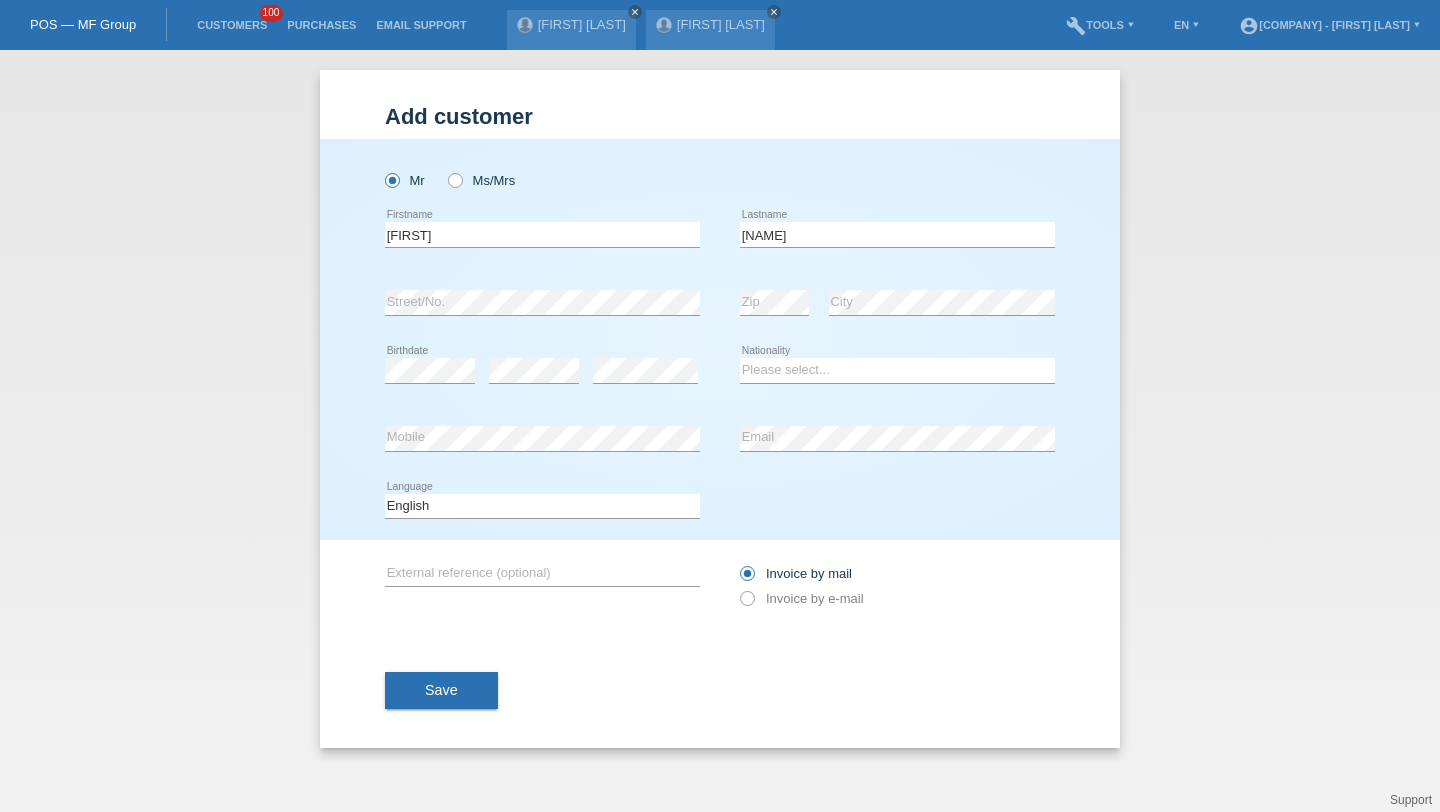 click on "error
Birthdate" at bounding box center (430, 371) 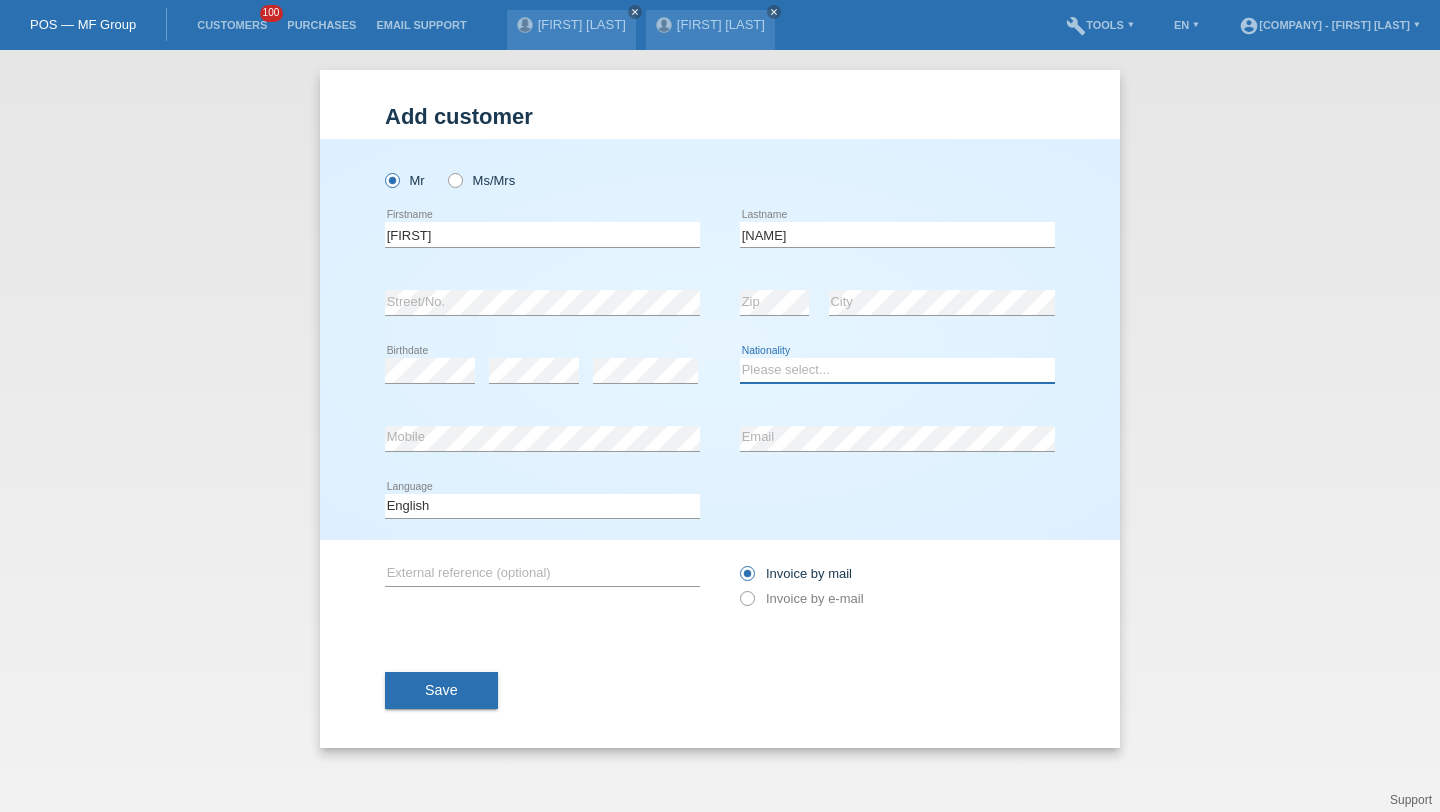 click on "Please select...
Switzerland
Austria
Germany
Liechtenstein
------------
Afghanistan
Åland Islands
Albania
Algeria
American Samoa Andorra Angola Anguilla Antarctica Antigua and Barbuda Argentina Armenia" at bounding box center (897, 370) 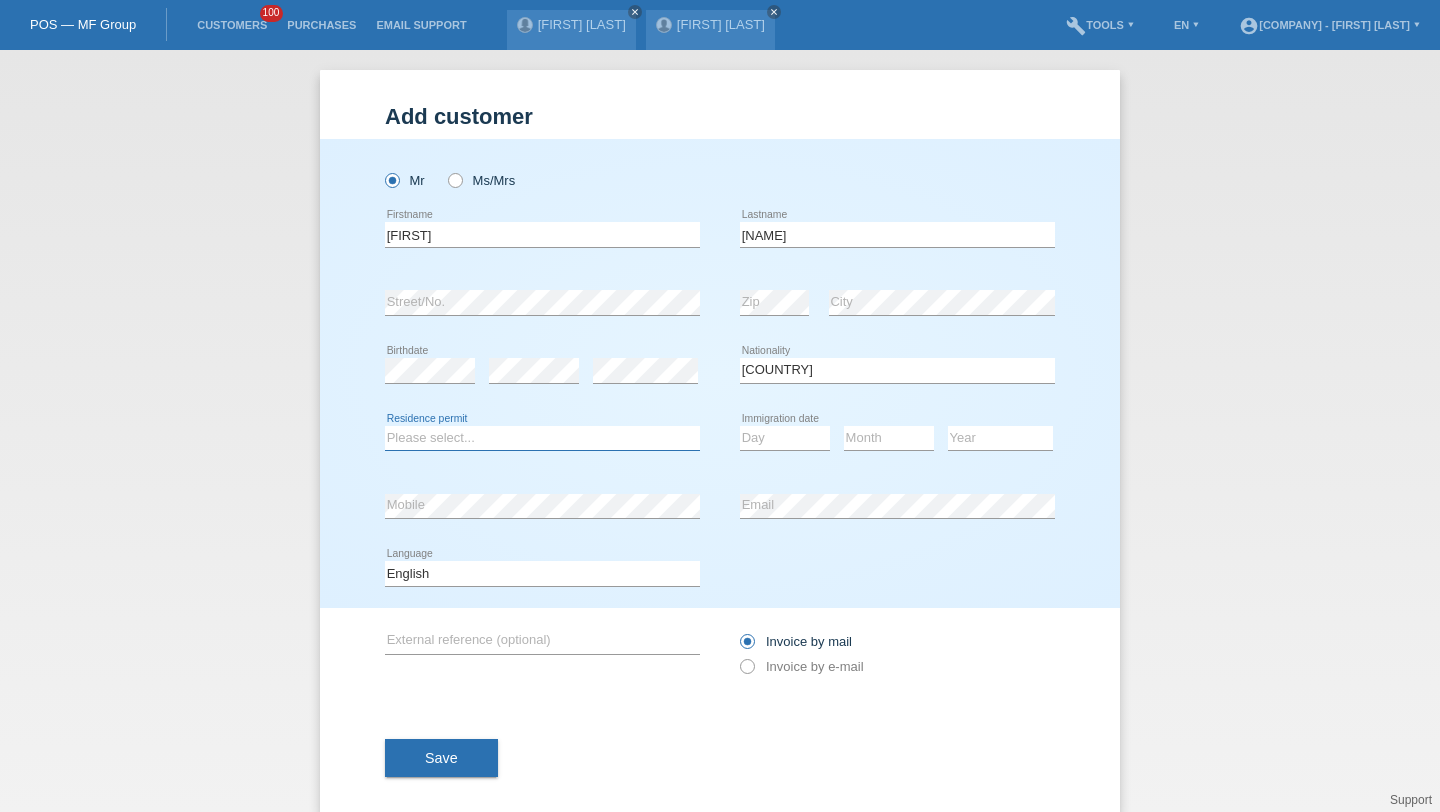 click on "Please select...
C
B
B - Refugee status
Other" at bounding box center [542, 438] 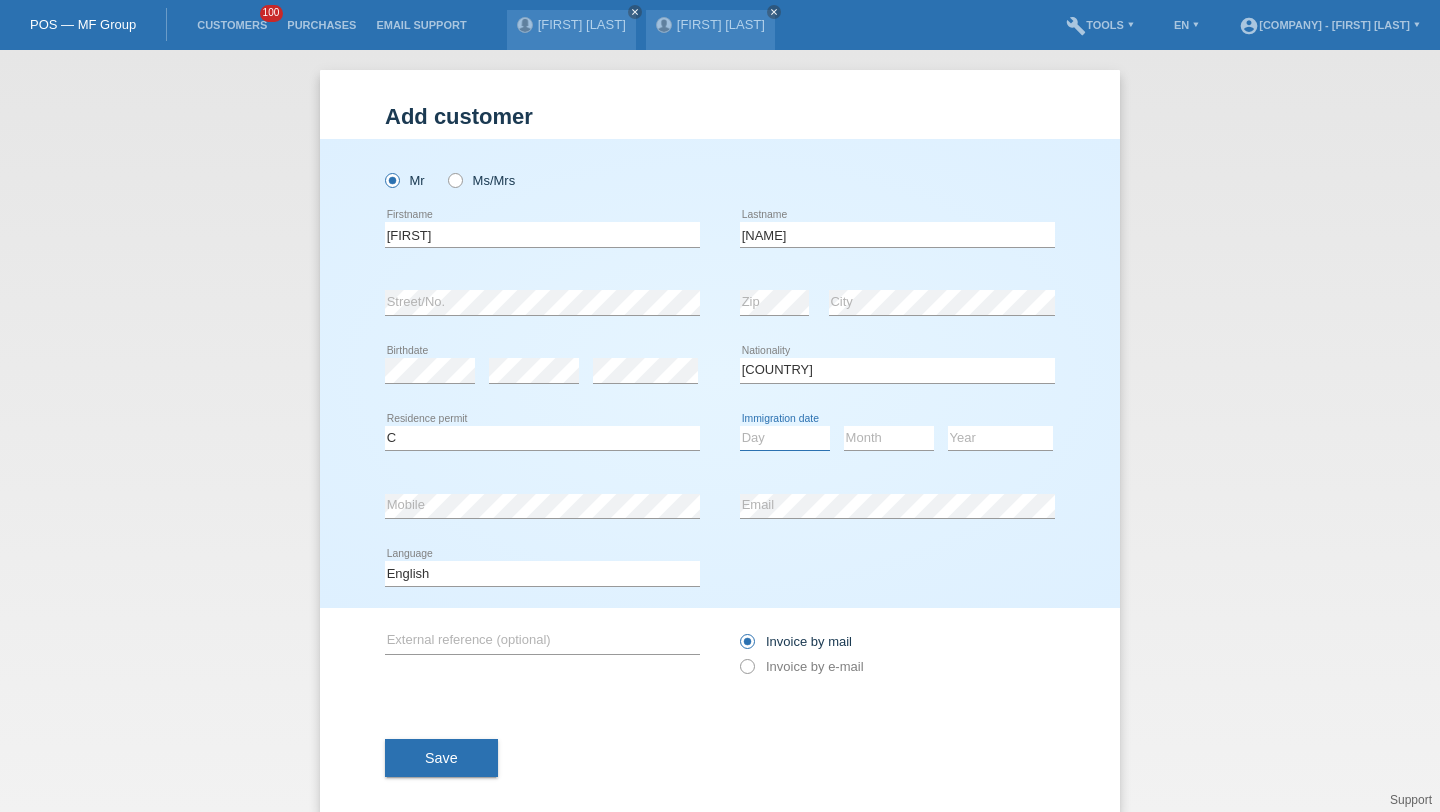 click on "Day
01
02
03
04
05
06
07
08
09
10 11" at bounding box center (785, 438) 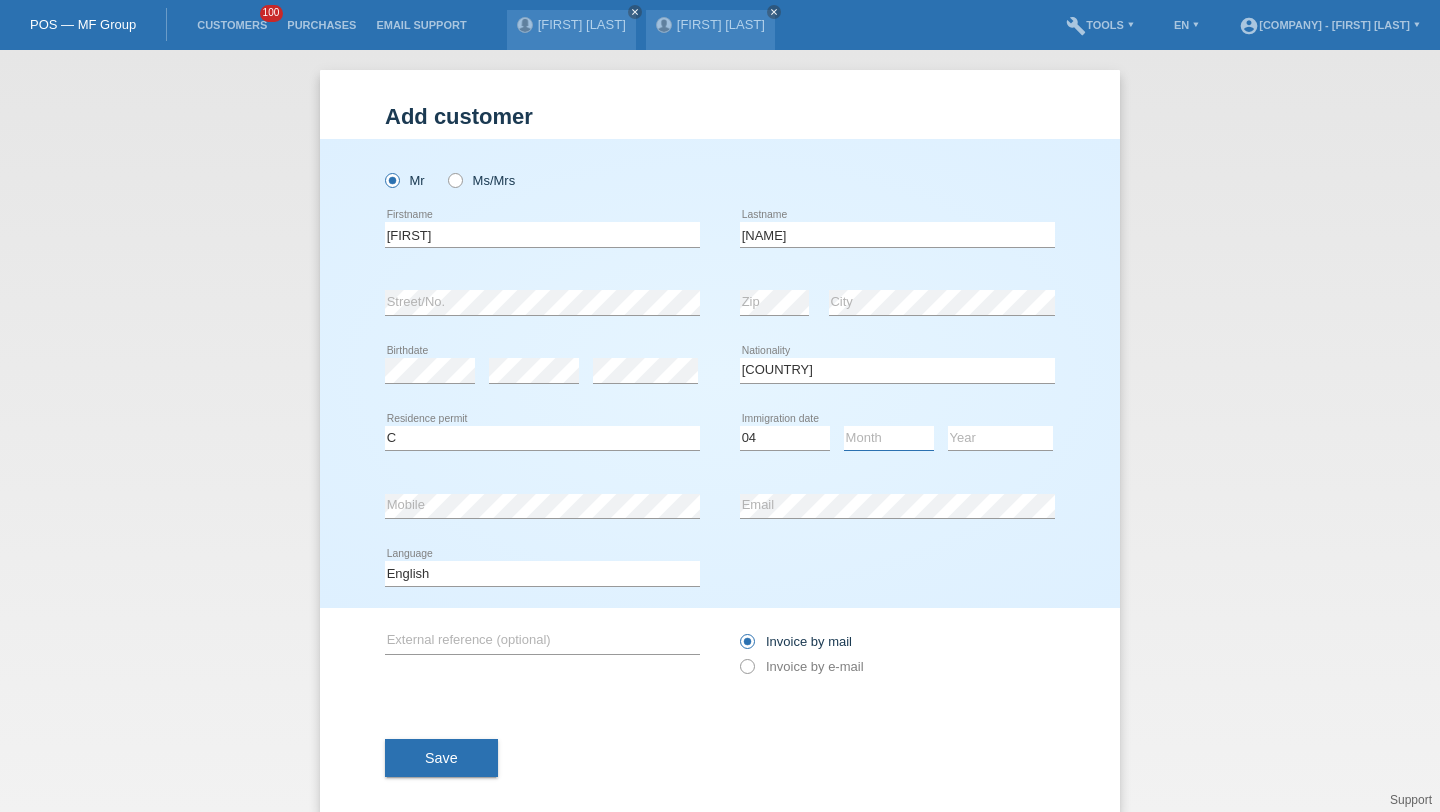 click on "Month
01
02
03
04
05
06
07
08
09
10 11" at bounding box center [889, 438] 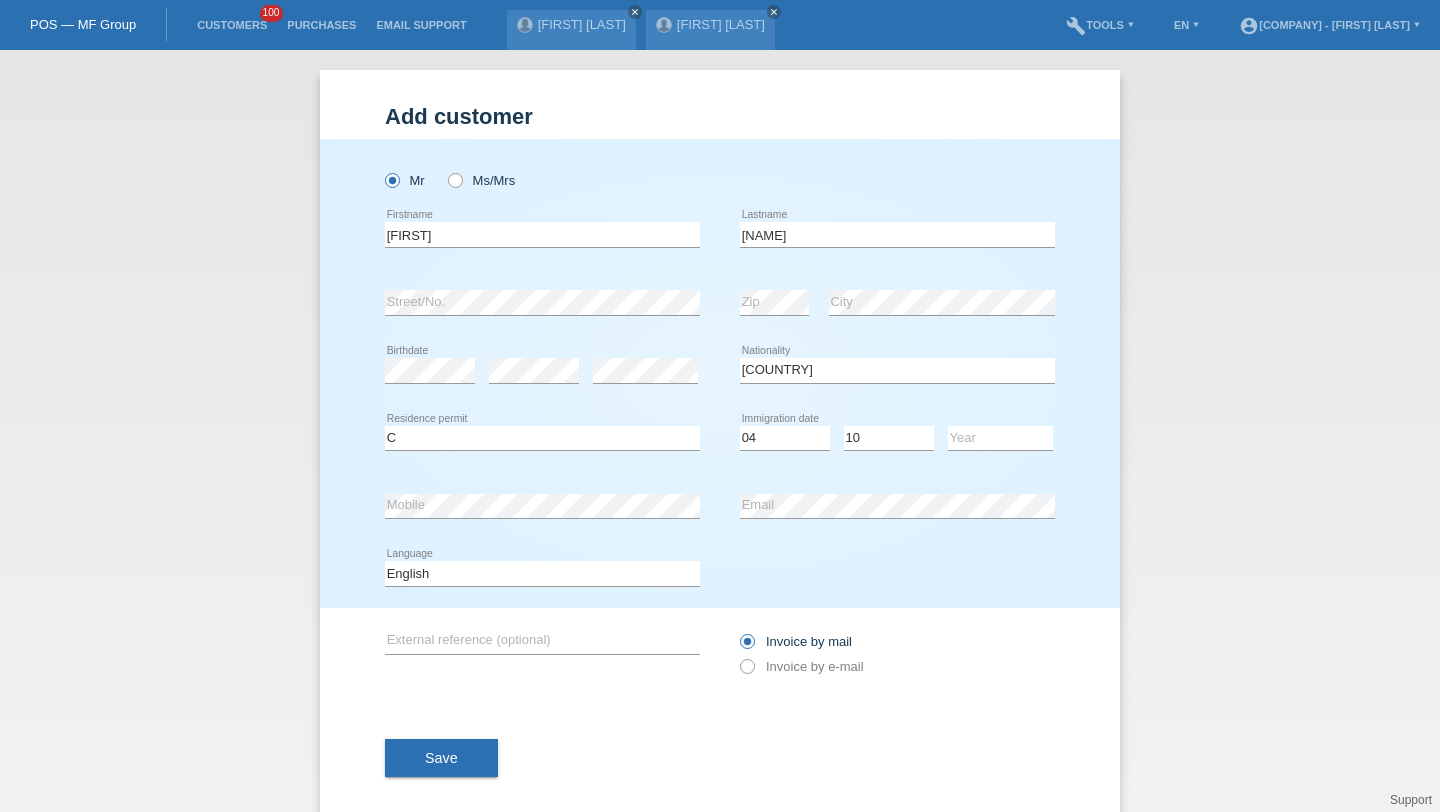 click on "Year
2025
2024
2023
2022
2021
2020
2019
2018
2017" at bounding box center (1000, 439) 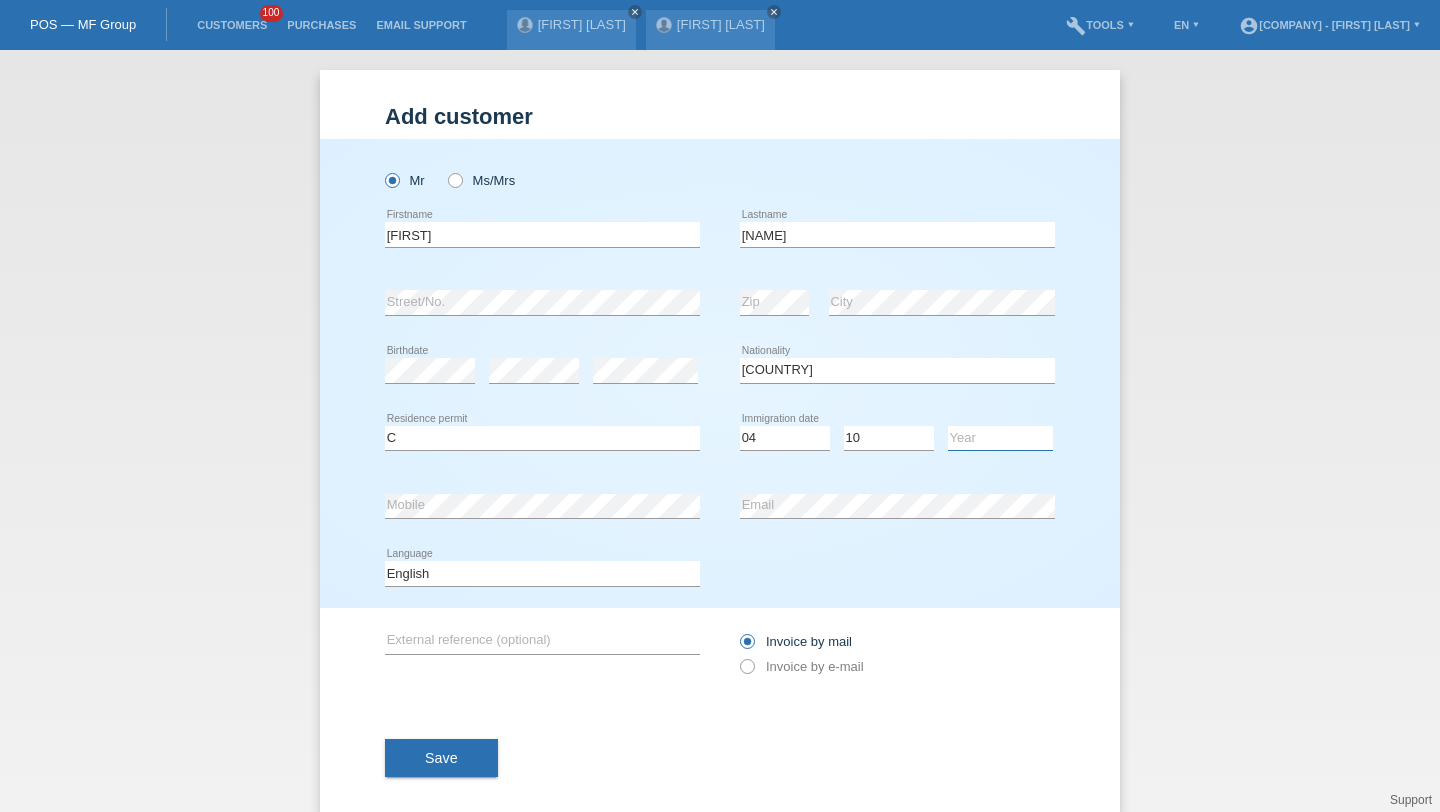 click on "Year
2025
2024
2023
2022
2021
2020
2019
2018
2017 2016 2015 2014 2013 2012 2011 2010 2009 2008 2007 2006 2005 2004 2003 2002 2001" at bounding box center (1000, 438) 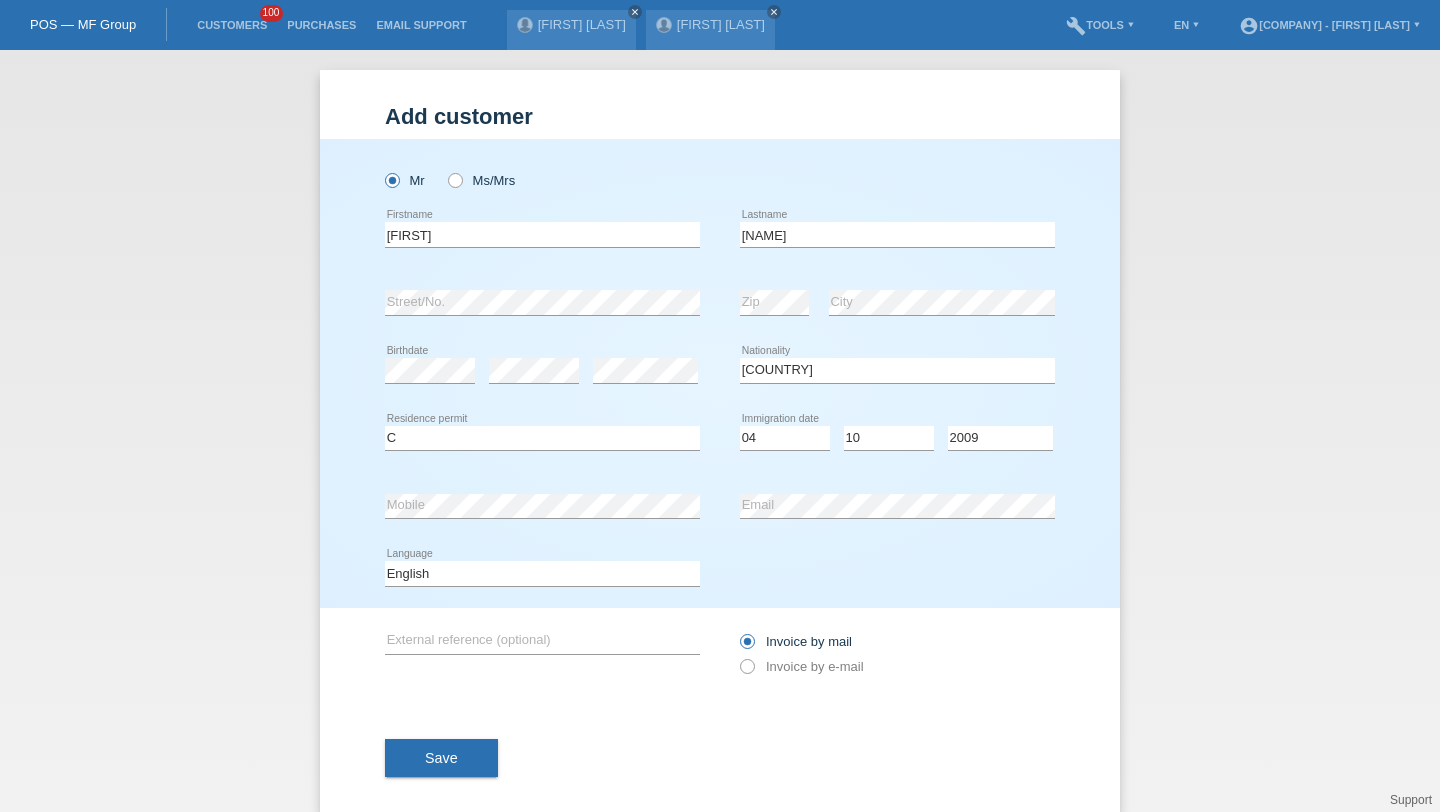 click on "error
Mobile" at bounding box center (542, 170) 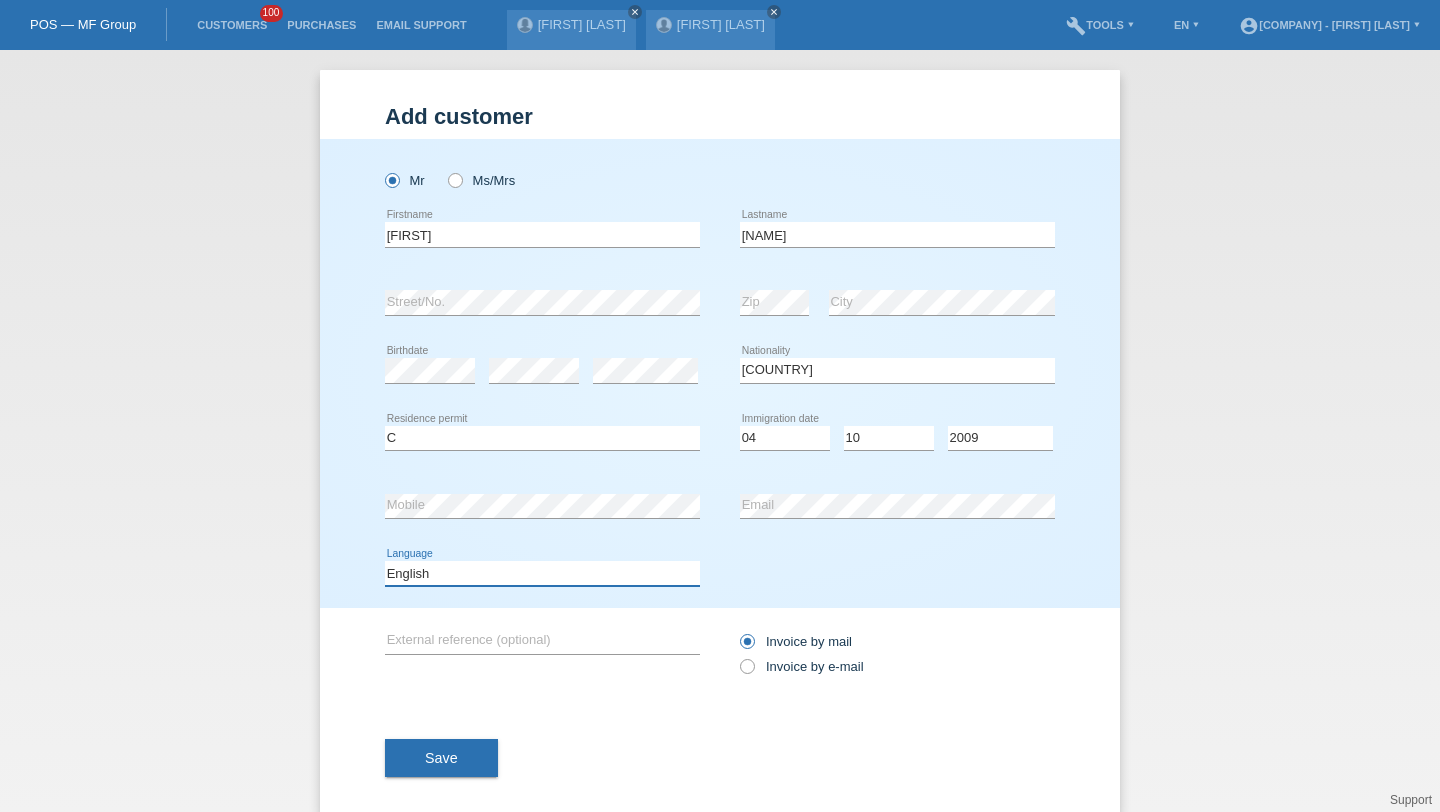 click on "Deutsch
Français
Italiano
English" at bounding box center [542, 573] 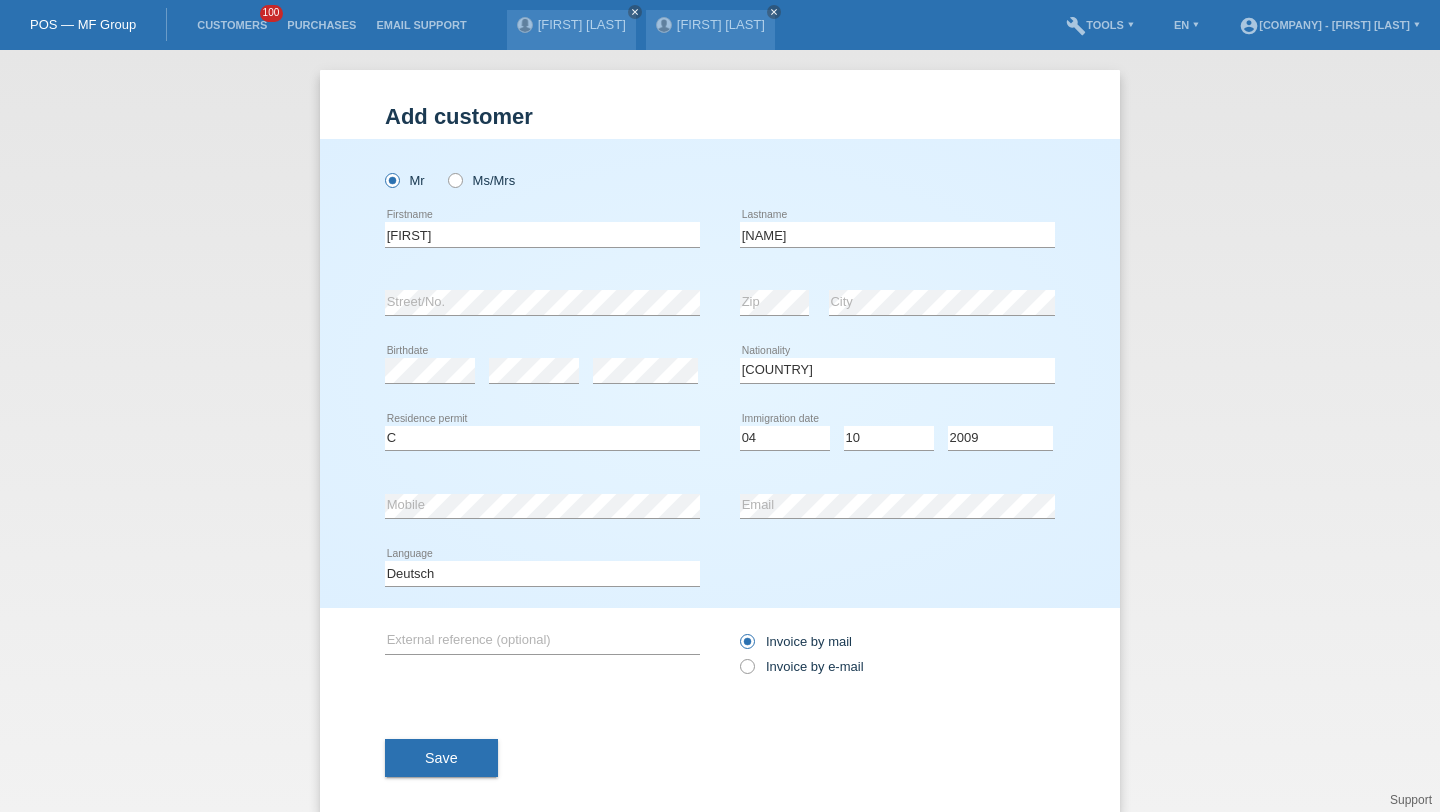 click on "Invoice by mail
Invoice by e-mail" at bounding box center (897, 654) 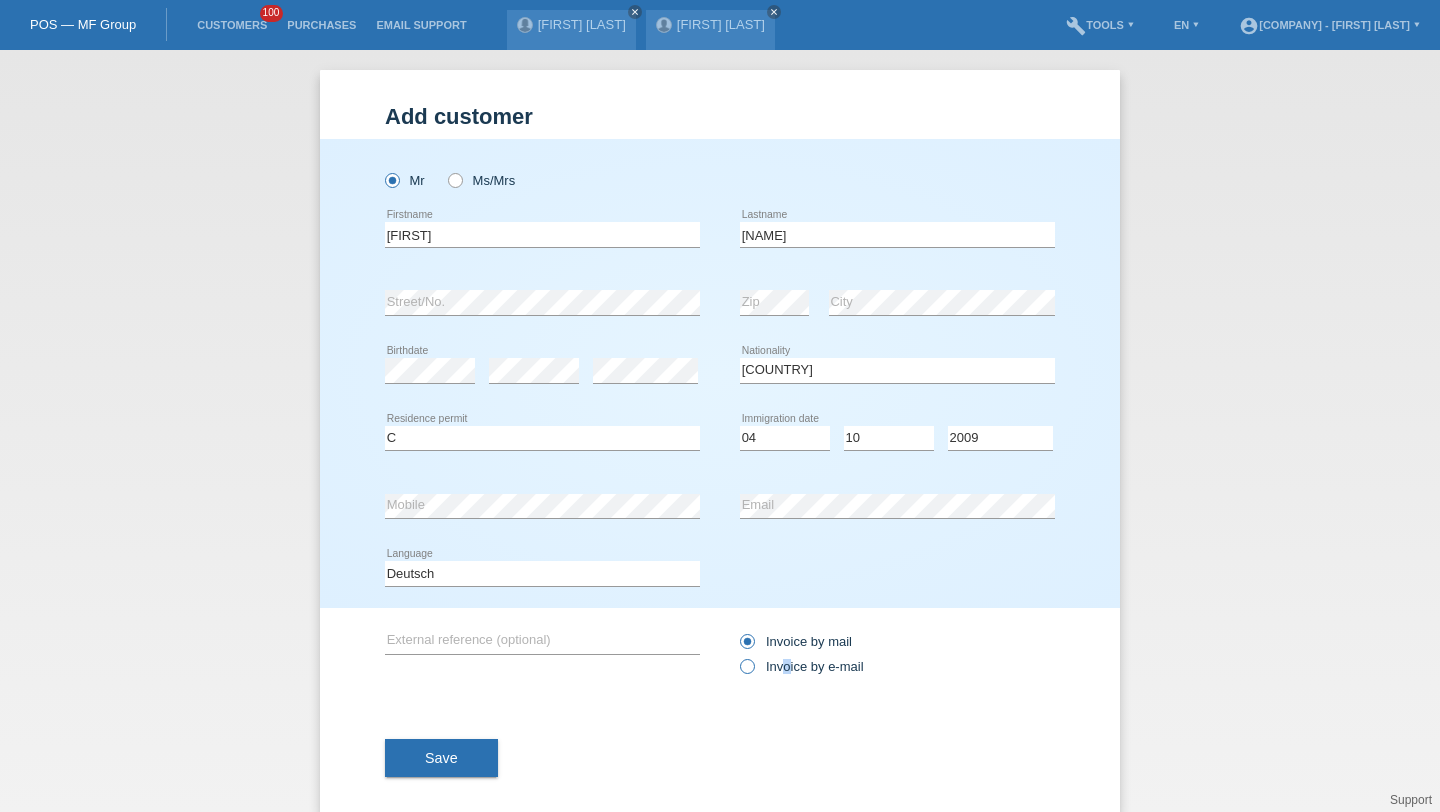 click on "Invoice by e-mail" at bounding box center (796, 641) 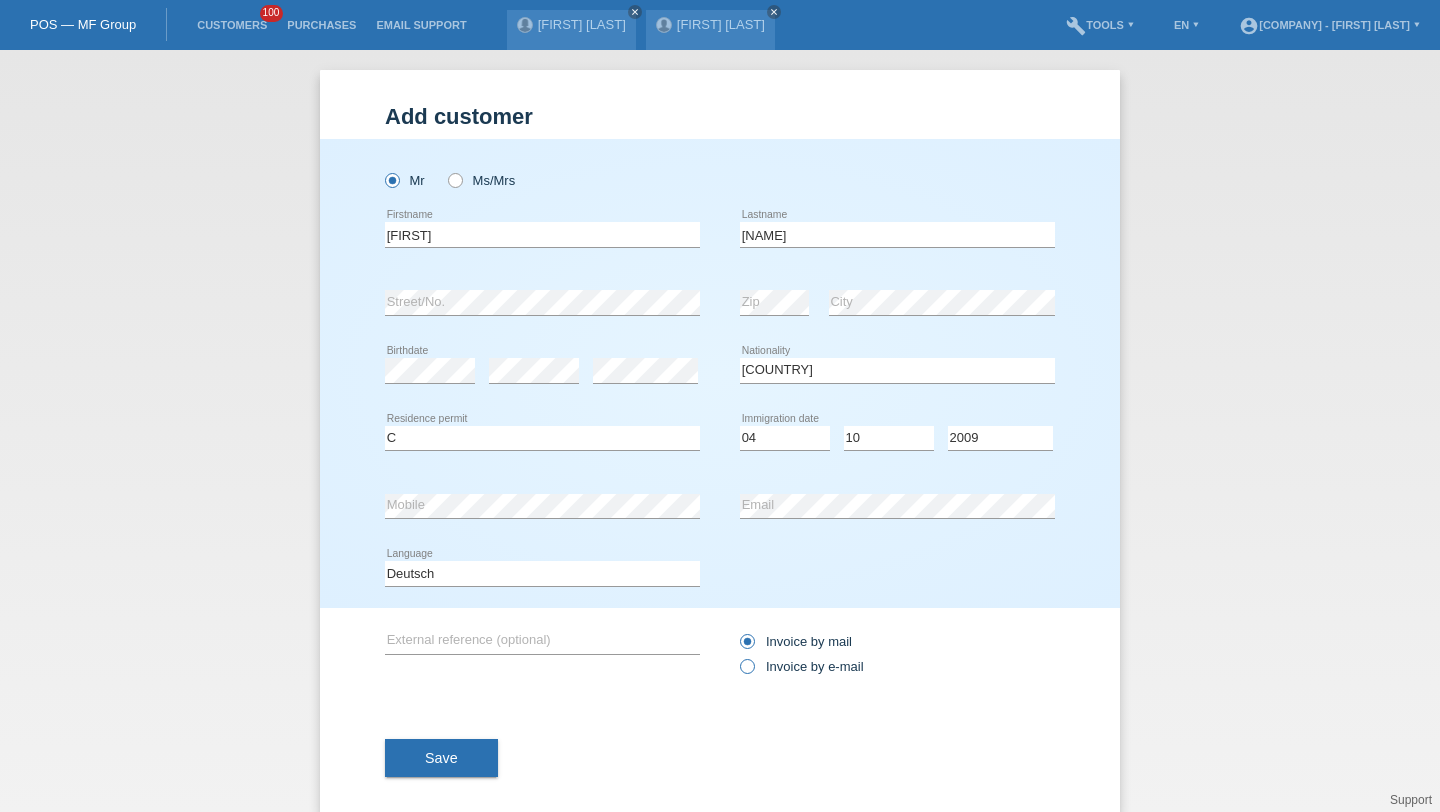 click on "Invoice by e-mail" at bounding box center [796, 641] 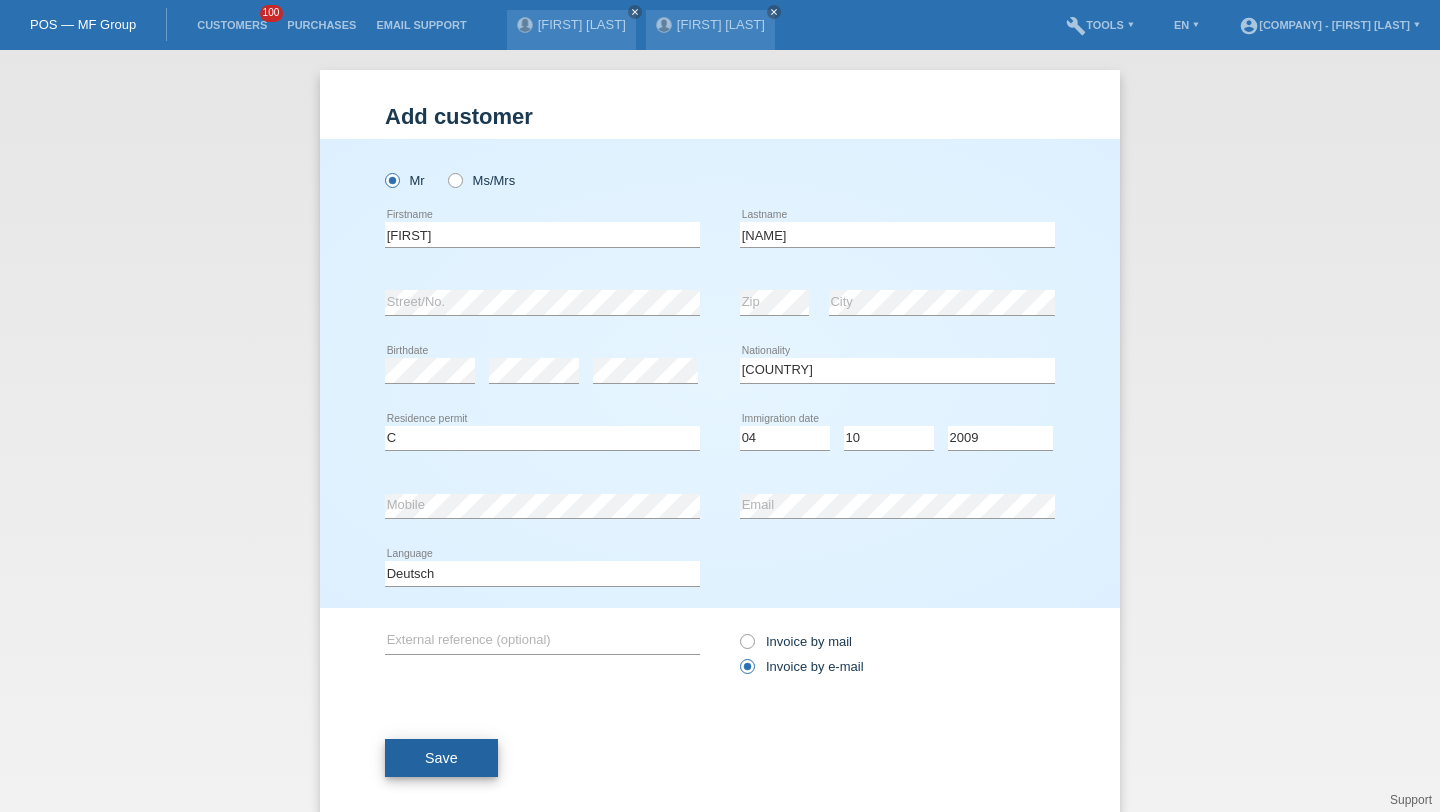 click on "Save" at bounding box center [441, 758] 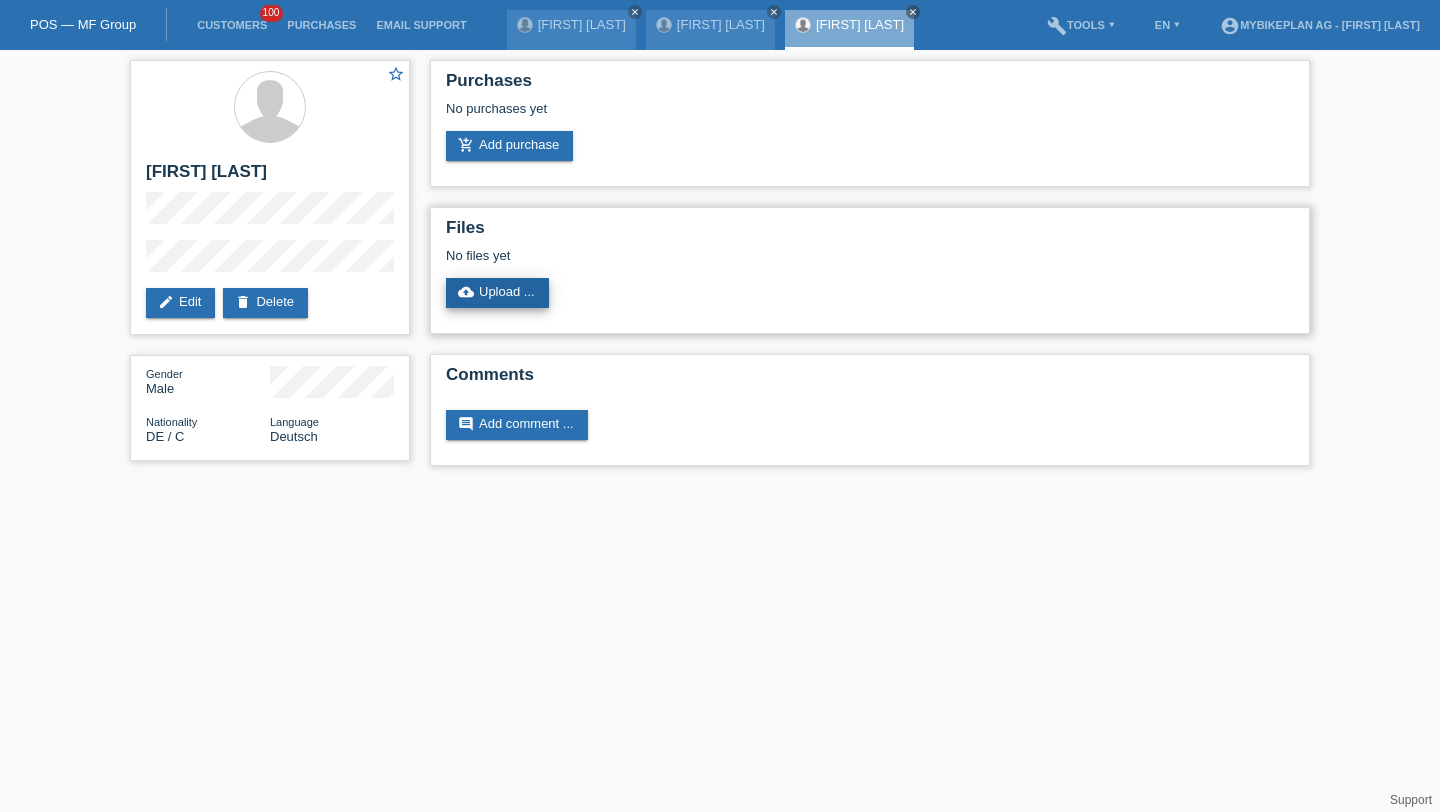 scroll, scrollTop: 0, scrollLeft: 0, axis: both 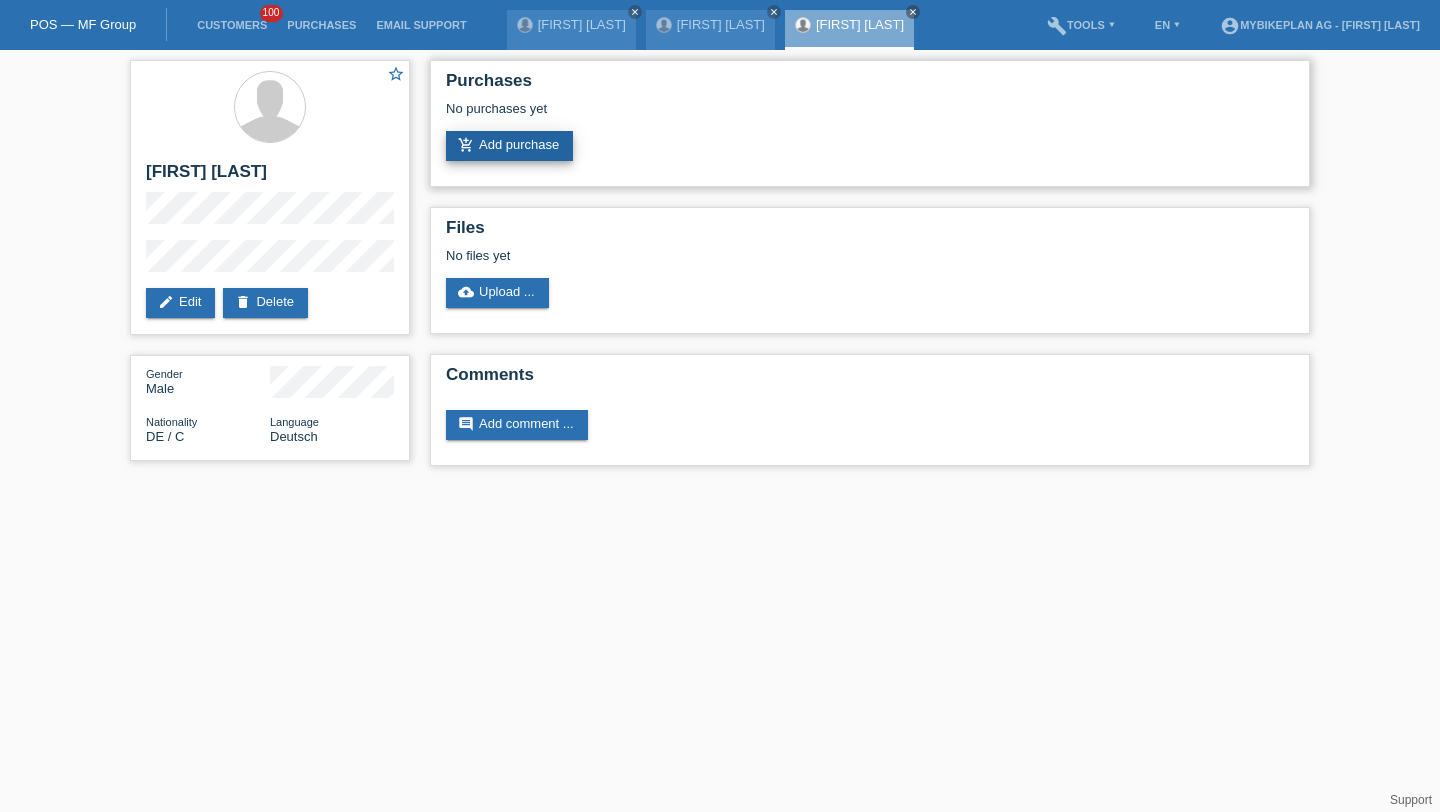 click on "add_shopping_cart  Add purchase" at bounding box center [509, 146] 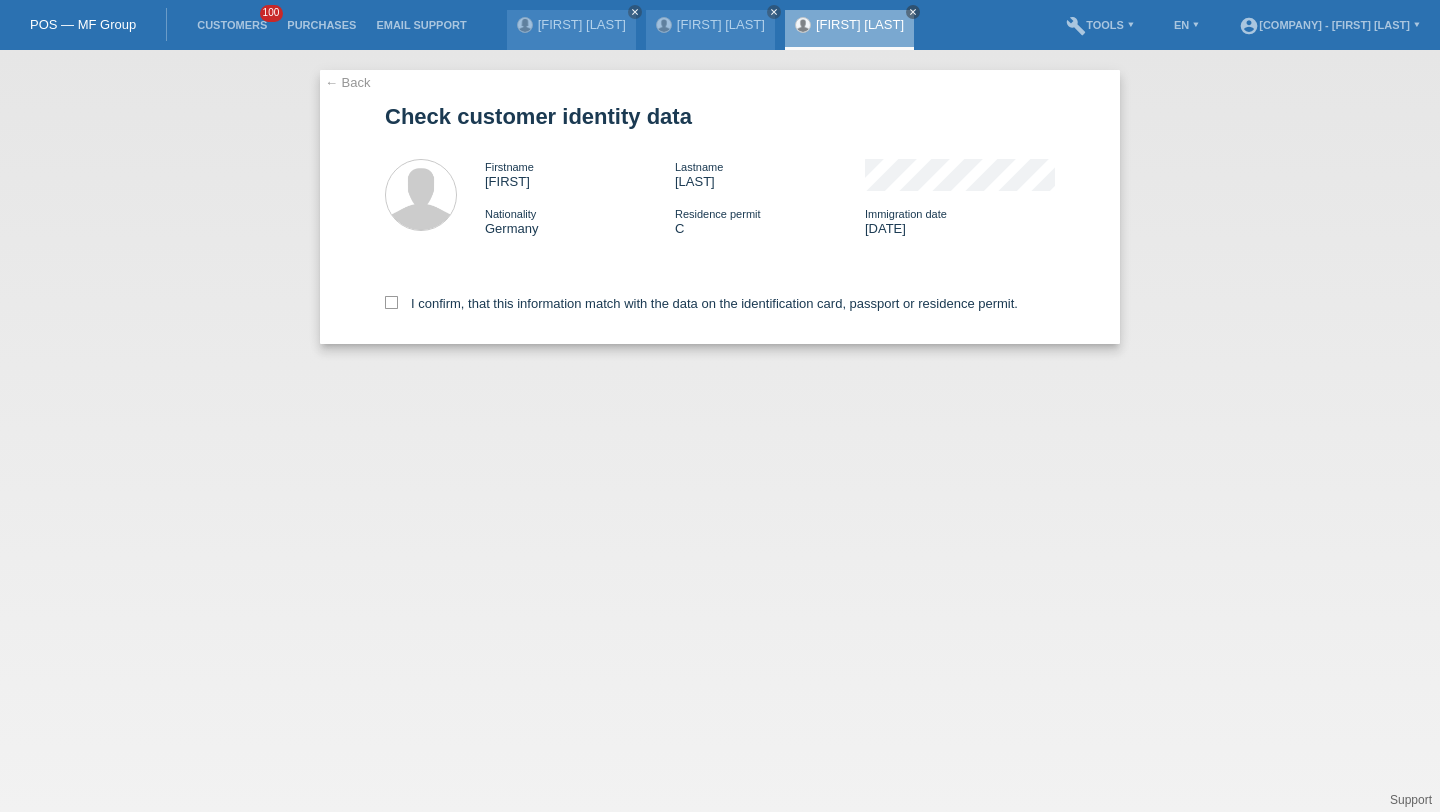 scroll, scrollTop: 0, scrollLeft: 0, axis: both 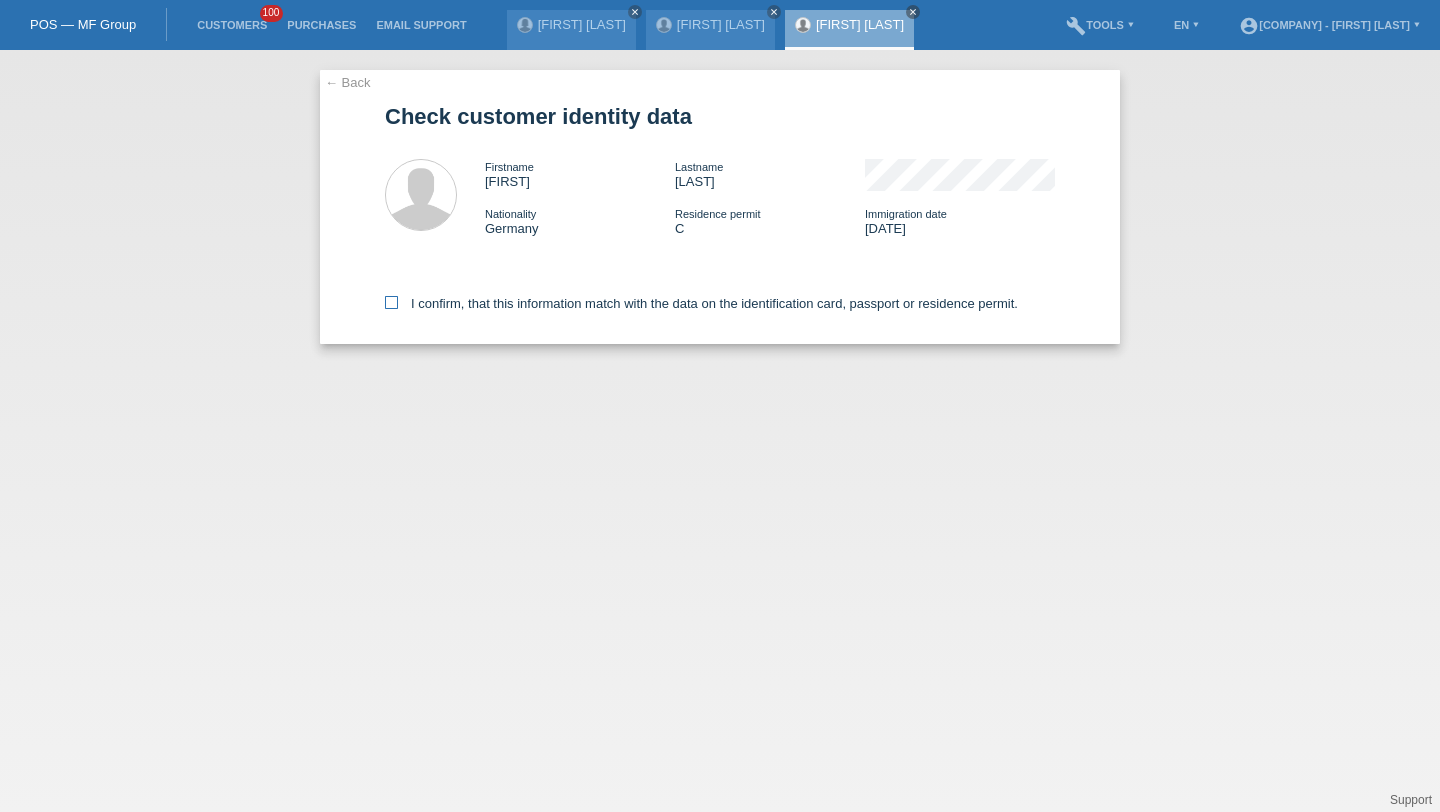 click on "I confirm, that this information match with the data on the identification card, passport or residence permit." at bounding box center (701, 303) 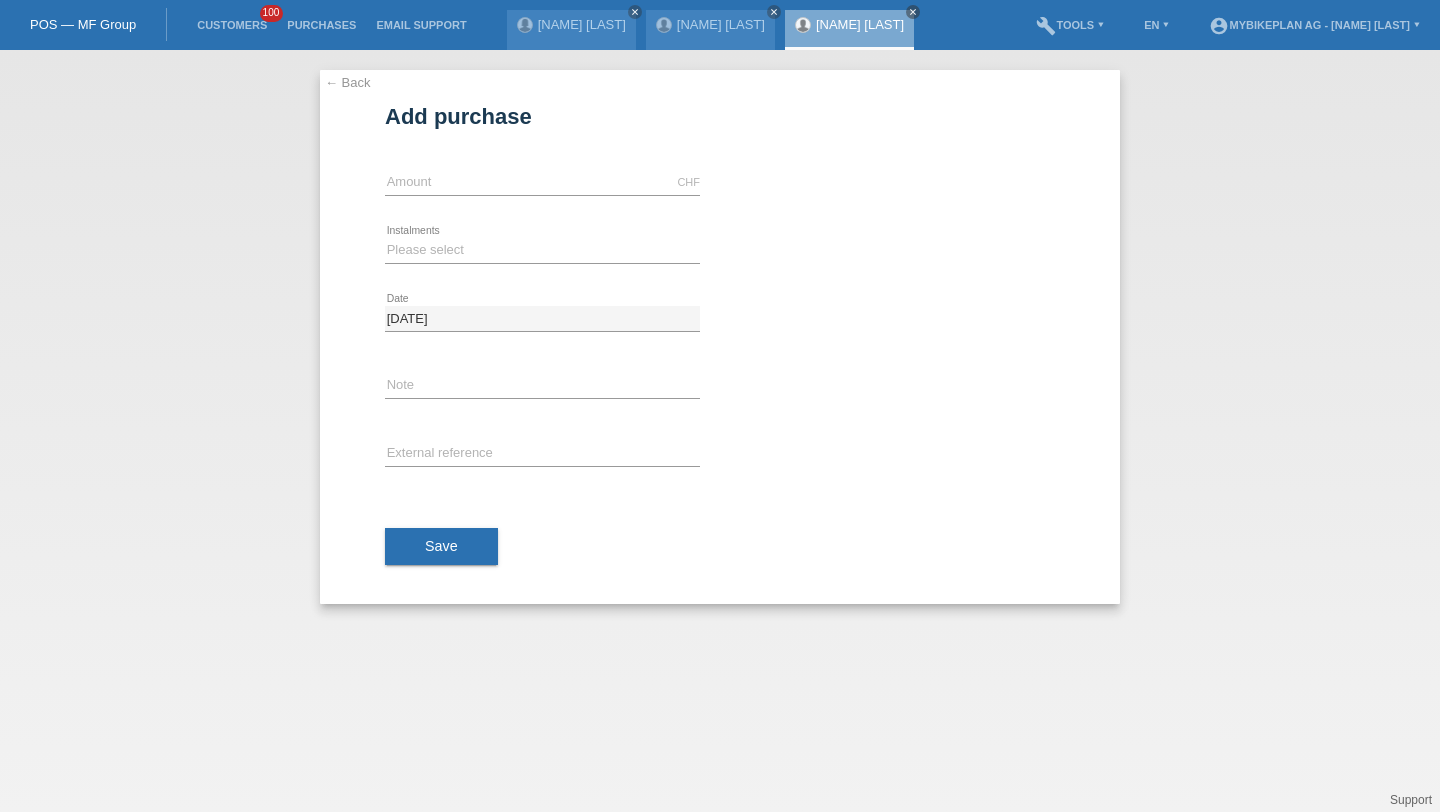 scroll, scrollTop: 0, scrollLeft: 0, axis: both 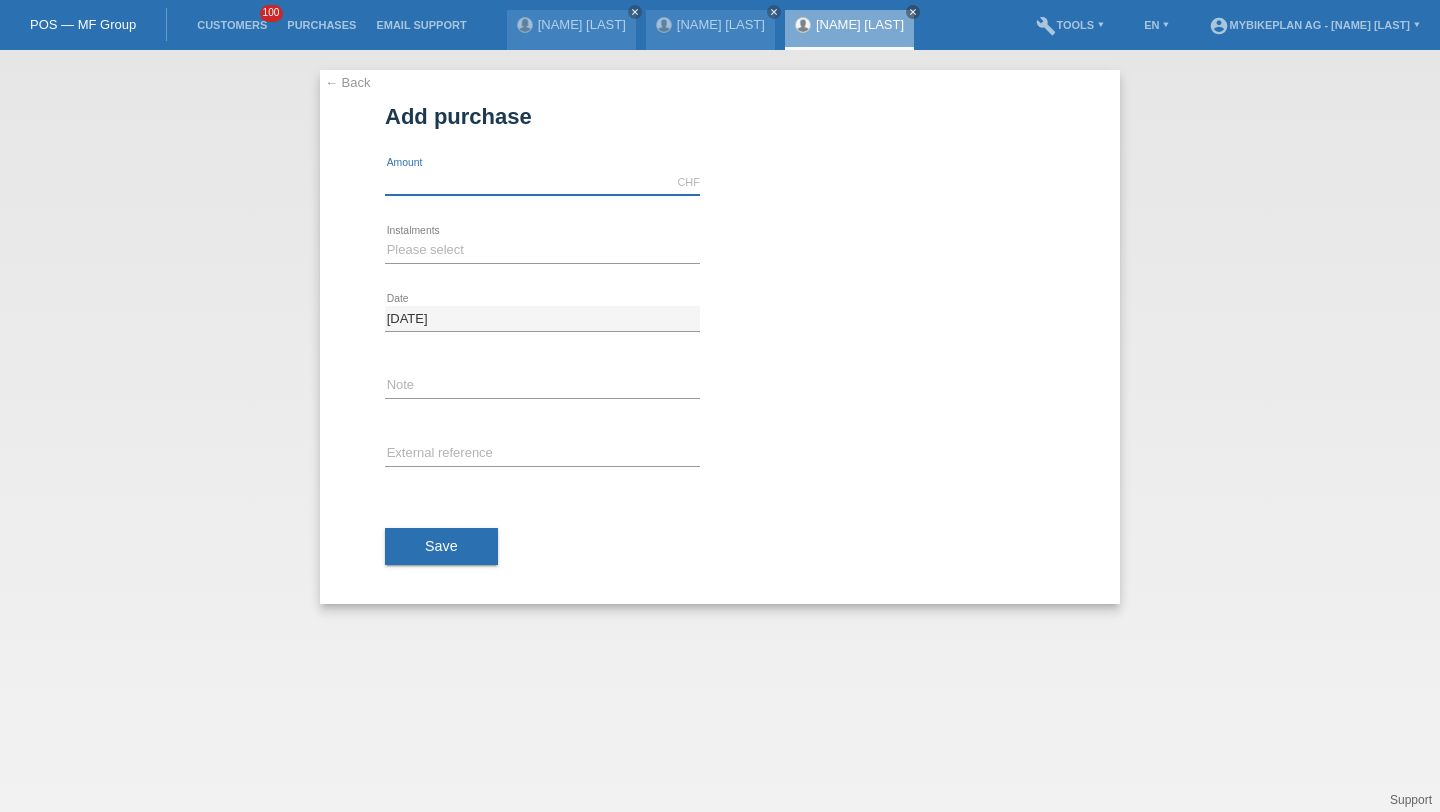 click at bounding box center (542, 182) 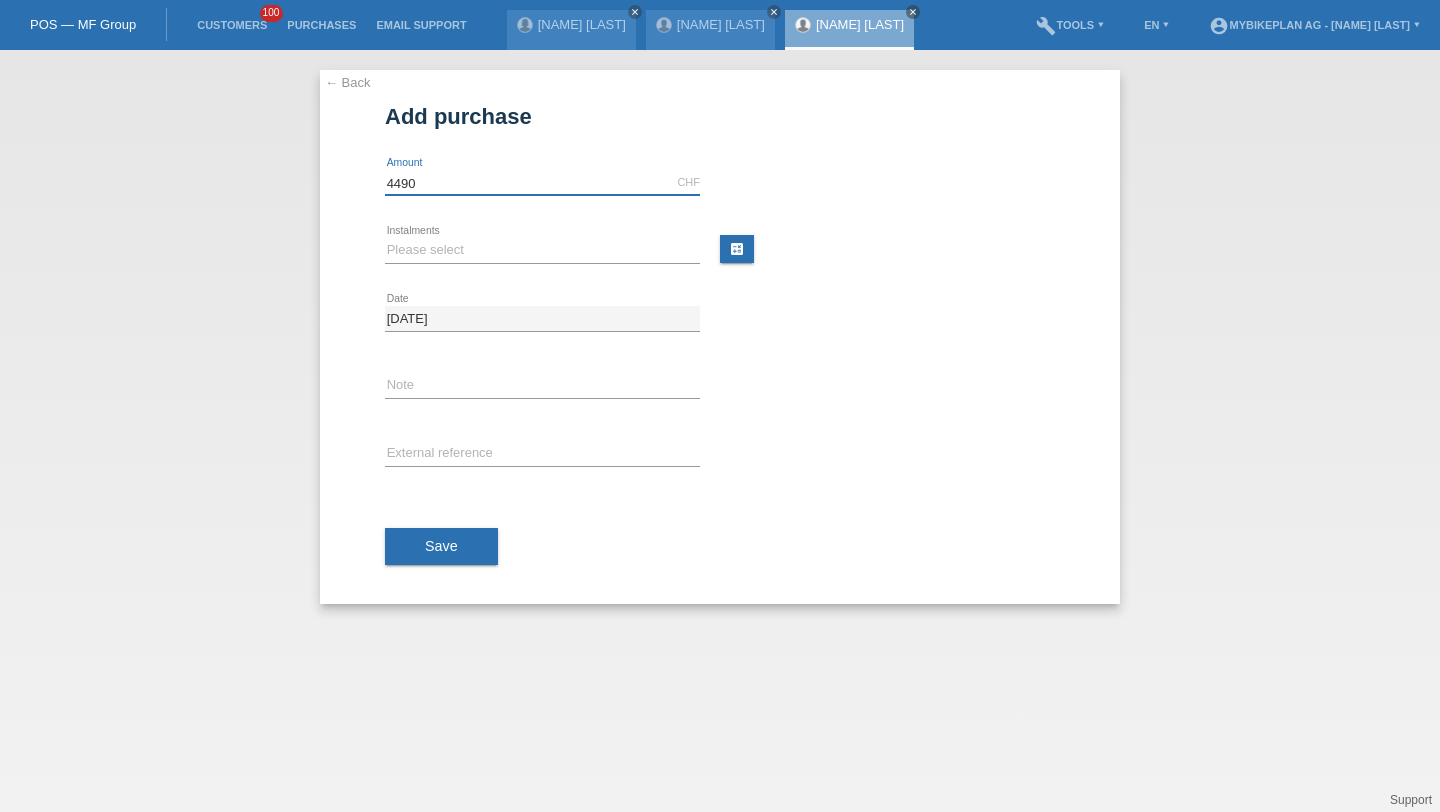 type on "4490" 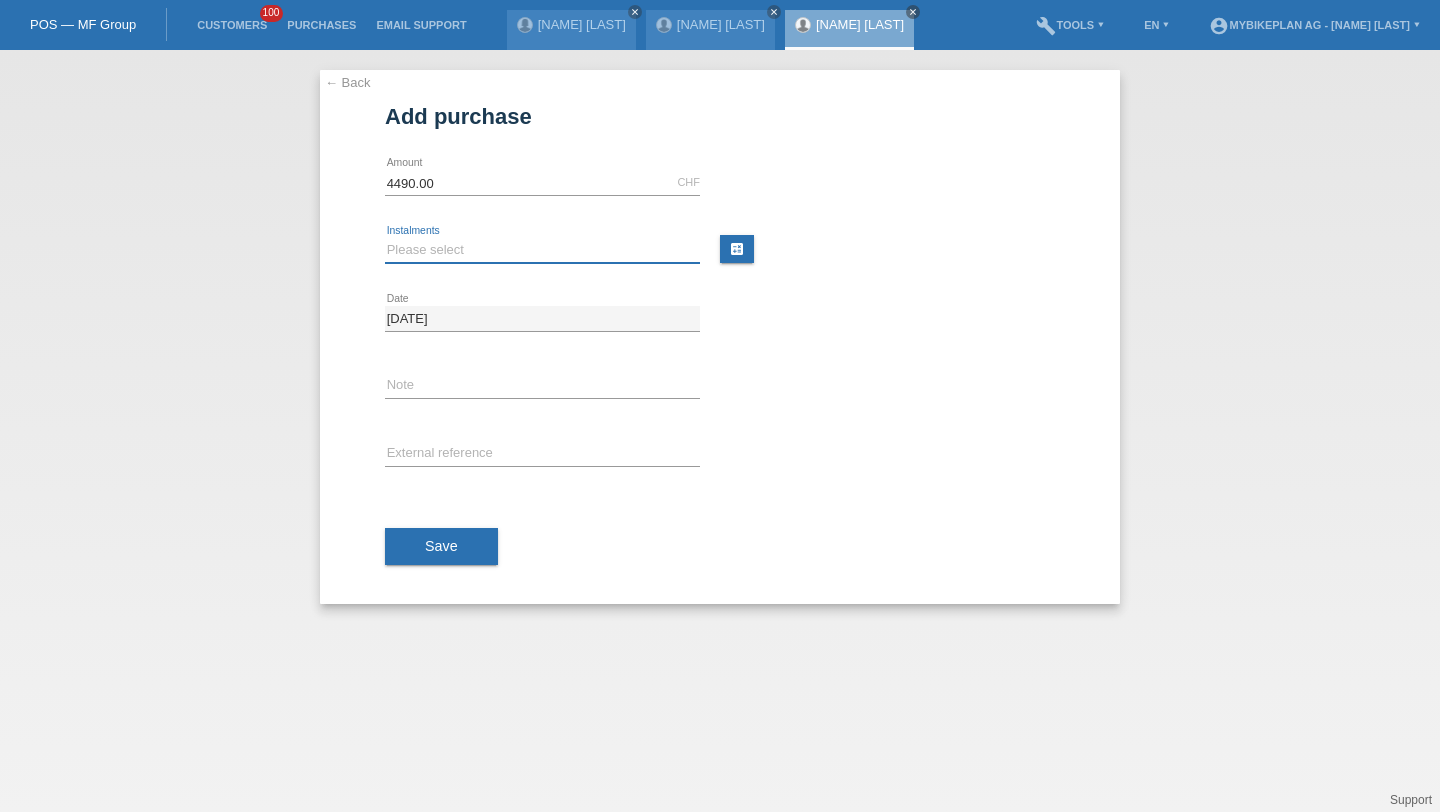 click on "Please select
6 instalments
12 instalments
18 instalments
24 instalments
36 instalments
48 instalments" at bounding box center [542, 250] 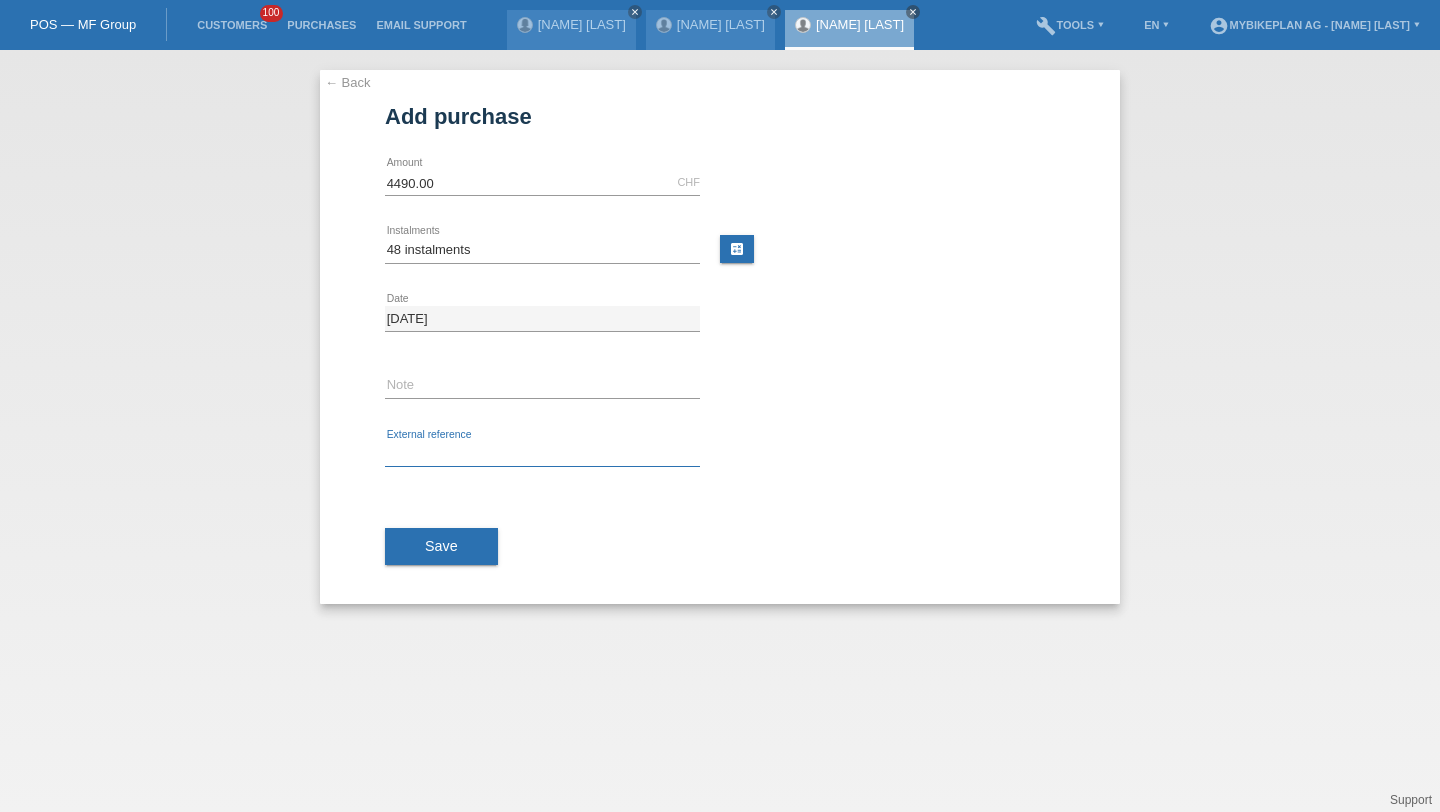 click at bounding box center [542, 454] 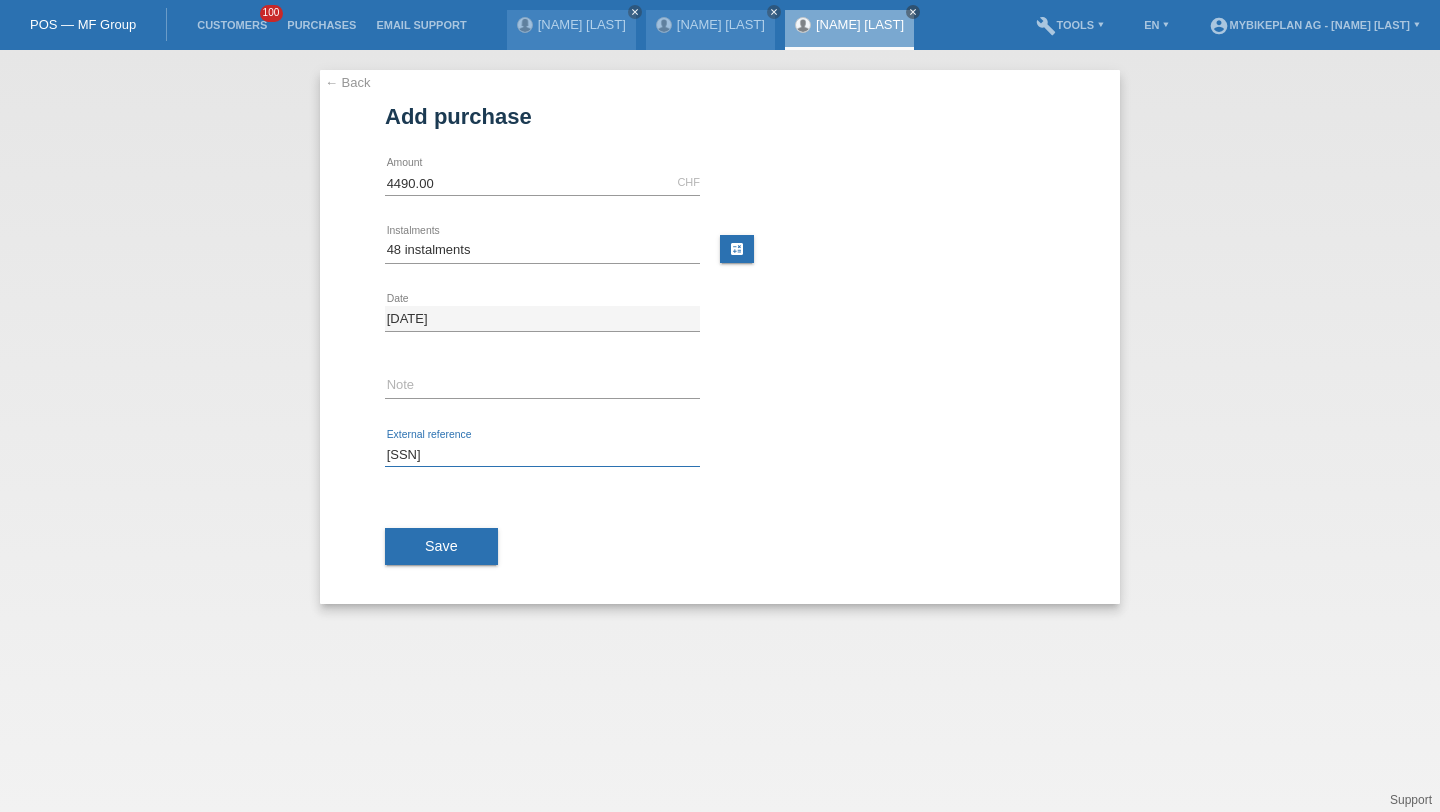 type on "[SSN]" 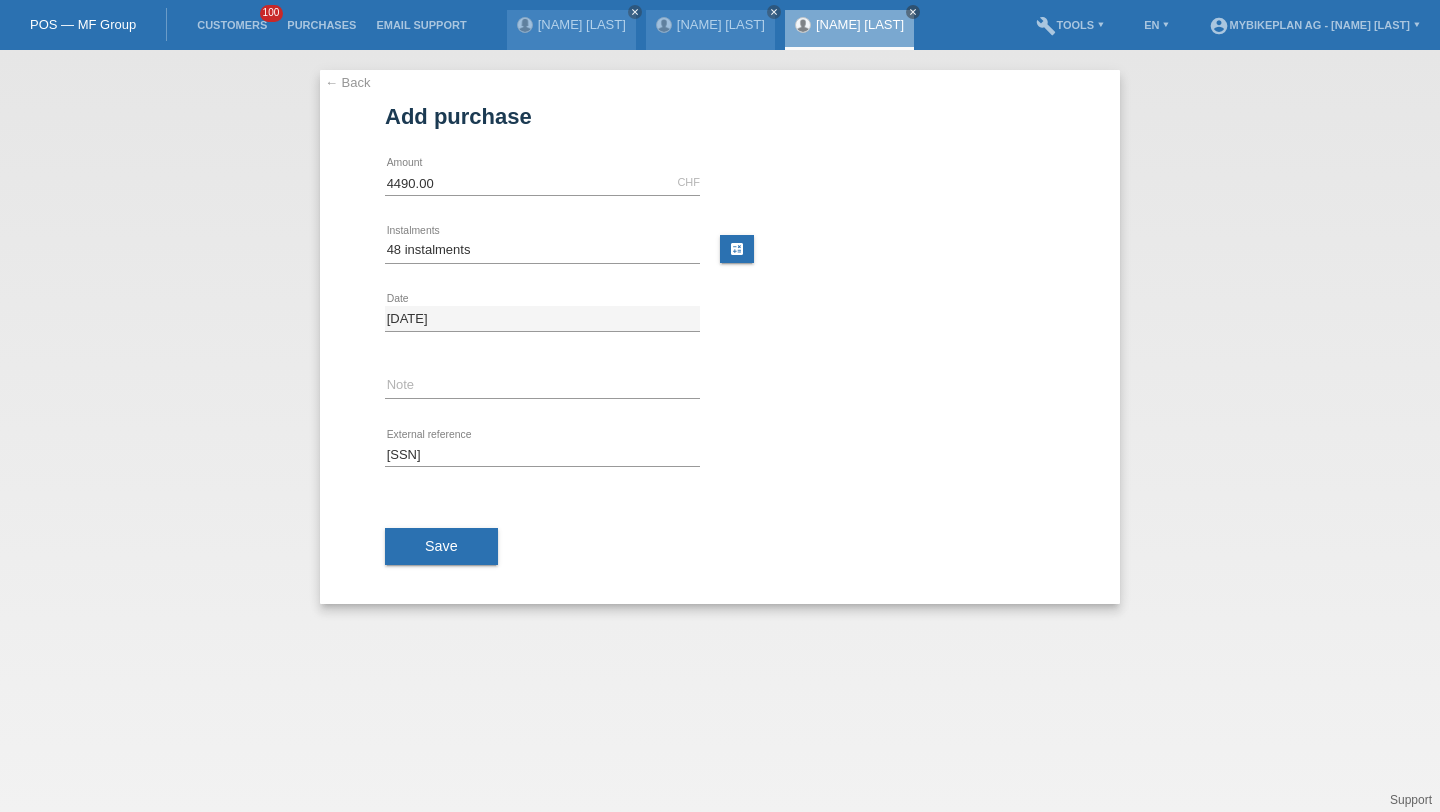 click on "Save" at bounding box center (720, 547) 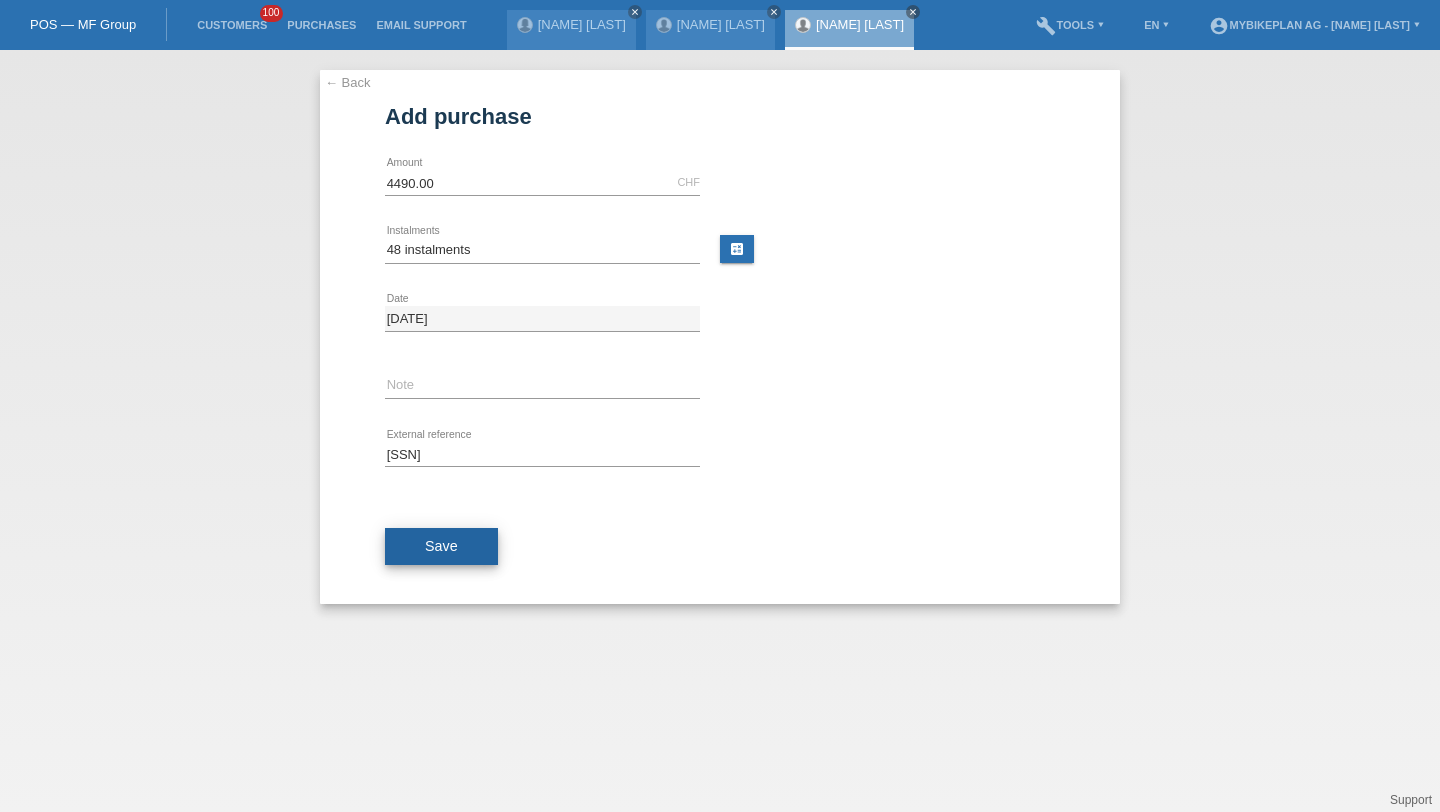click on "Save" at bounding box center (441, 547) 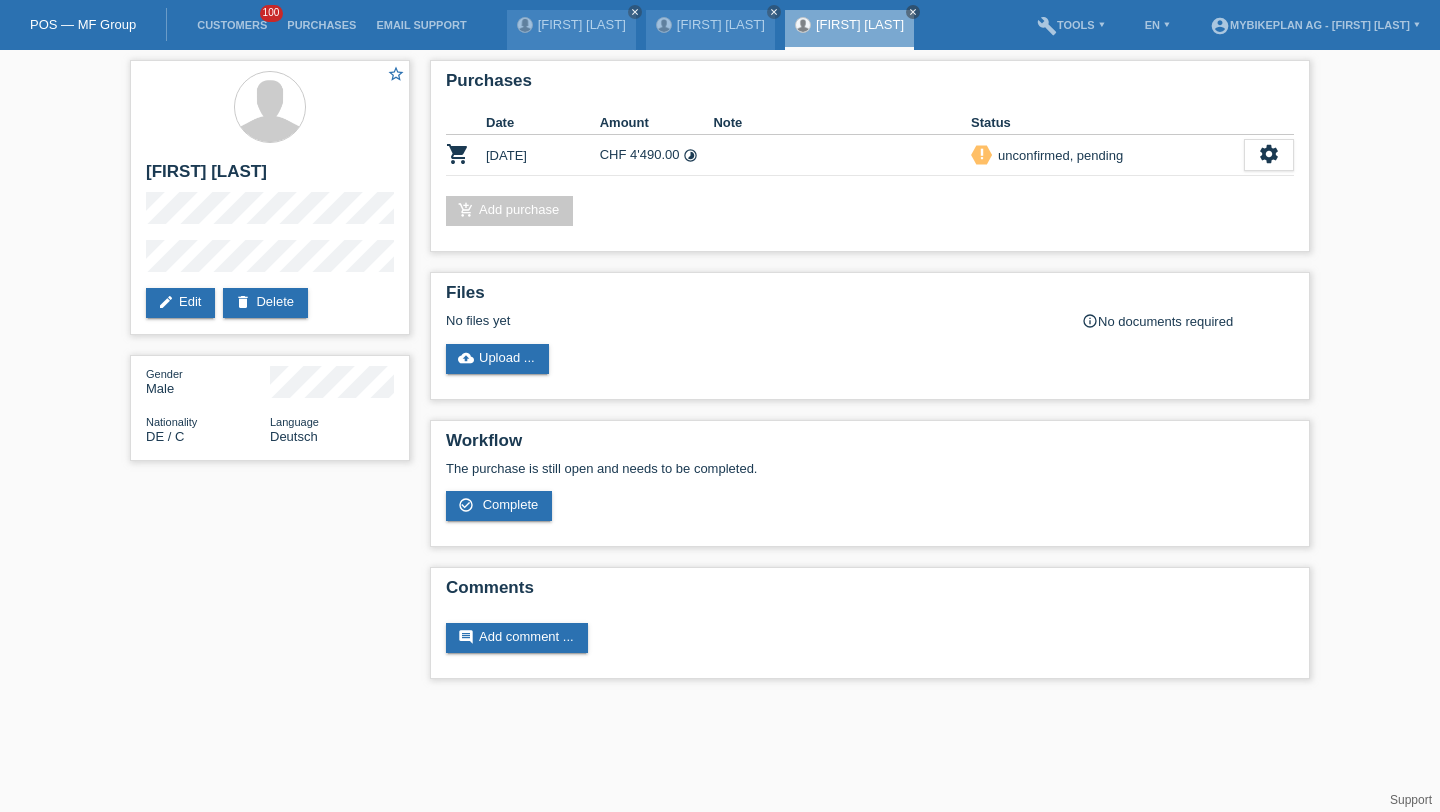 scroll, scrollTop: 0, scrollLeft: 0, axis: both 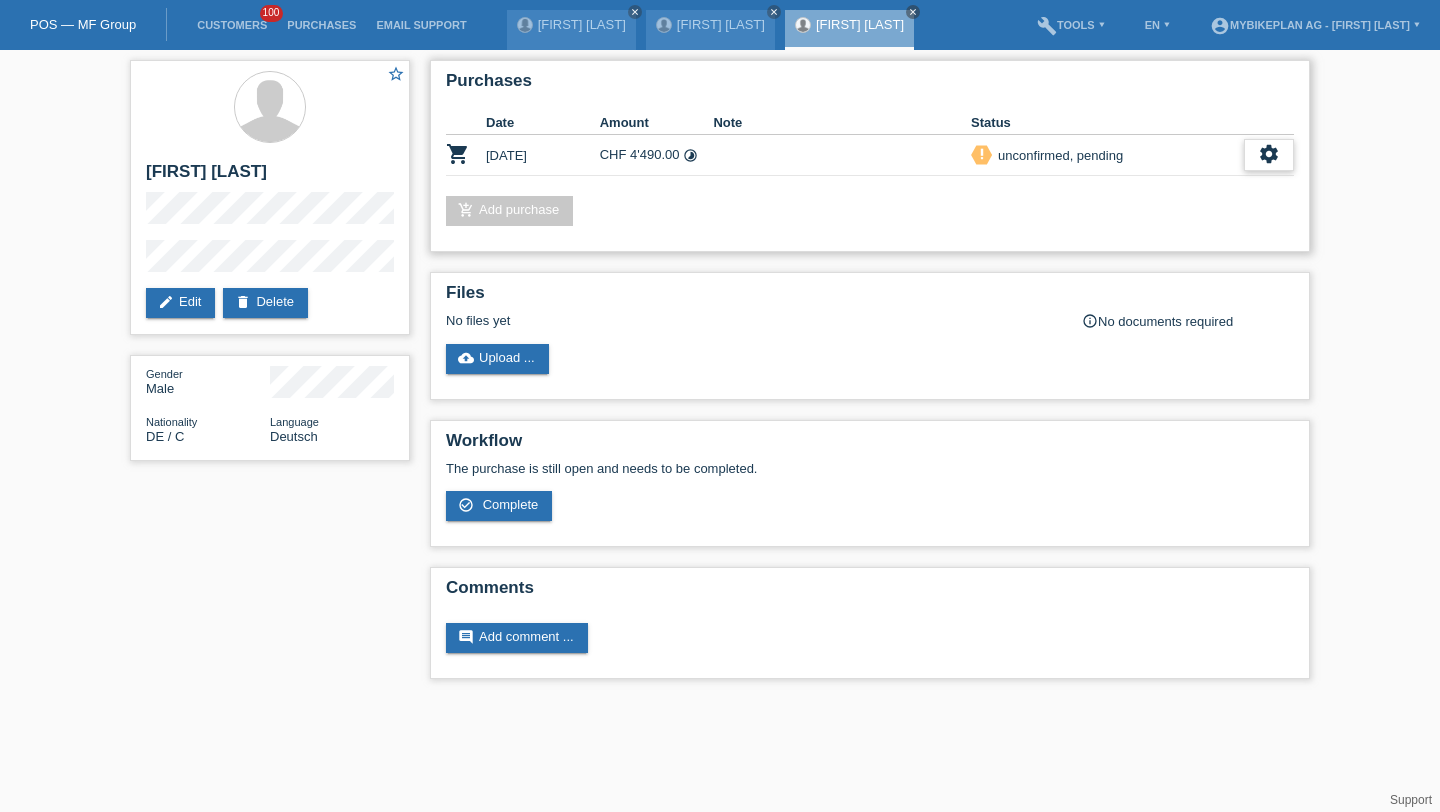 click on "settings" at bounding box center [1269, 154] 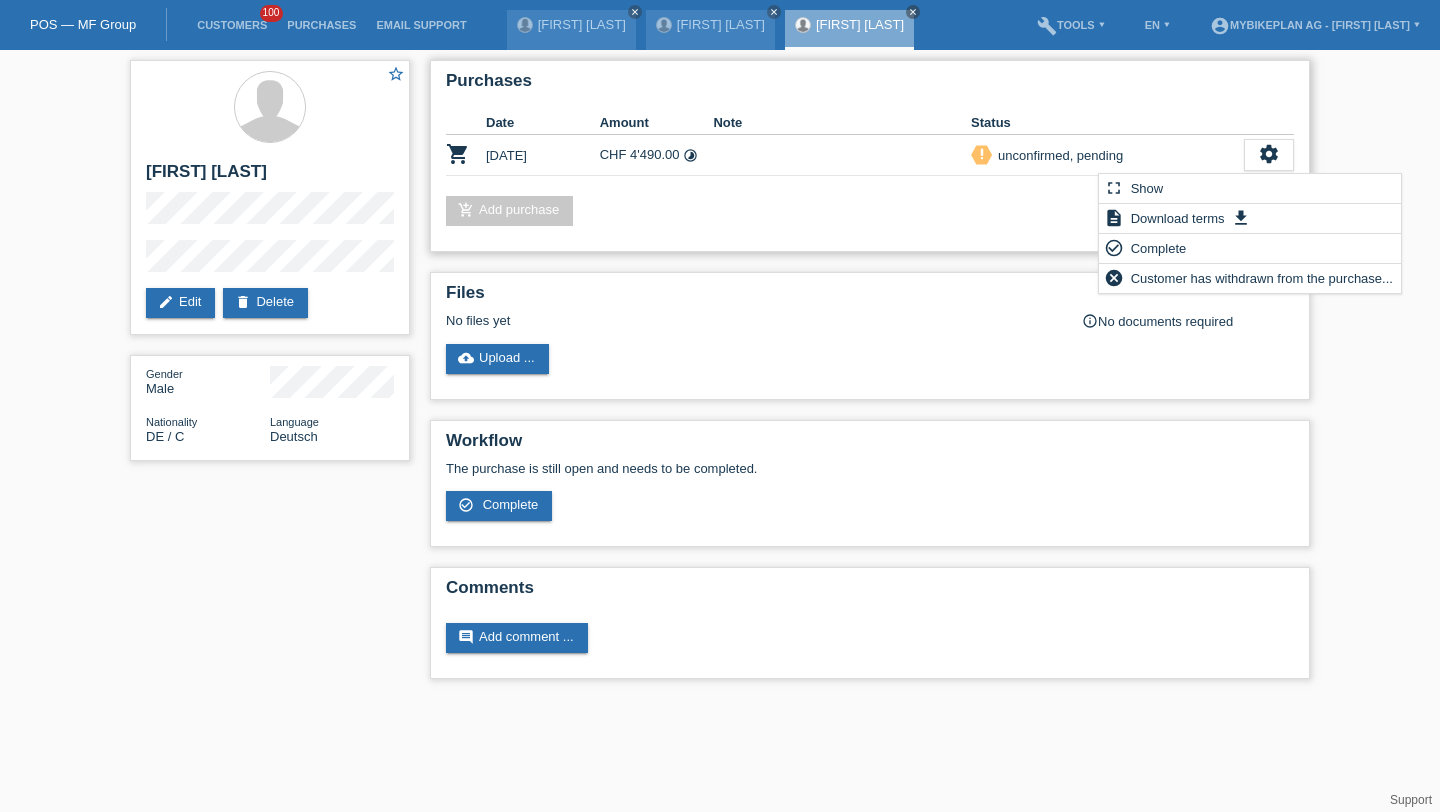 click on "fullscreen   Show
description   Download terms   get_app
check_circle_outline   Complete
cancel   Customer has withdrawn from the purchase..." at bounding box center [1250, 233] 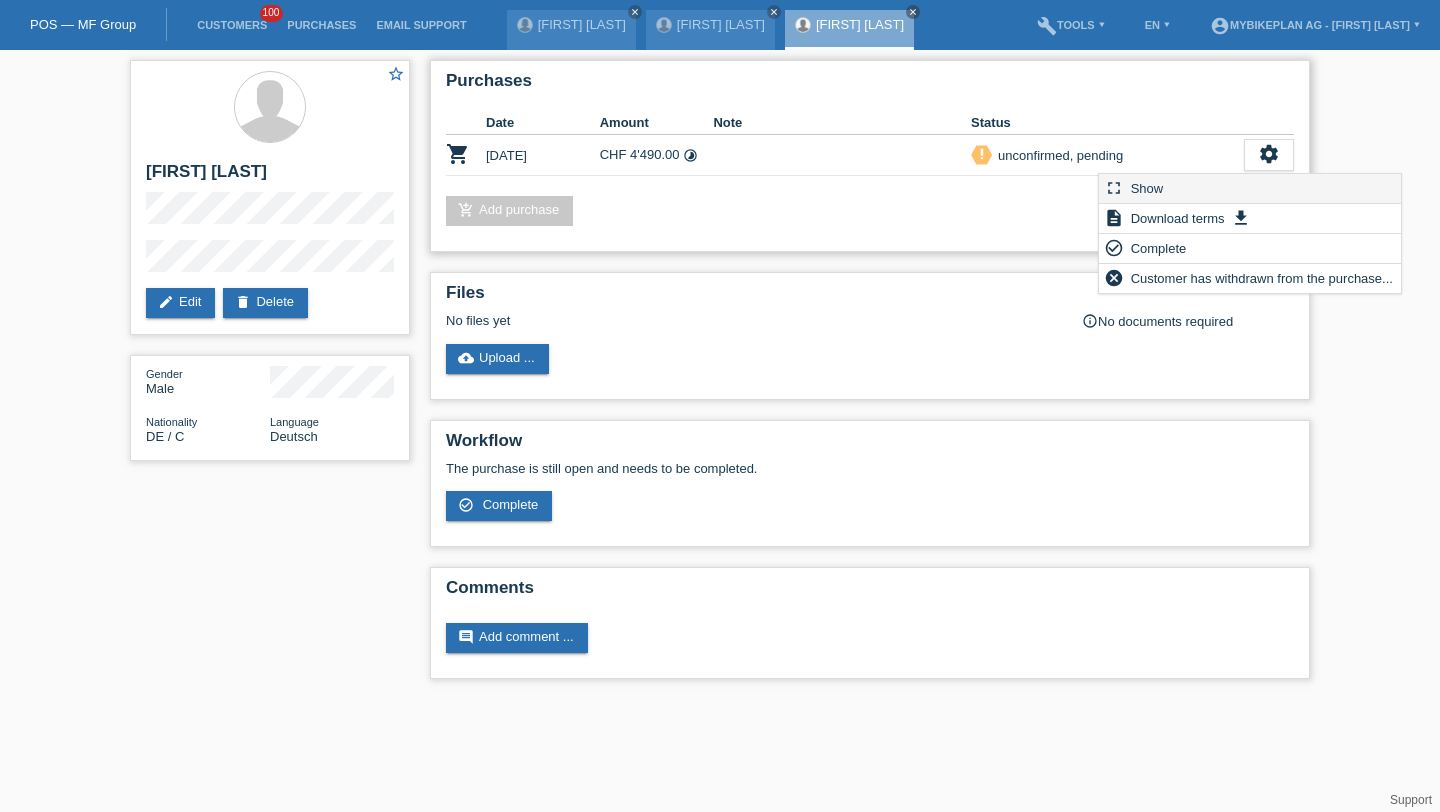 click on "fullscreen   Show" at bounding box center (1250, 189) 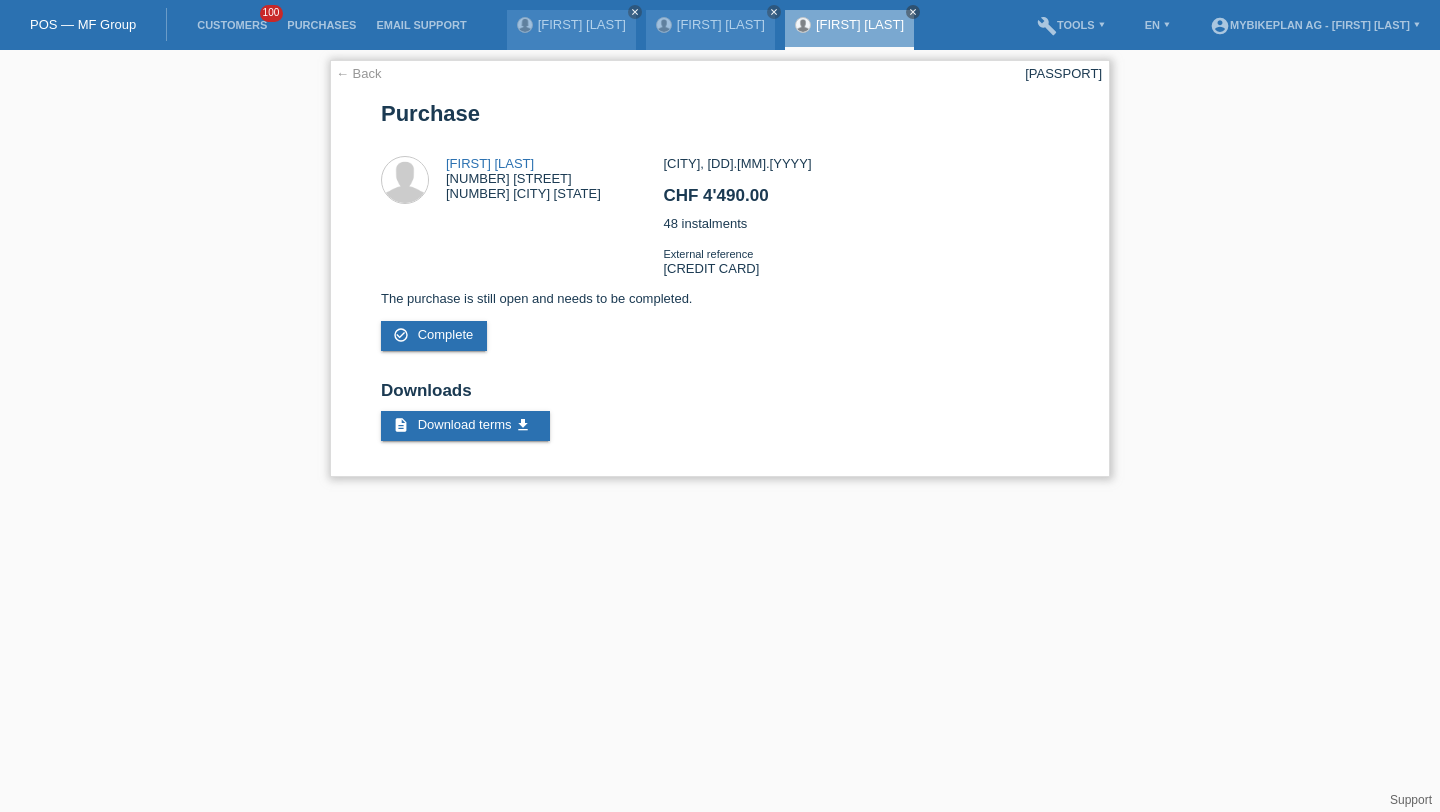 scroll, scrollTop: 0, scrollLeft: 0, axis: both 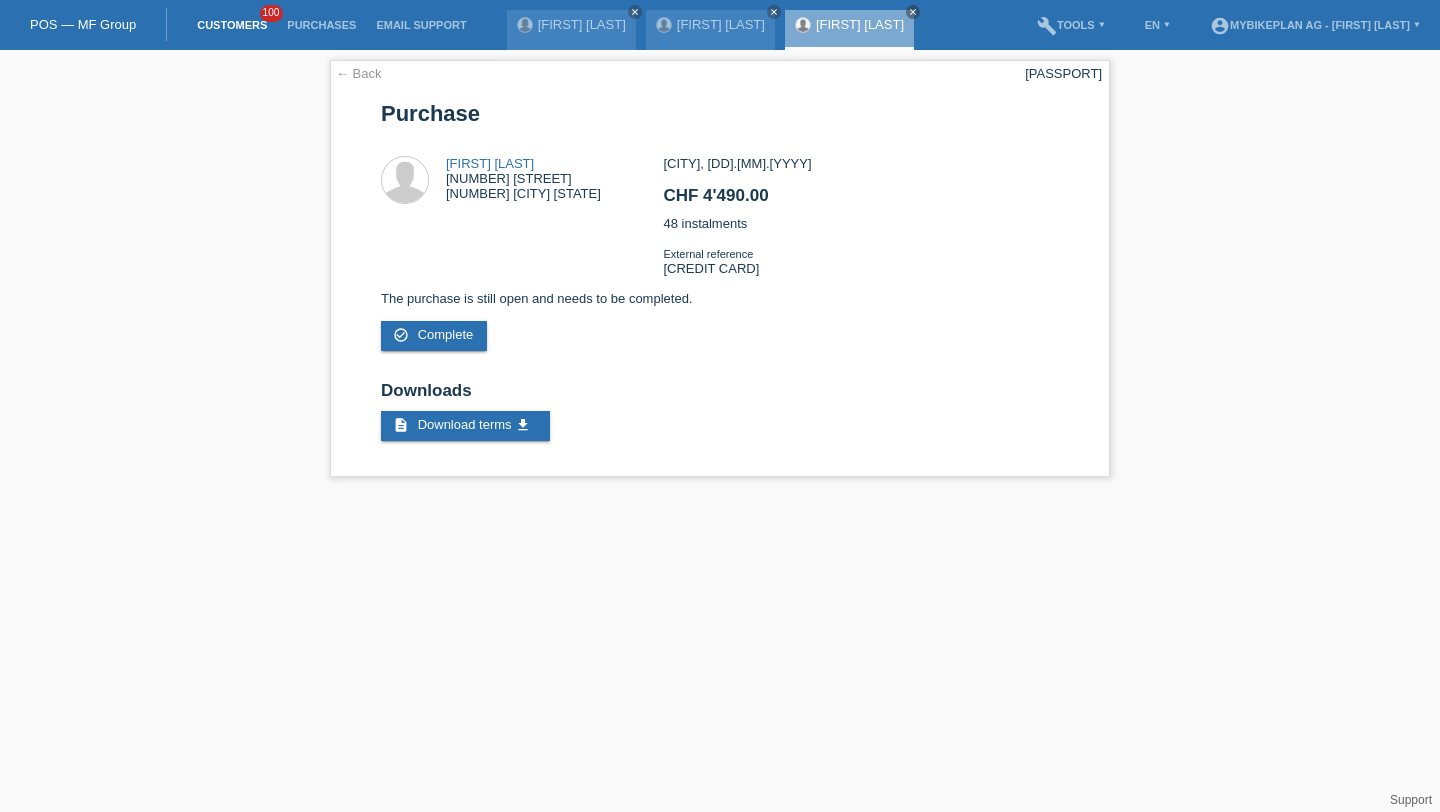 click on "Customers" at bounding box center [232, 25] 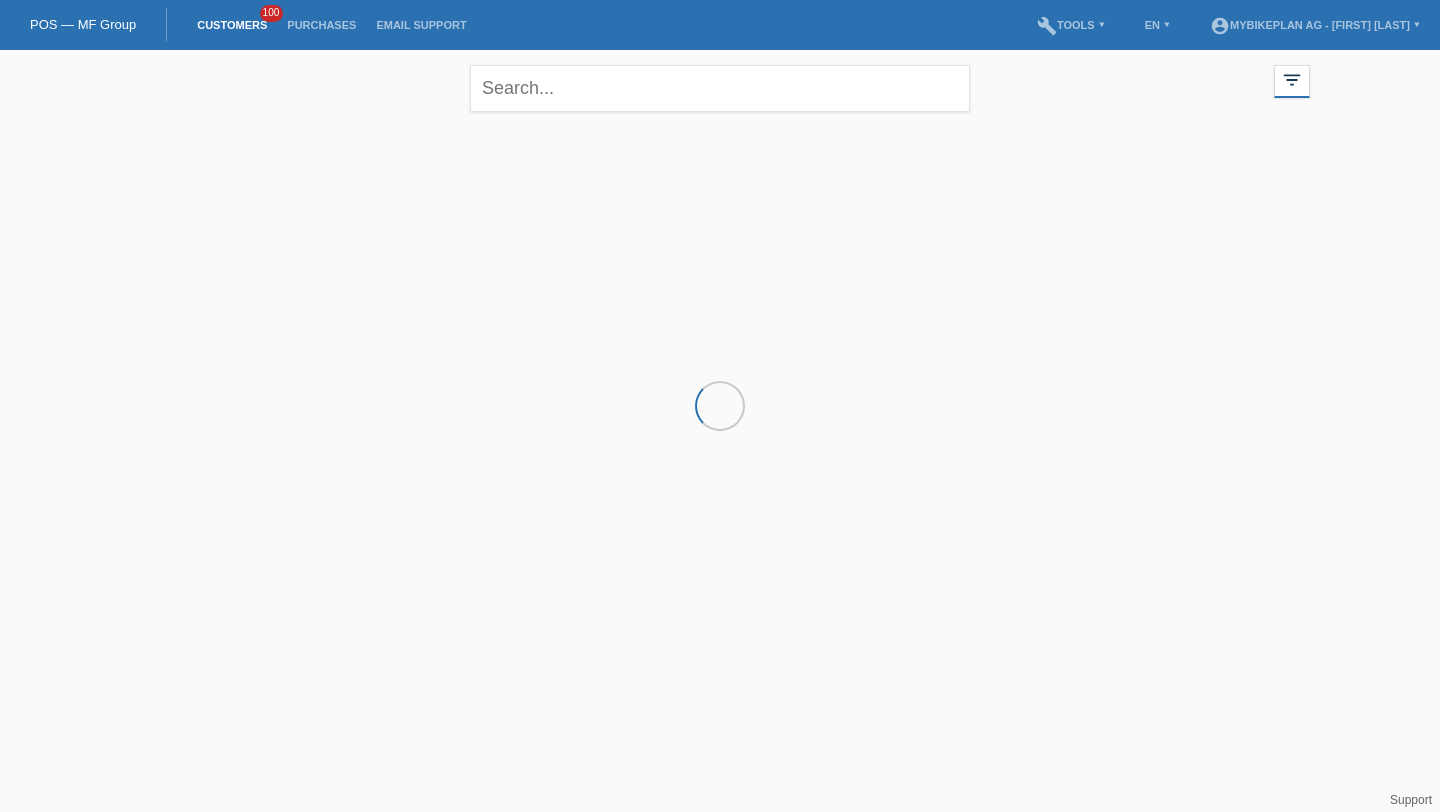 scroll, scrollTop: 0, scrollLeft: 0, axis: both 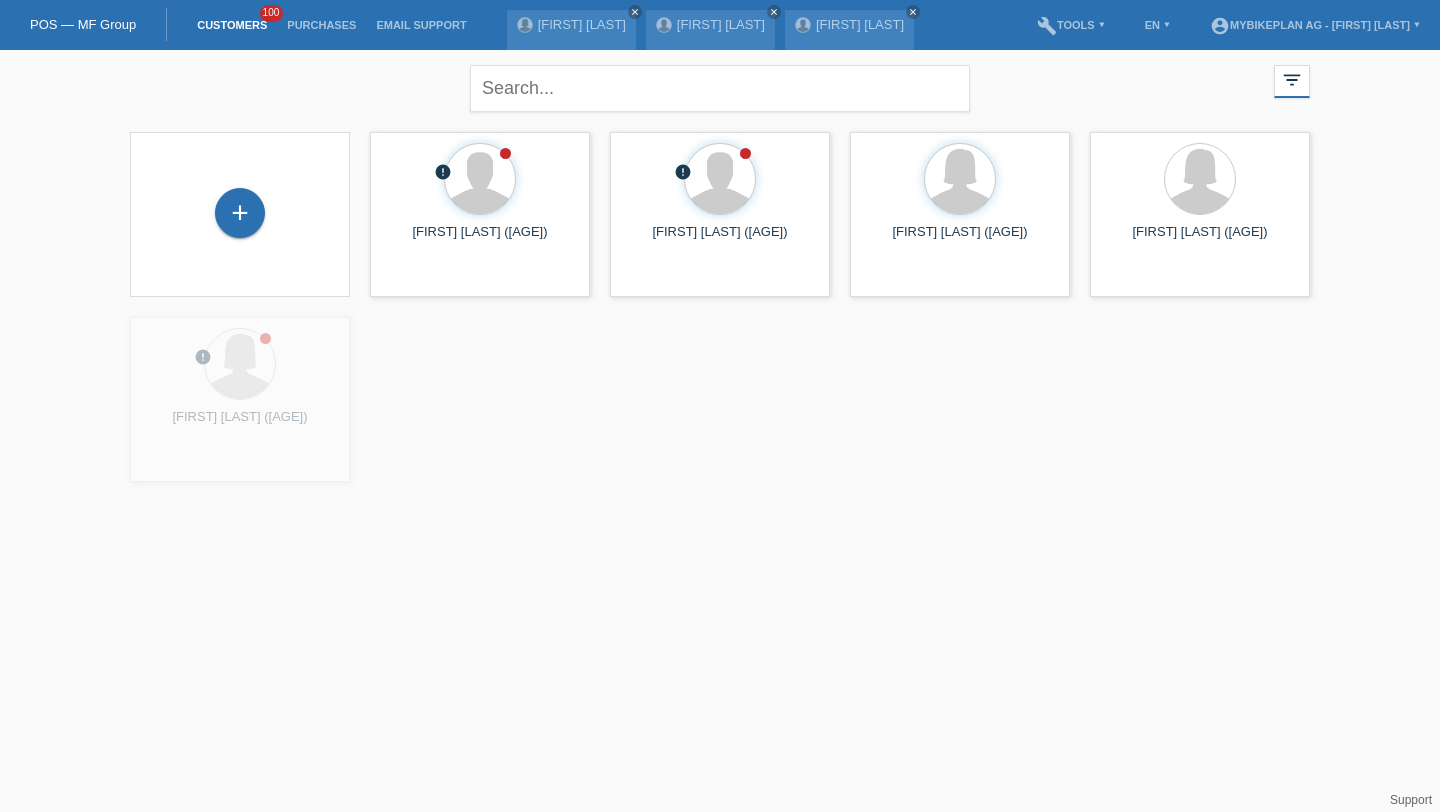 click on "+" at bounding box center [240, 214] 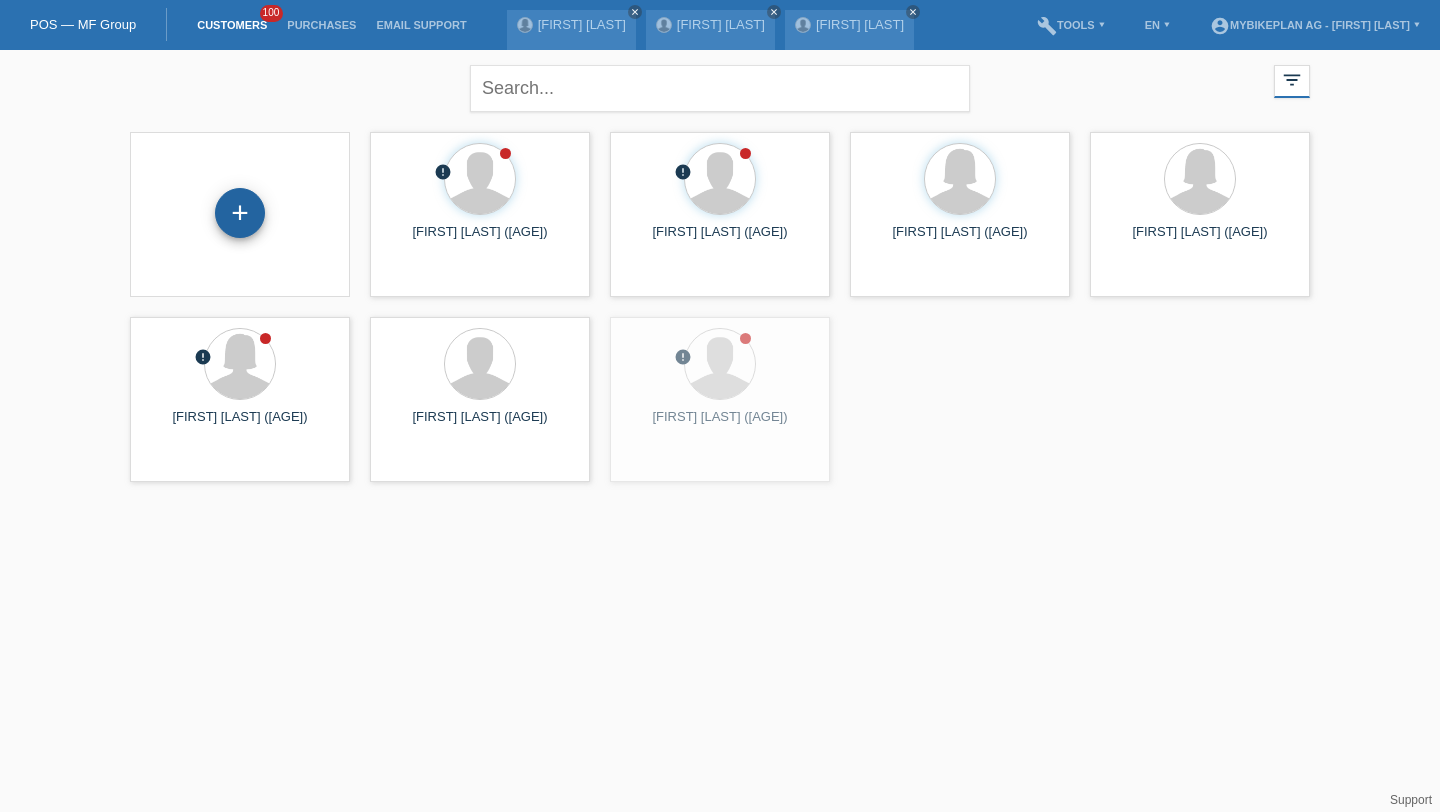 click on "+" at bounding box center [240, 213] 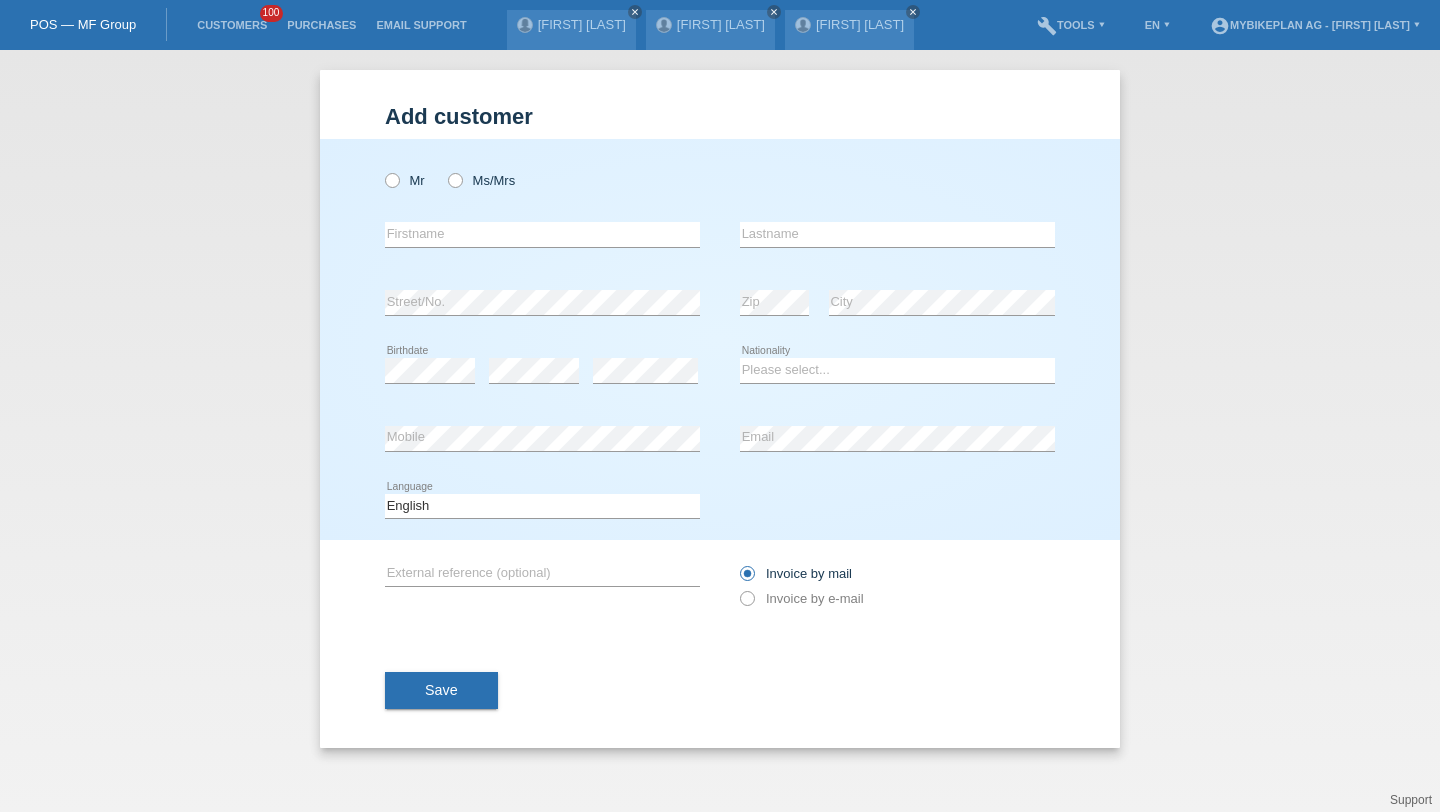 scroll, scrollTop: 0, scrollLeft: 0, axis: both 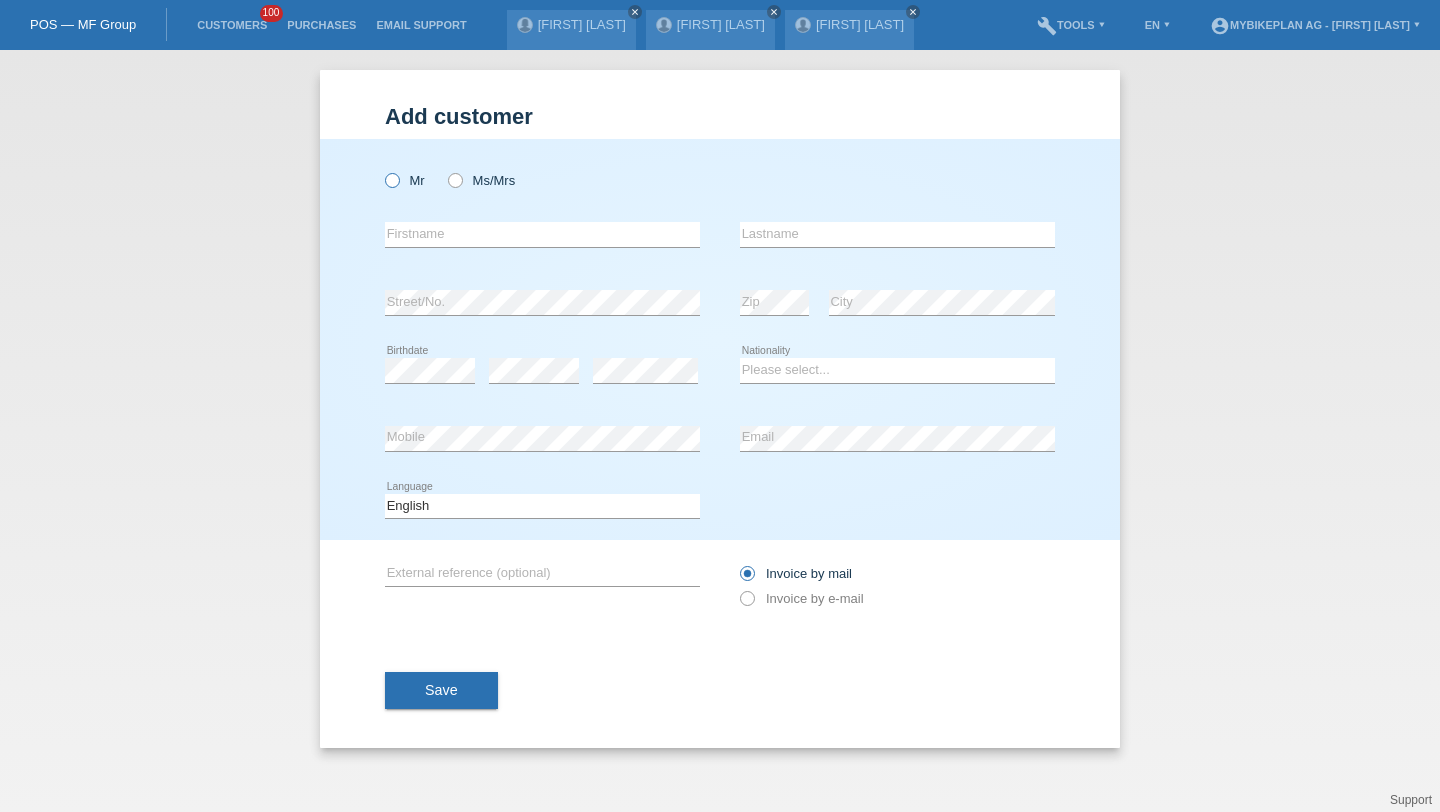 click at bounding box center (382, 170) 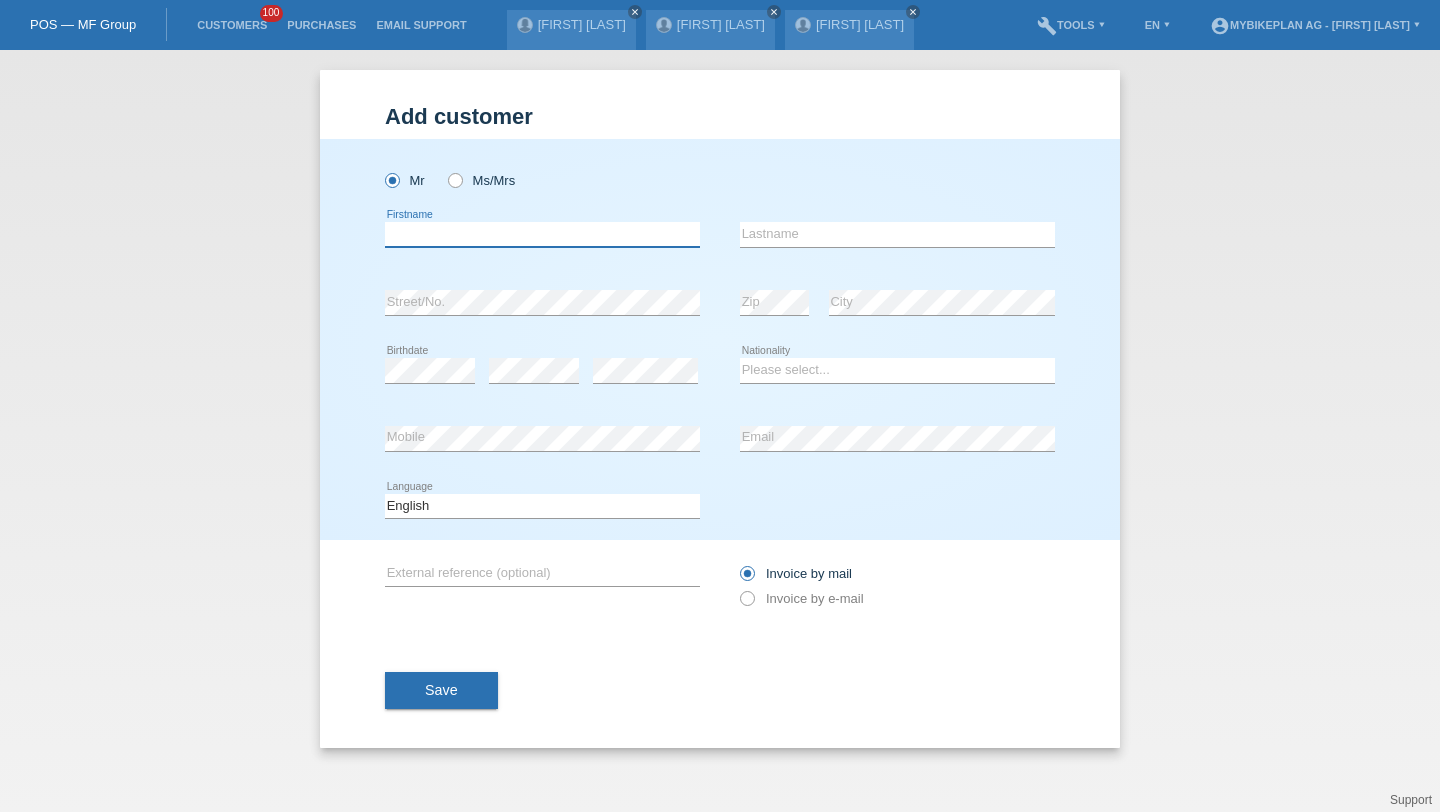 click at bounding box center (542, 234) 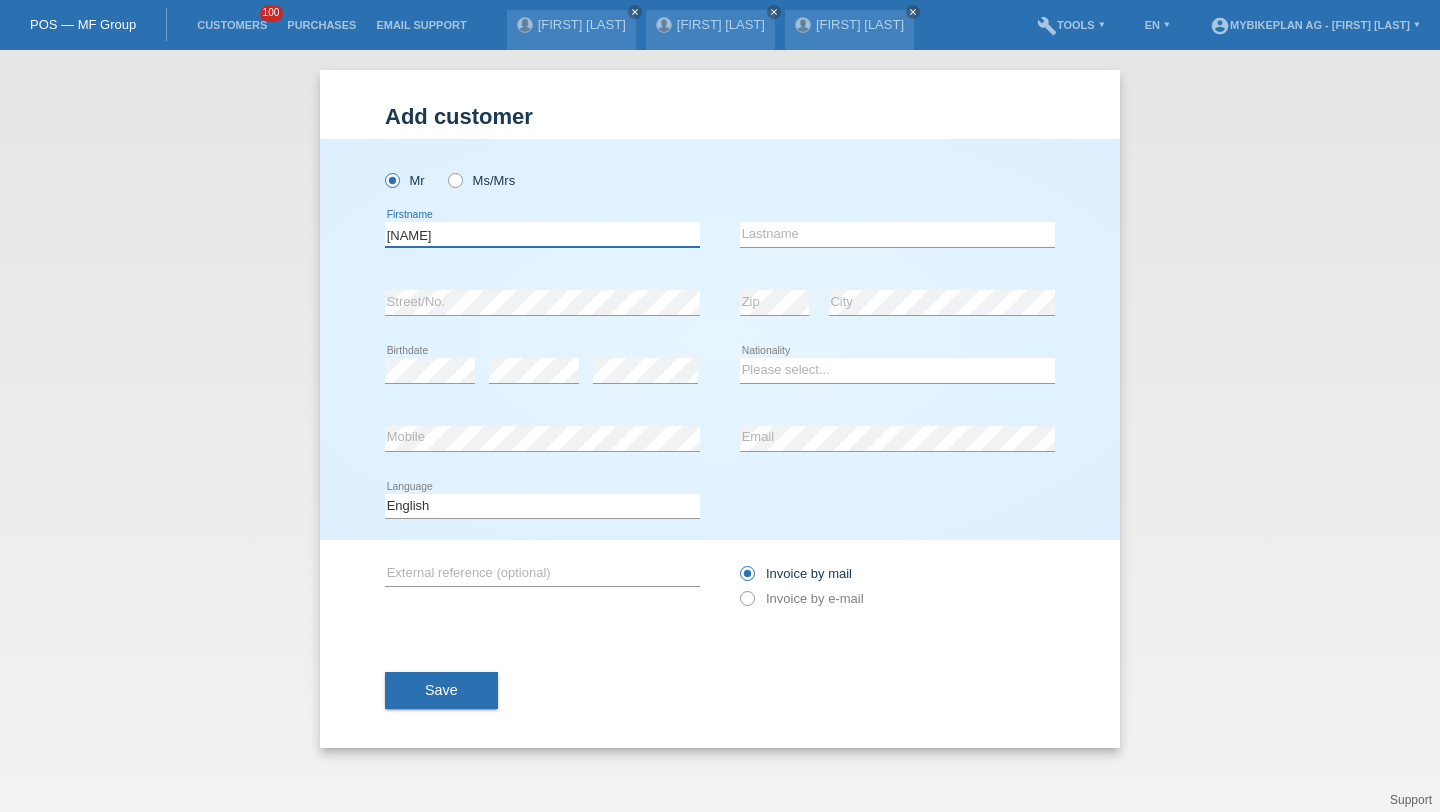 type on "[FIRST]" 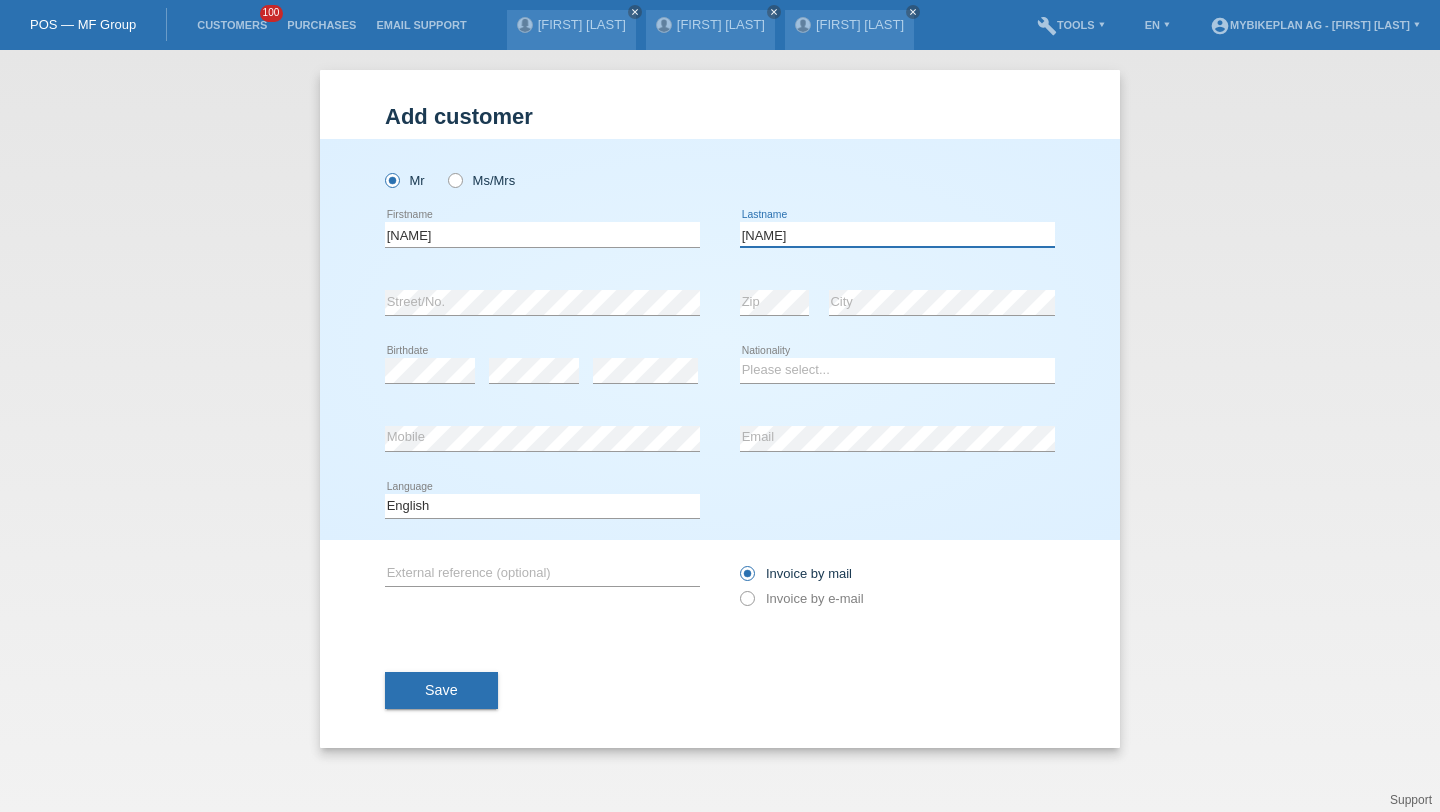 type on "Sigron" 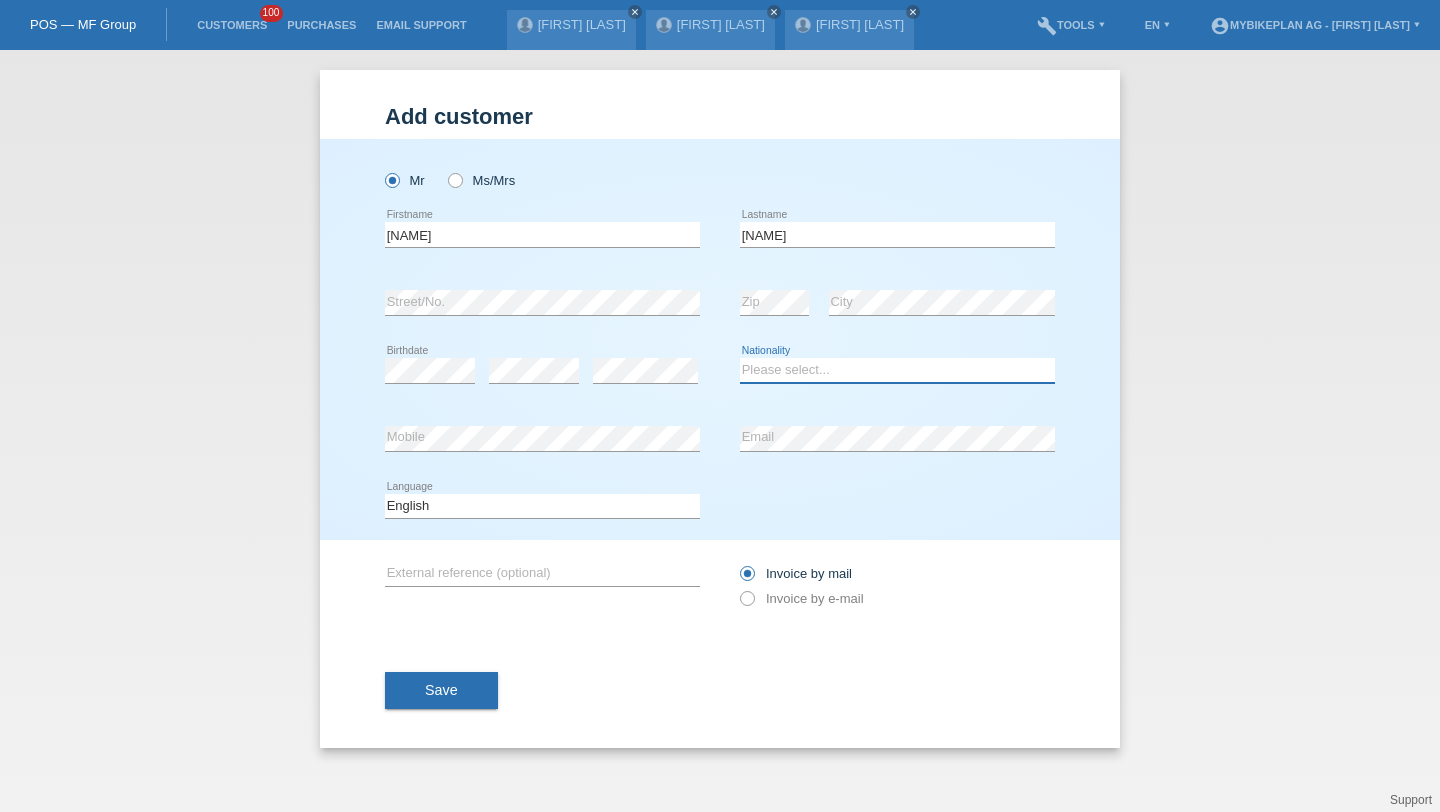 click on "Please select...
Switzerland
Austria
Germany
Liechtenstein
------------
Afghanistan
Åland Islands
Albania
Algeria
American Samoa Andorra Angola Anguilla Antarctica Antigua and Barbuda Argentina Armenia" at bounding box center [897, 370] 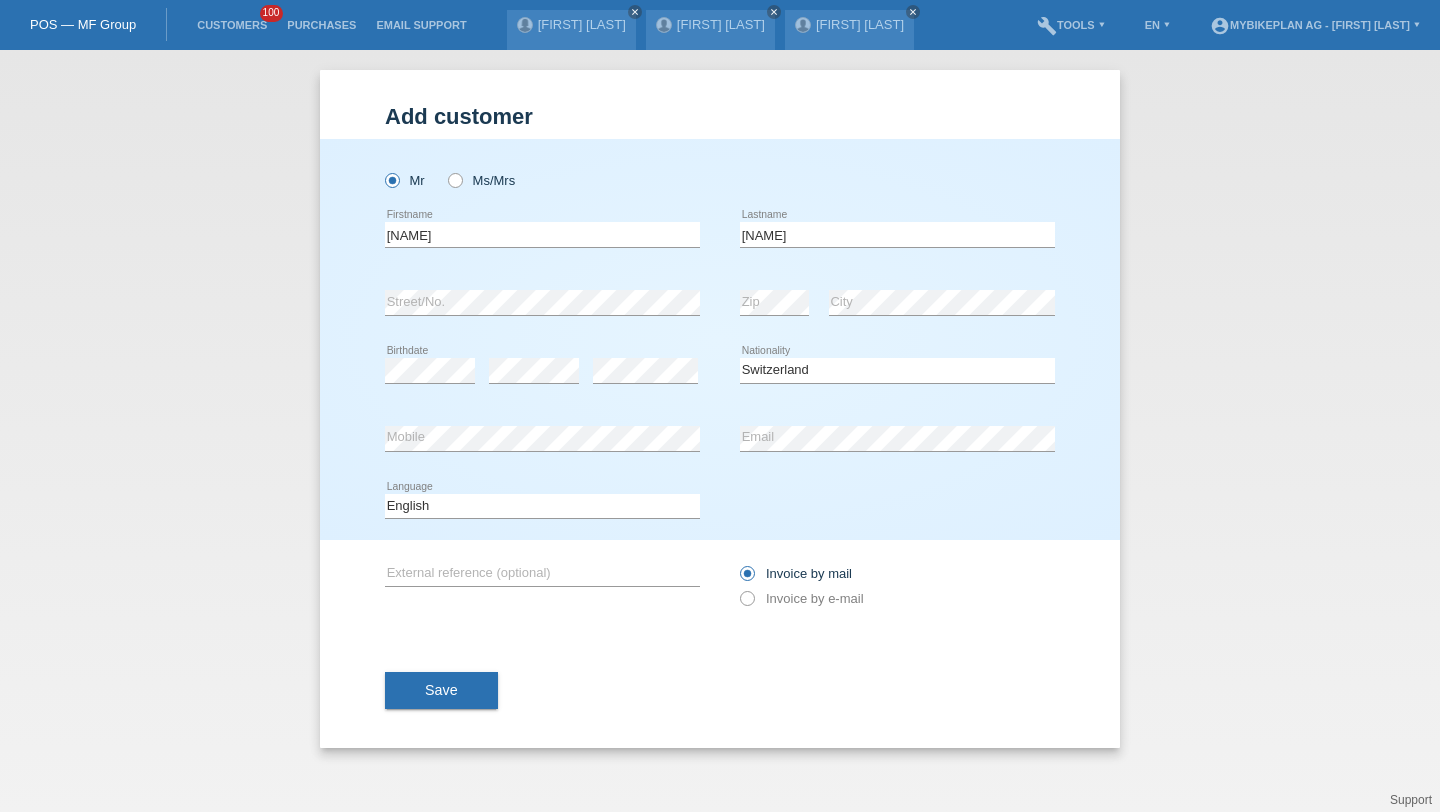 click on "error
Email" at bounding box center [897, 146] 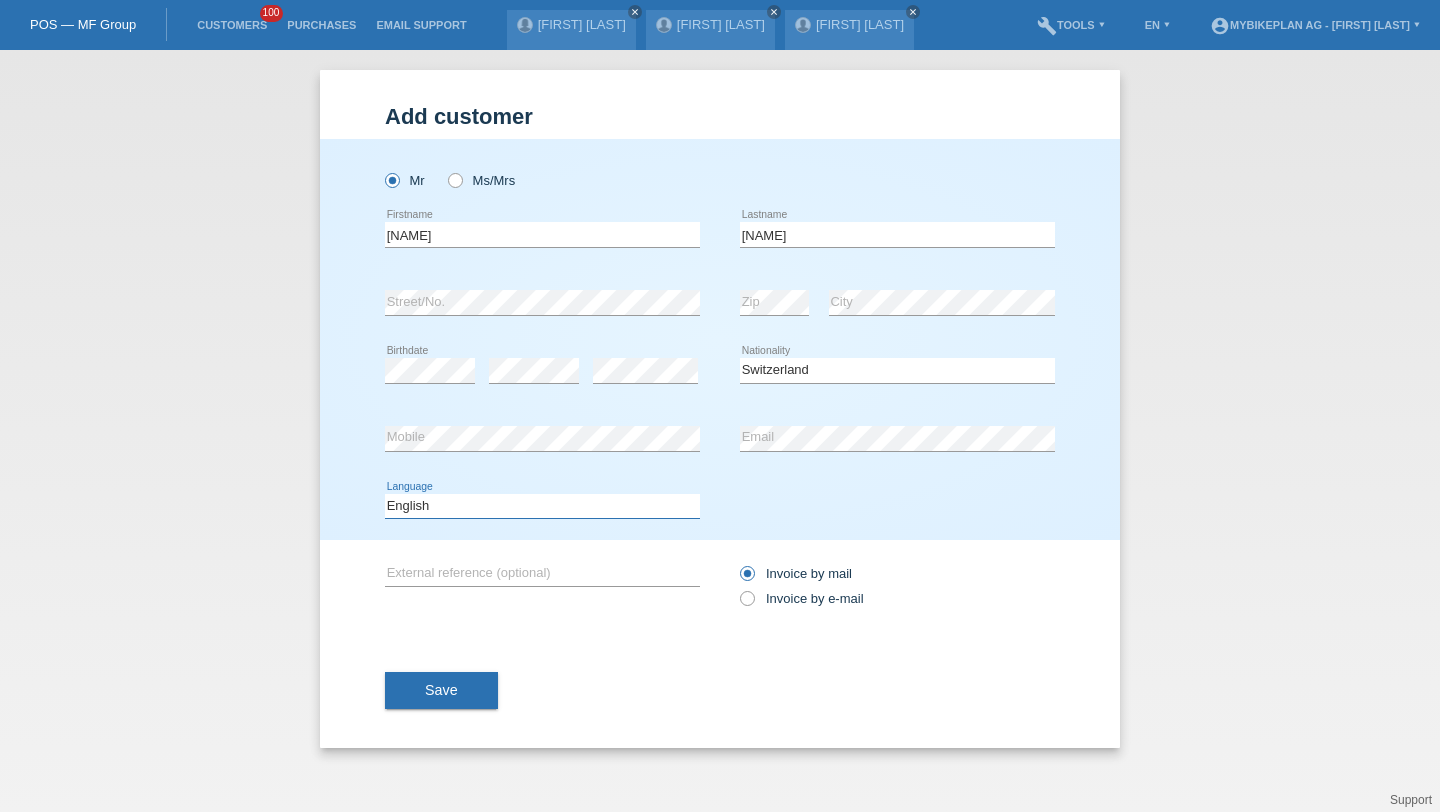 click on "Deutsch
Français
Italiano
English" at bounding box center [542, 506] 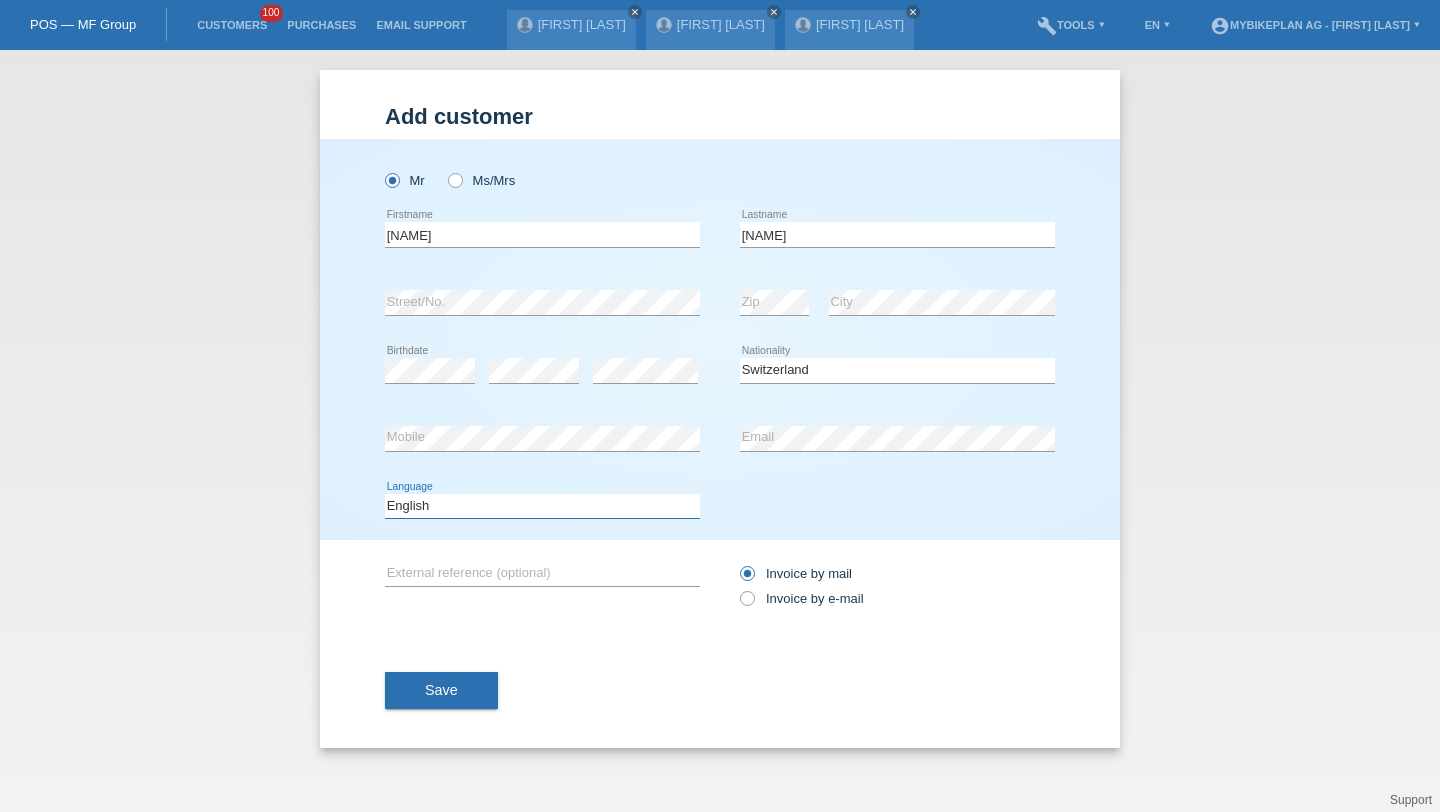 select on "de" 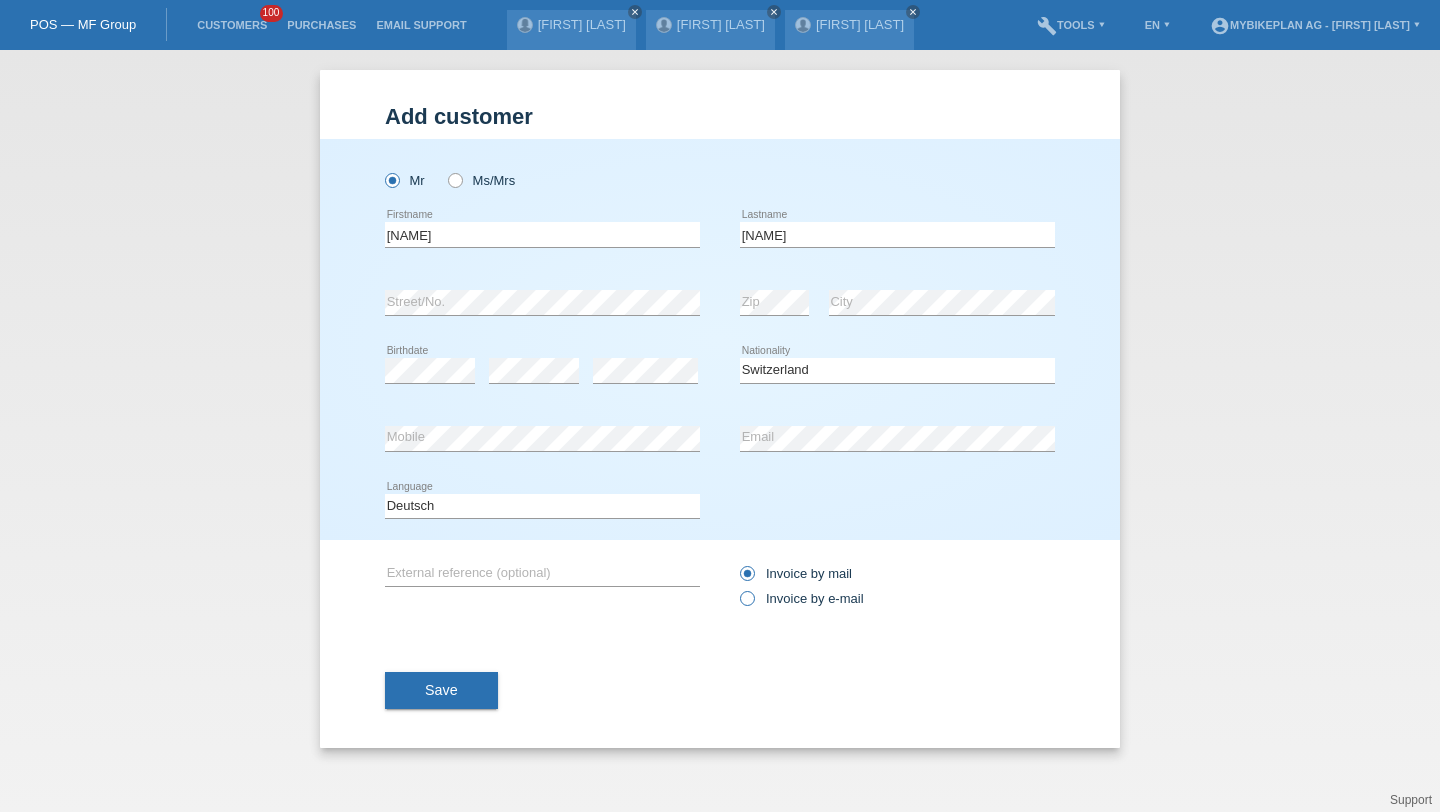 click on "Invoice by e-mail" at bounding box center (796, 573) 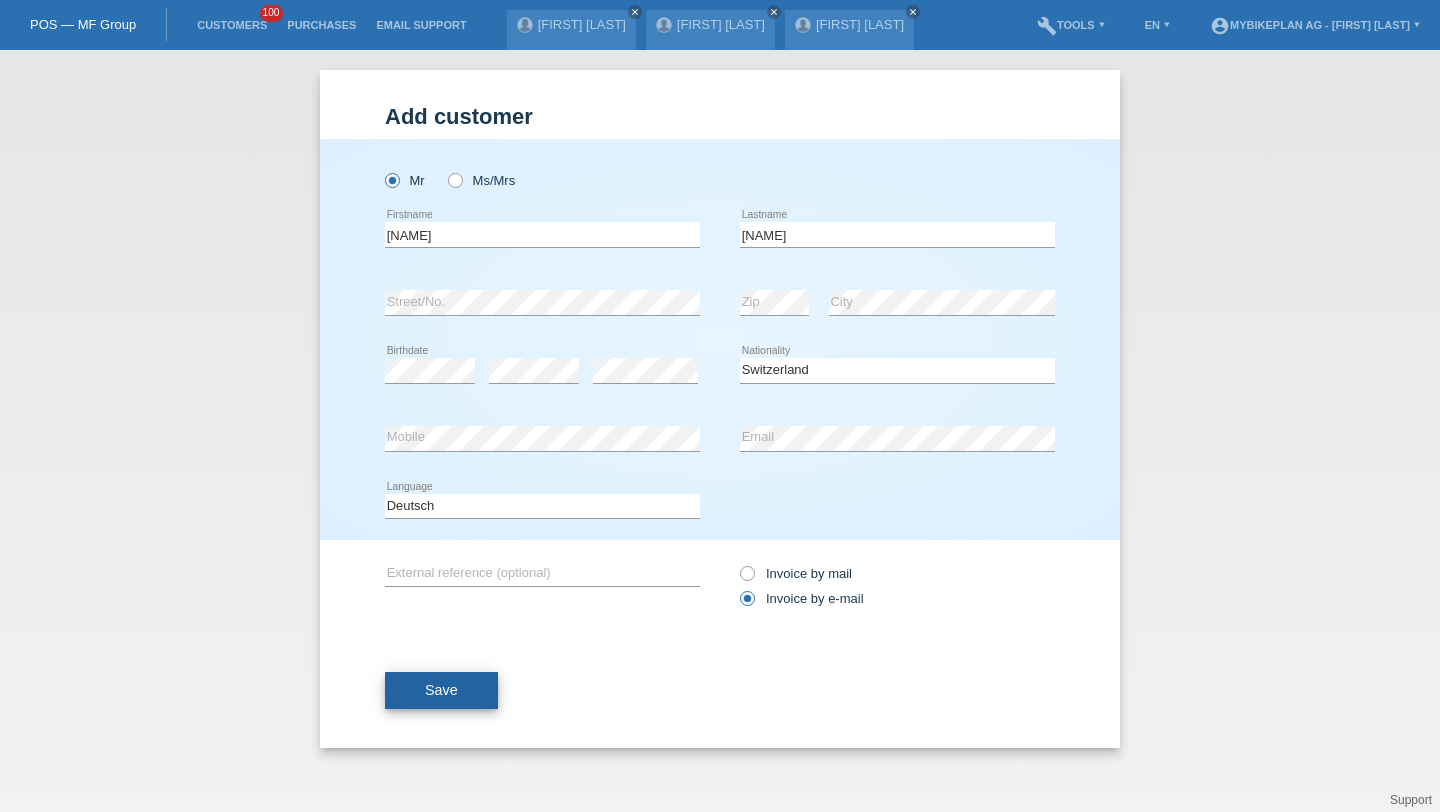 click on "Save" at bounding box center [441, 691] 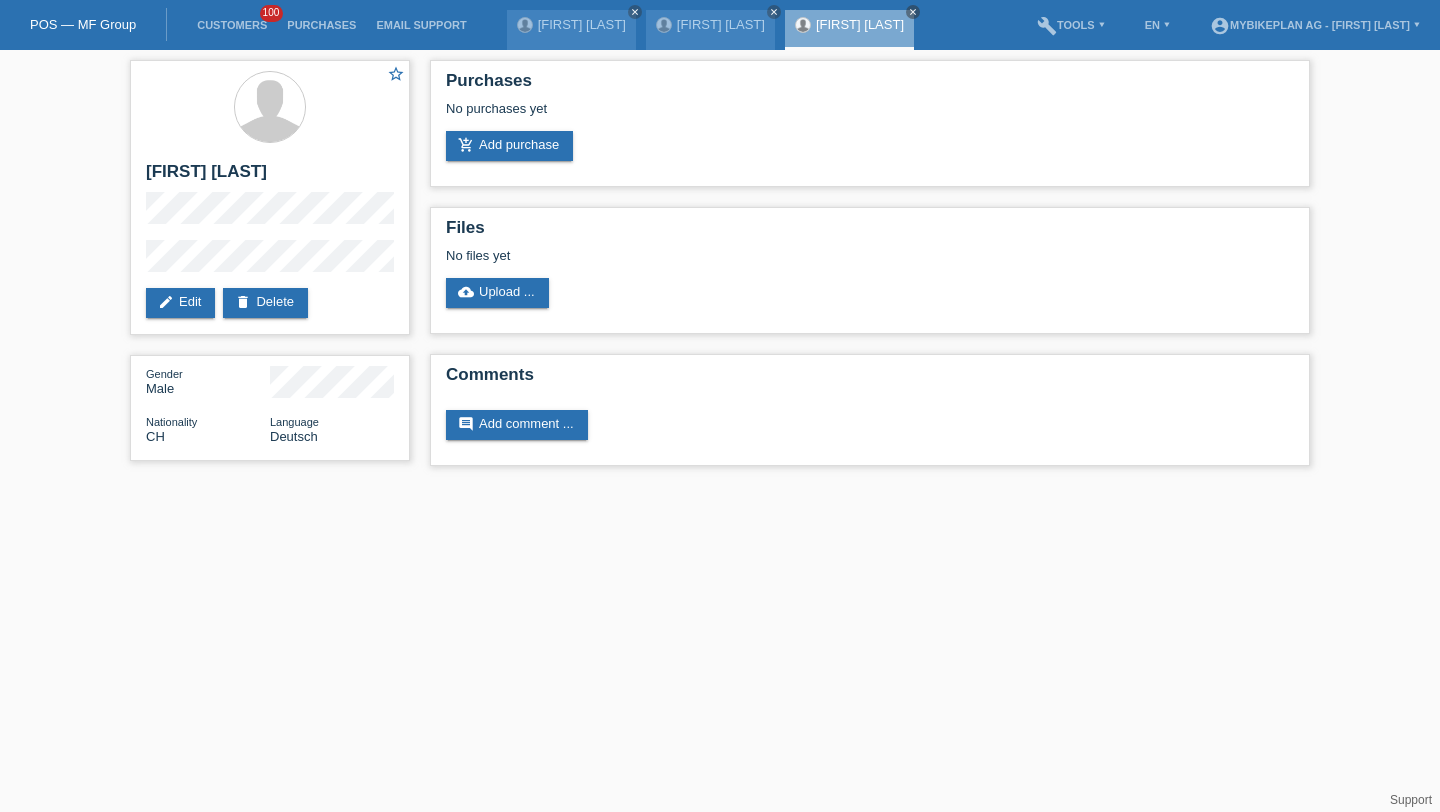 scroll, scrollTop: 0, scrollLeft: 0, axis: both 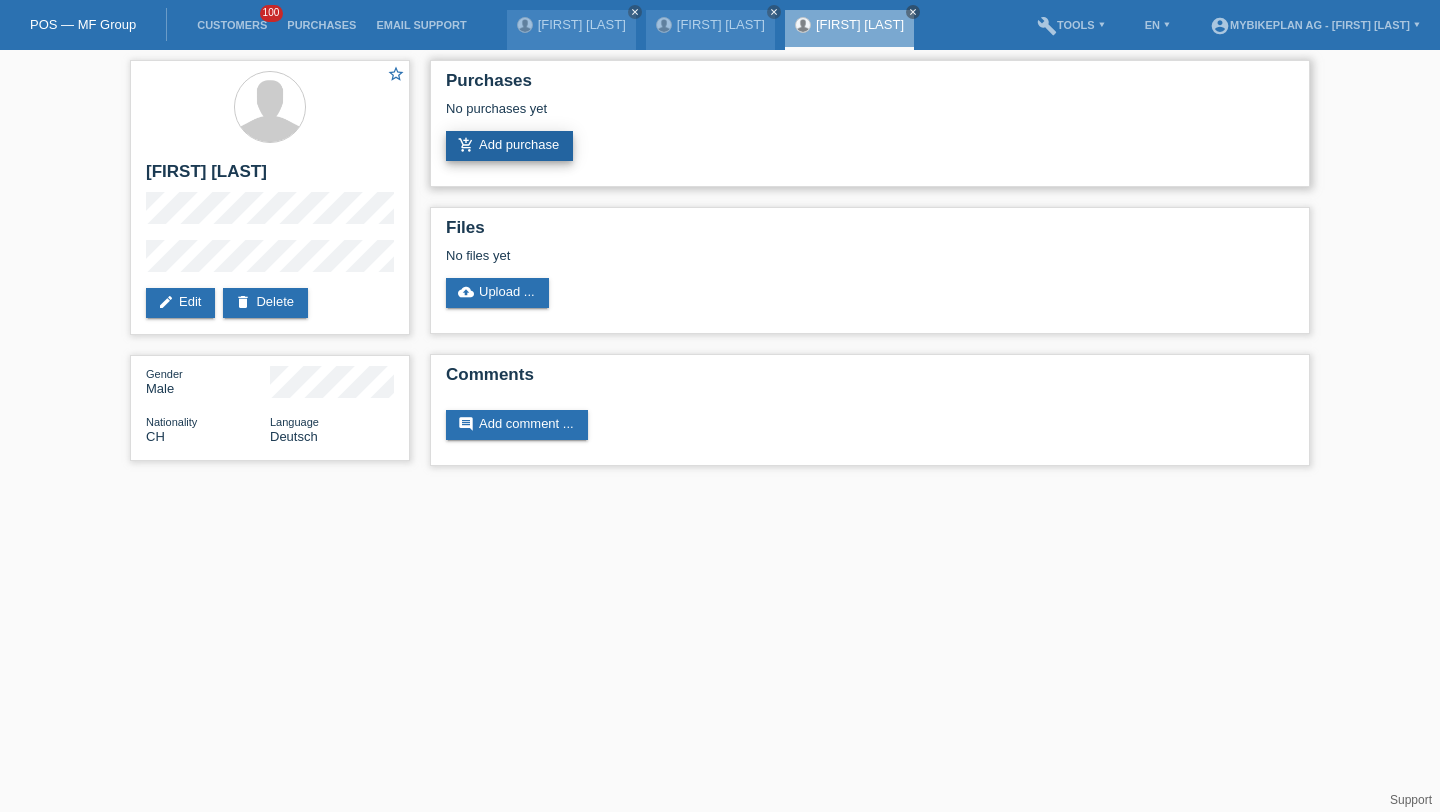 click on "add_shopping_cart  Add purchase" at bounding box center (509, 146) 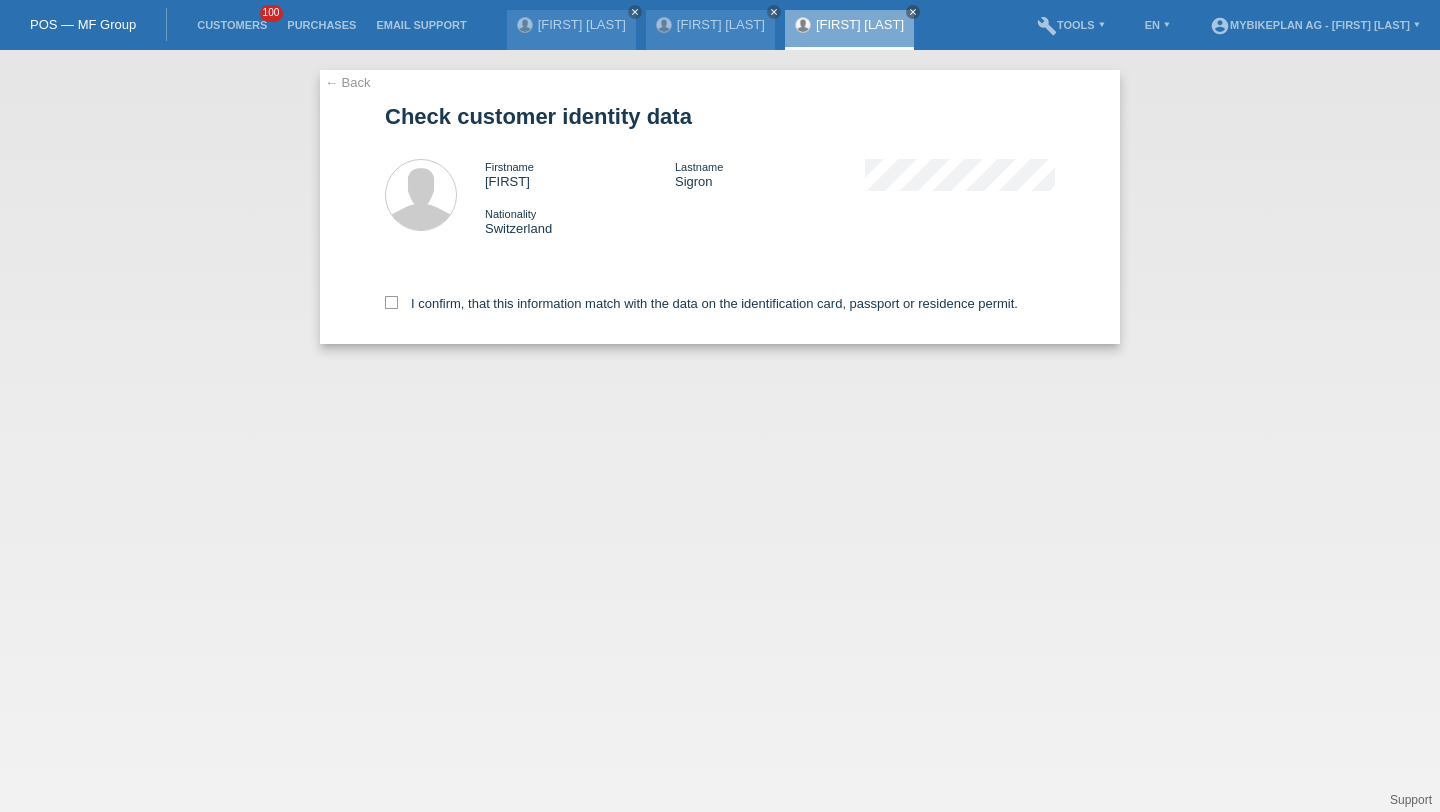 scroll, scrollTop: 0, scrollLeft: 0, axis: both 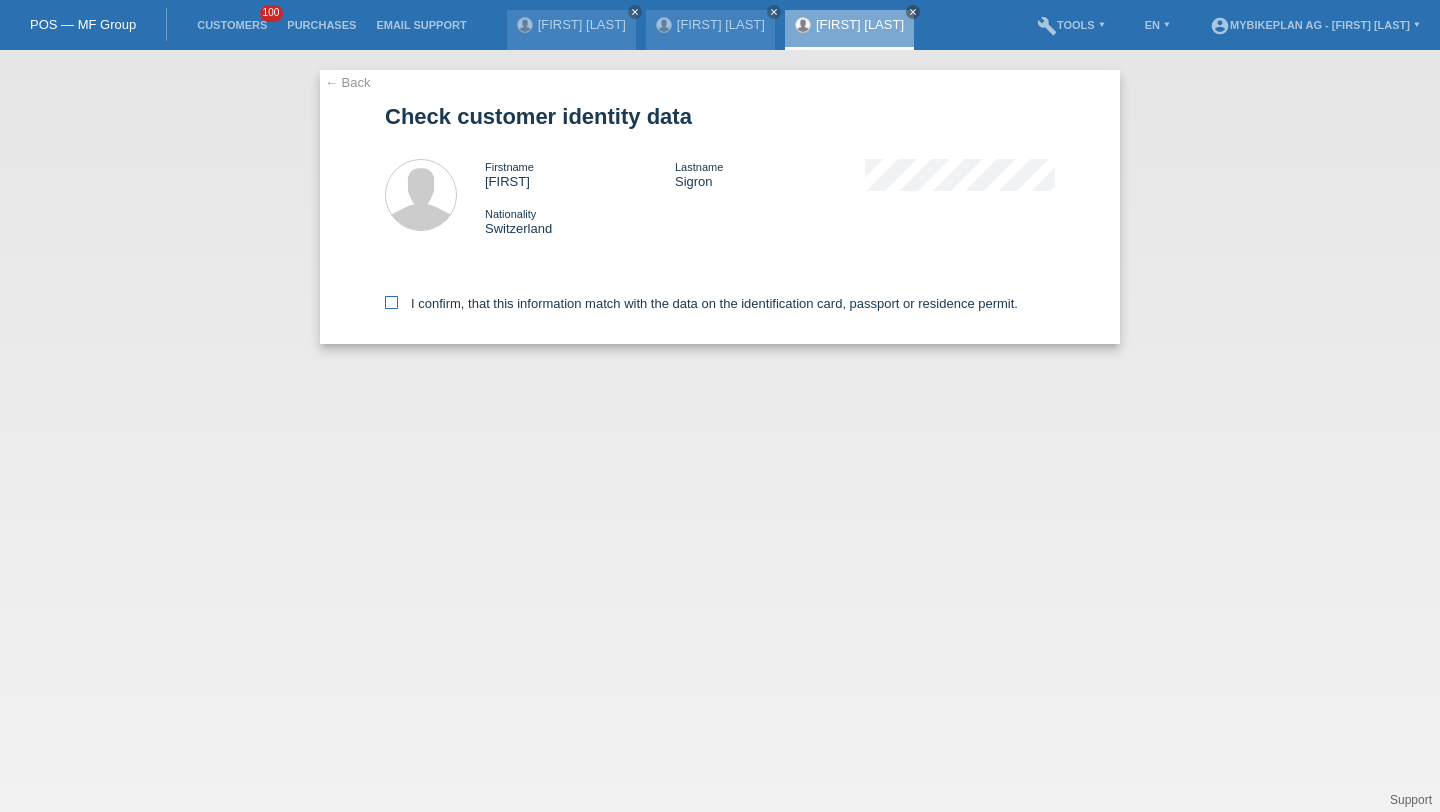 click on "I confirm, that this information match with the data on the identification card, passport or residence permit." at bounding box center (701, 303) 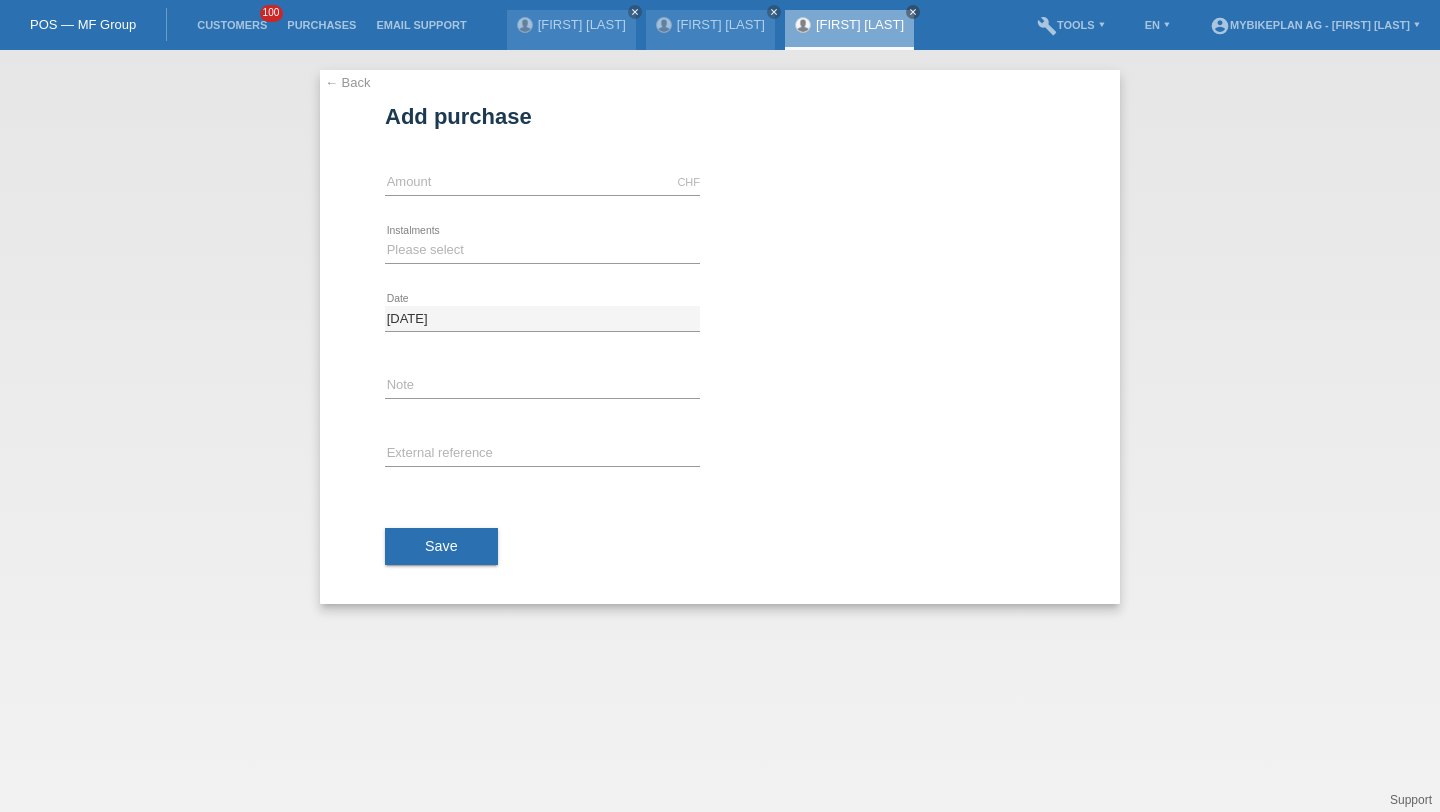 scroll, scrollTop: 0, scrollLeft: 0, axis: both 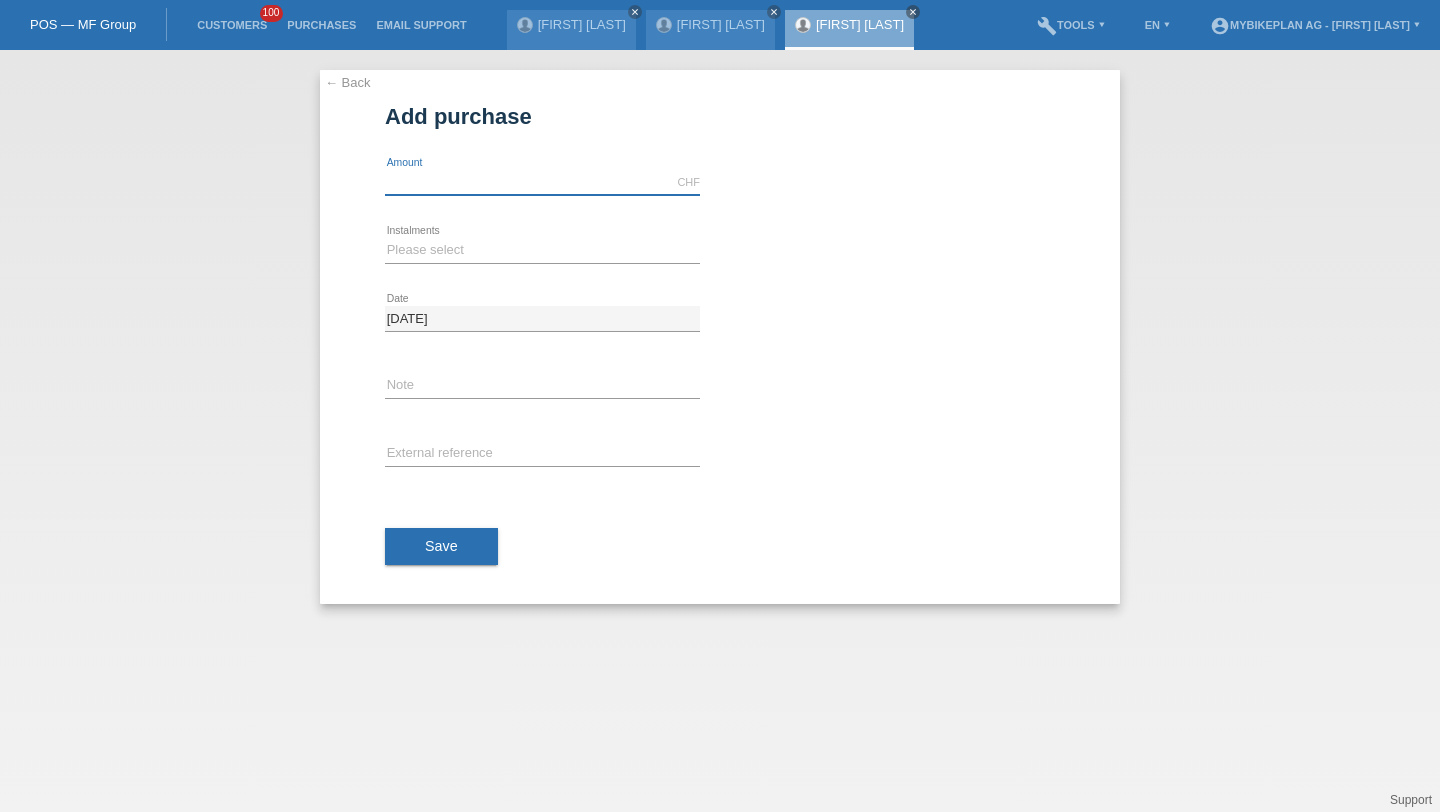 click at bounding box center (542, 182) 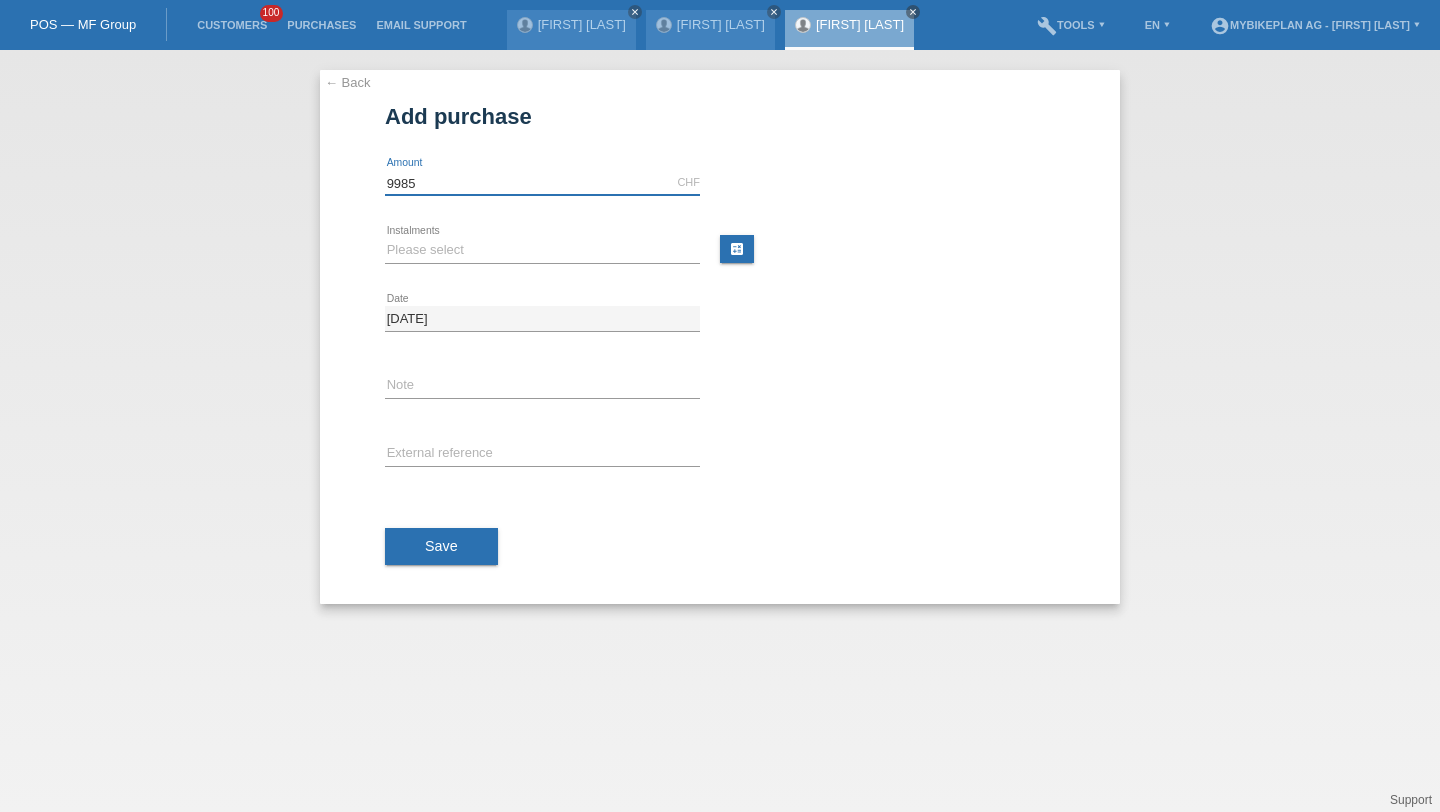 type on "9985" 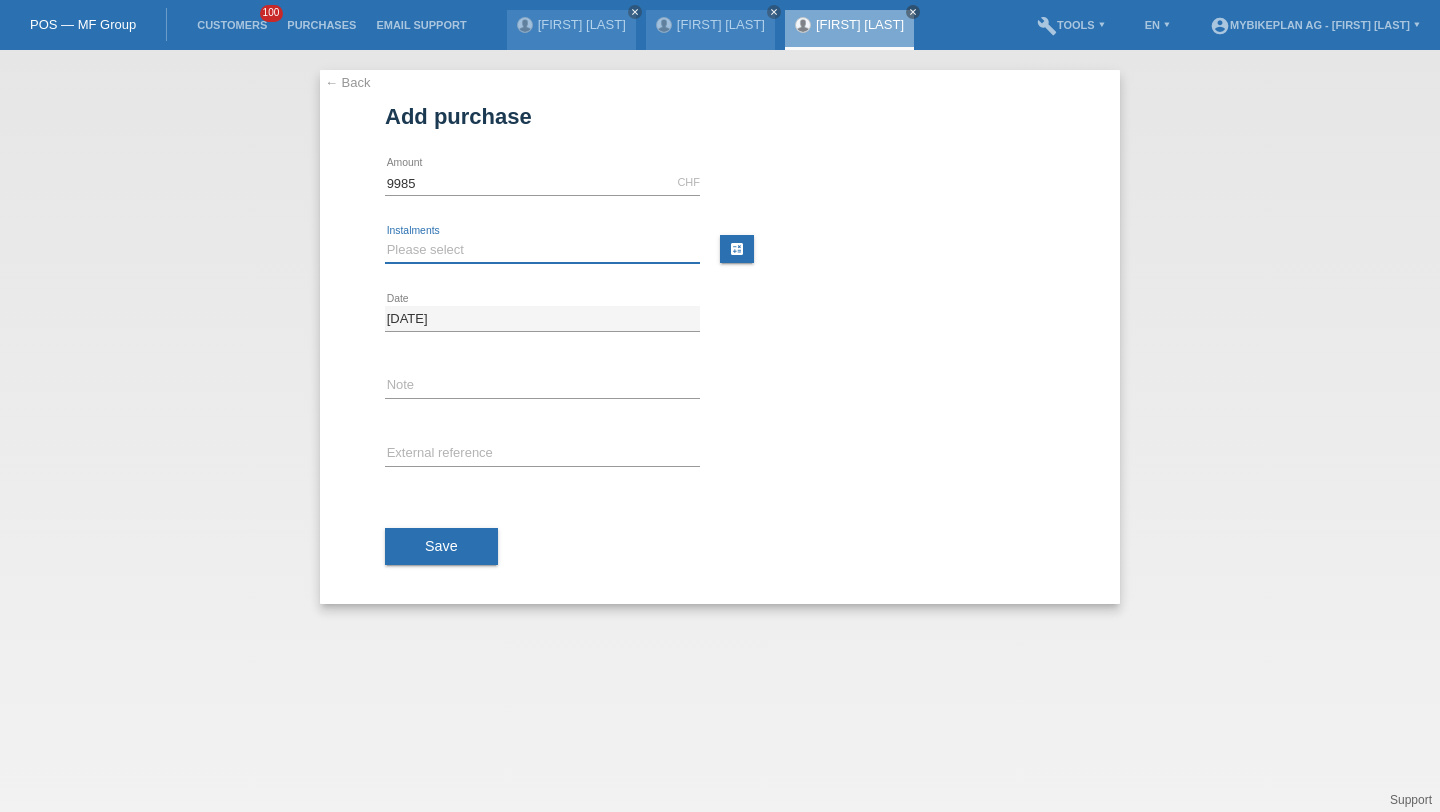 click on "Please select
6 instalments
12 instalments
18 instalments
24 instalments
36 instalments
48 instalments" at bounding box center [542, 250] 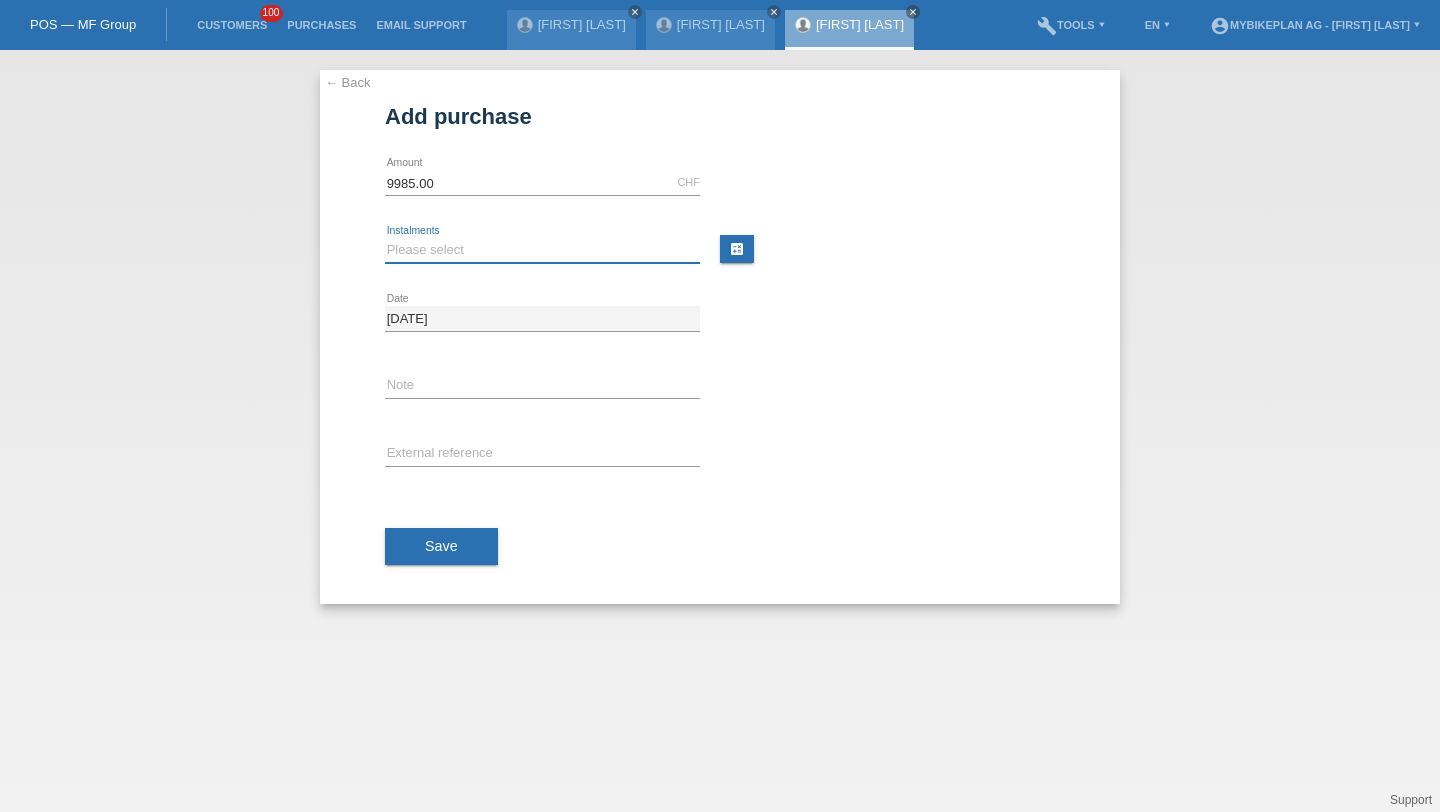 select on "488" 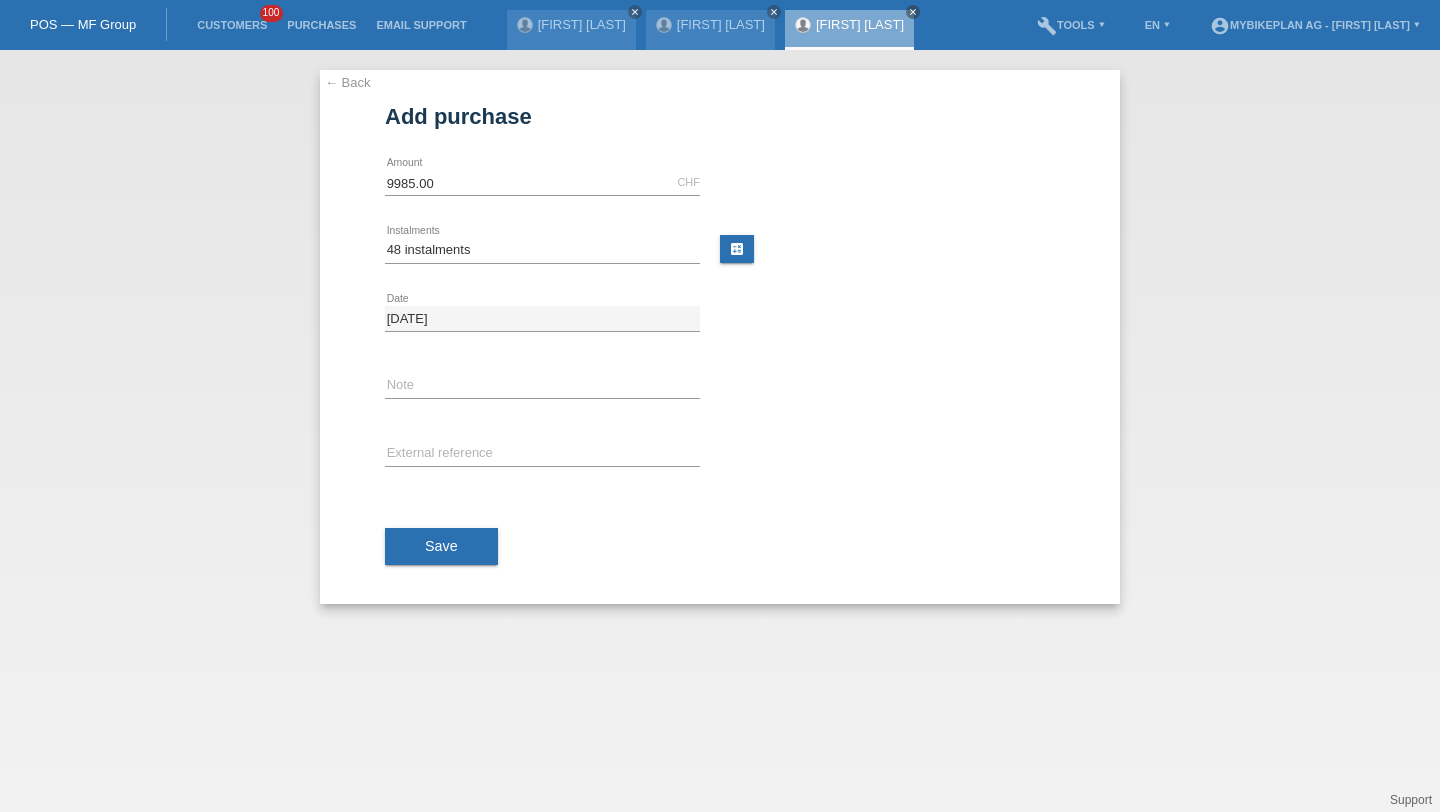 click on "error
External reference" at bounding box center [542, 183] 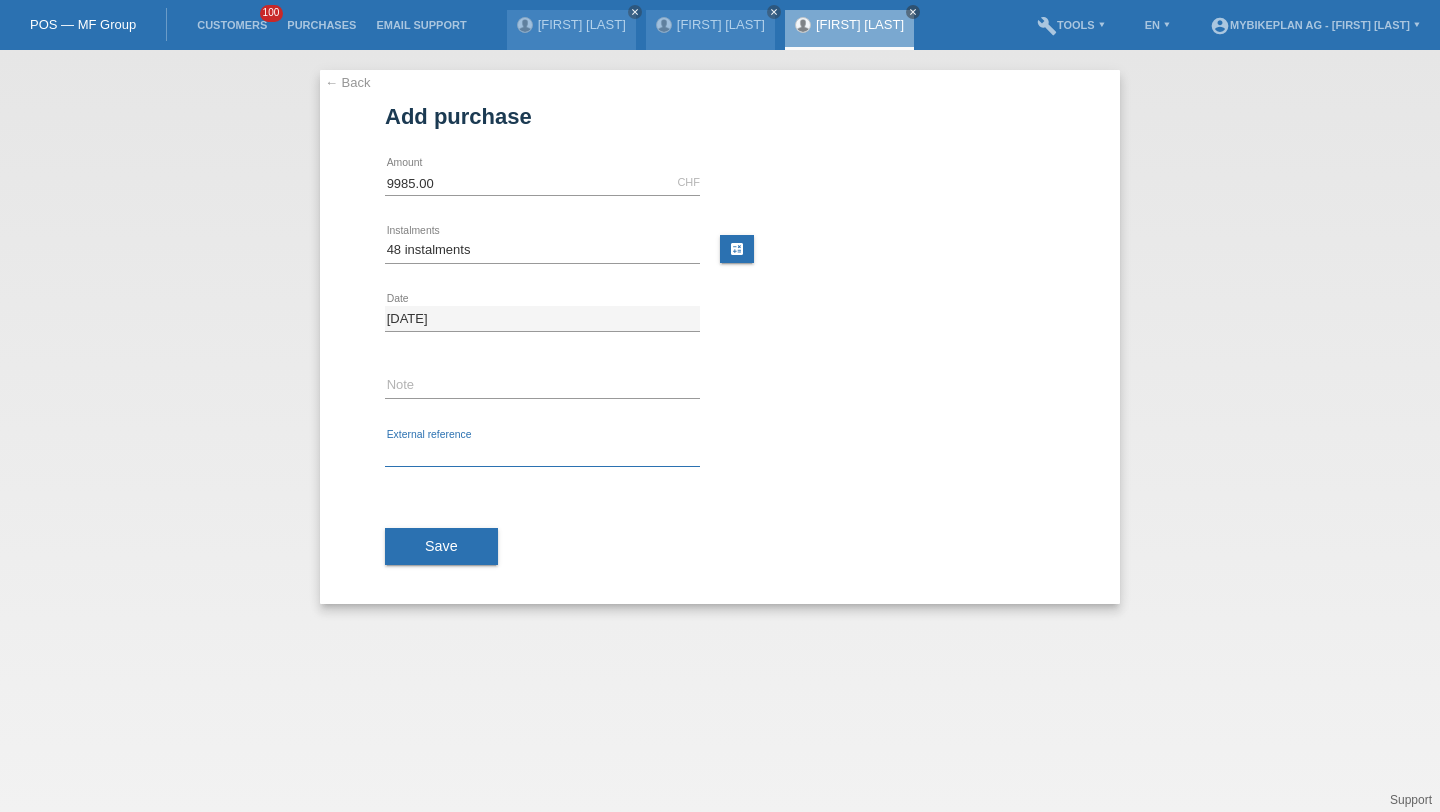 click at bounding box center (542, 454) 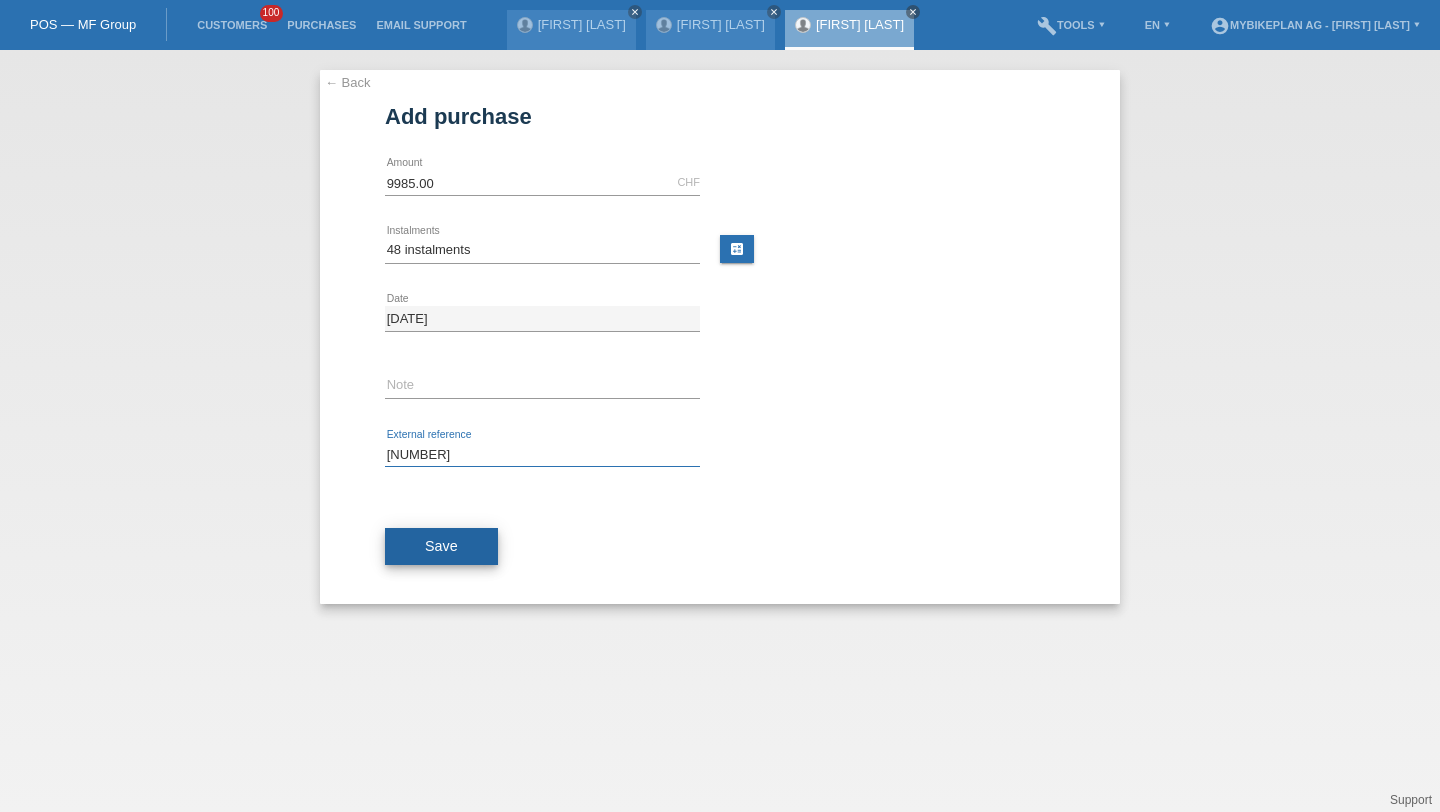 type on "39766822436" 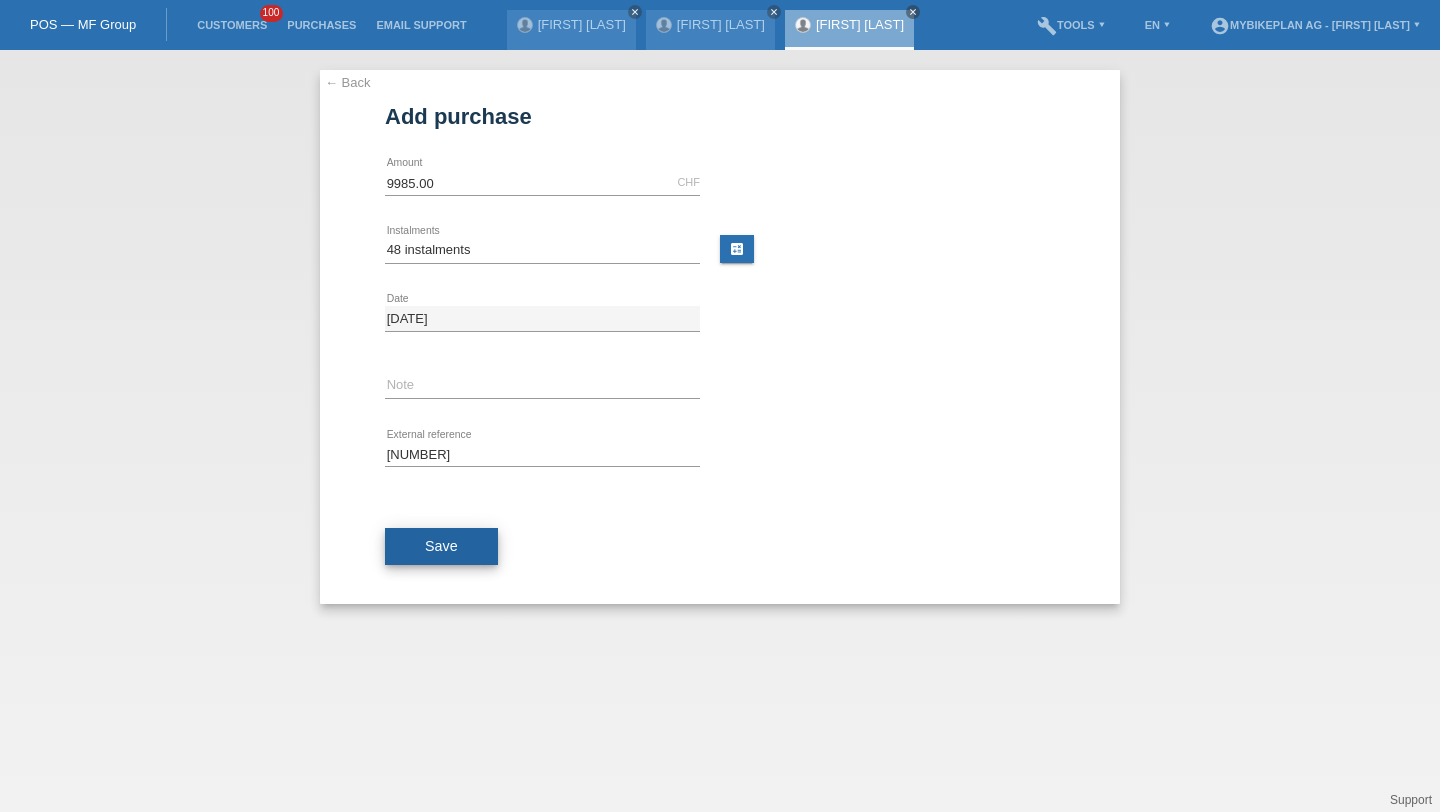 click on "Save" at bounding box center [441, 546] 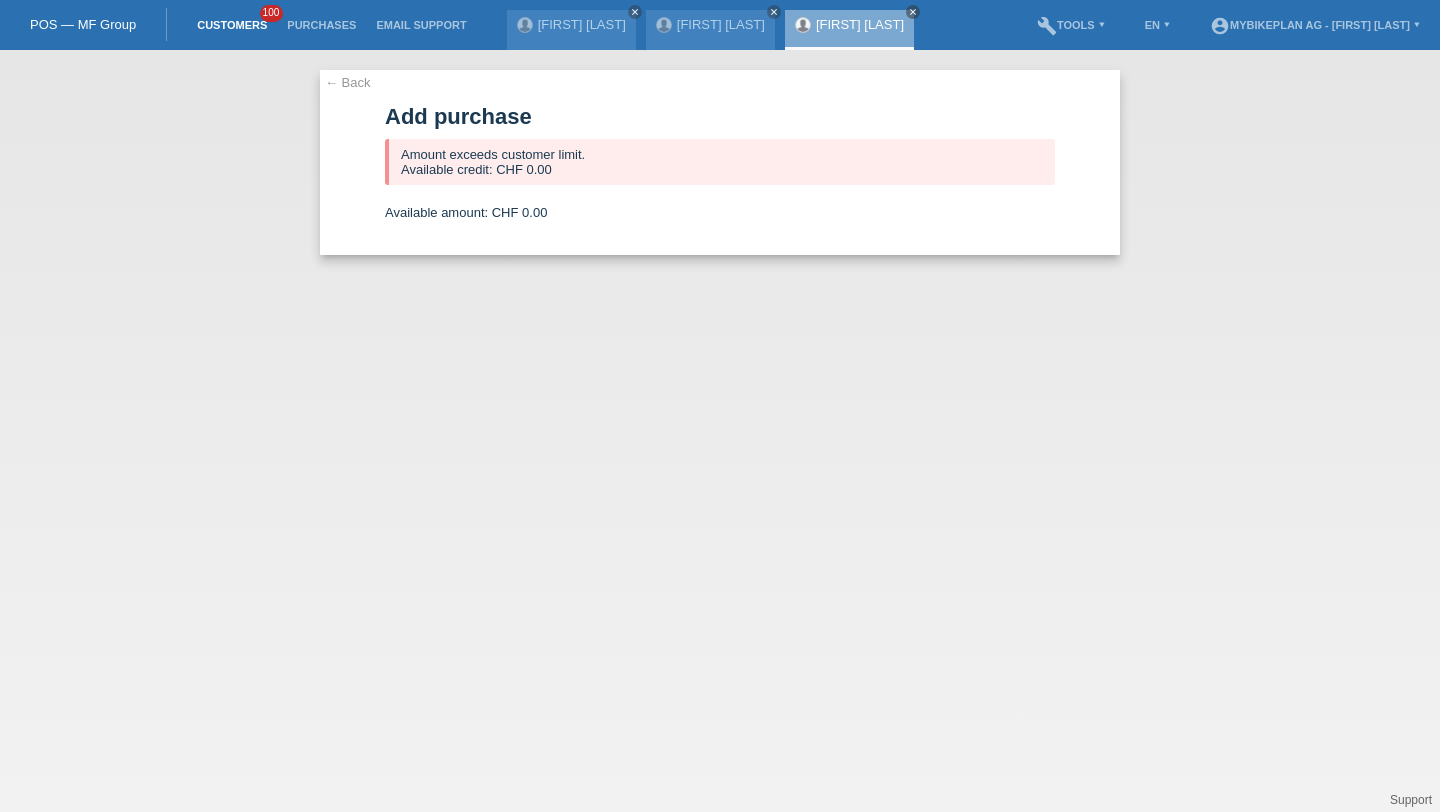 click on "Customers" at bounding box center (232, 25) 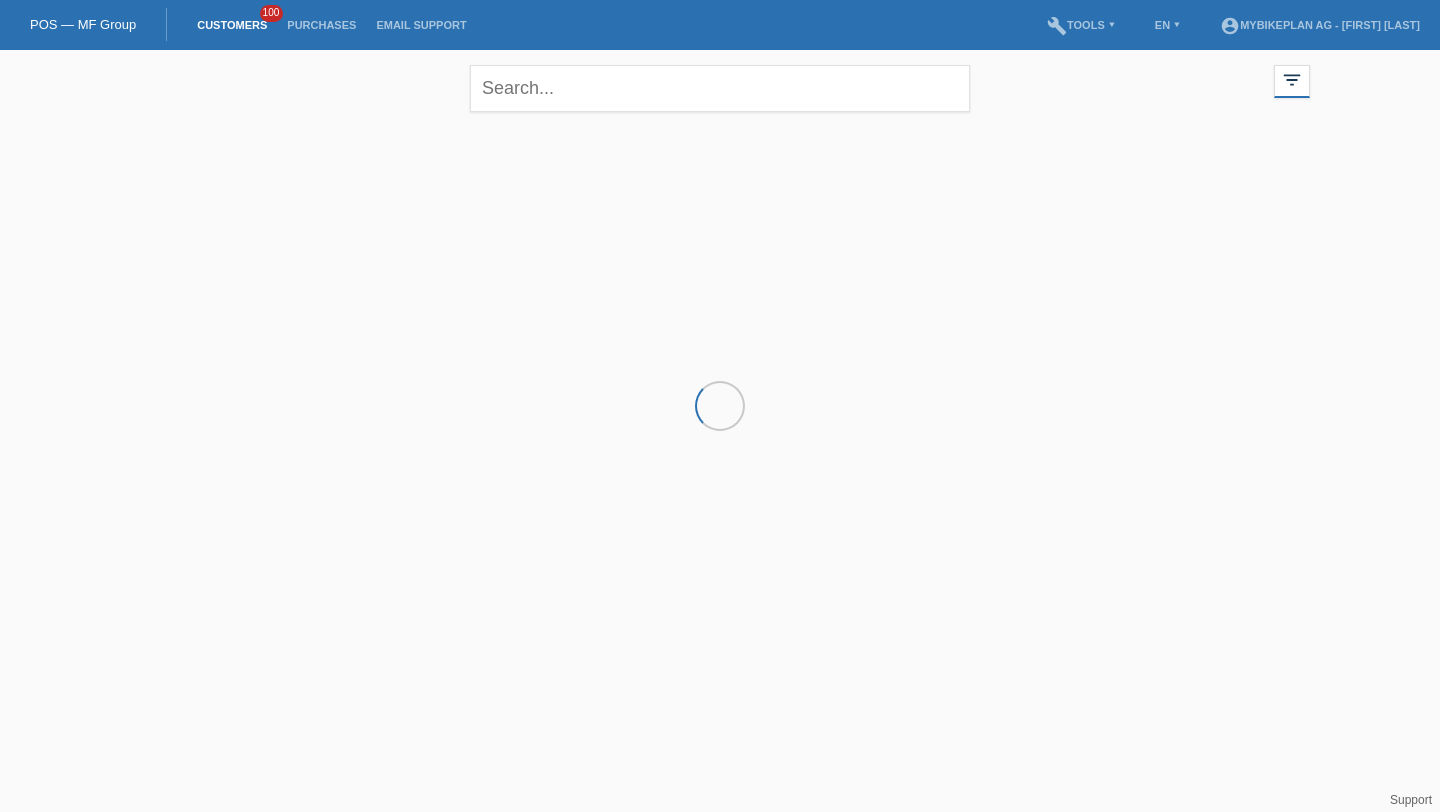 scroll, scrollTop: 0, scrollLeft: 0, axis: both 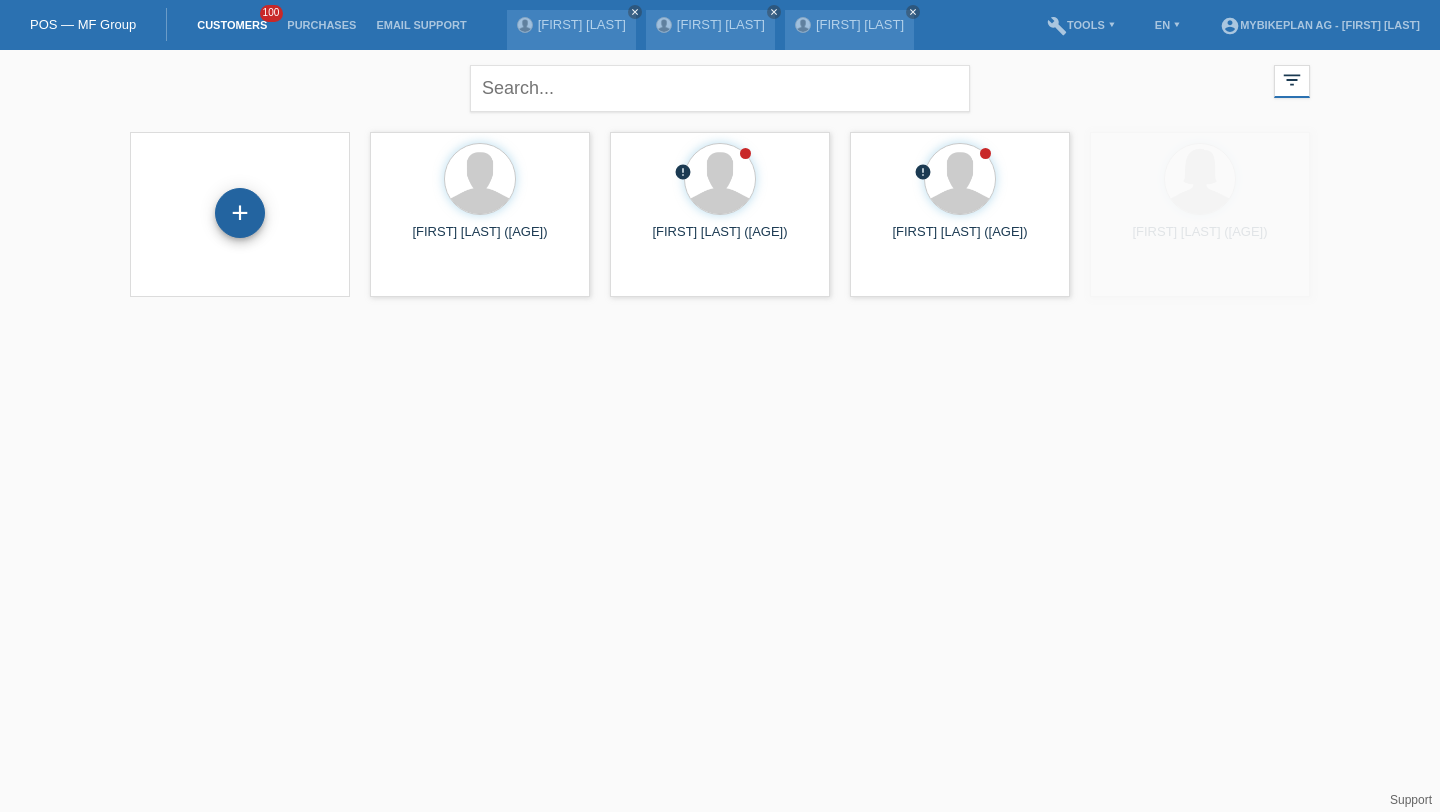 click on "+" at bounding box center (240, 213) 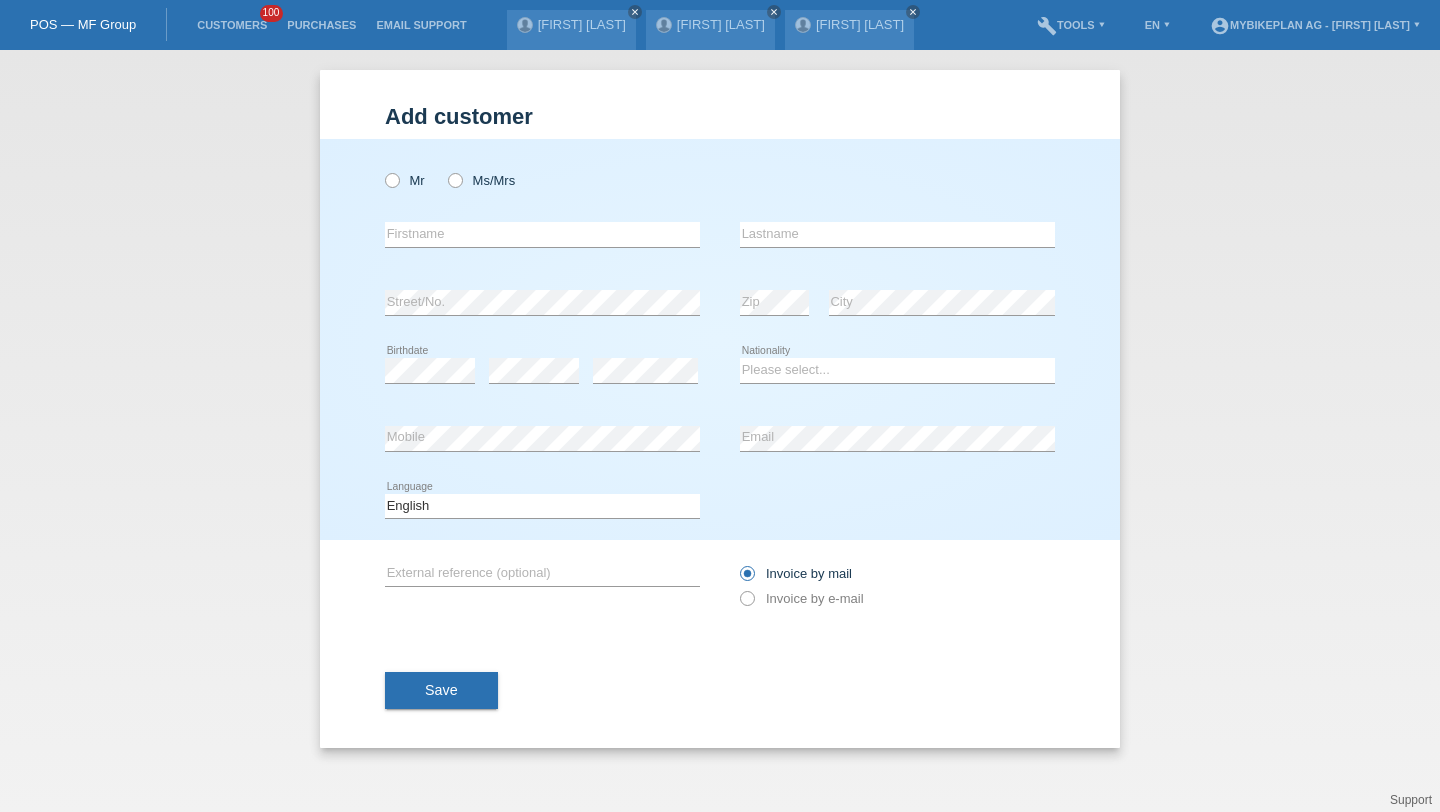 scroll, scrollTop: 0, scrollLeft: 0, axis: both 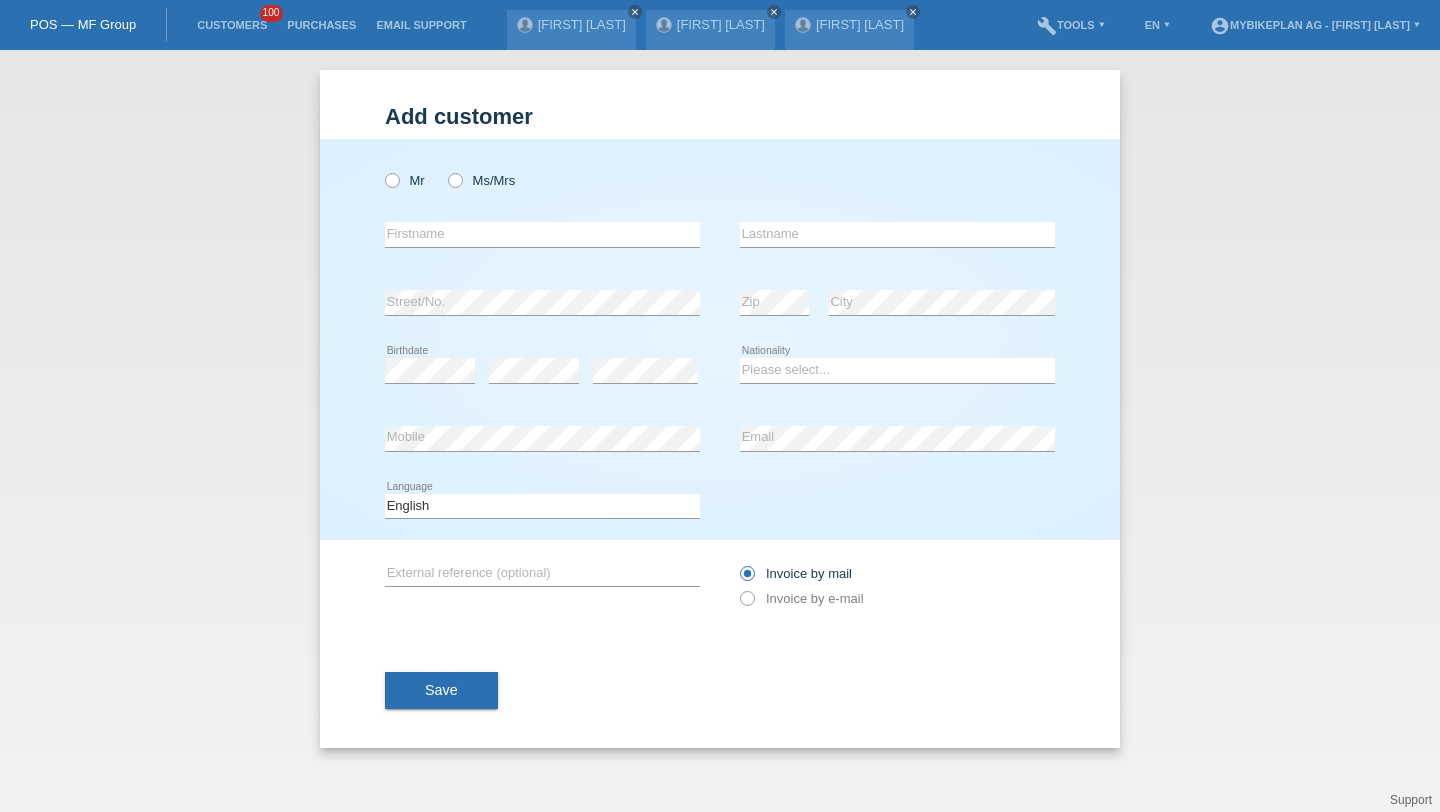 click on "Mr
Ms/Mrs" at bounding box center (542, 180) 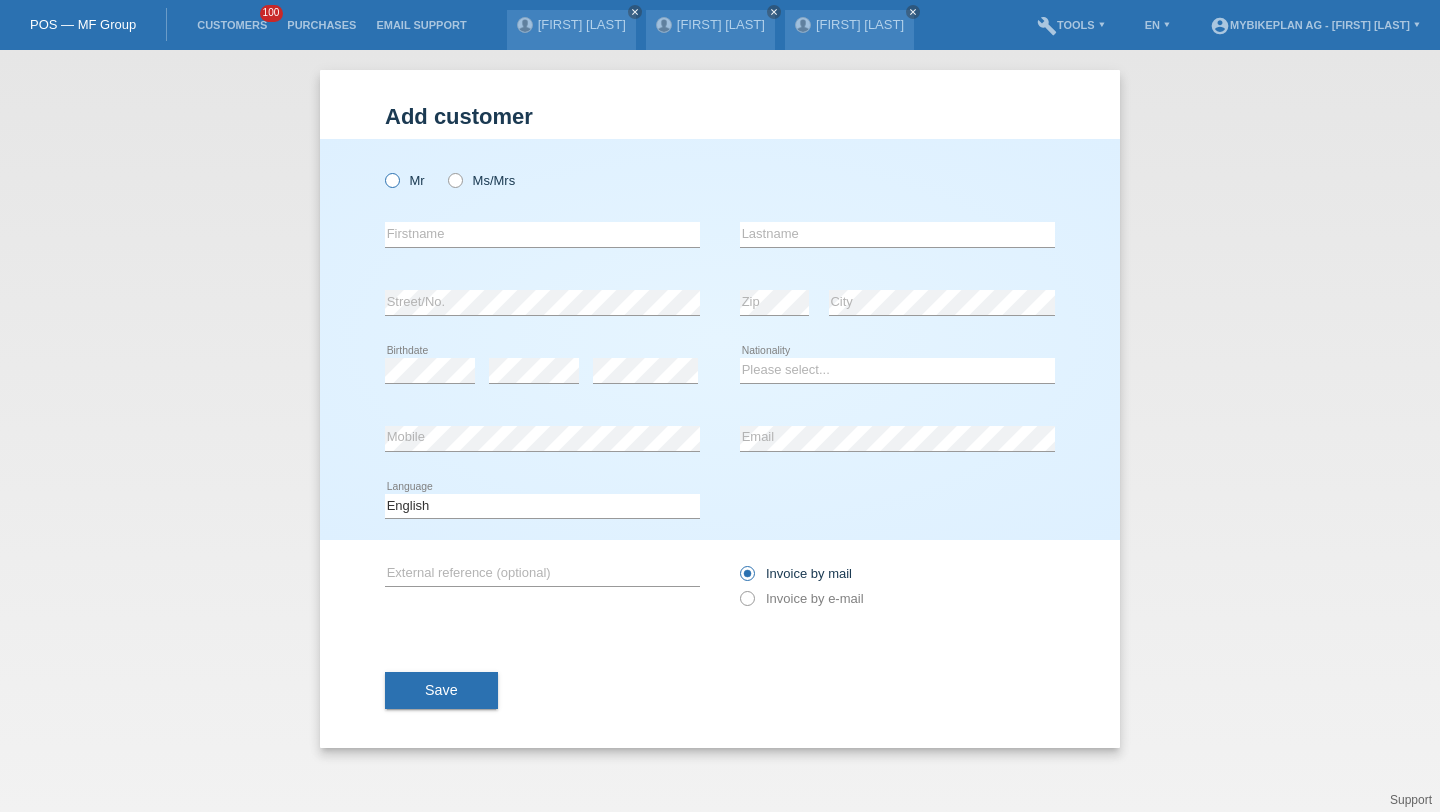 click on "Mr" at bounding box center (405, 180) 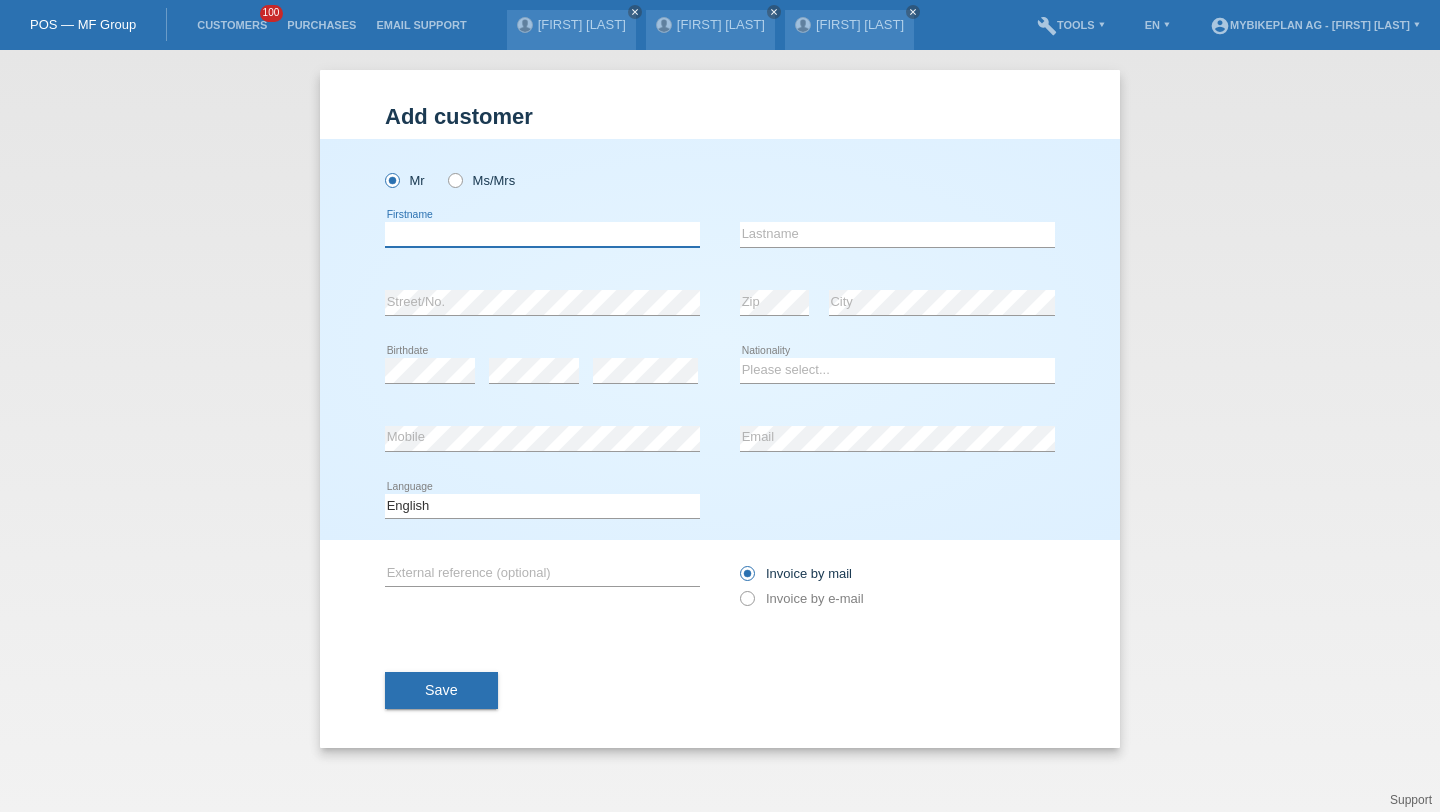 click at bounding box center [542, 234] 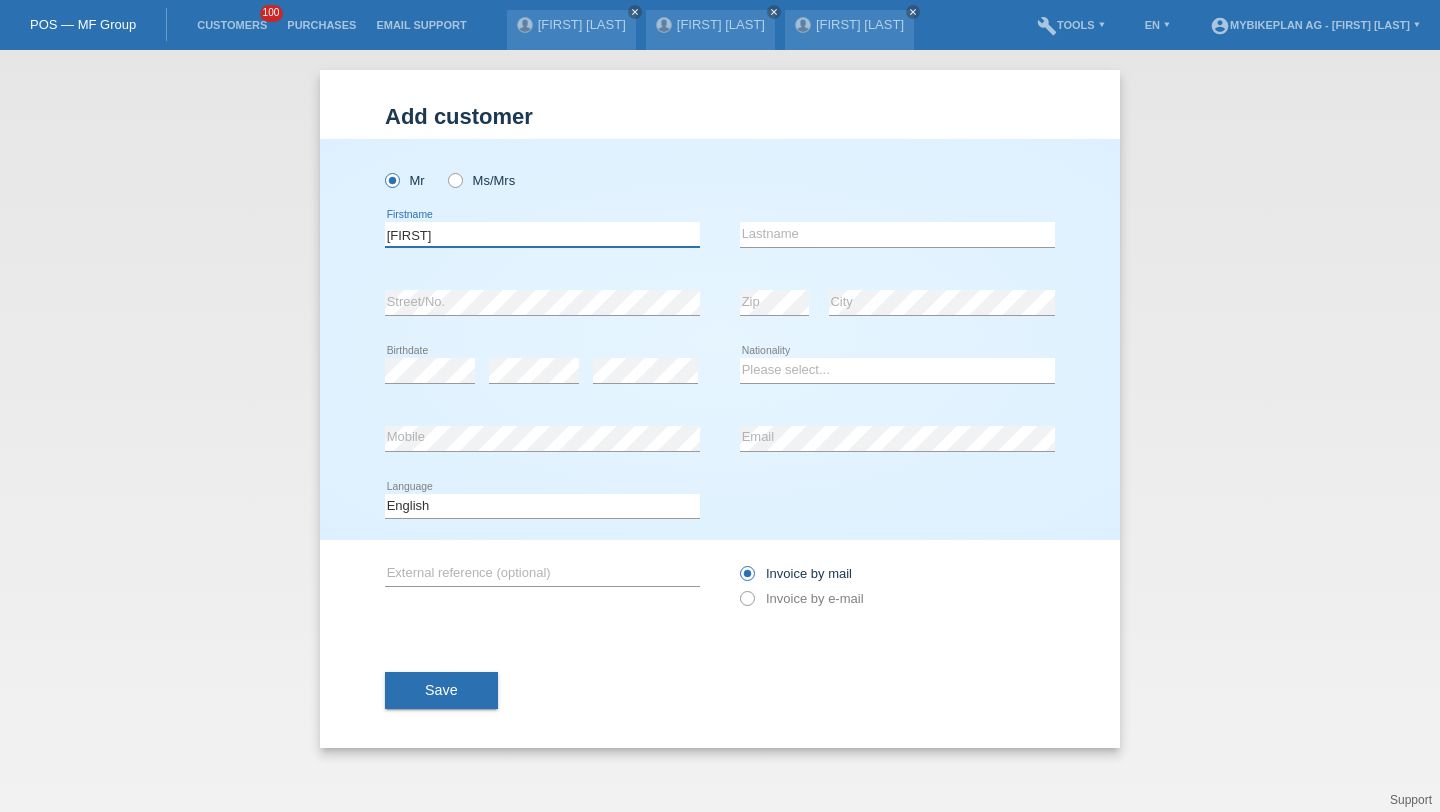 type on "[FIRST]" 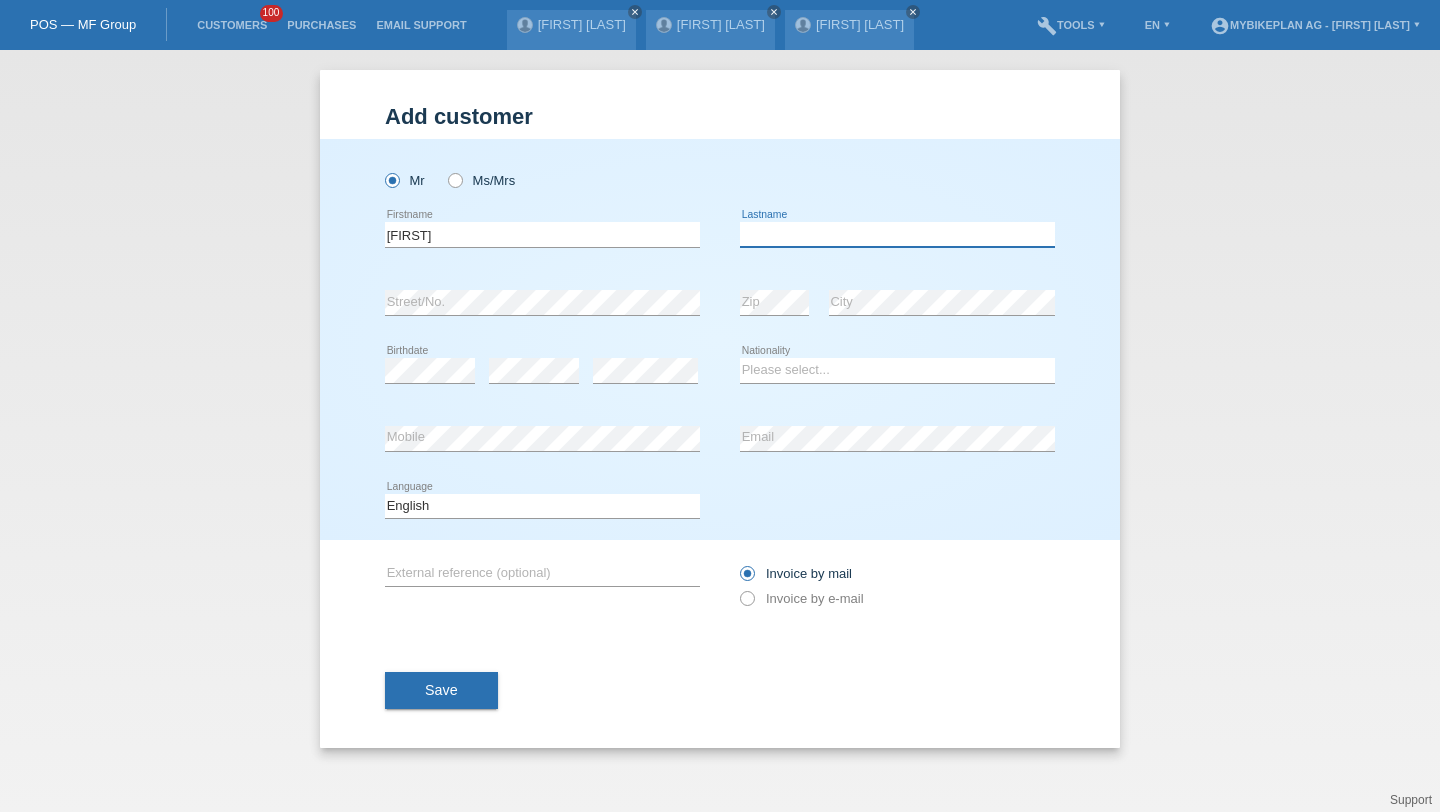paste on "[FIRST] [LAST]" 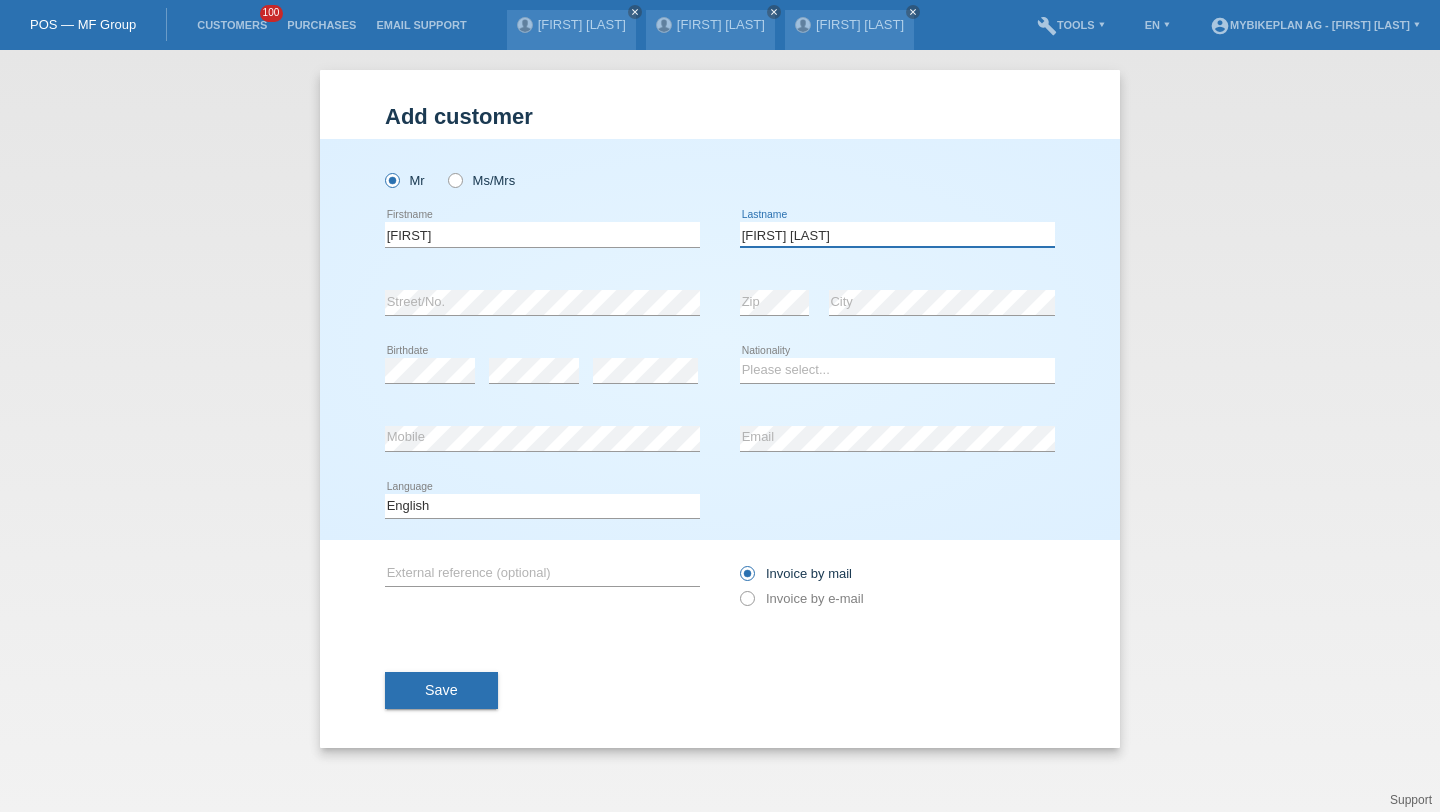 type on "[FIRST] [LAST]" 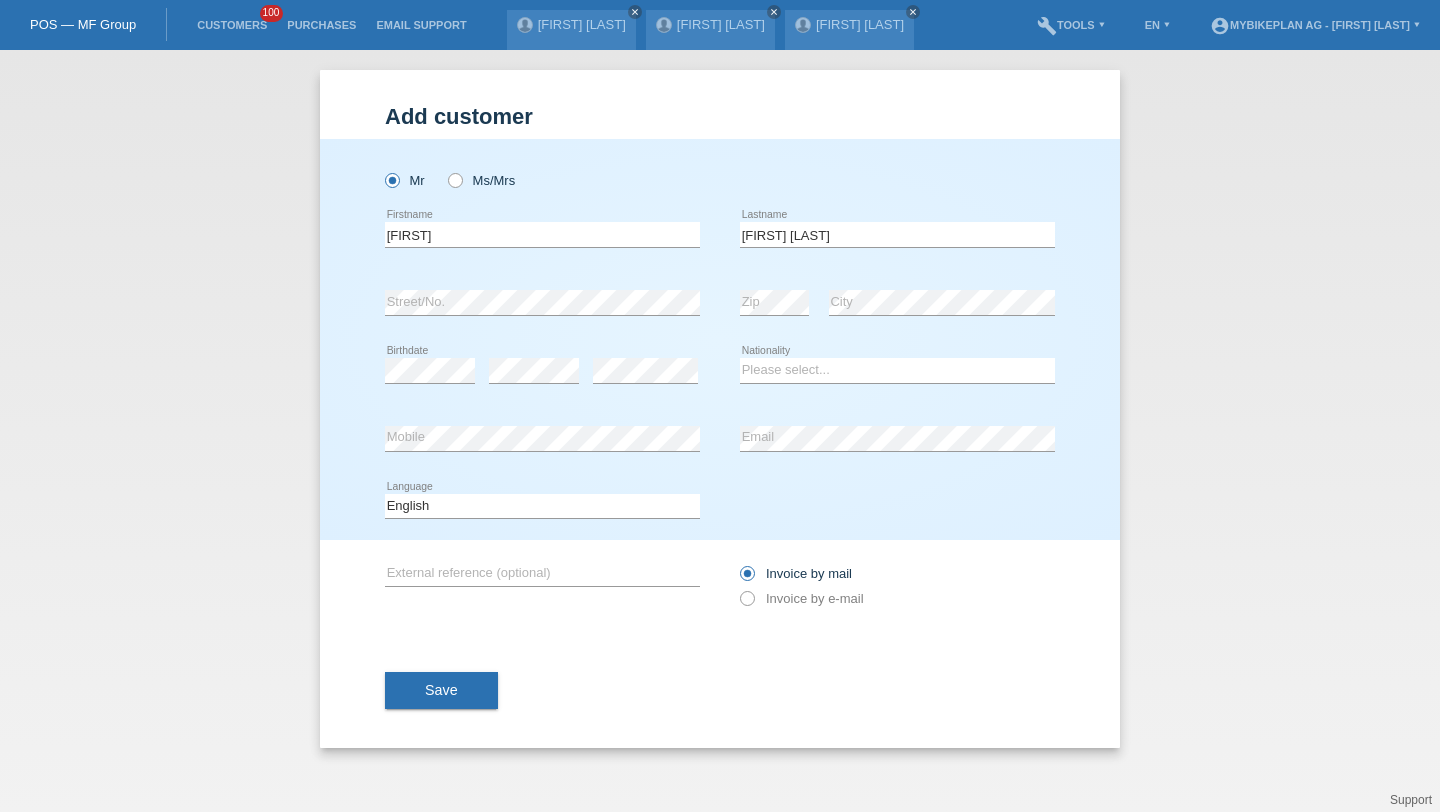 click on "error
Birthdate" at bounding box center [430, 371] 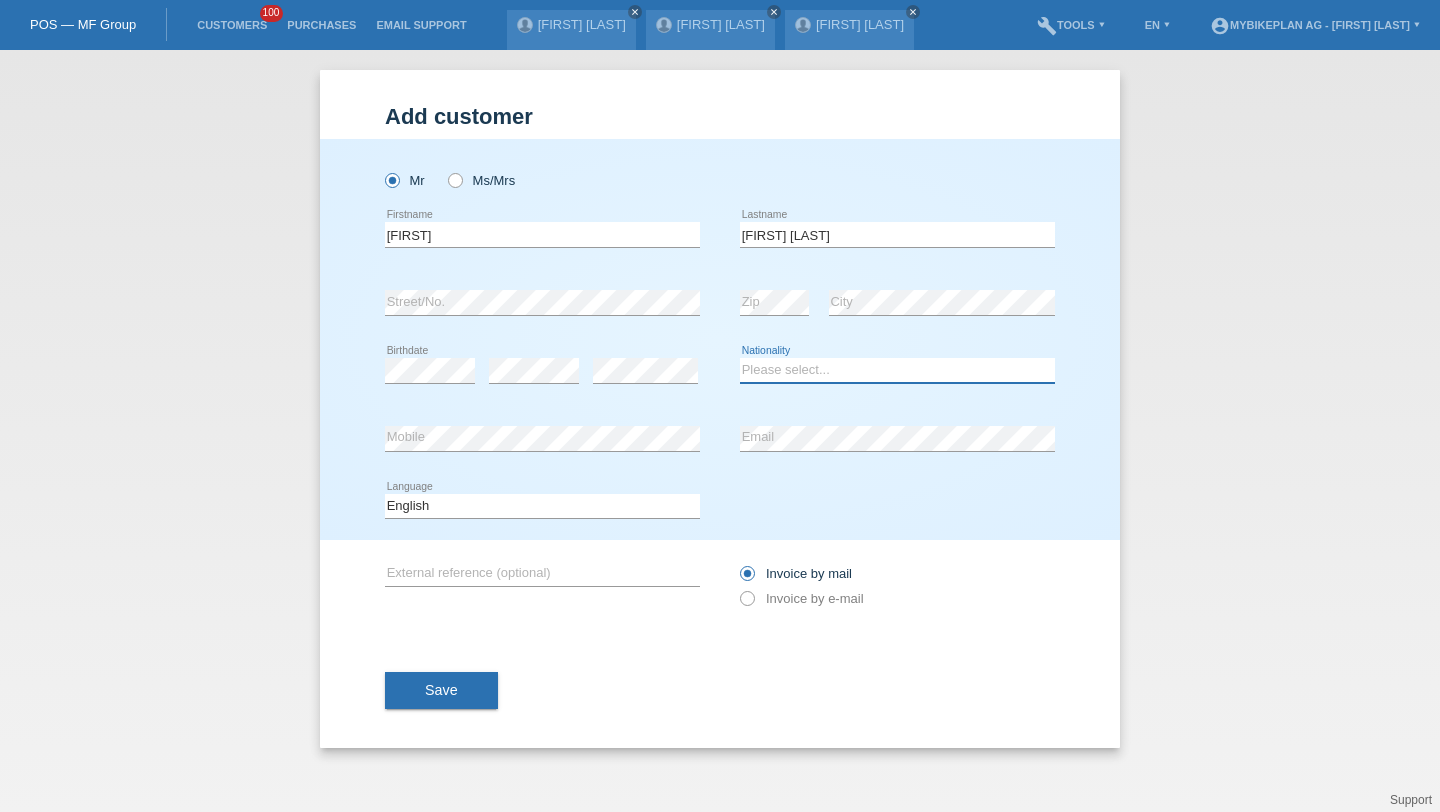 click on "Please select...
Switzerland
Austria
Germany
Liechtenstein
------------
Afghanistan
Åland Islands
Albania
Algeria
American Samoa Andorra Angola Anguilla Antarctica Antigua and Barbuda Argentina Armenia" at bounding box center (897, 370) 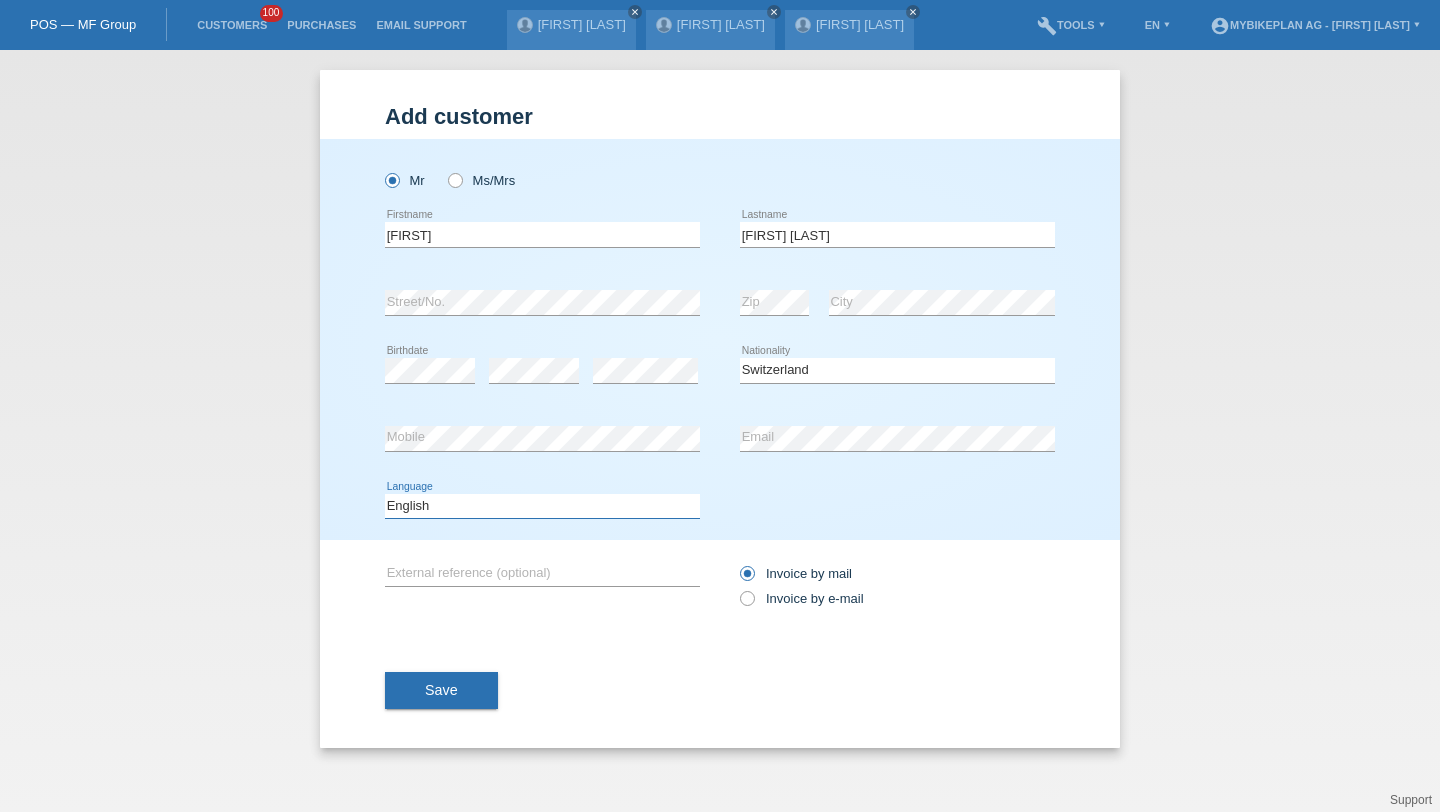 click on "Deutsch
Français
Italiano
English" at bounding box center (542, 506) 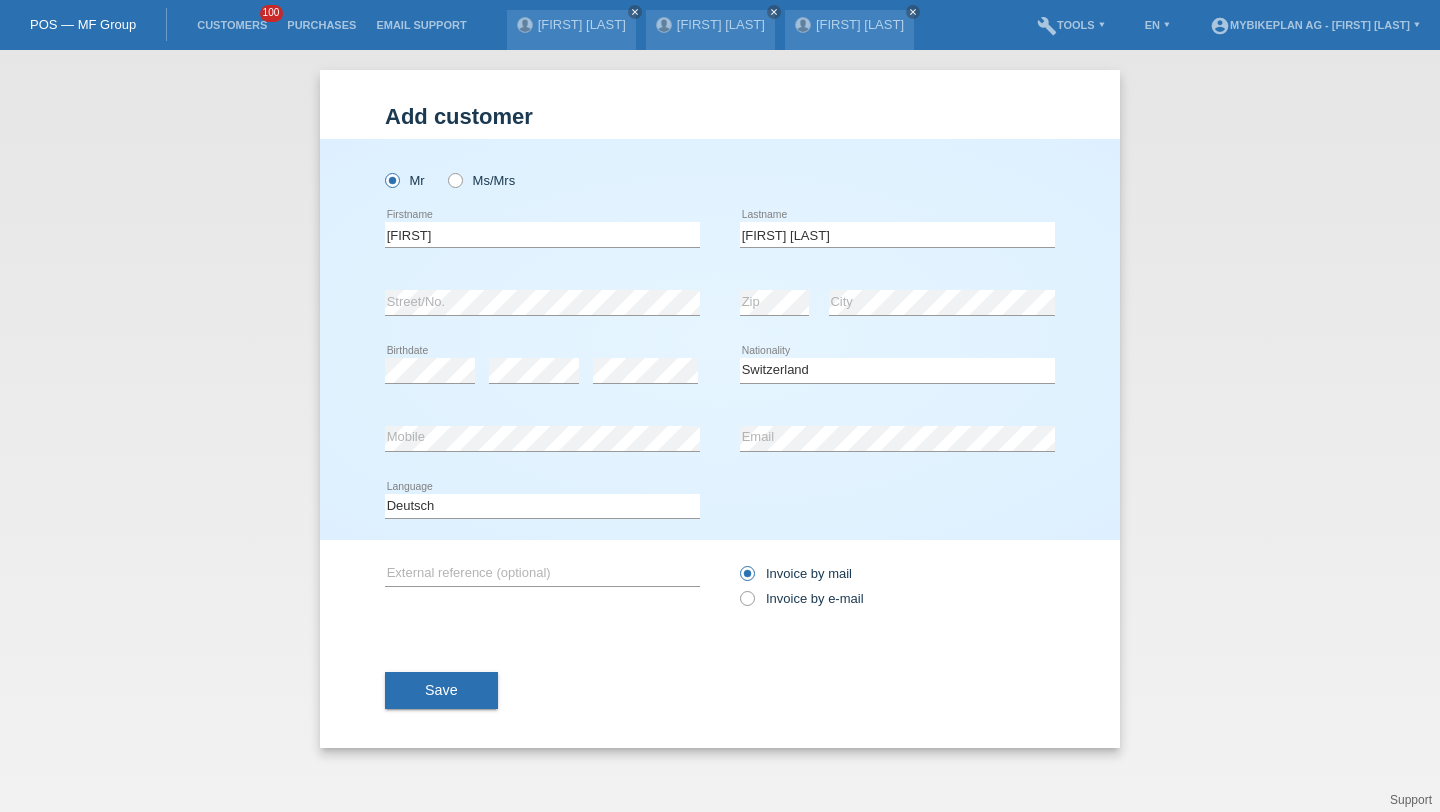 click on "Invoice by mail
Invoice by e-mail" at bounding box center (897, 586) 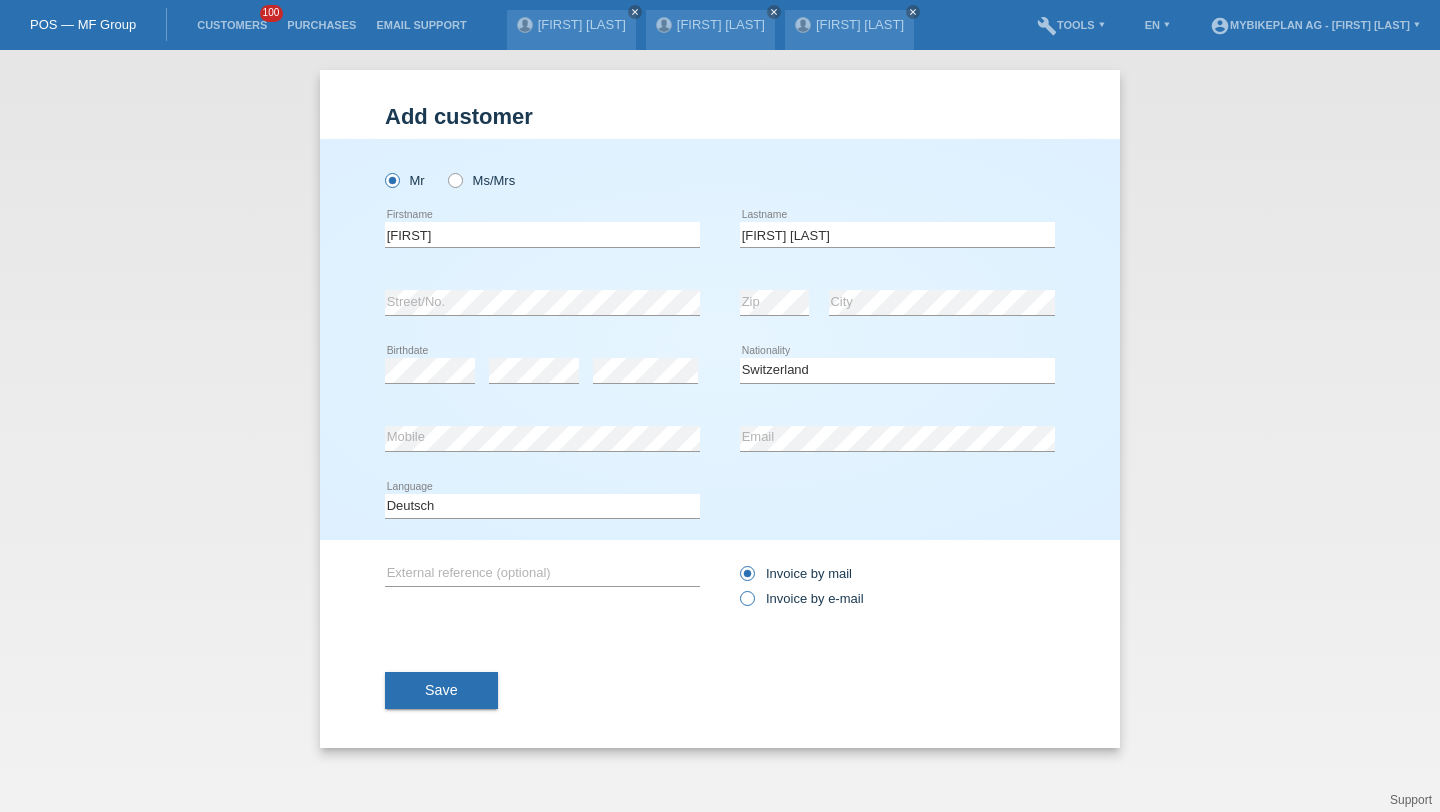 click on "Invoice by e-mail" at bounding box center [796, 573] 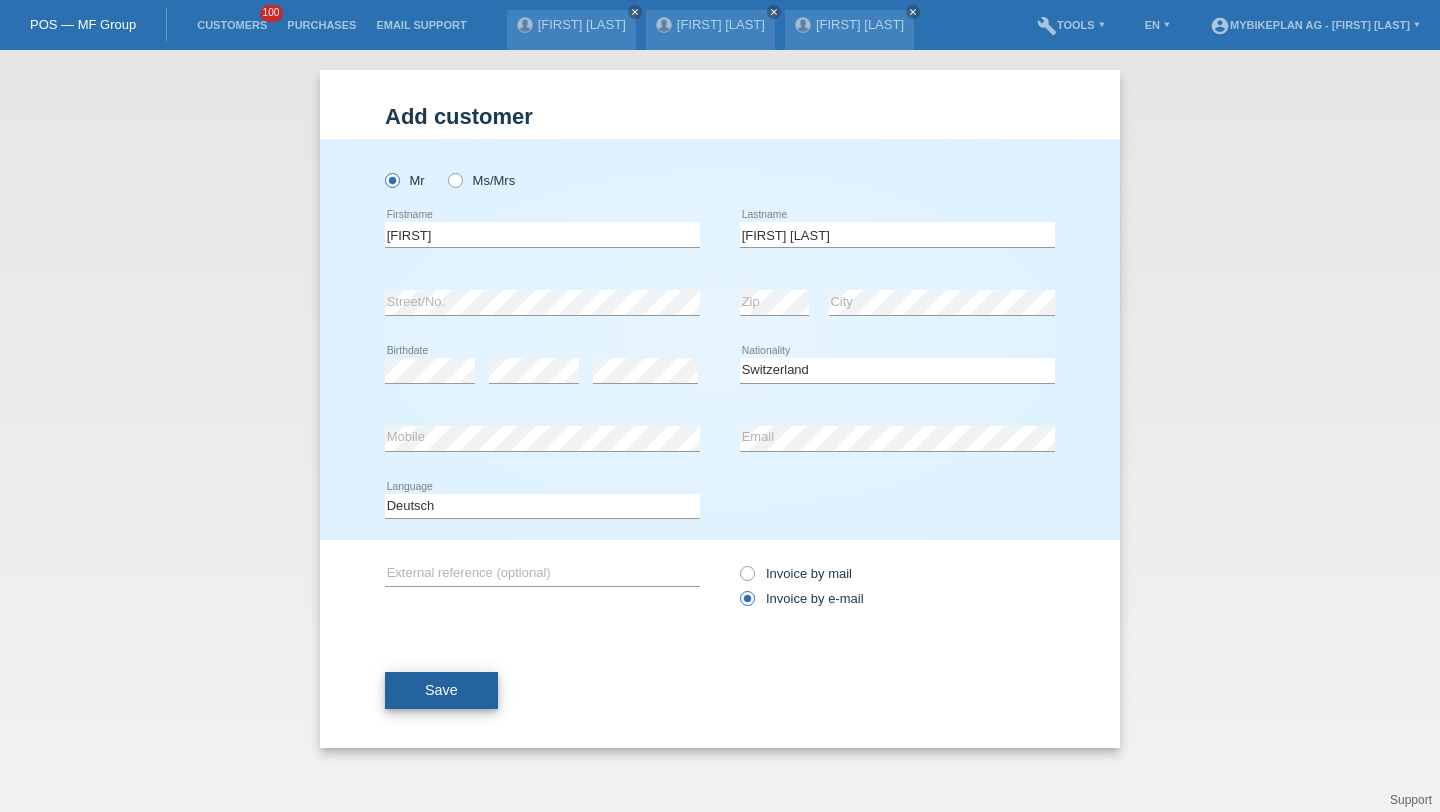 click on "Save" at bounding box center [441, 691] 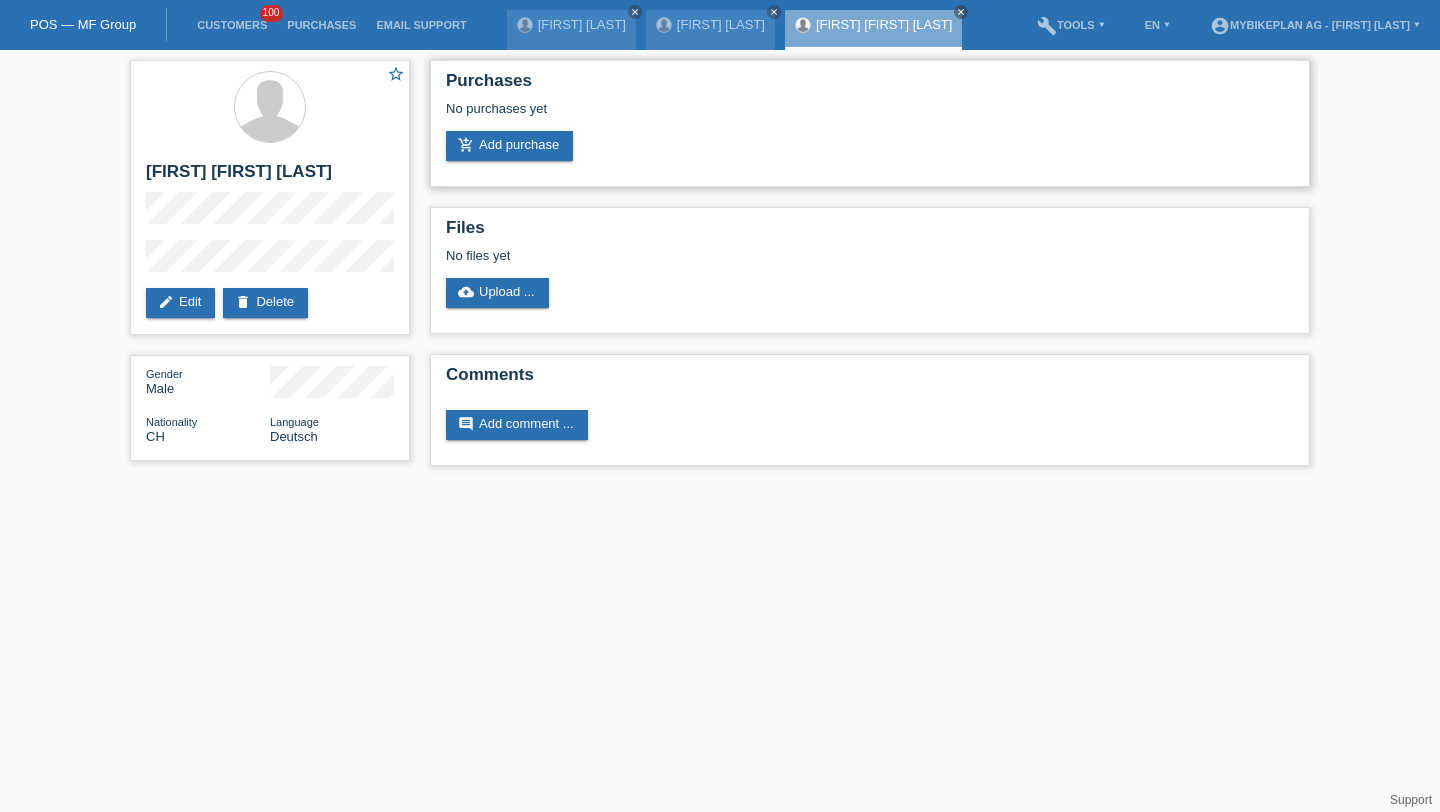 scroll, scrollTop: 0, scrollLeft: 0, axis: both 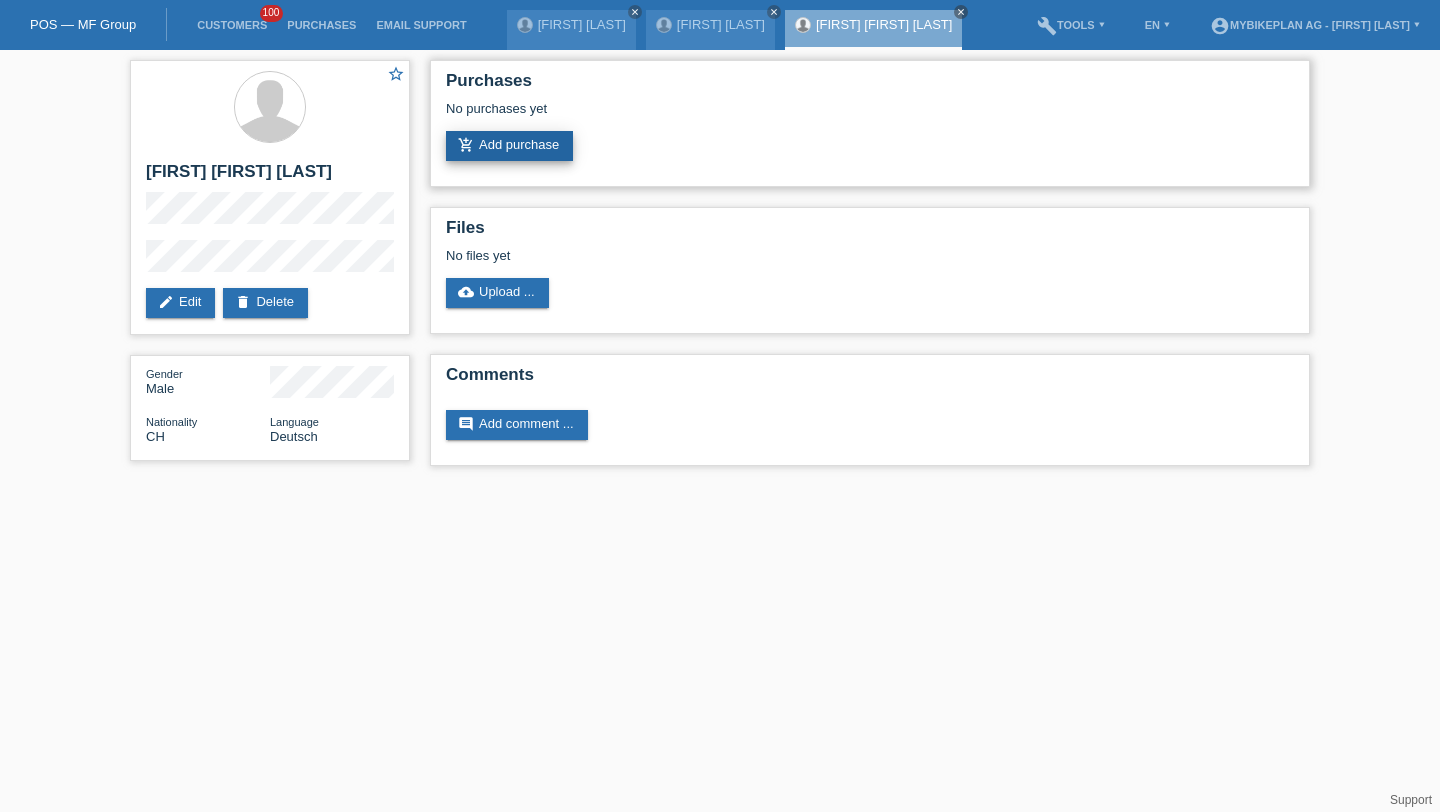 click on "add_shopping_cart  Add purchase" at bounding box center [509, 146] 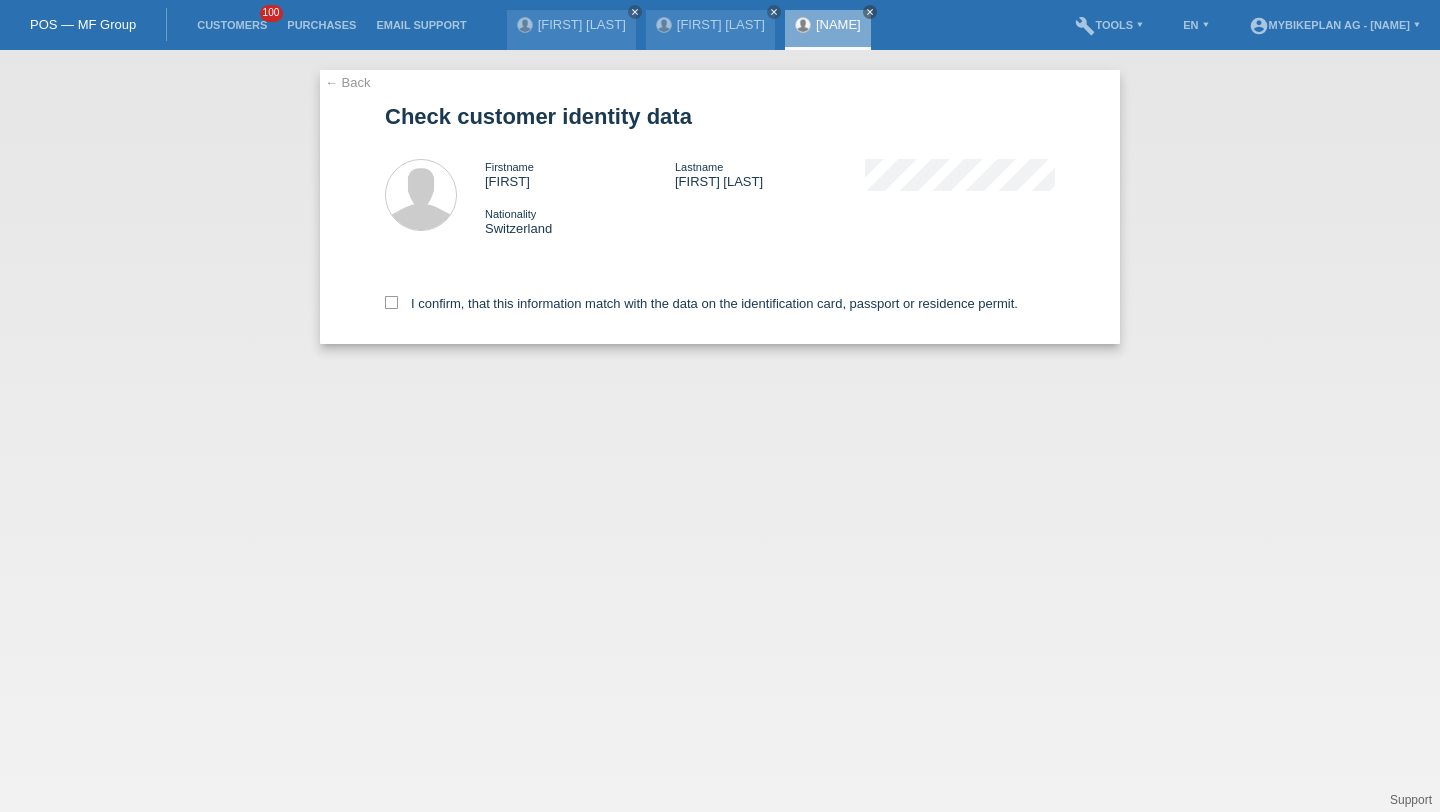 scroll, scrollTop: 0, scrollLeft: 0, axis: both 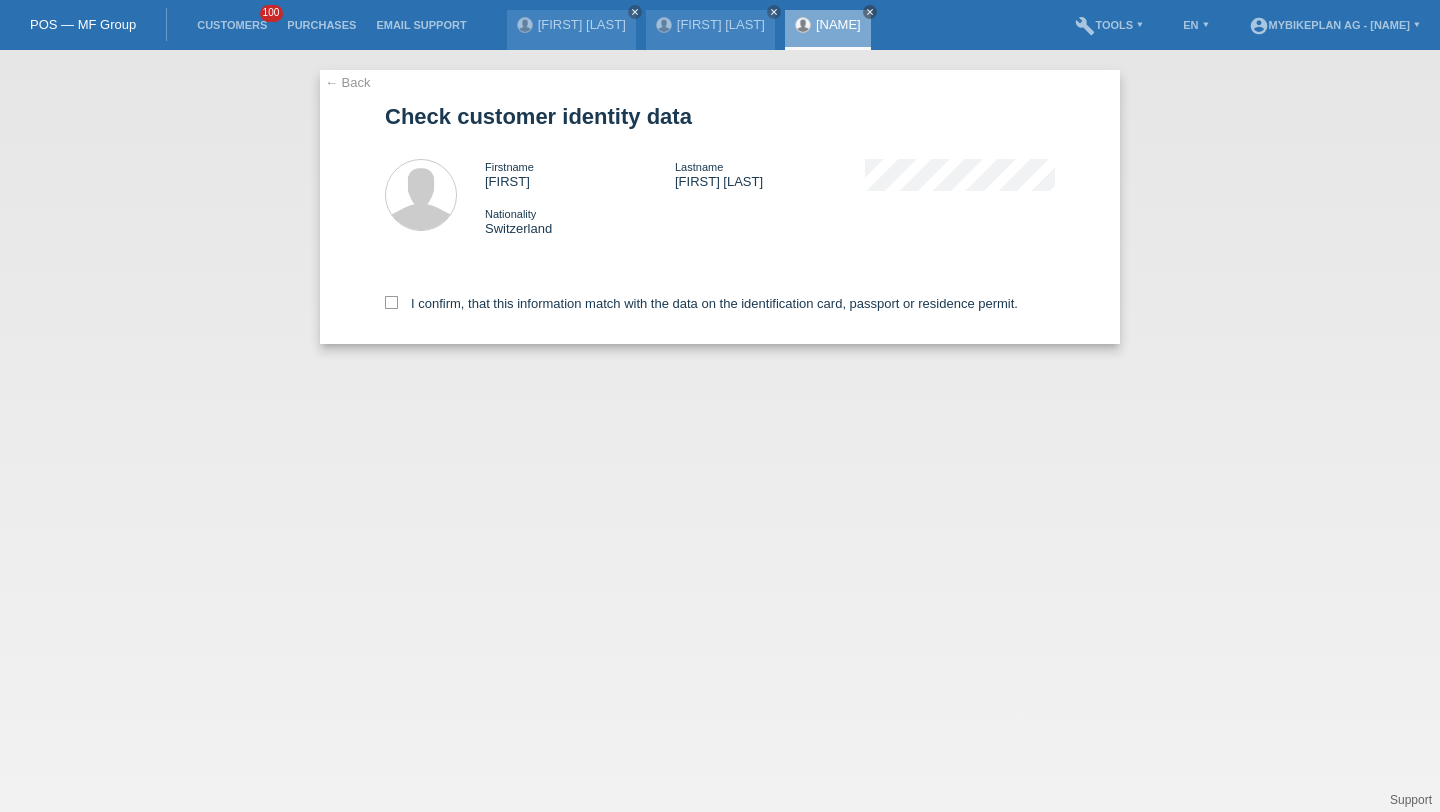 click on "I confirm, that this information match with the data on the identification card, passport or residence permit." at bounding box center (720, 300) 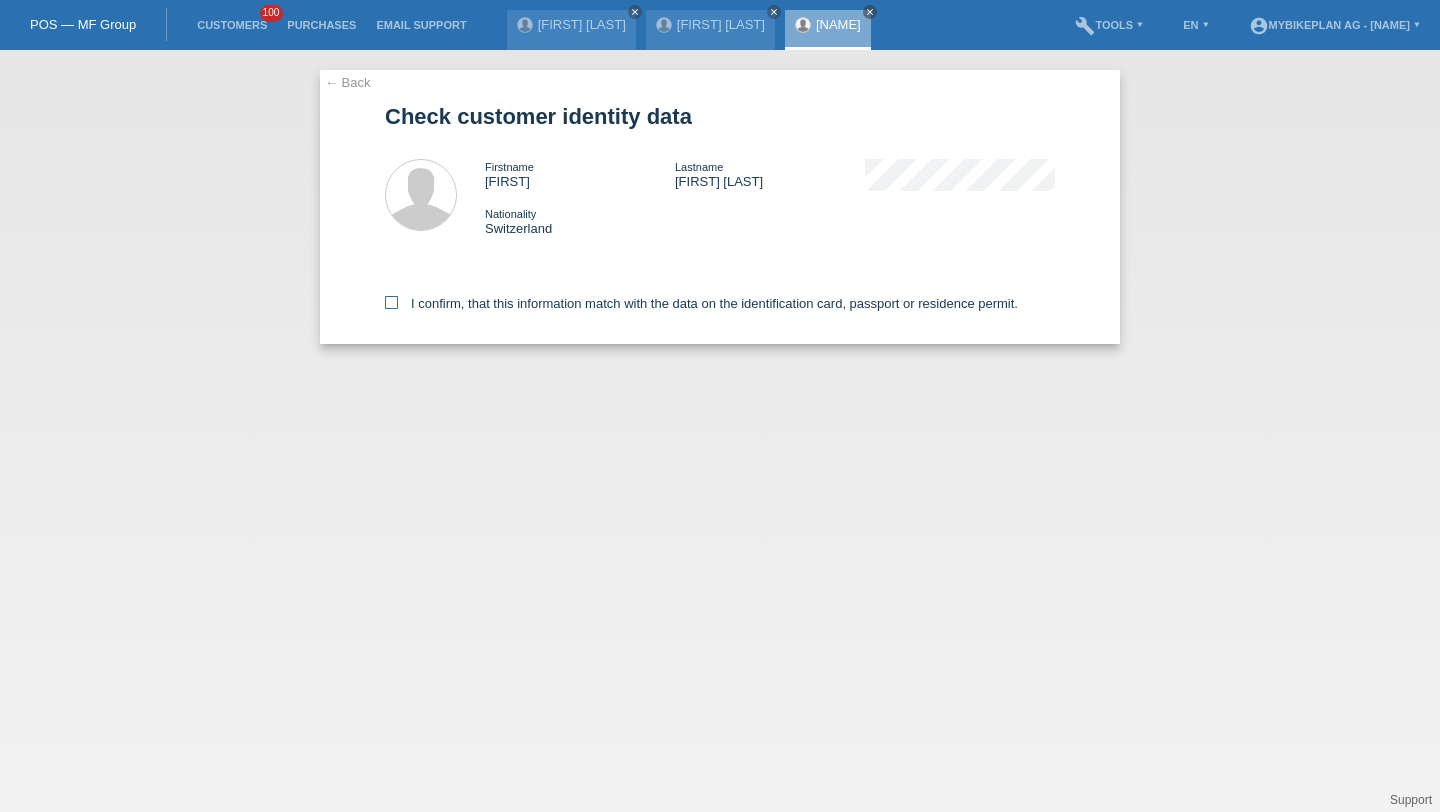 click on "I confirm, that this information match with the data on the identification card, passport or residence permit." at bounding box center [701, 303] 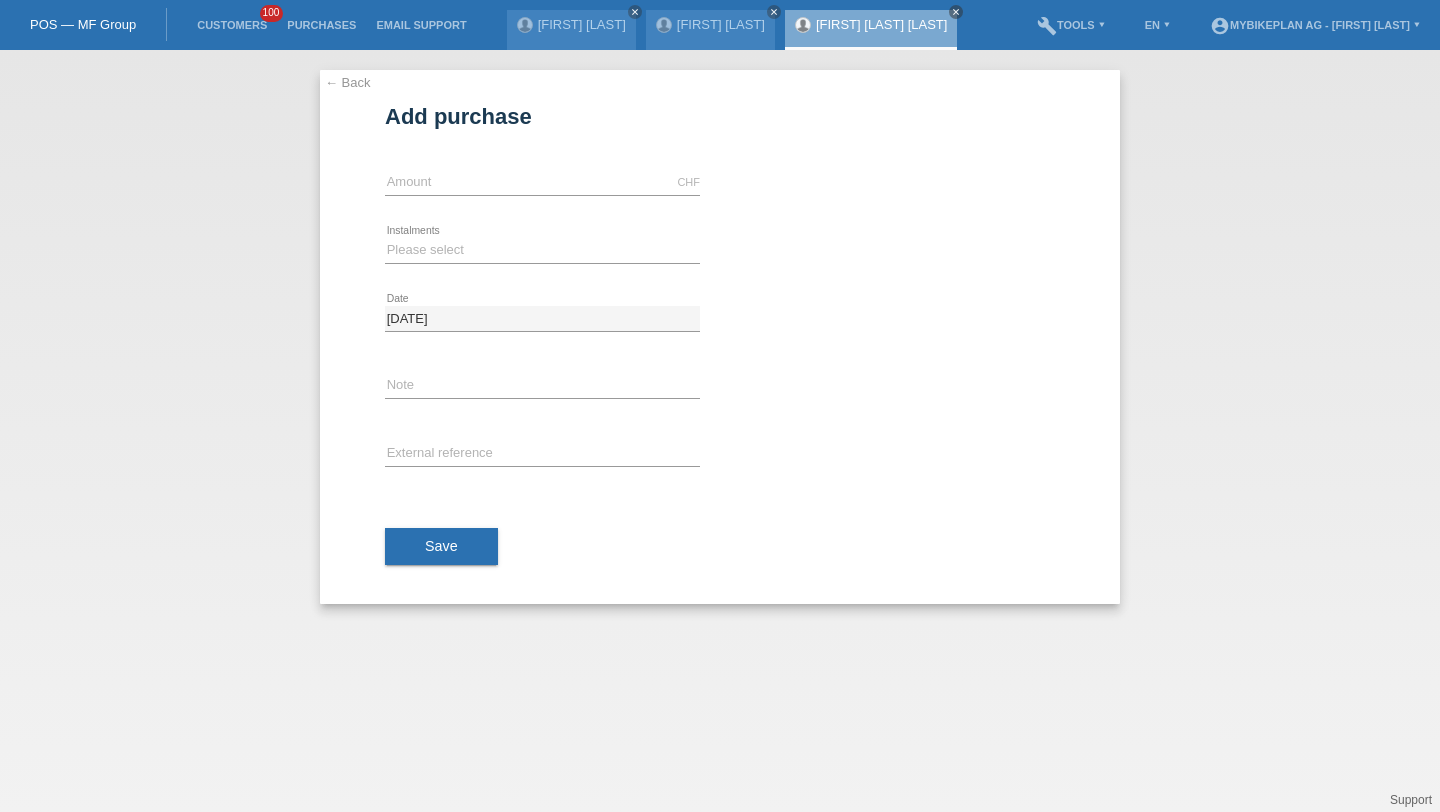 scroll, scrollTop: 0, scrollLeft: 0, axis: both 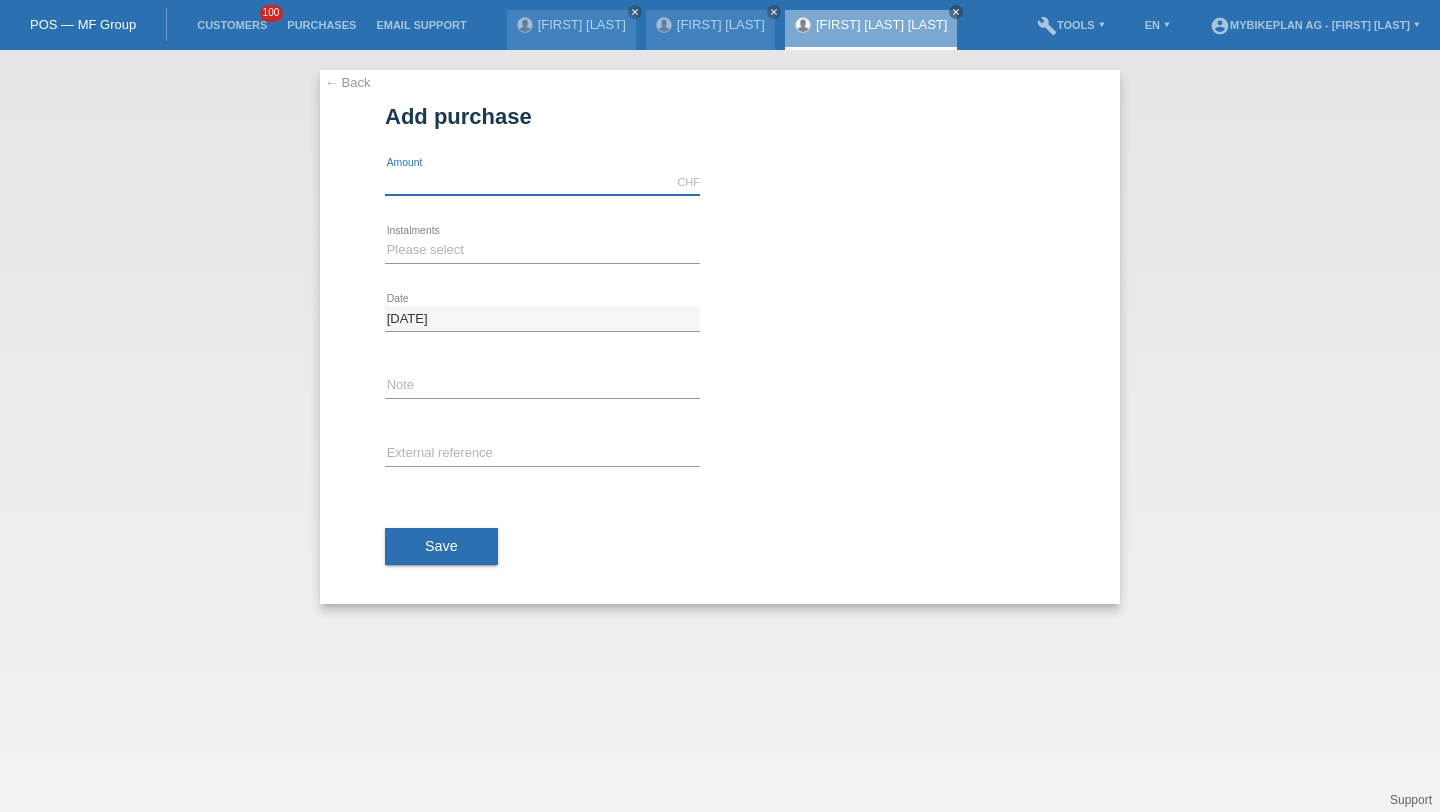 click at bounding box center [542, 182] 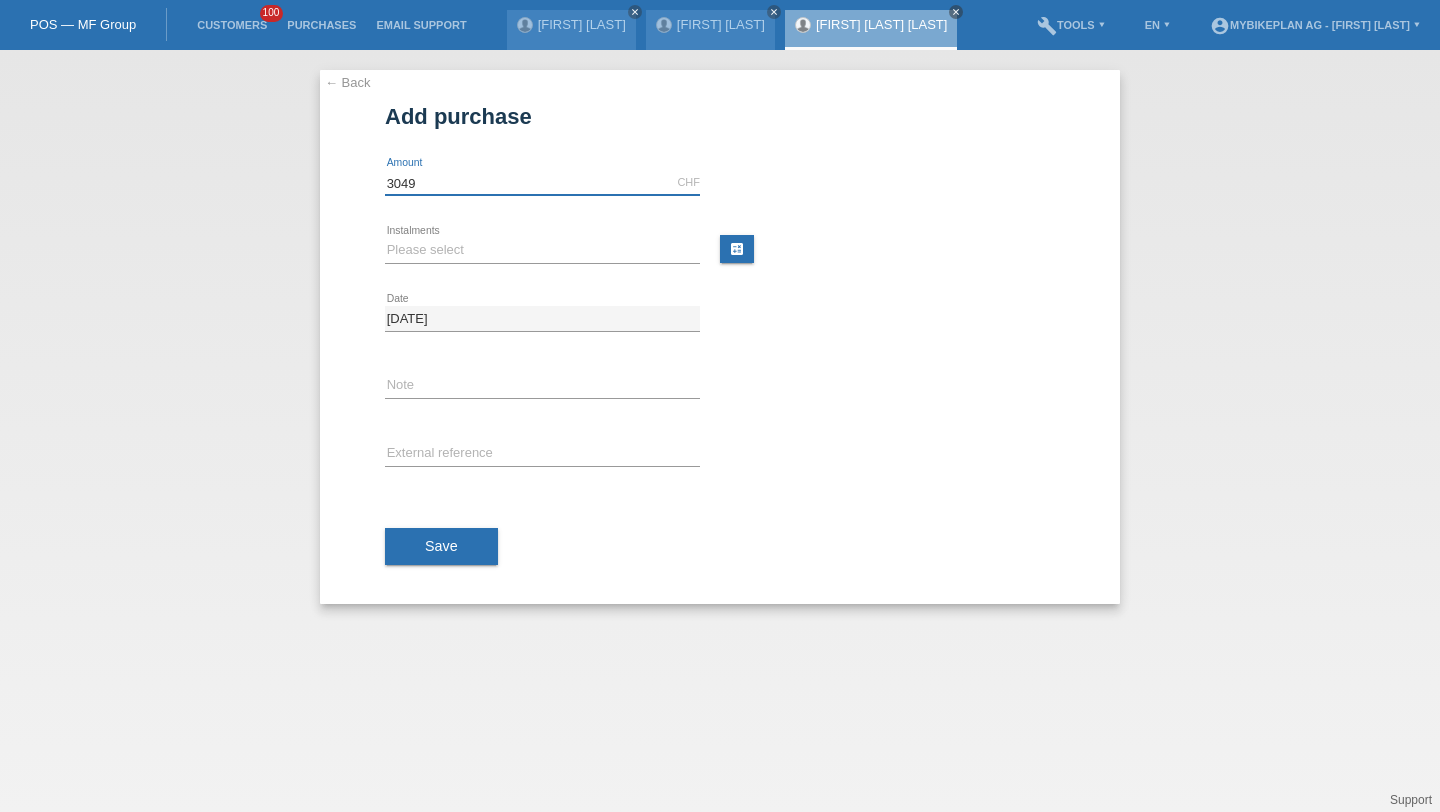 type on "3049" 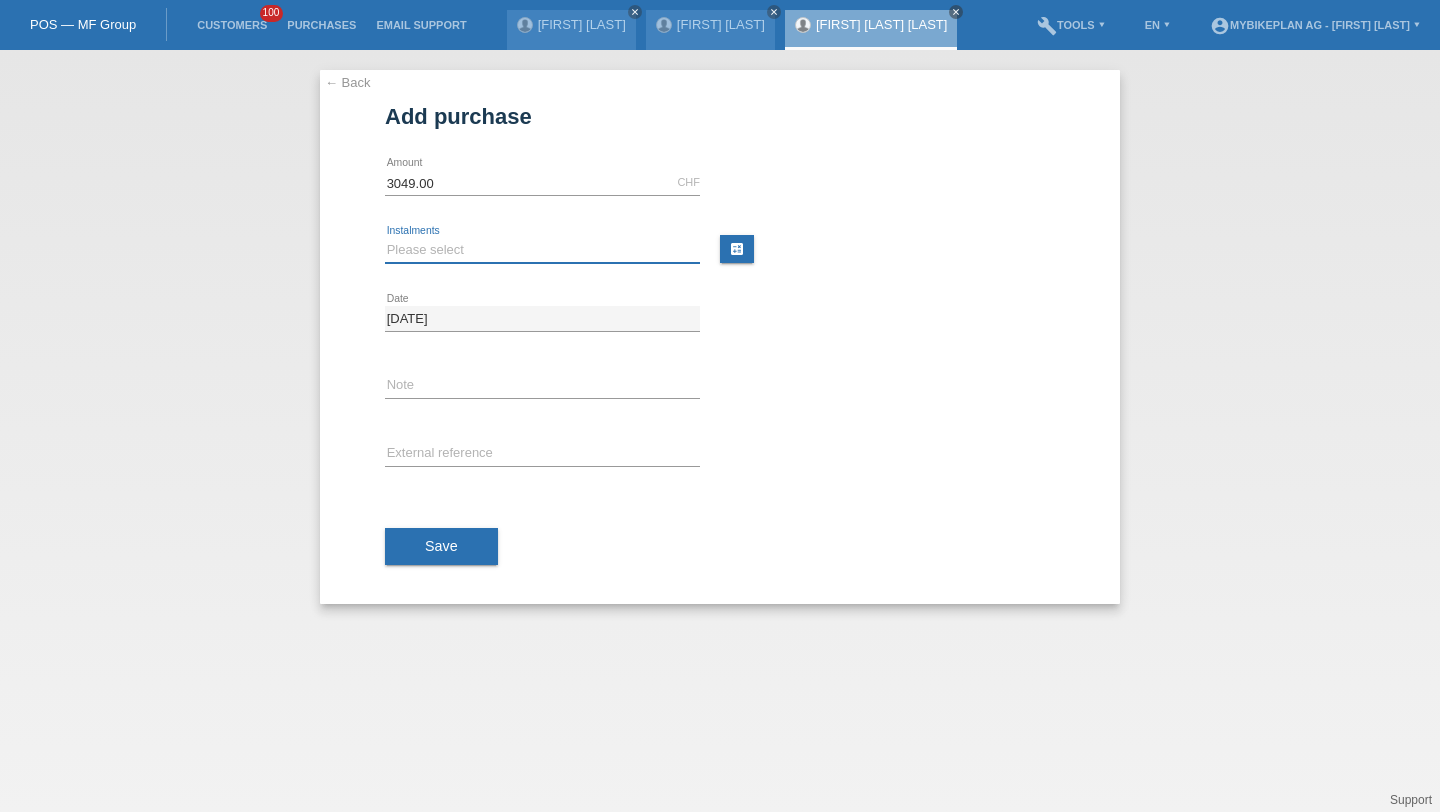 click on "Please select
6 instalments
12 instalments
18 instalments
24 instalments
36 instalments
48 instalments" at bounding box center [542, 250] 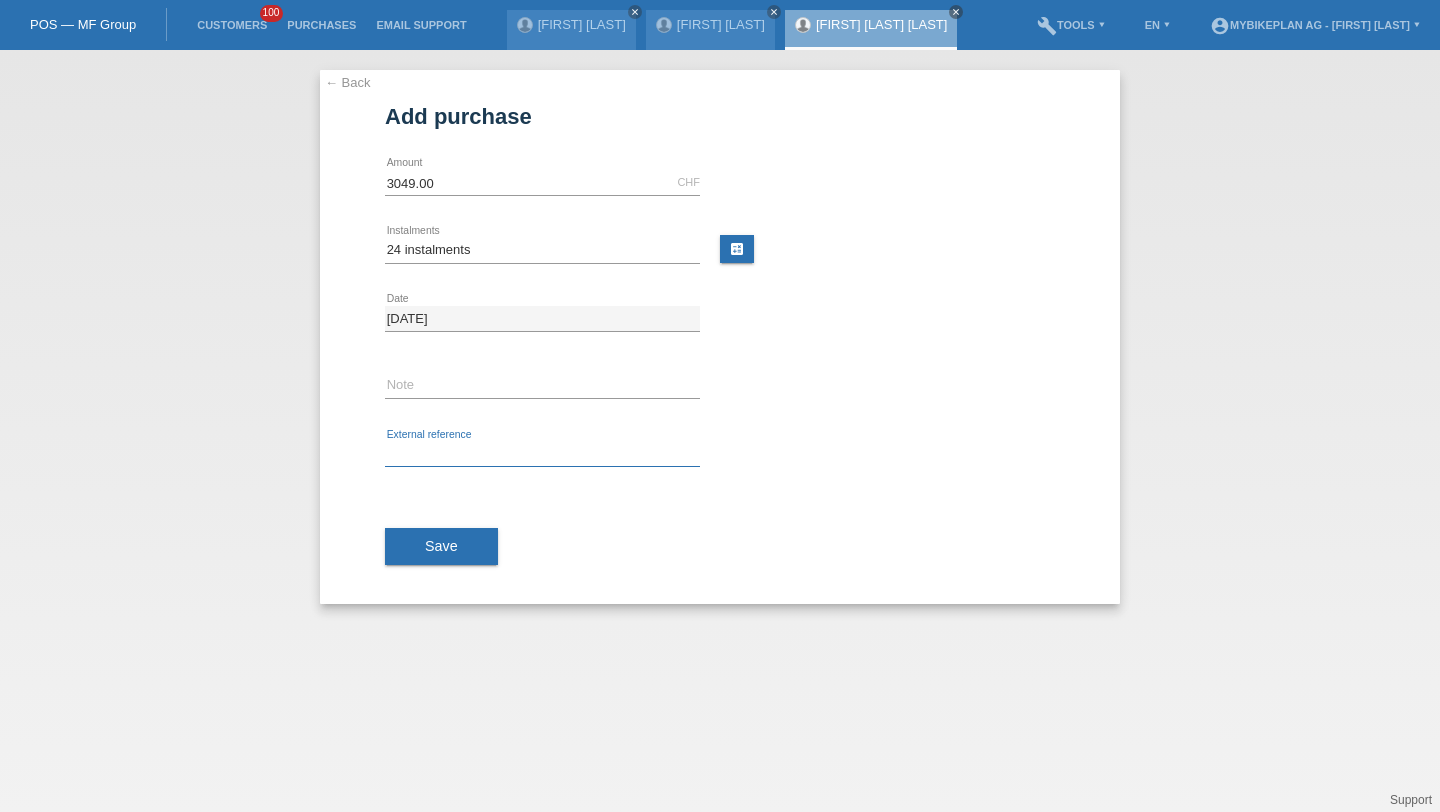 click at bounding box center (542, 454) 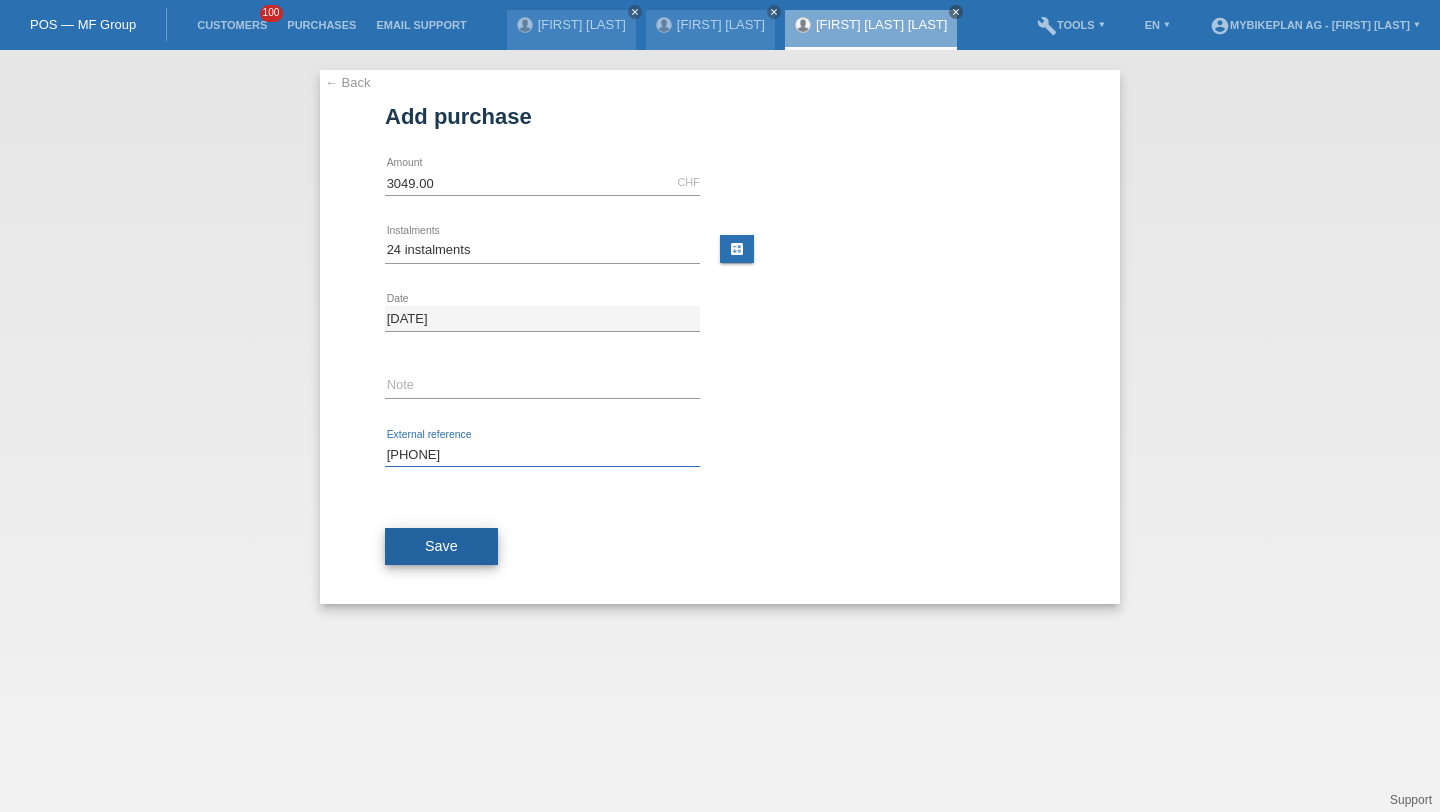 type on "39768516666" 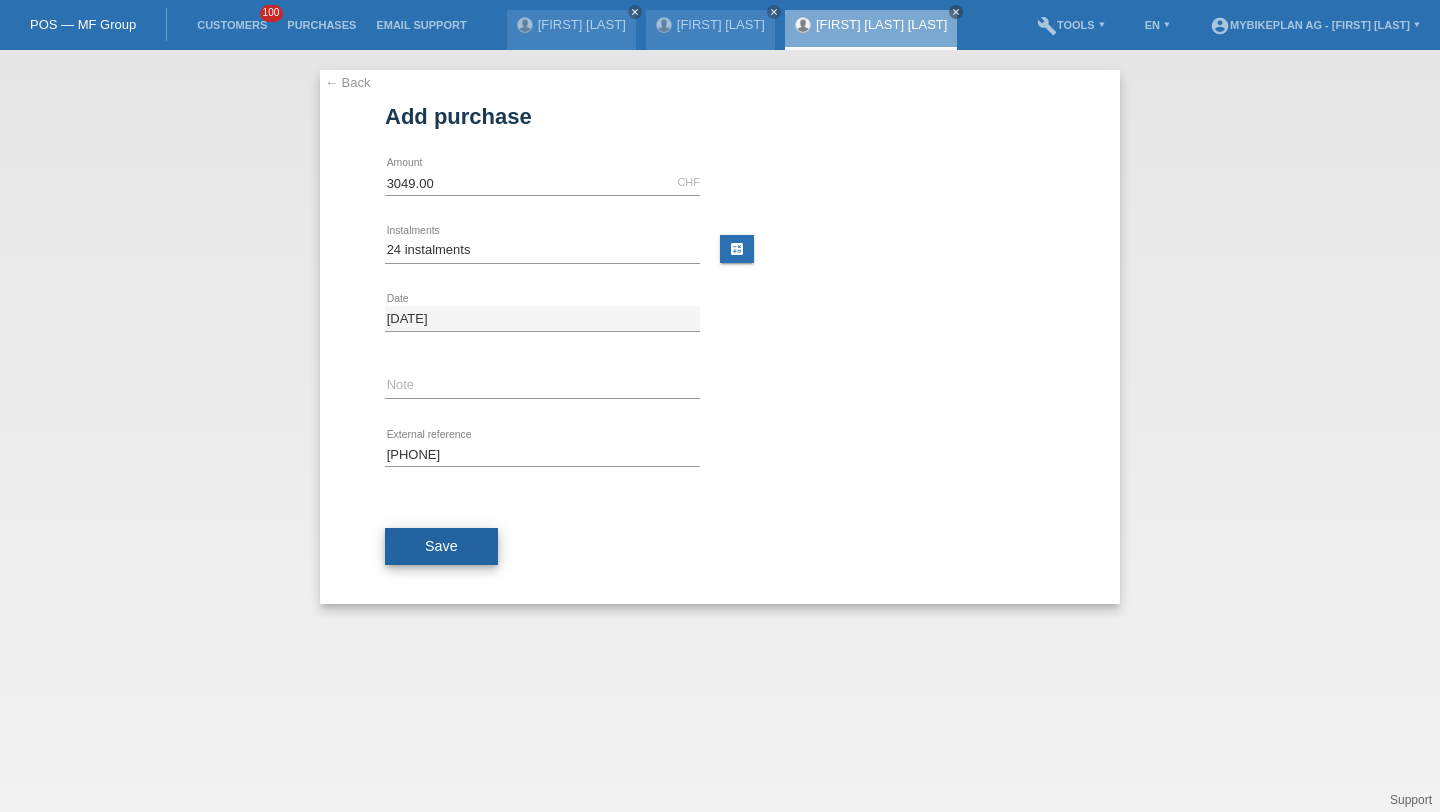 click on "Save" at bounding box center (441, 546) 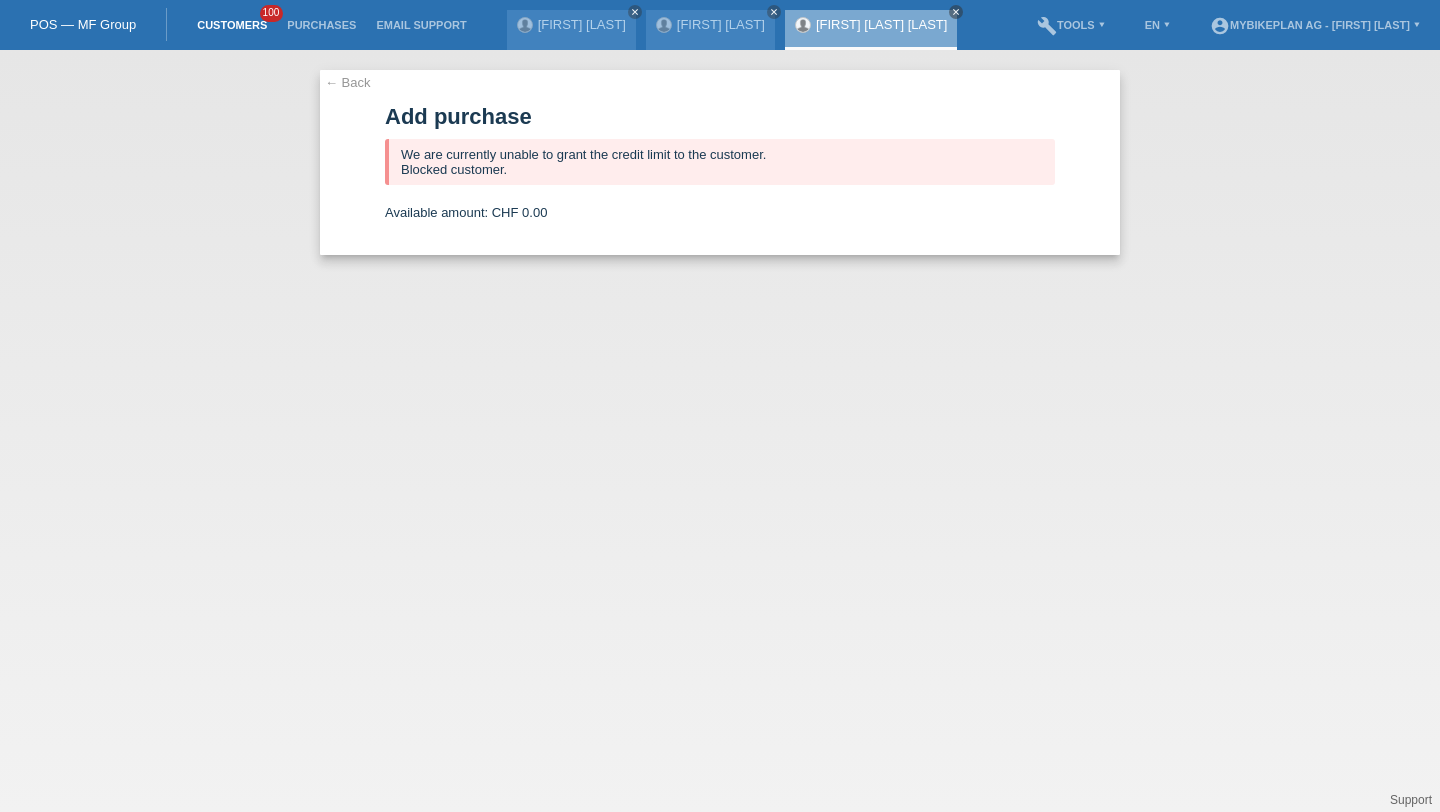 click on "Customers" at bounding box center [232, 25] 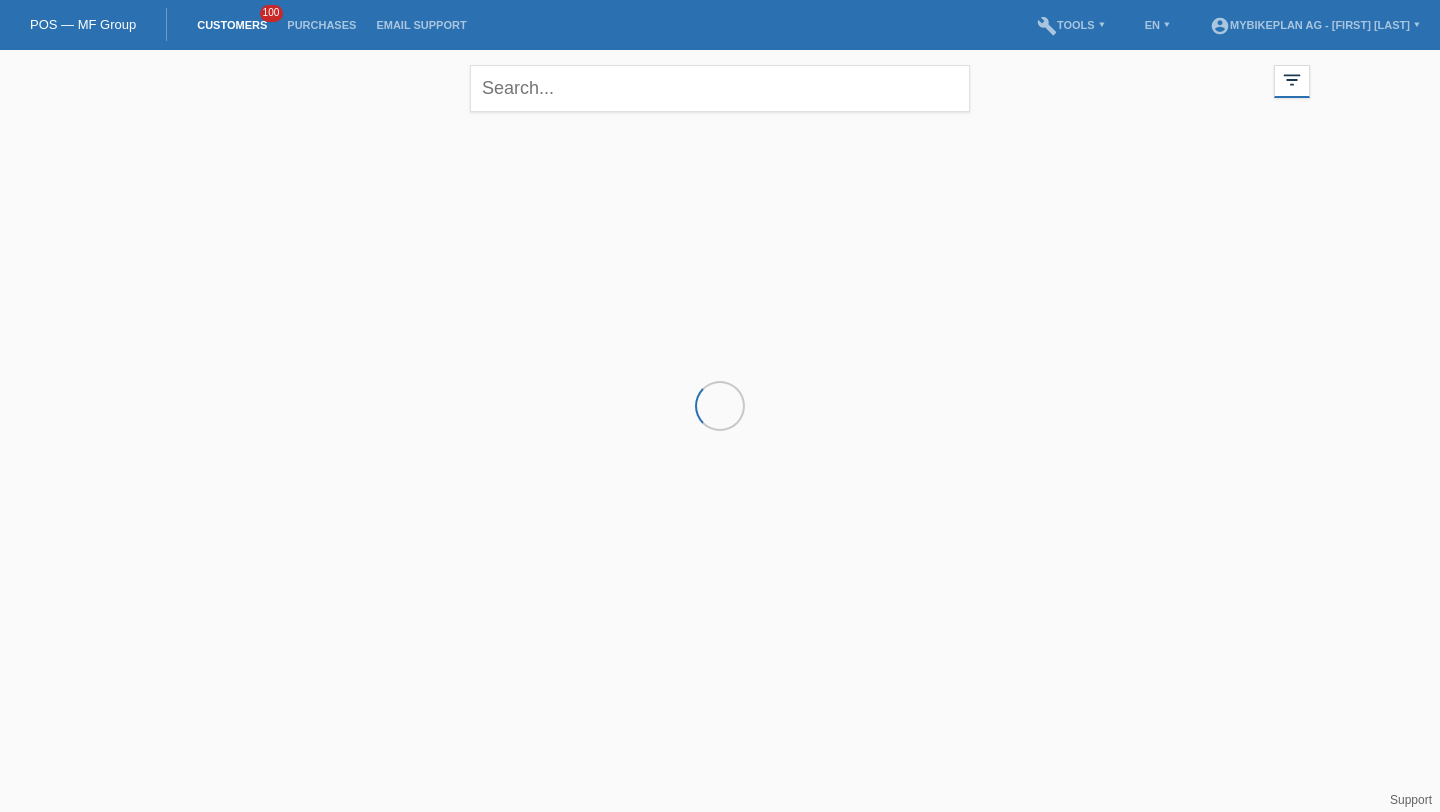 scroll, scrollTop: 0, scrollLeft: 0, axis: both 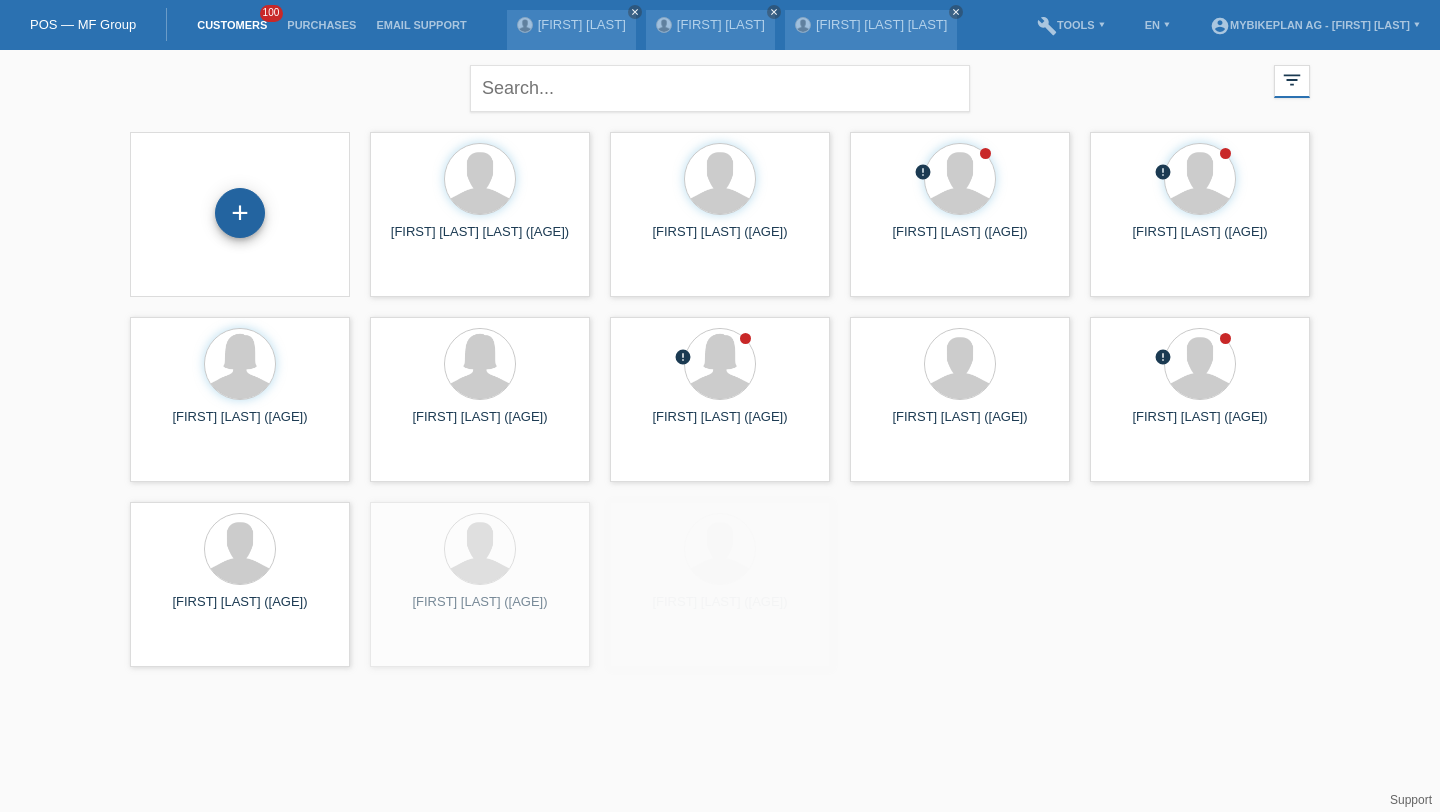 click on "+" at bounding box center (240, 213) 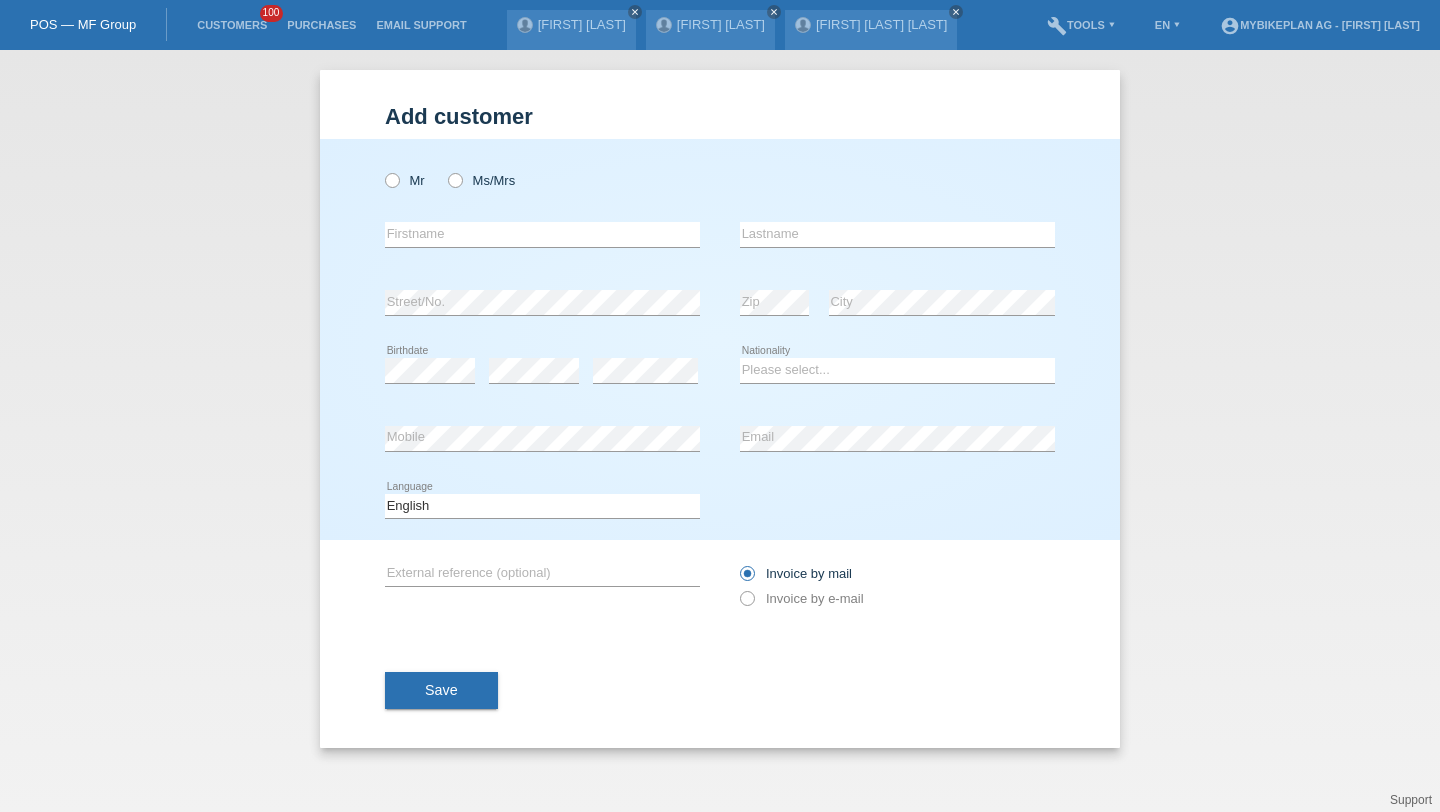 scroll, scrollTop: 0, scrollLeft: 0, axis: both 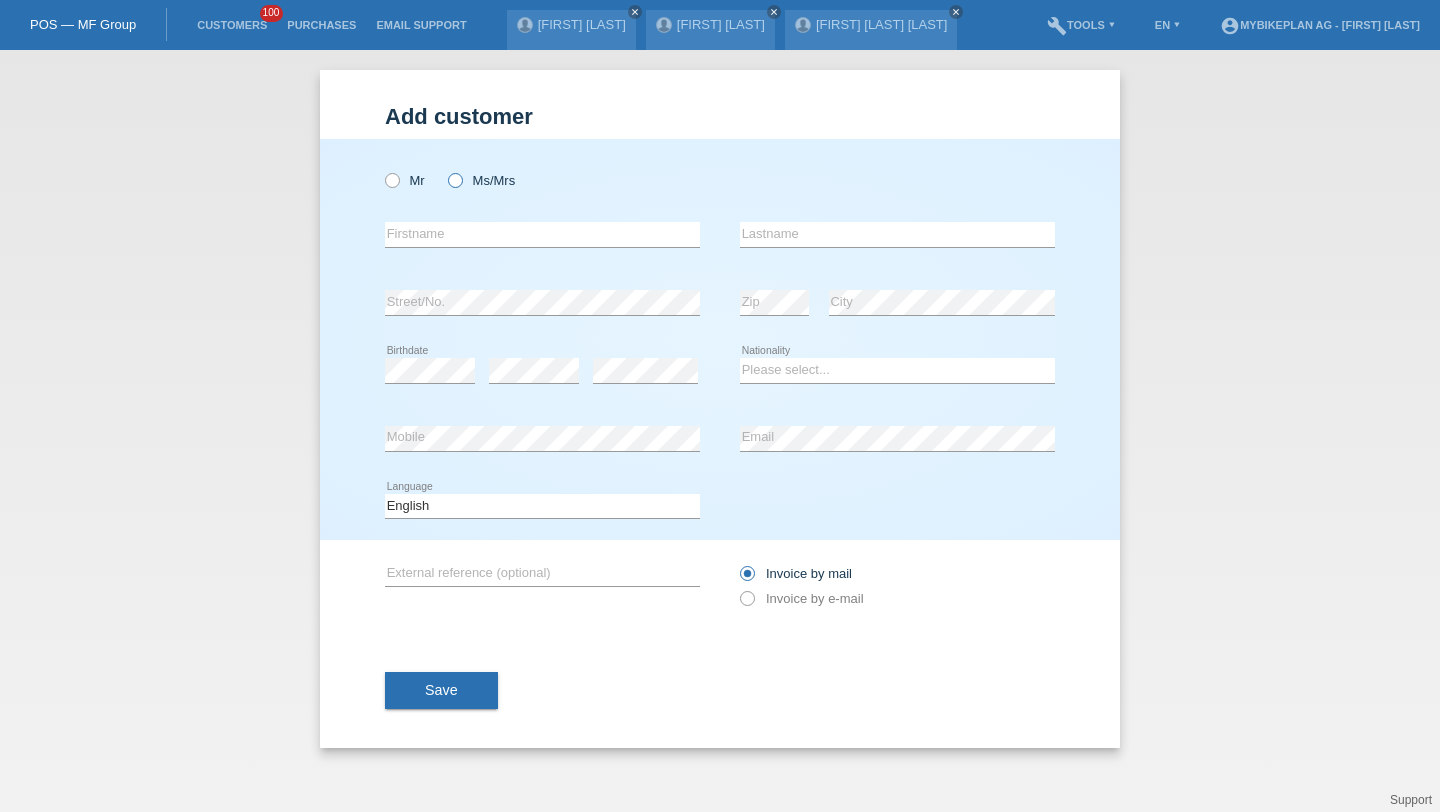click on "Ms/Mrs" at bounding box center [405, 180] 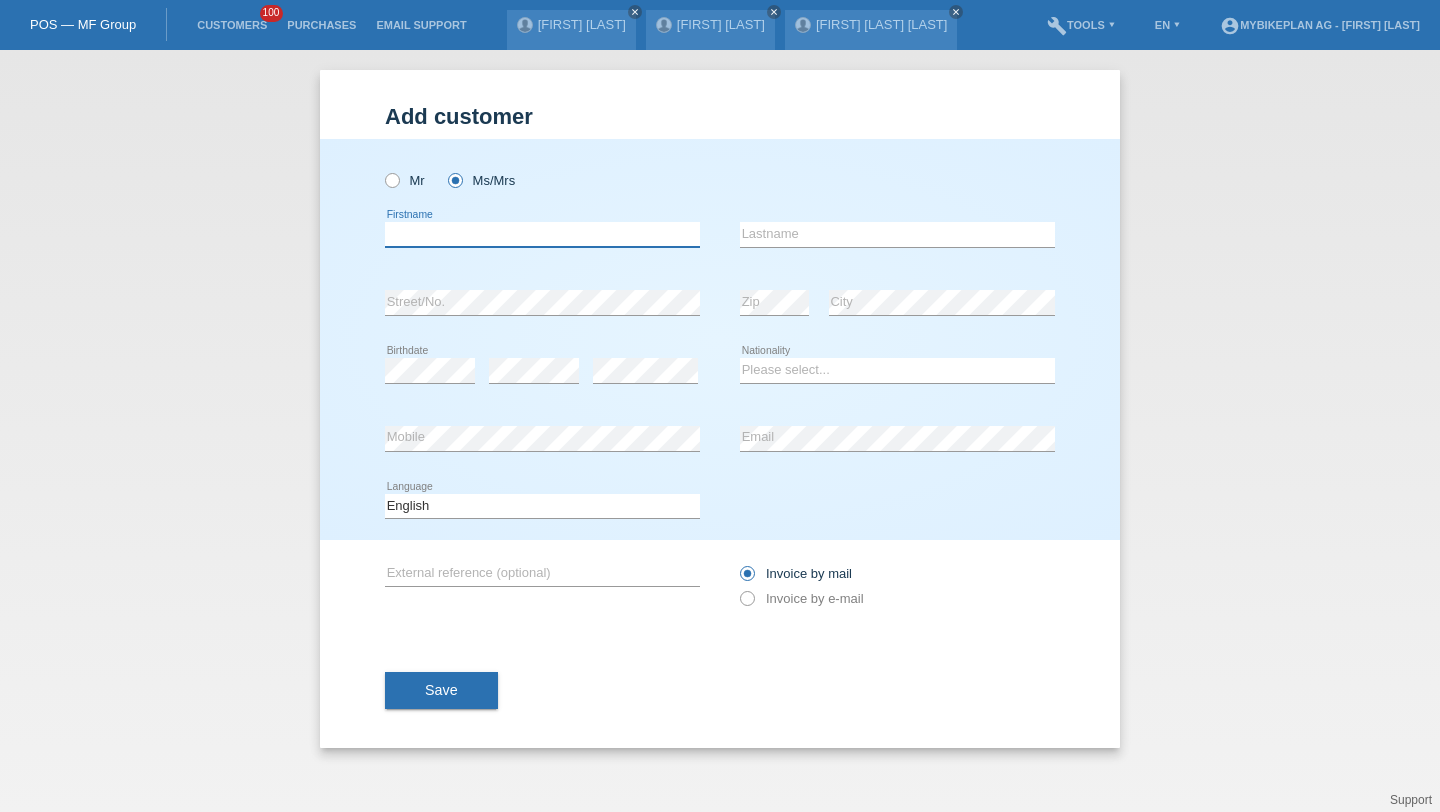 click at bounding box center (542, 234) 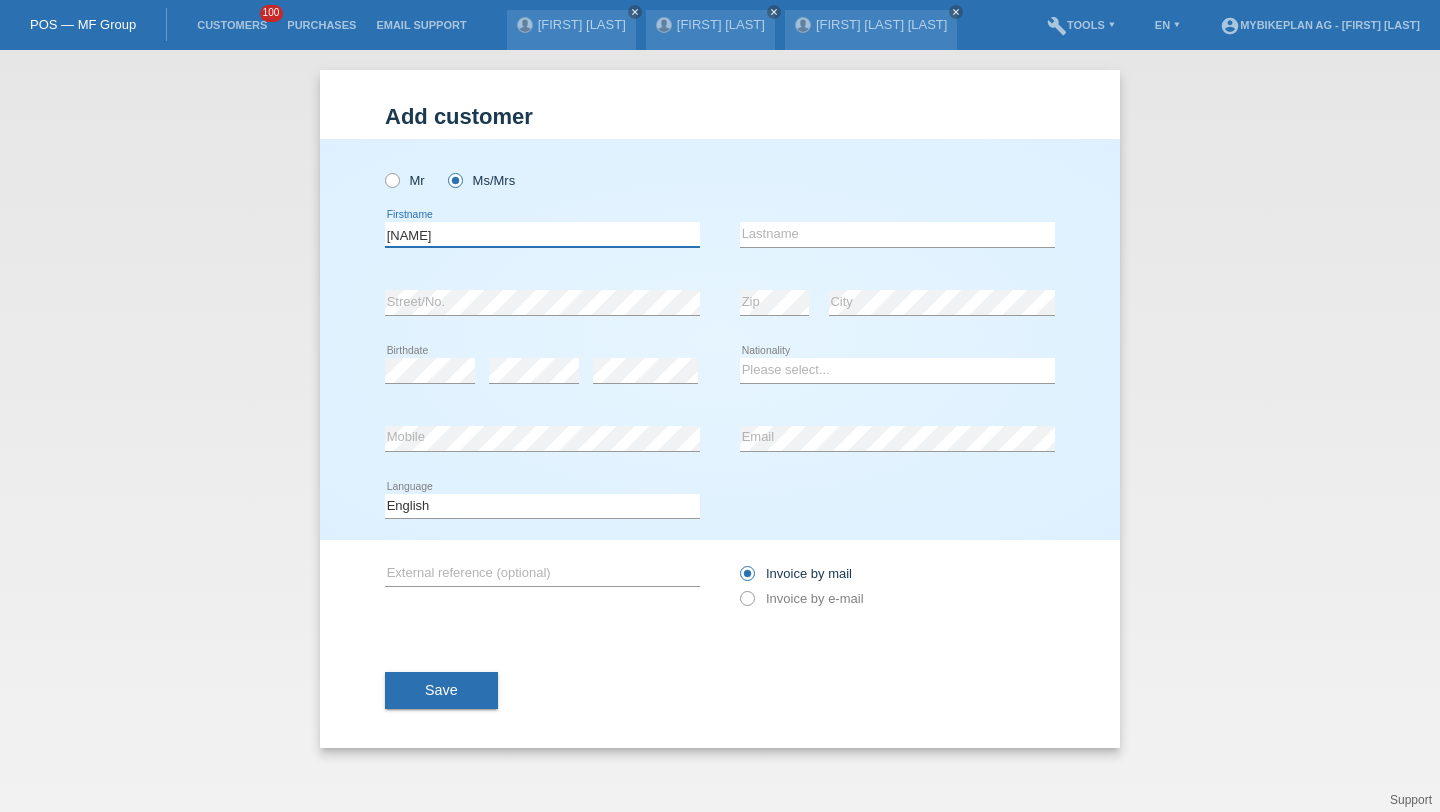 type on "[NAME]" 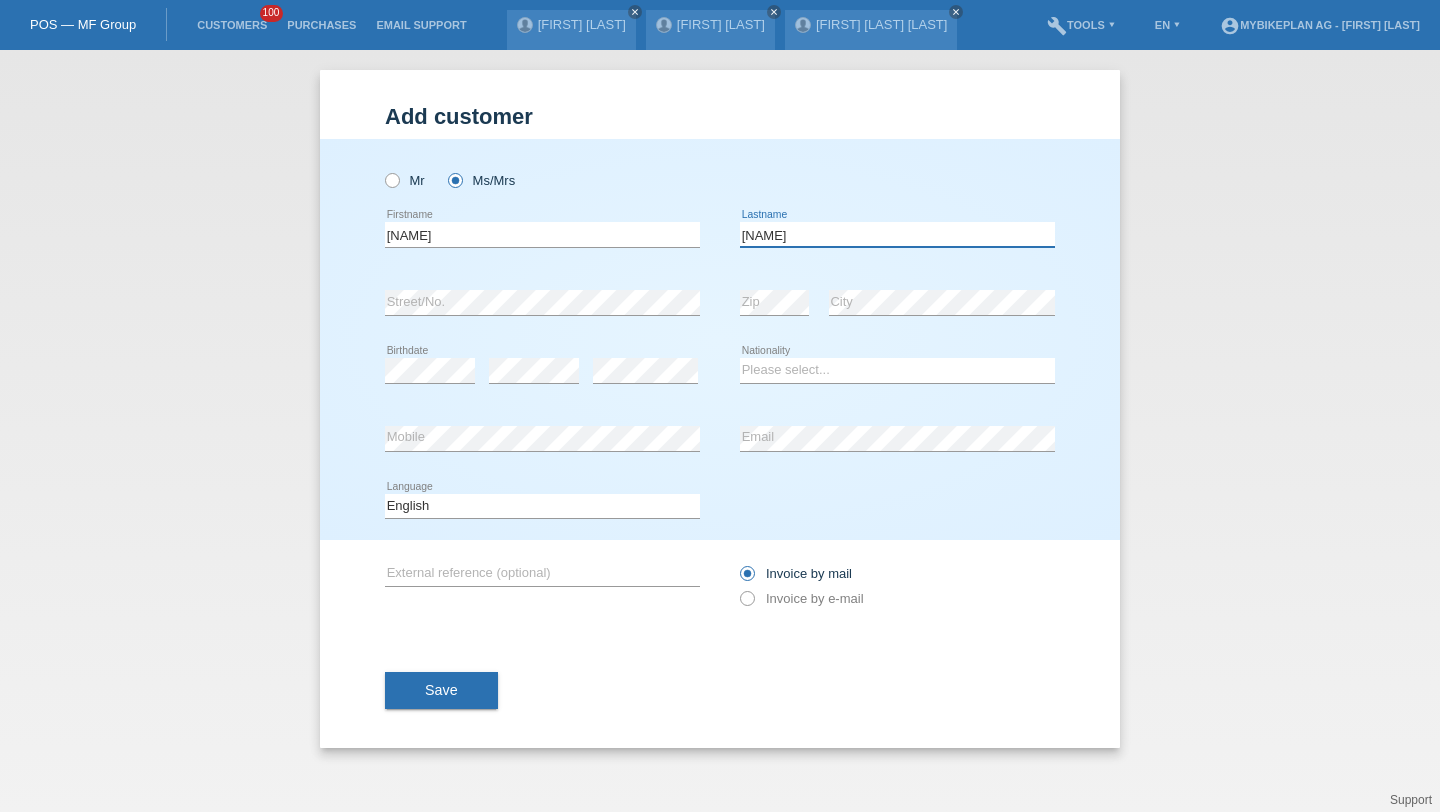 type on "[LAST]" 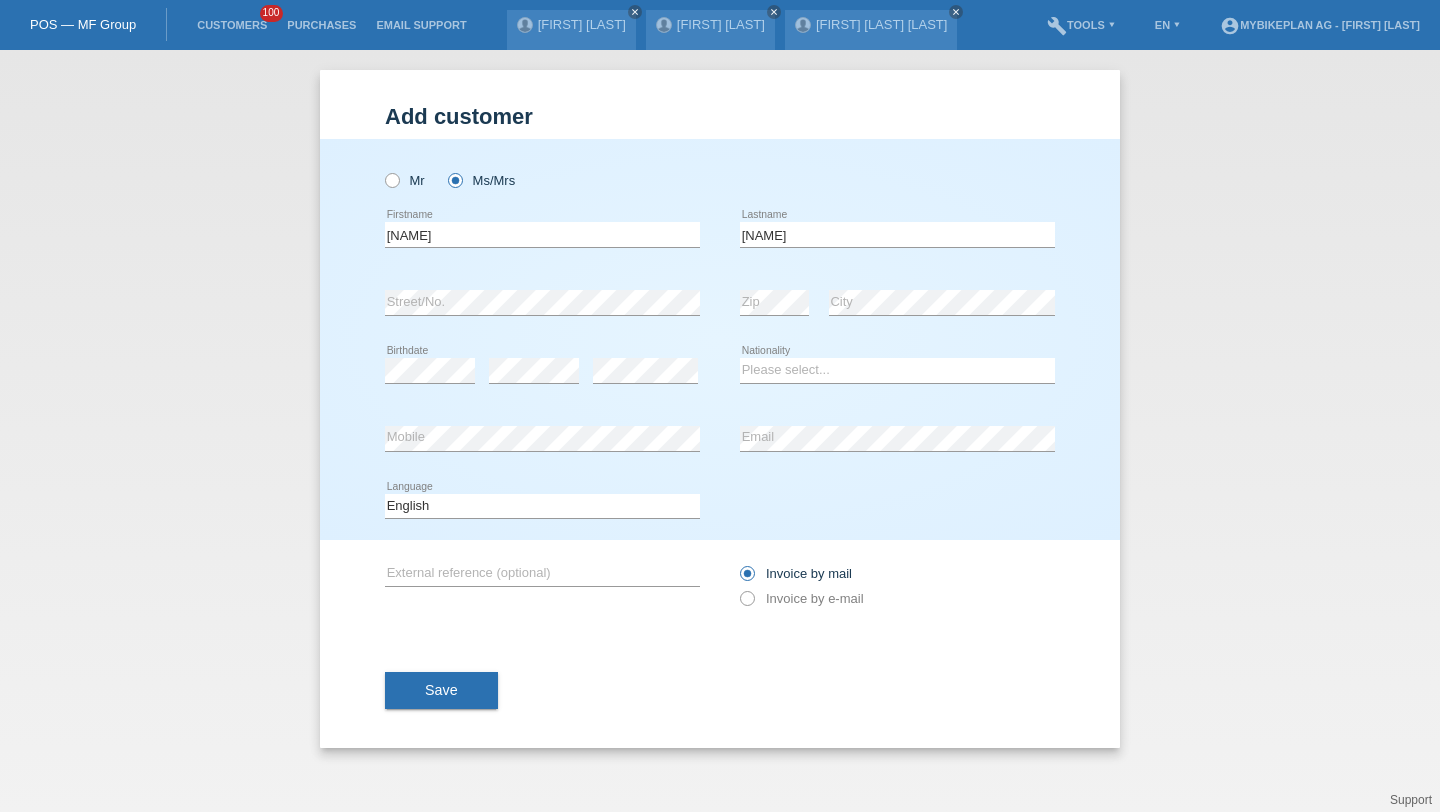click at bounding box center [430, 383] 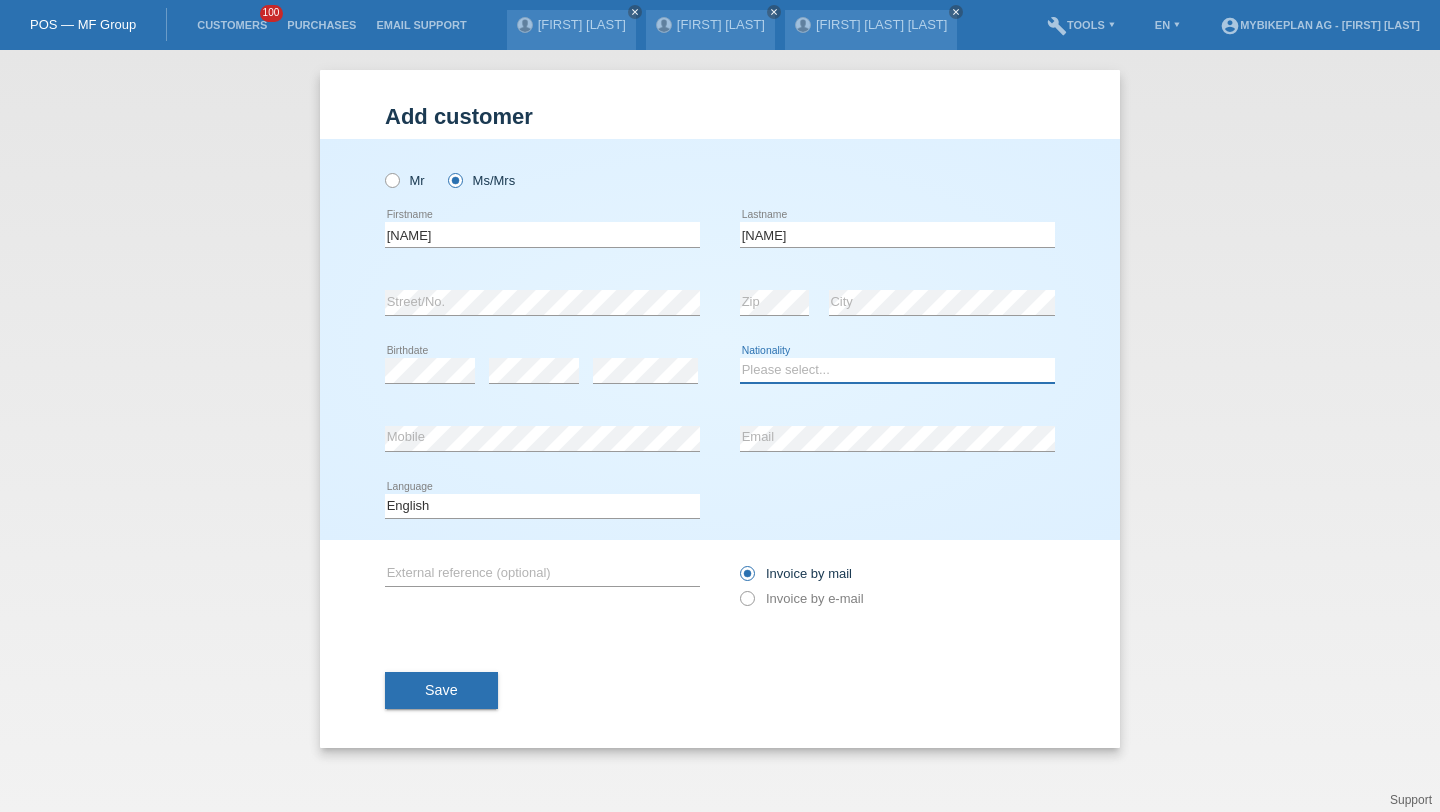 click on "Please select...
Switzerland
Austria
Germany
Liechtenstein
------------
Afghanistan
Åland Islands
Albania
Algeria
American Samoa Andorra Angola Anguilla Antarctica Antigua and Barbuda Argentina Armenia" at bounding box center (897, 370) 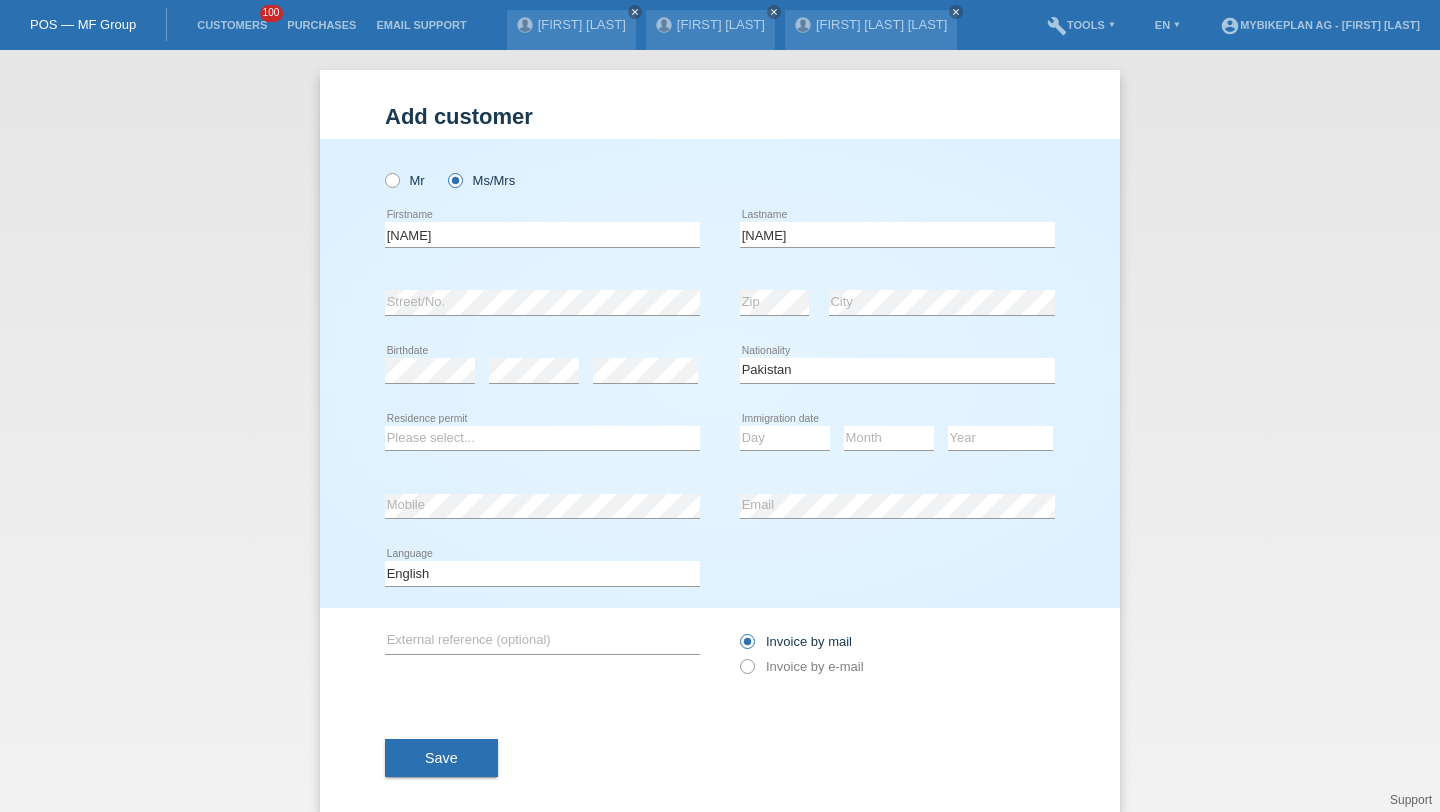 click on "Please select...
Switzerland
Austria
Germany
Liechtenstein
------------
Afghanistan
Åland Islands
Albania
Algeria
American Samoa Andorra Chad" at bounding box center (897, 146) 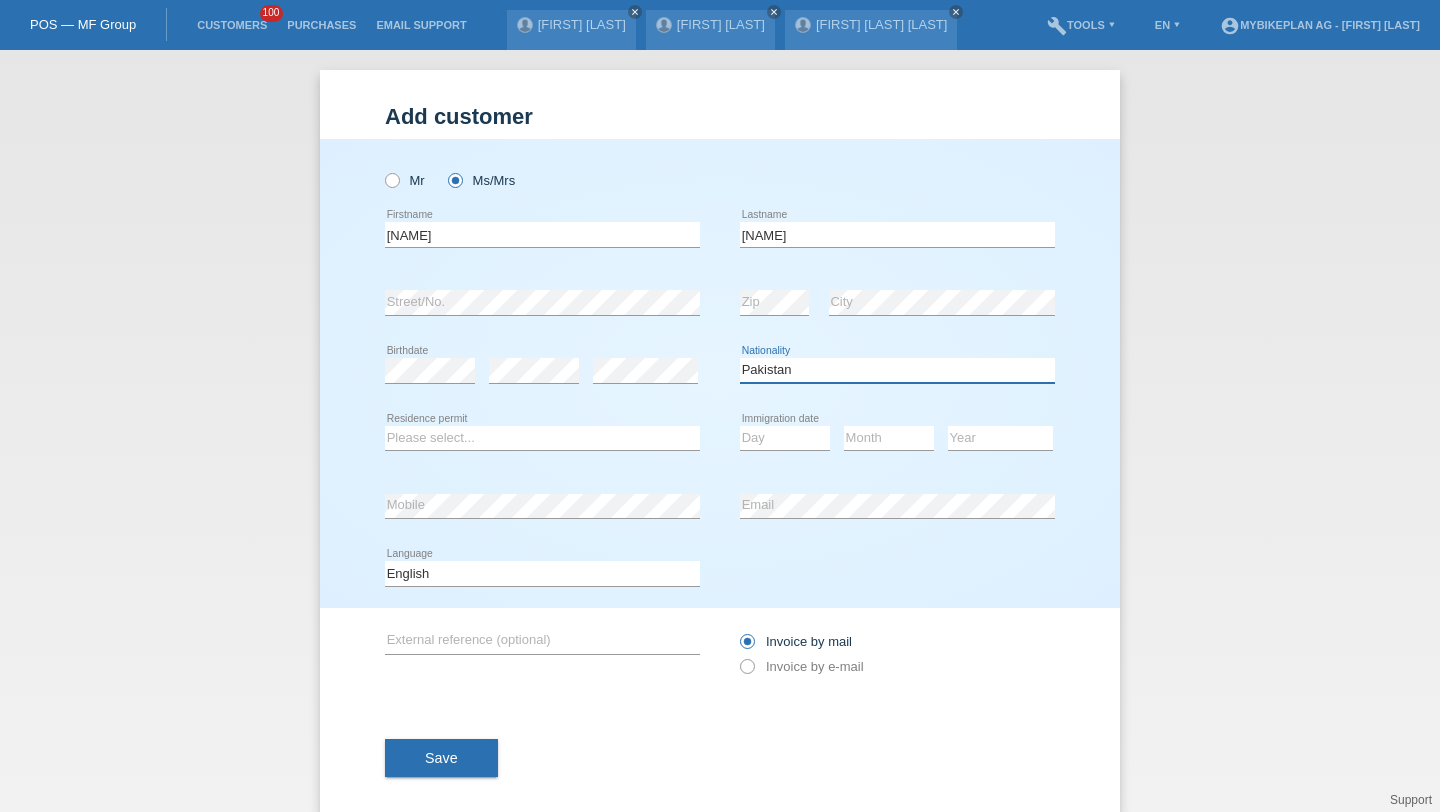 click on "Please select...
Switzerland
Austria
Germany
Liechtenstein
------------
Afghanistan
Åland Islands
Albania
Algeria
American Samoa Andorra Angola Anguilla Antarctica Antigua and Barbuda Argentina Armenia" at bounding box center [897, 370] 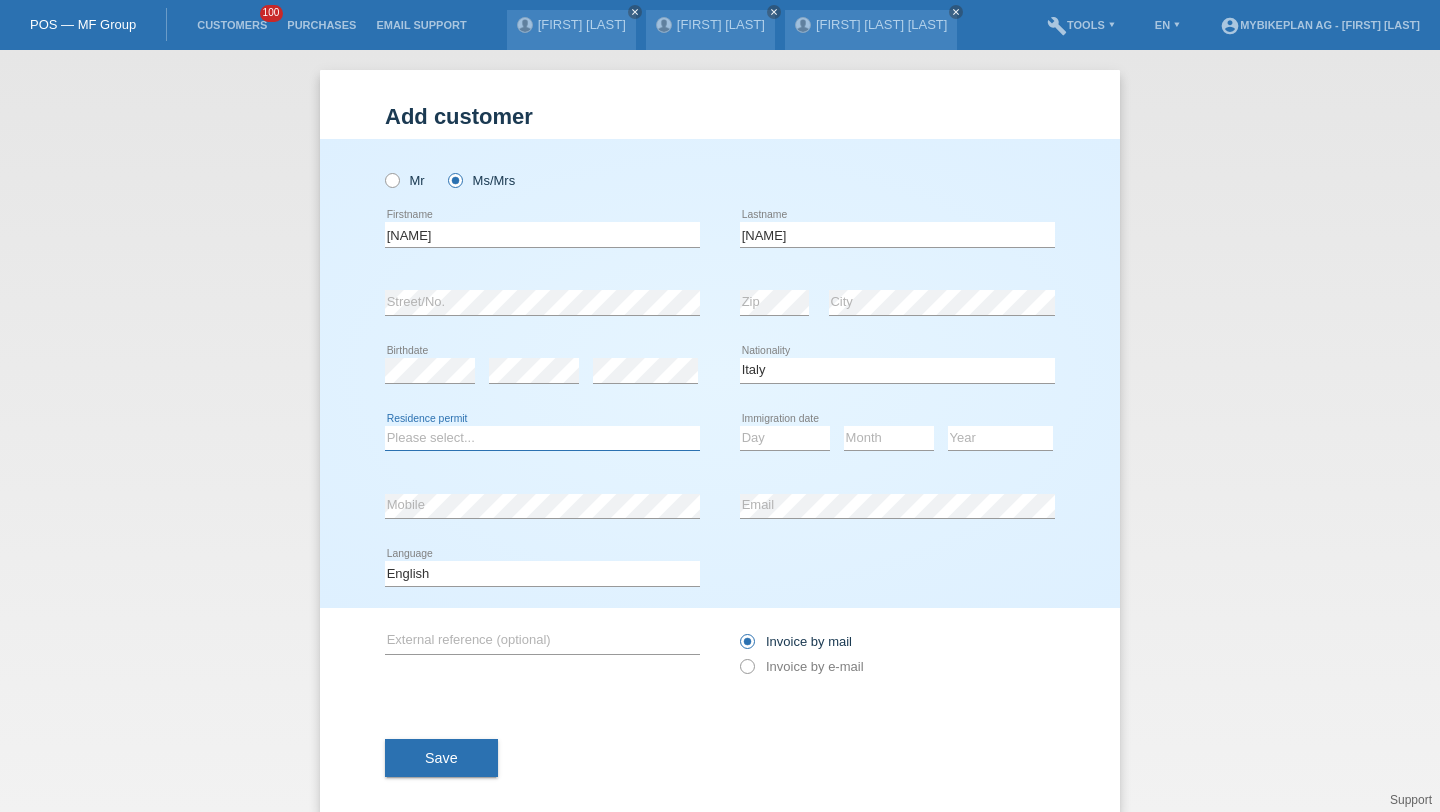 click on "Please select...
C
B
B - Refugee status
Other" at bounding box center [542, 438] 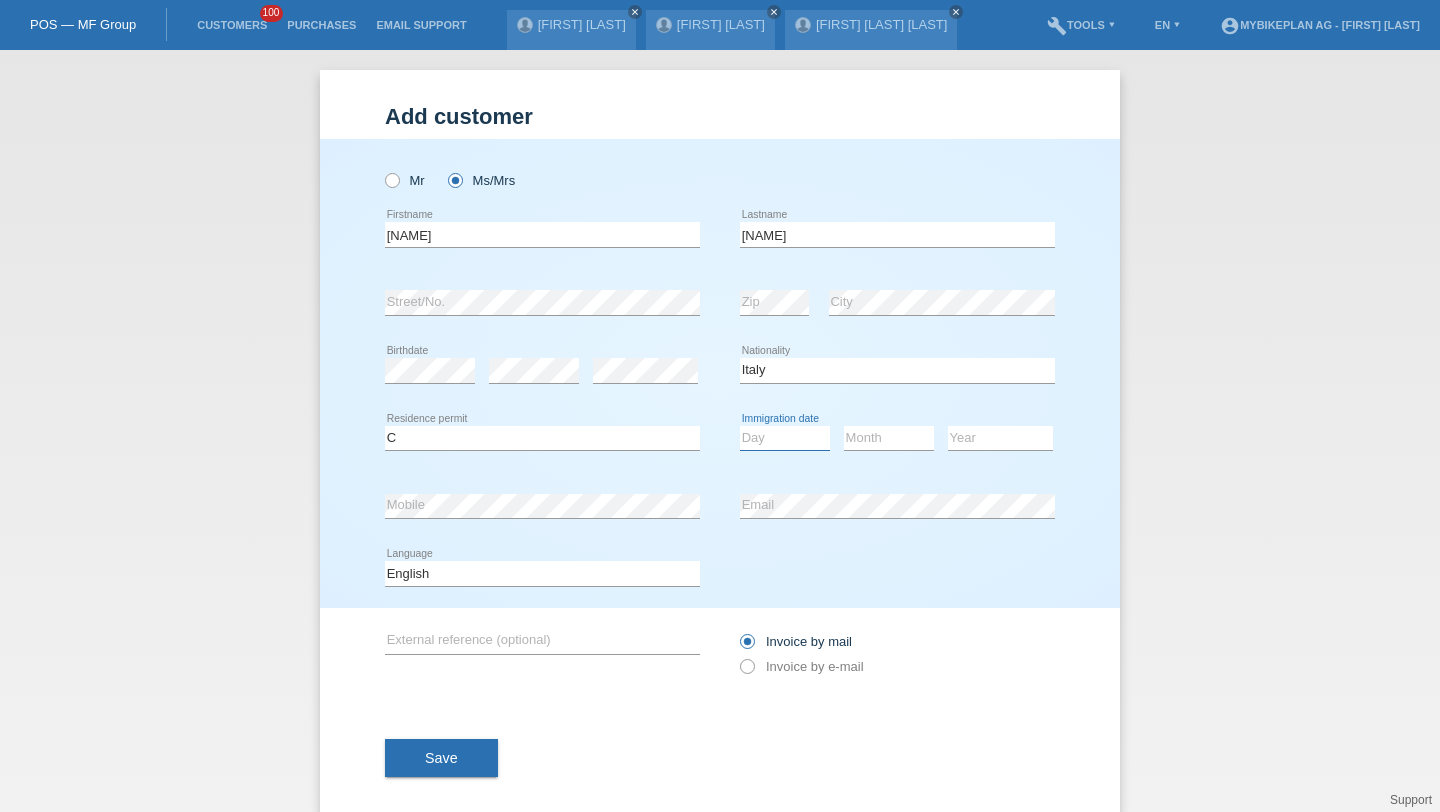 click on "Day
01
02
03
04
05
06
07
08
09
10 11" at bounding box center [785, 438] 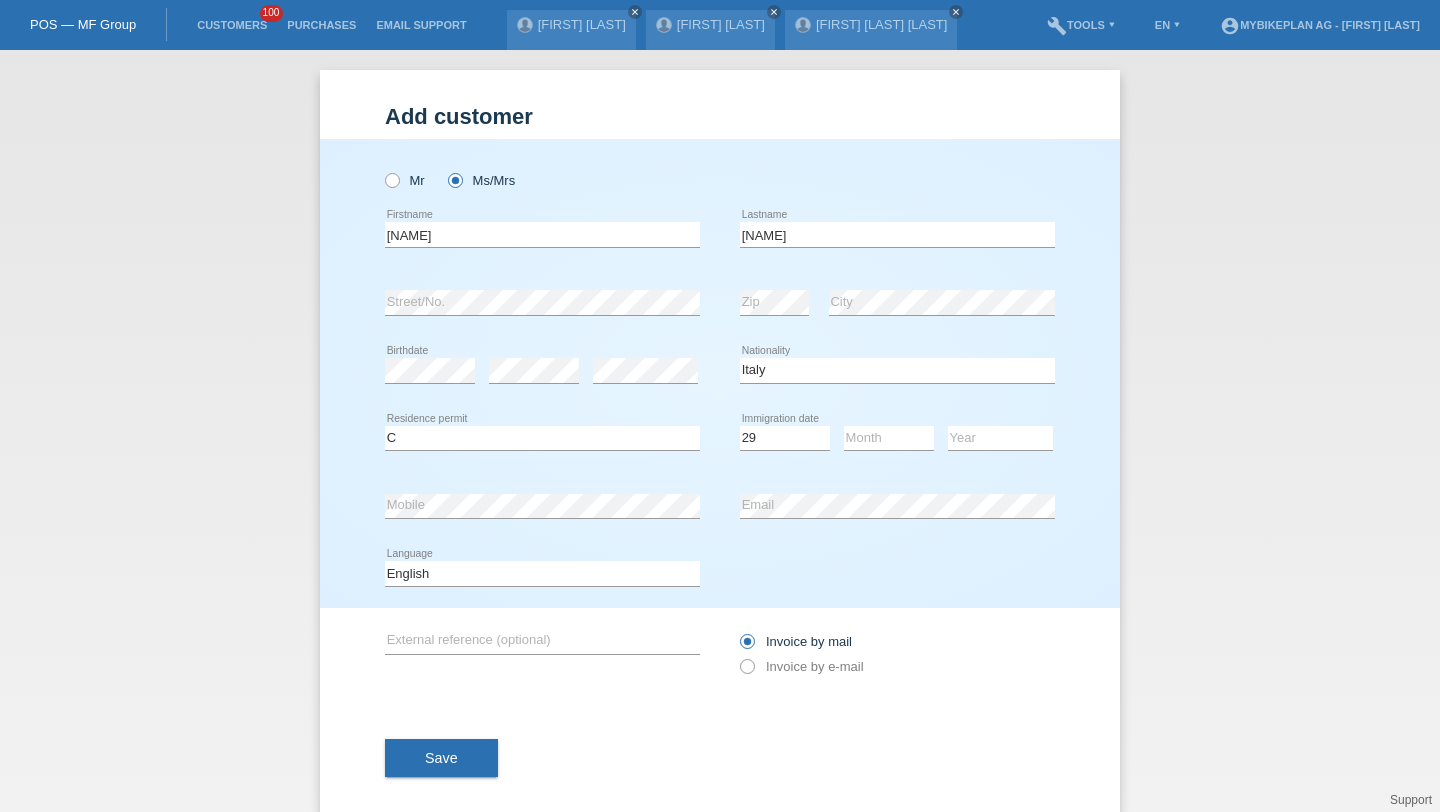 click on "Month
01
02
03
04
05
06
07
08
09 10 11 12 error" at bounding box center (889, 439) 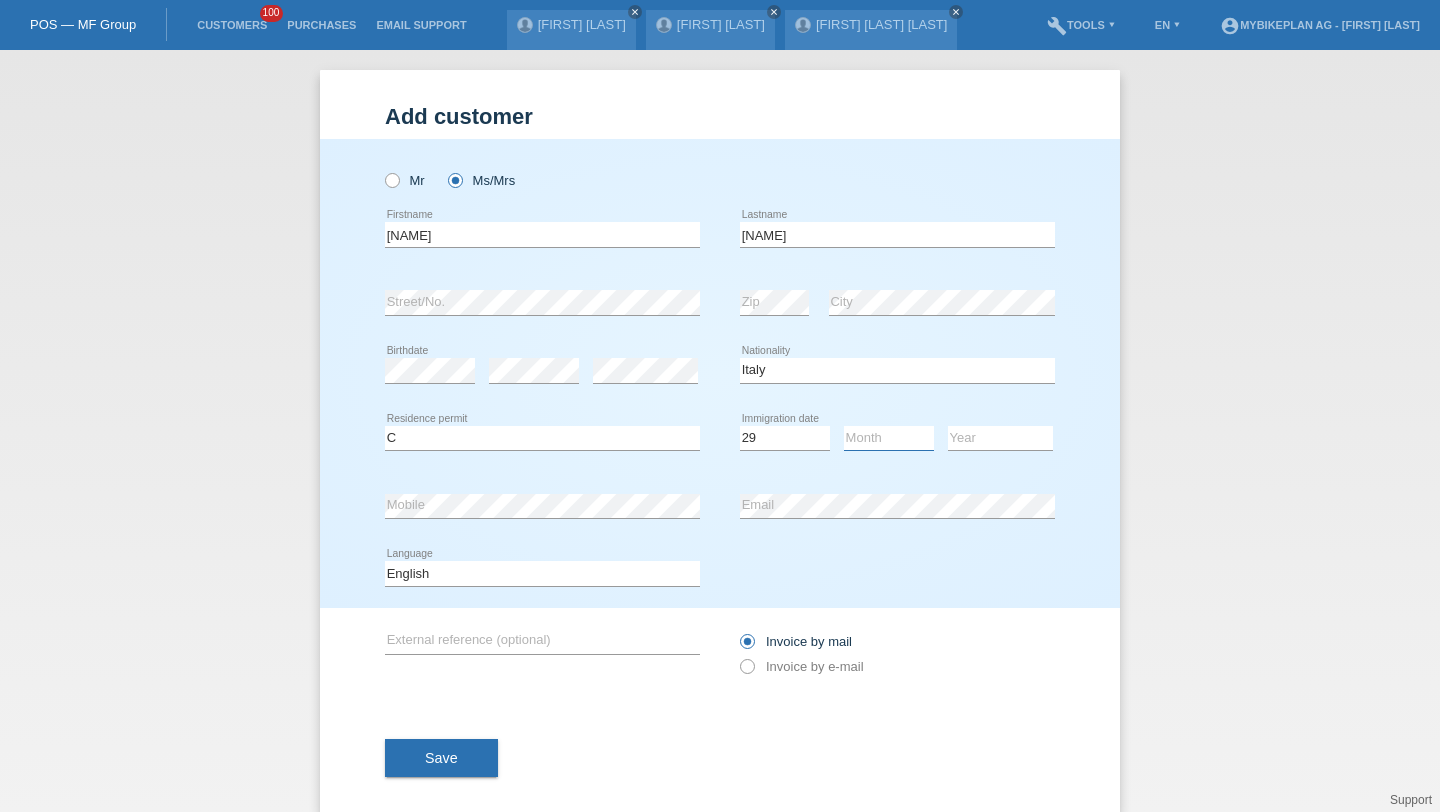 click on "Month
01
02
03
04
05
06
07
08
09
10 11" at bounding box center (889, 438) 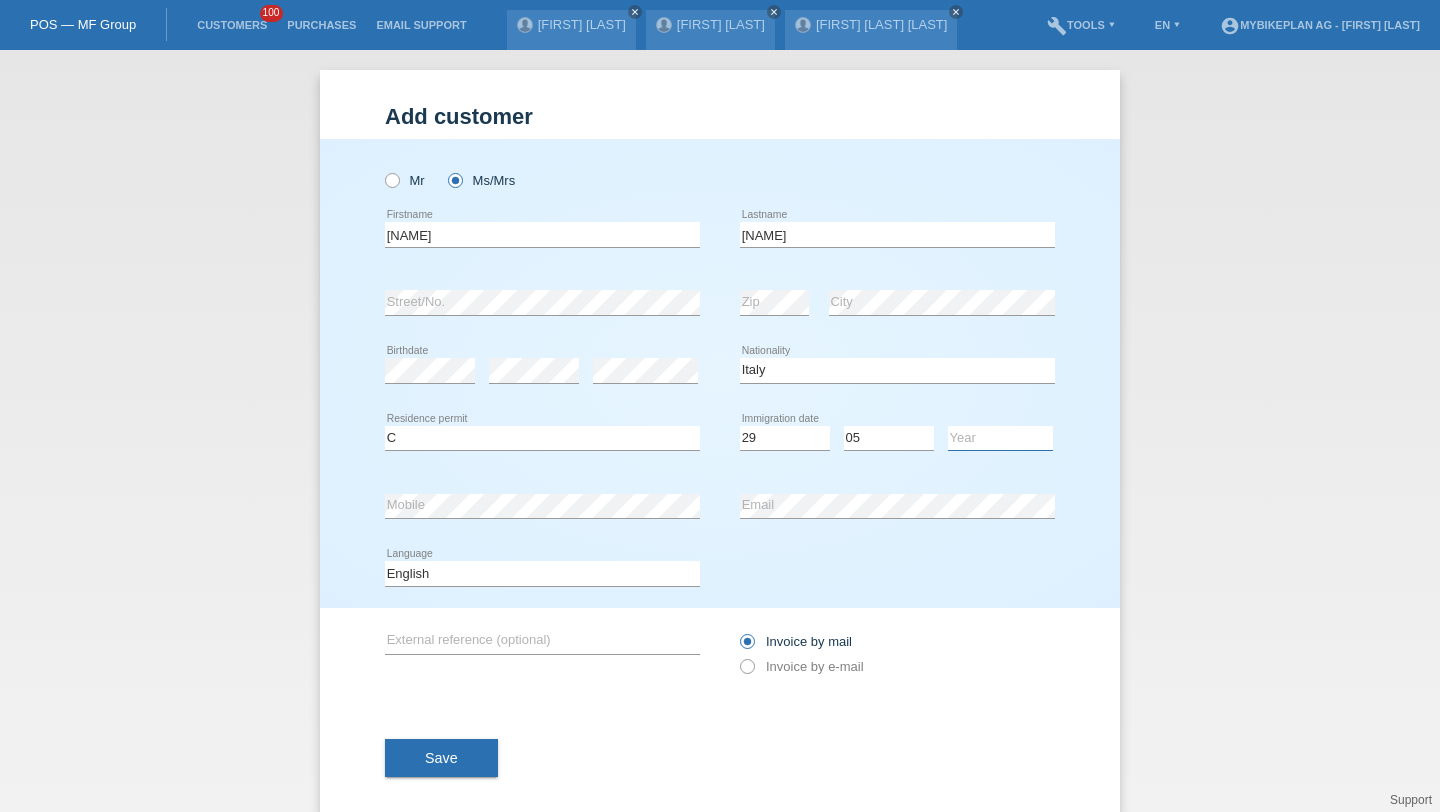 click on "Year
2025
2024
2023
2022
2021
2020
2019
2018
2017 2016 2015 2014 2013 2012 2011 2010 2009 2008 2007 2006 2005 2004 2003 2002 2001" at bounding box center (1000, 438) 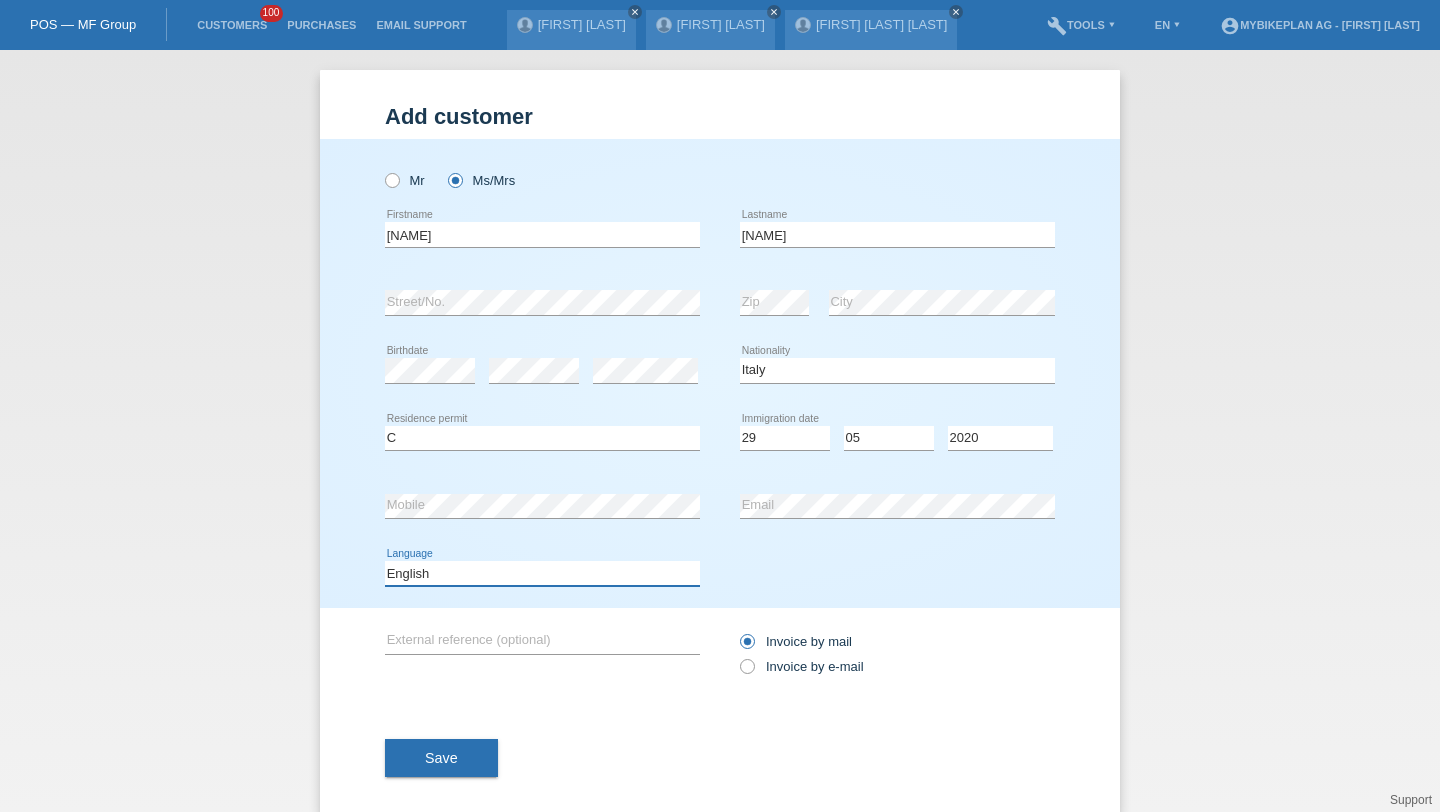 click on "Deutsch
Français
Italiano
English" at bounding box center (542, 573) 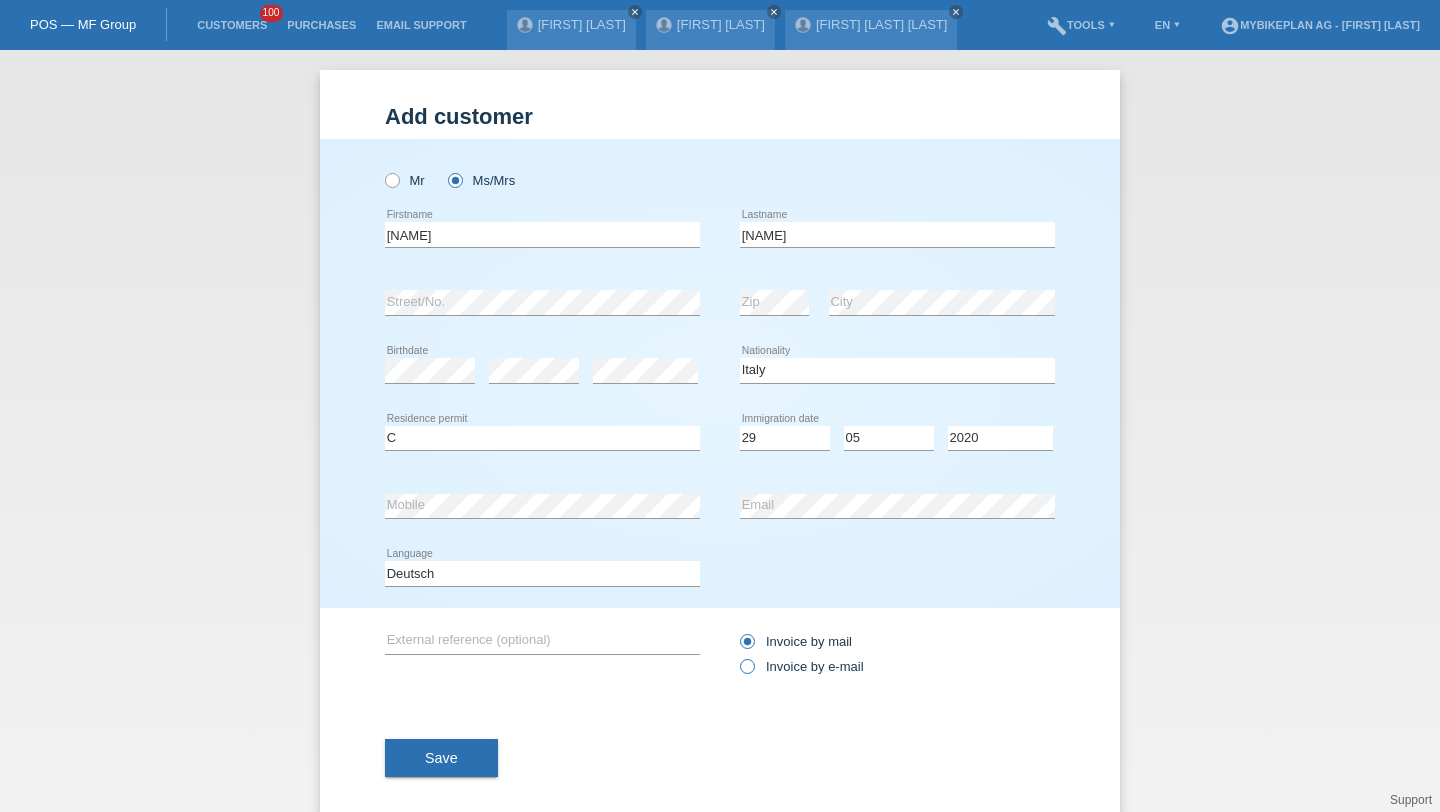 click on "Invoice by e-mail" at bounding box center (796, 641) 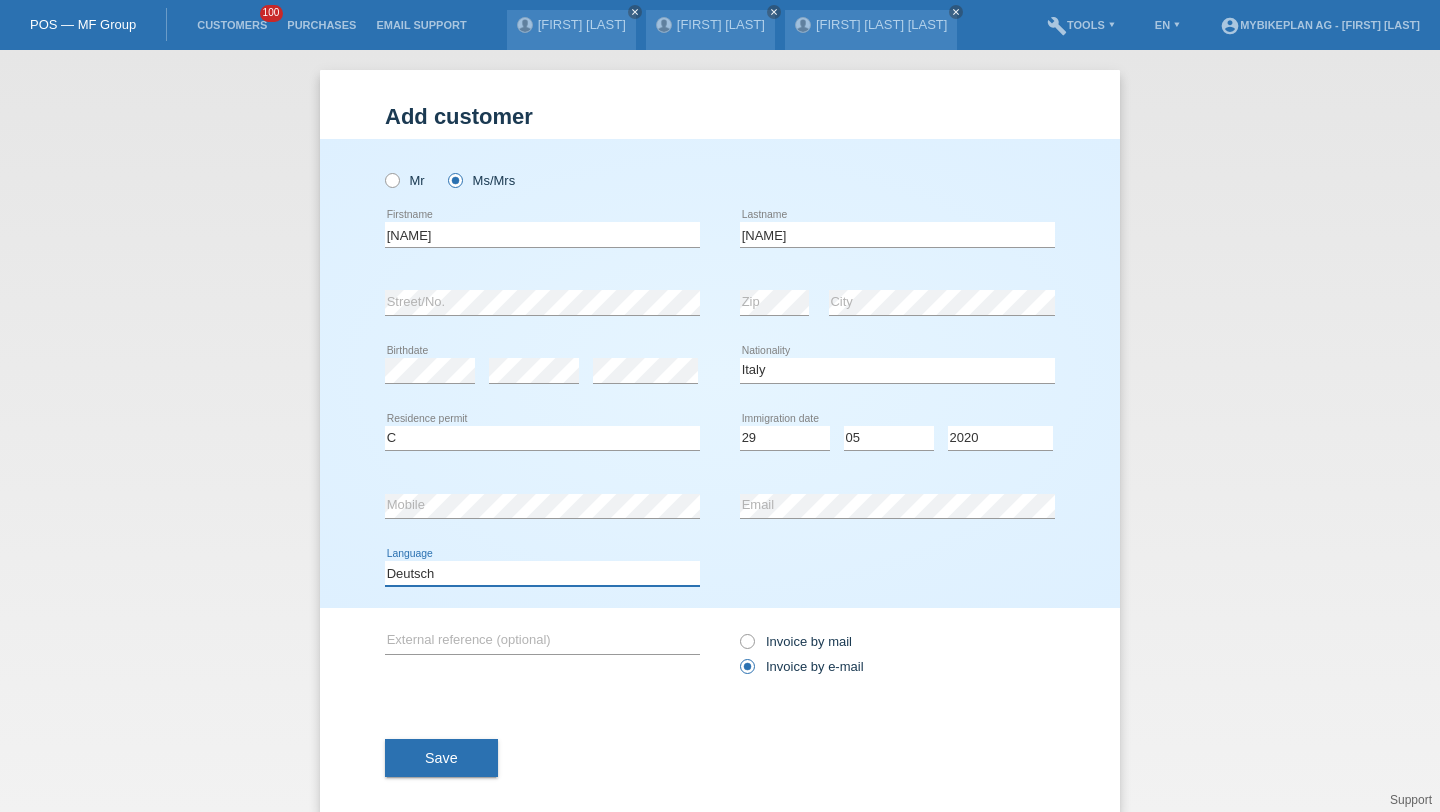 click on "Deutsch
Français
Italiano
English" at bounding box center [542, 573] 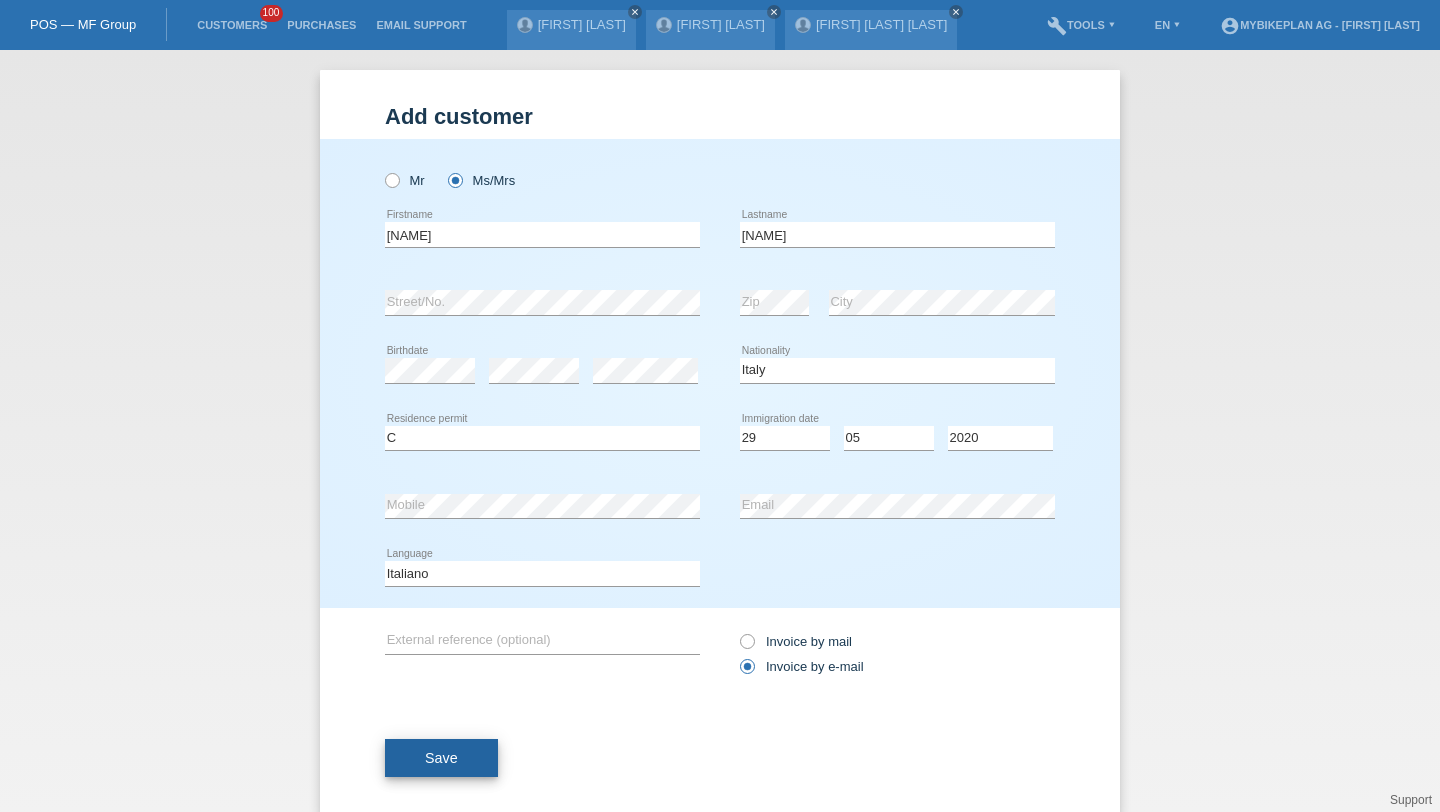 click on "Save" at bounding box center [441, 758] 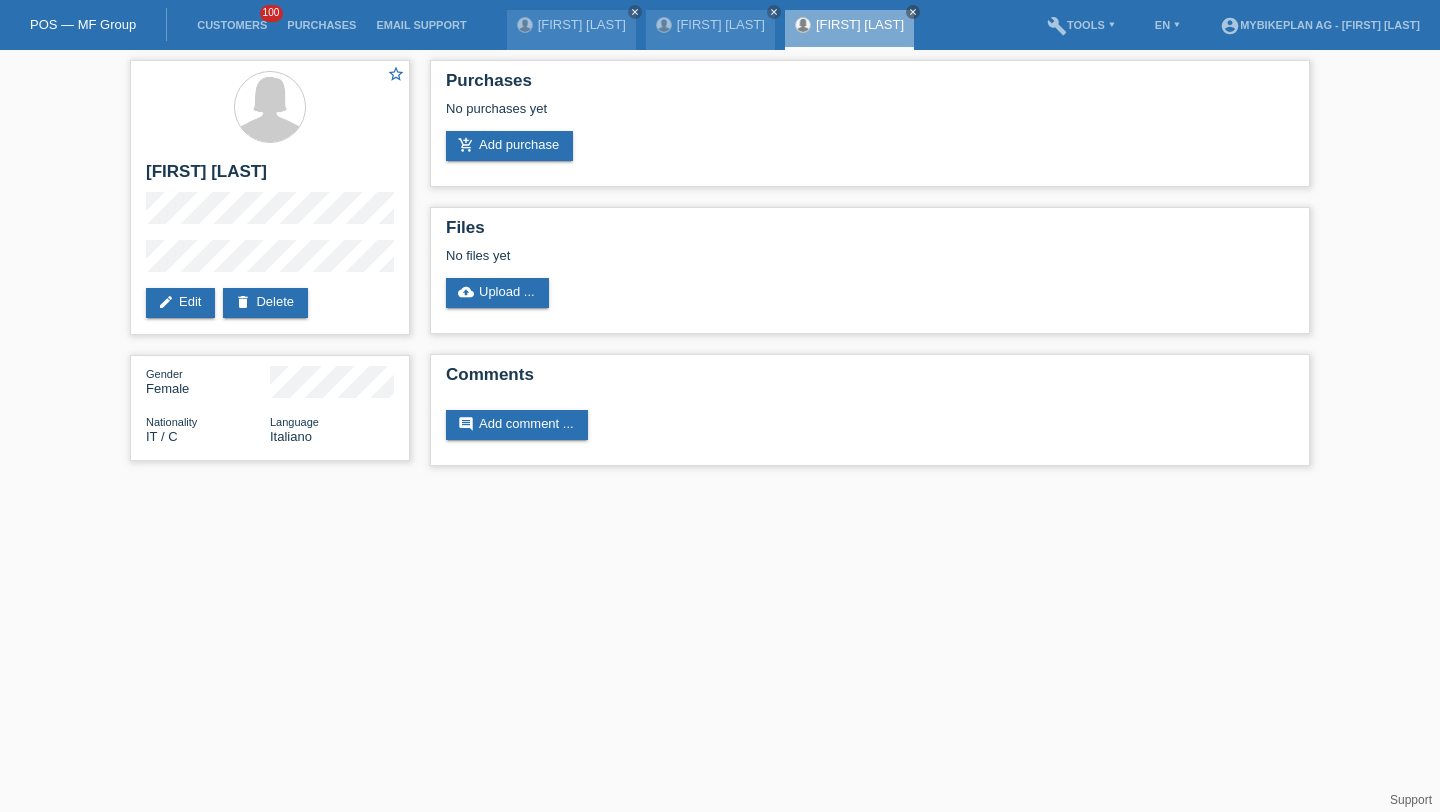 scroll, scrollTop: 0, scrollLeft: 0, axis: both 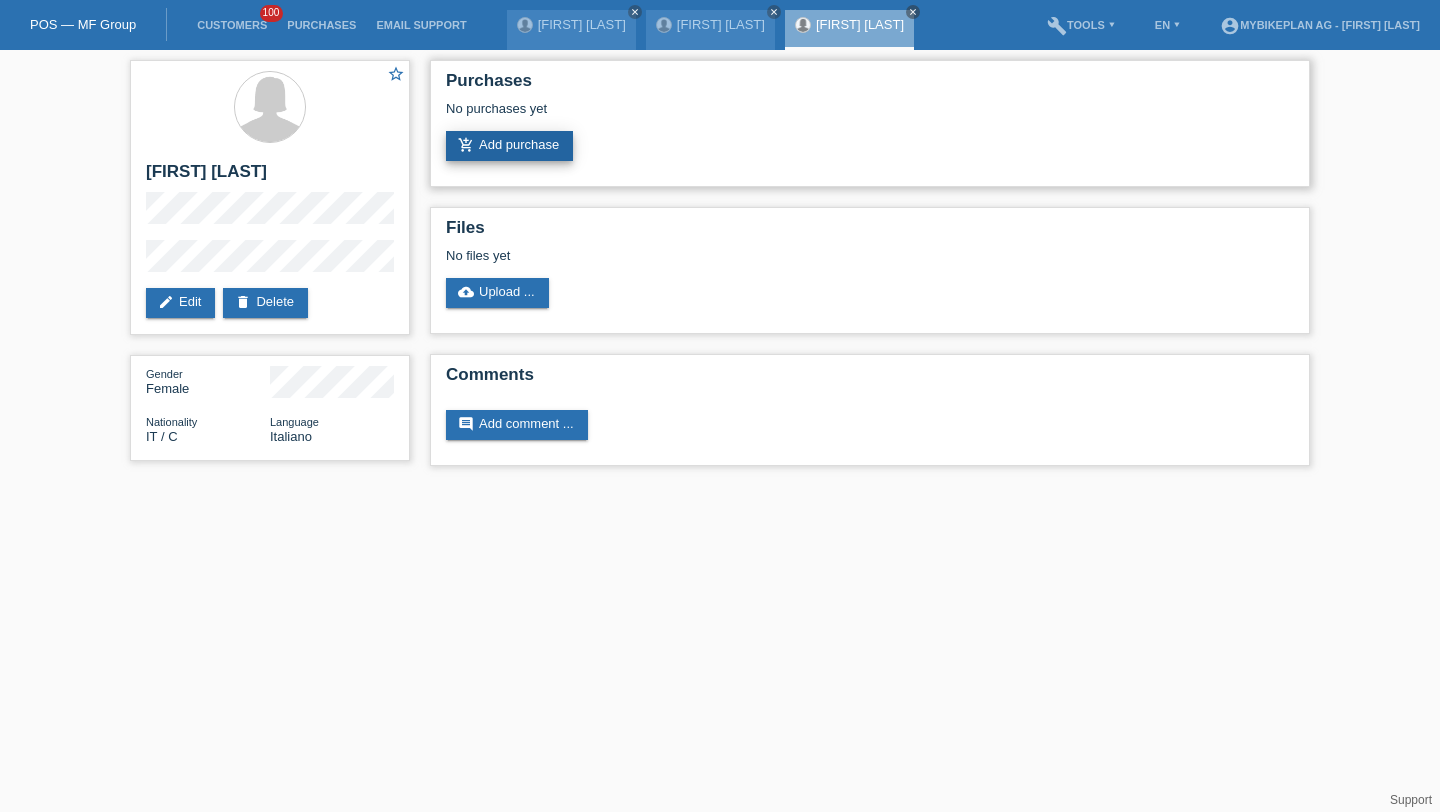 click on "add_shopping_cart  Add purchase" at bounding box center [509, 146] 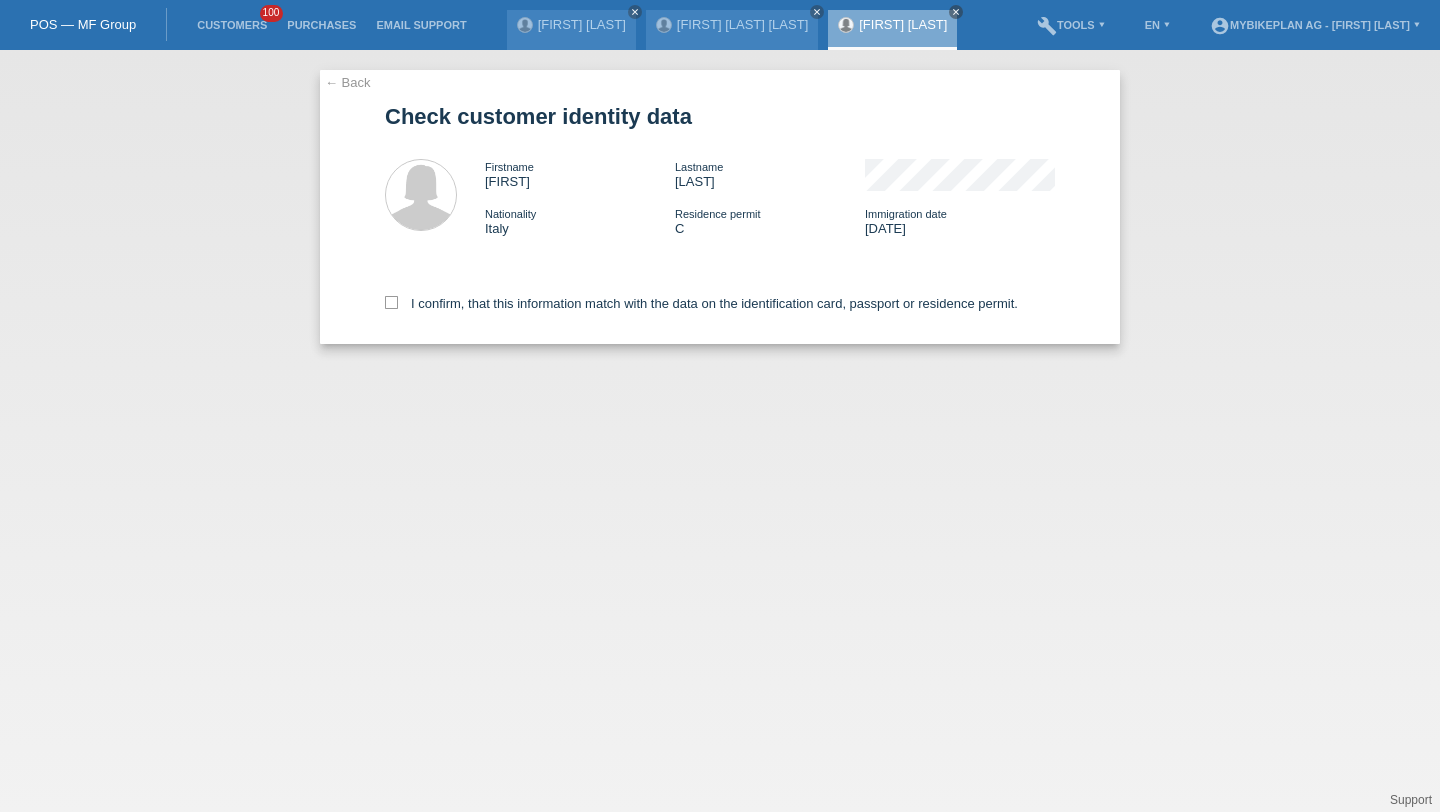 scroll, scrollTop: 0, scrollLeft: 0, axis: both 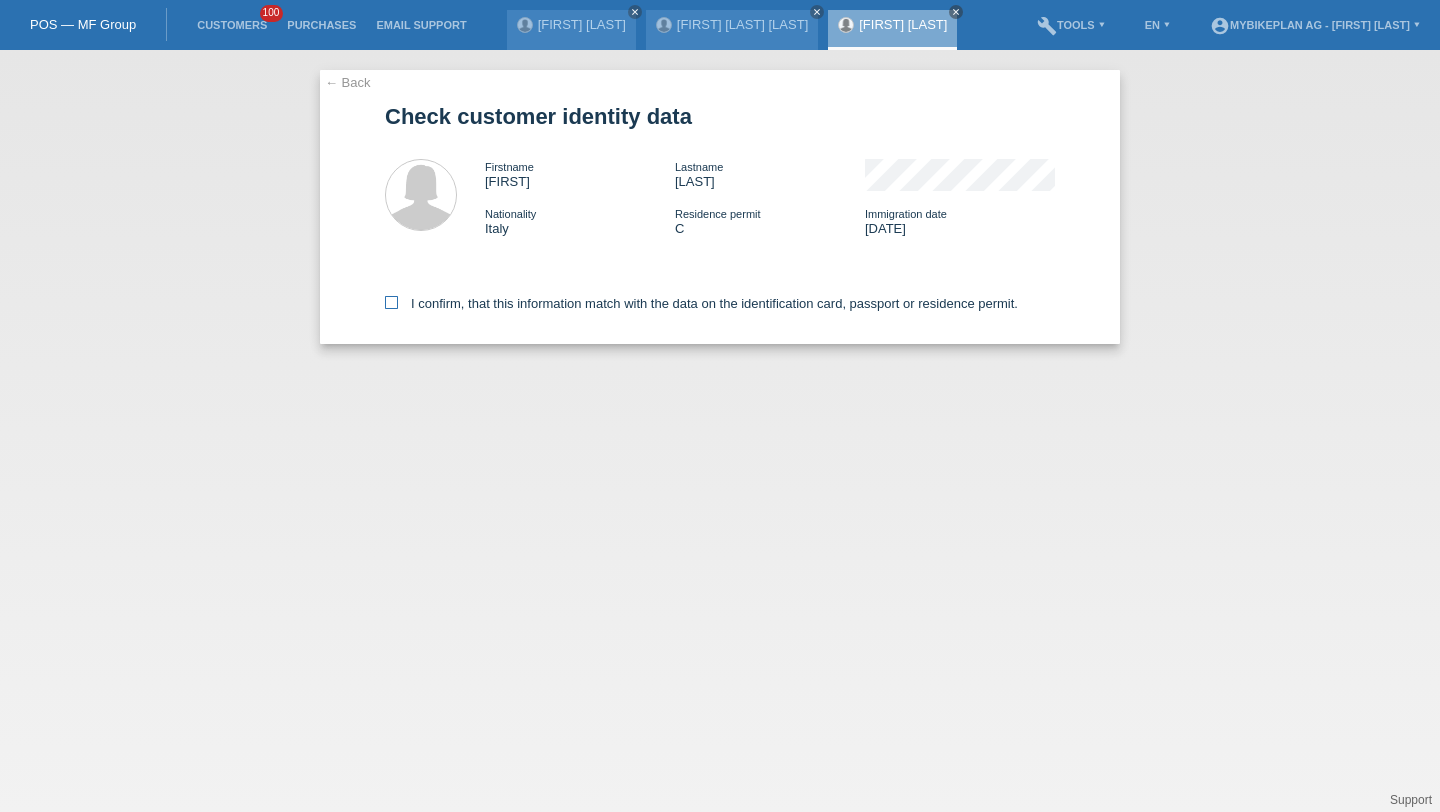 click on "I confirm, that this information match with the data on the identification card, passport or residence permit." at bounding box center [701, 303] 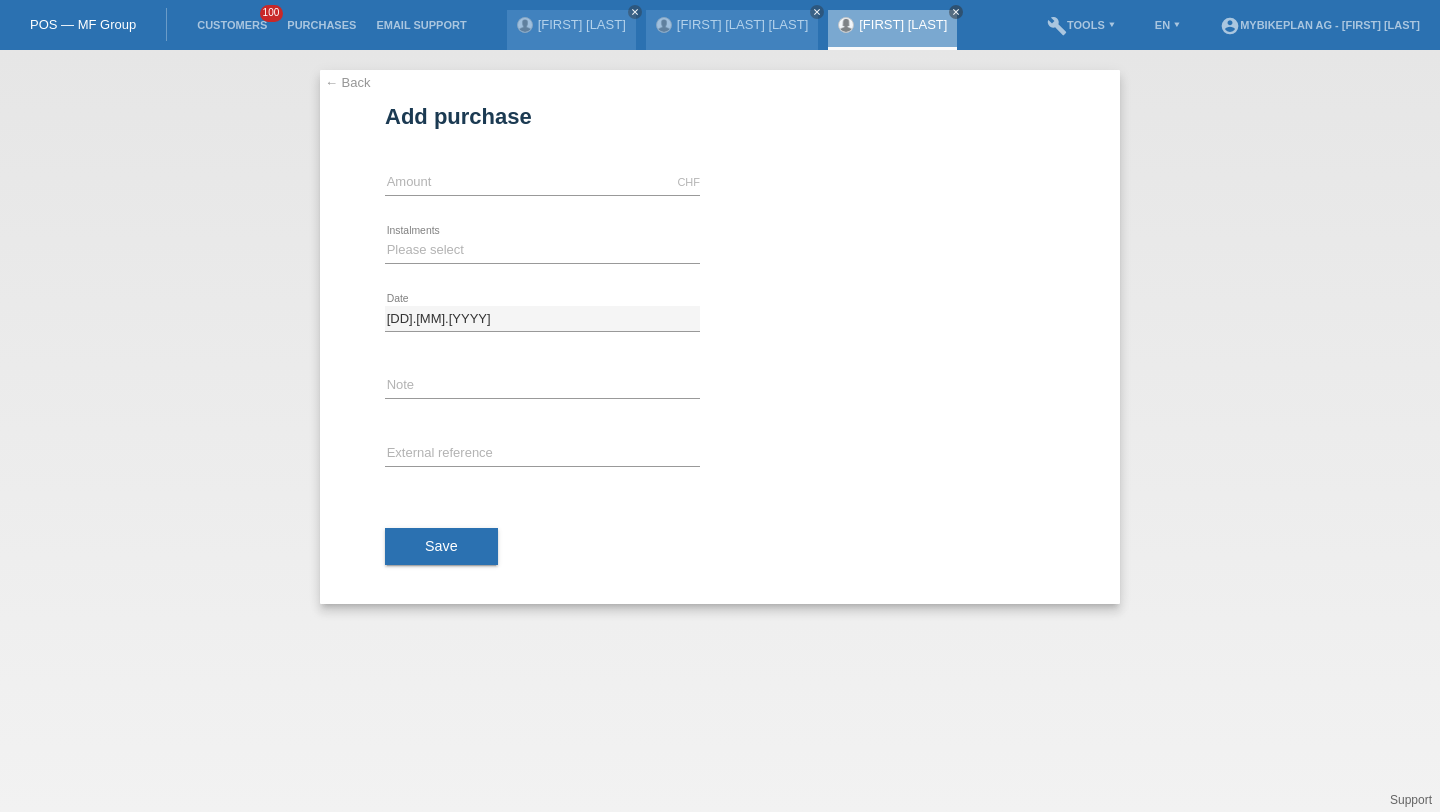 scroll, scrollTop: 0, scrollLeft: 0, axis: both 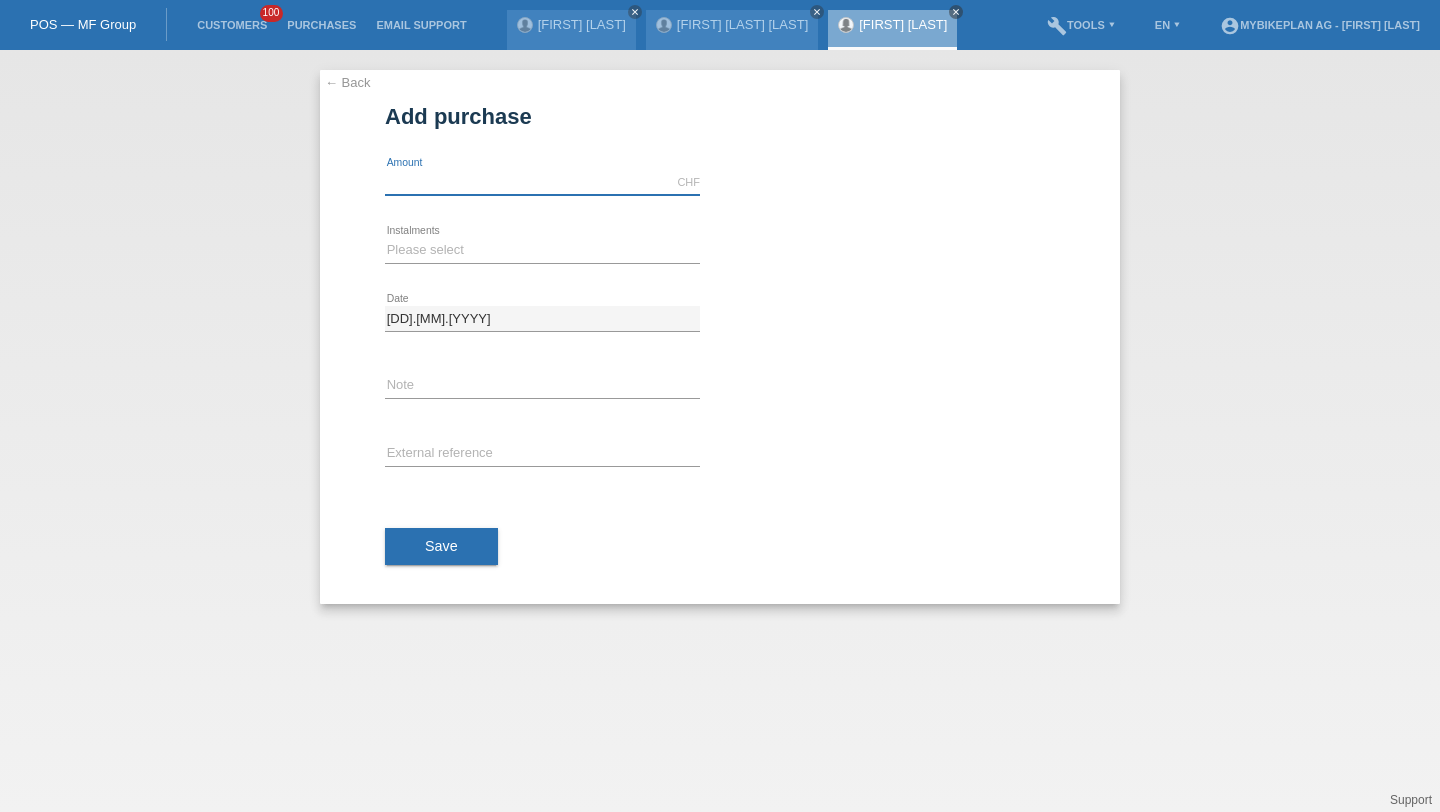click at bounding box center [542, 182] 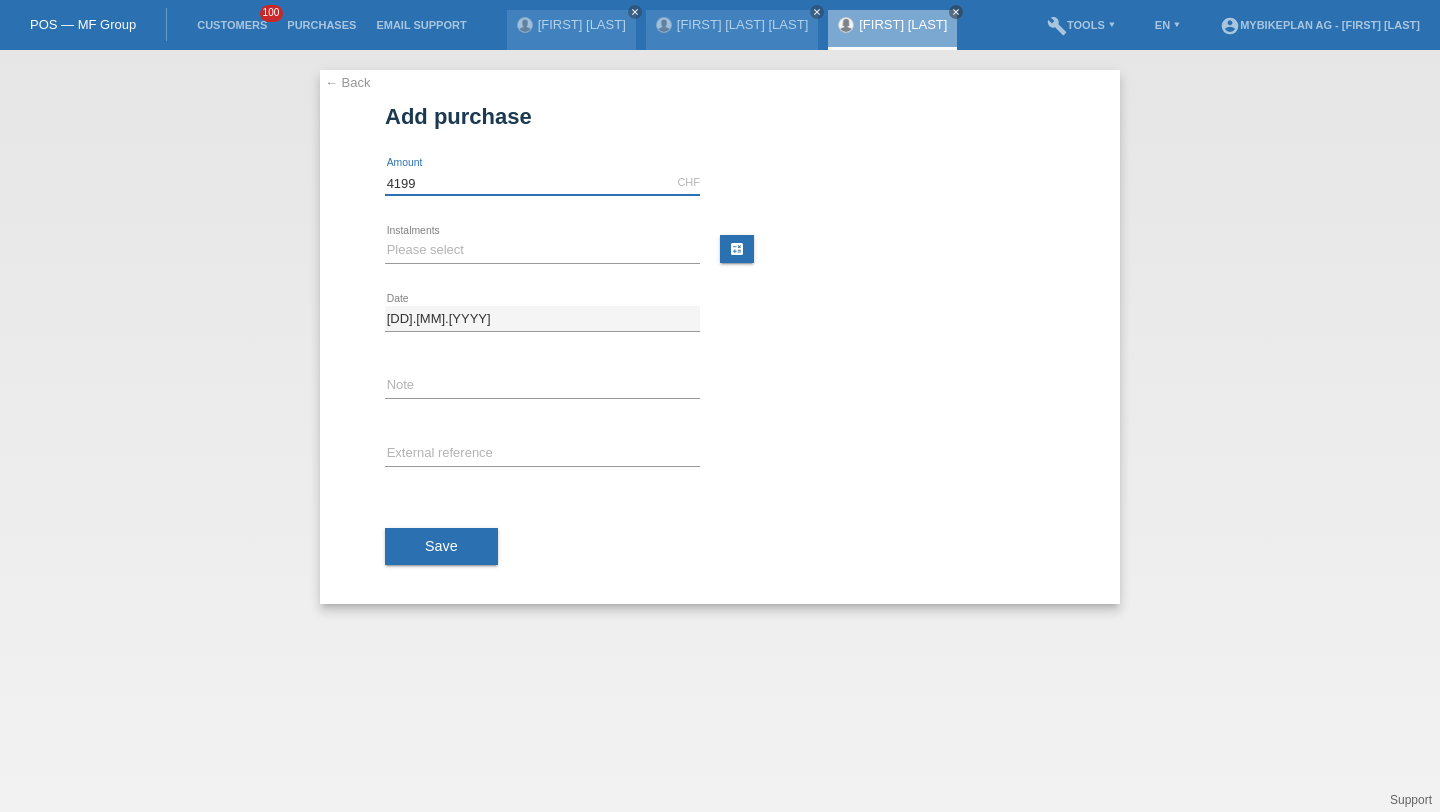 type on "4199" 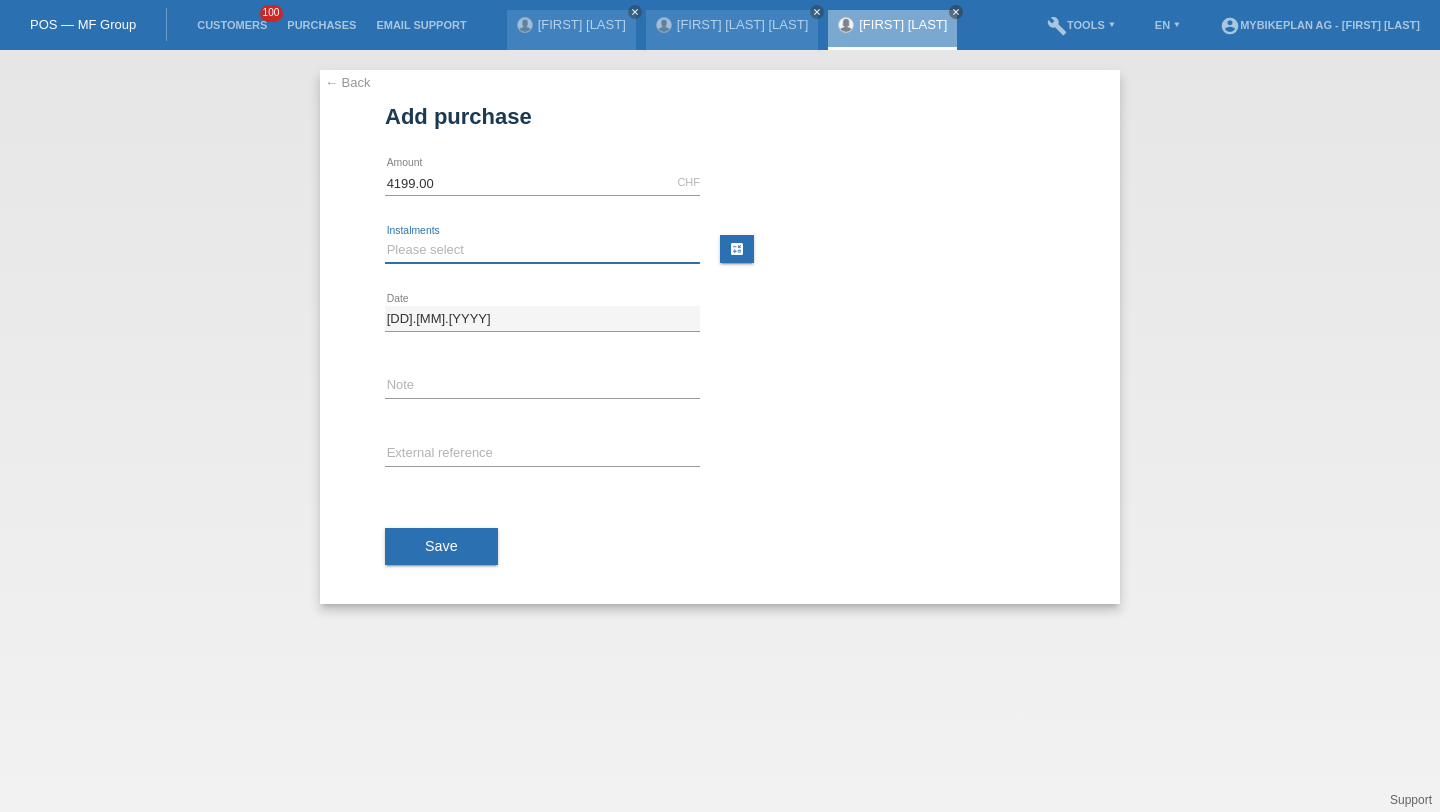 click on "Please select
6 instalments
12 instalments
18 instalments
24 instalments
36 instalments
48 instalments" at bounding box center [542, 250] 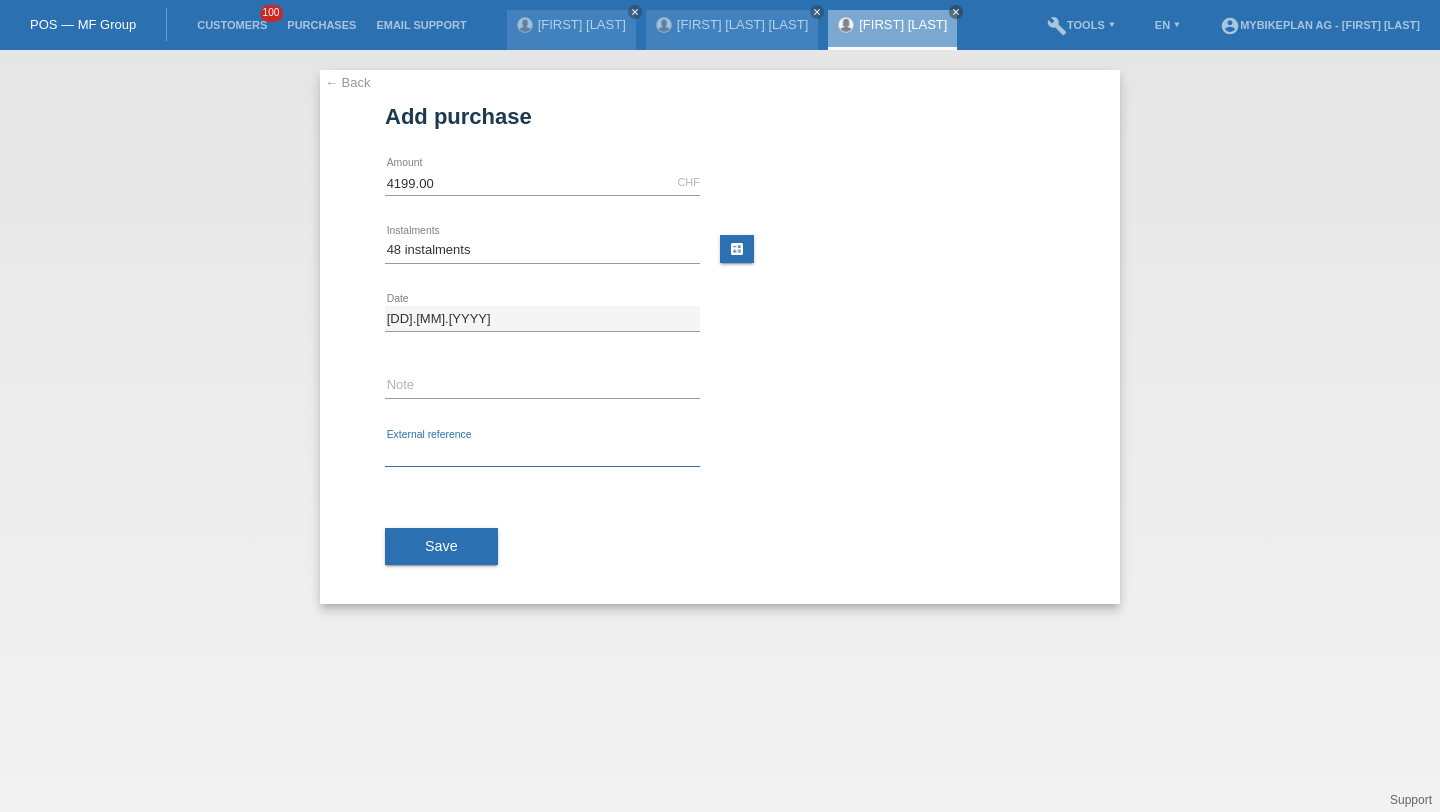click at bounding box center [542, 454] 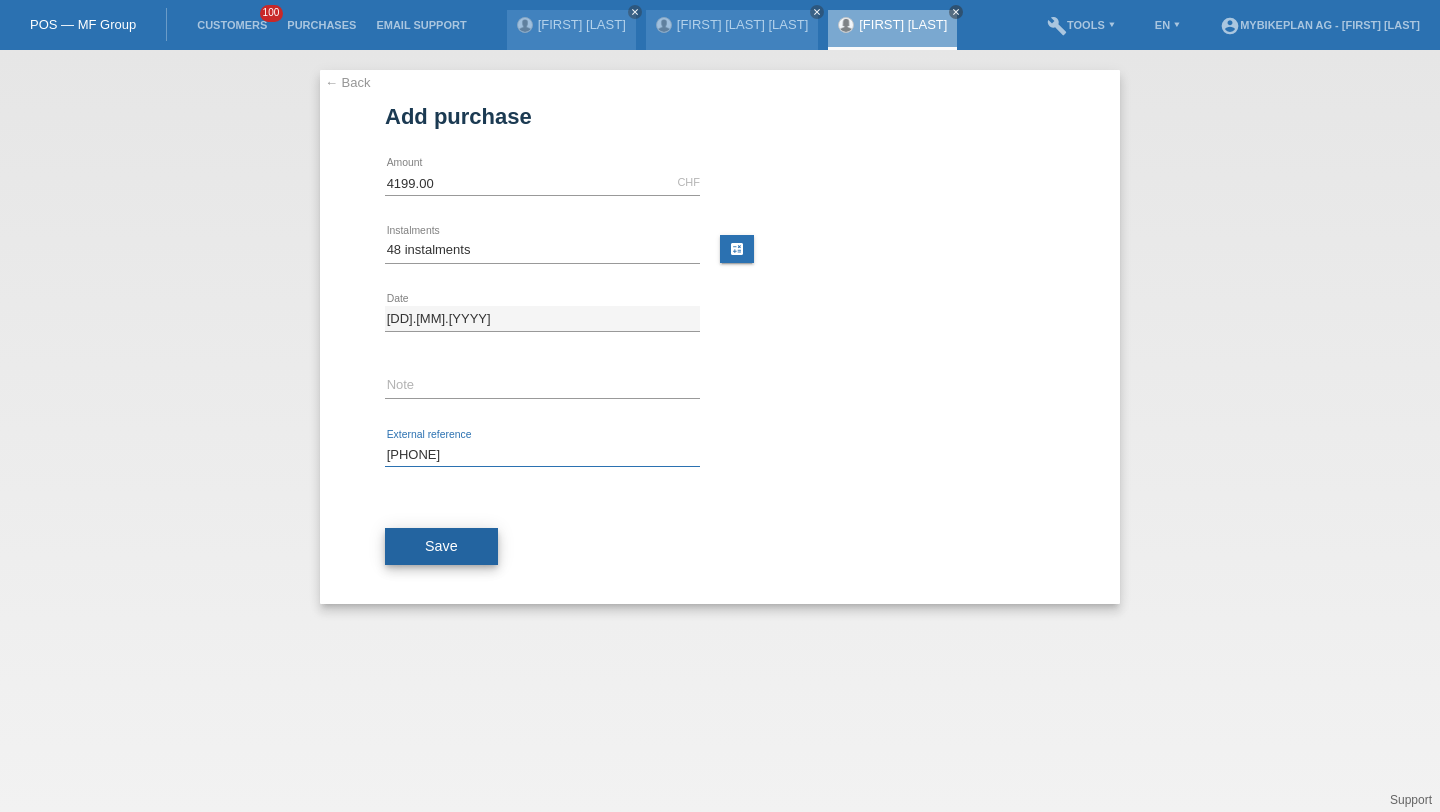 type on "39774691670" 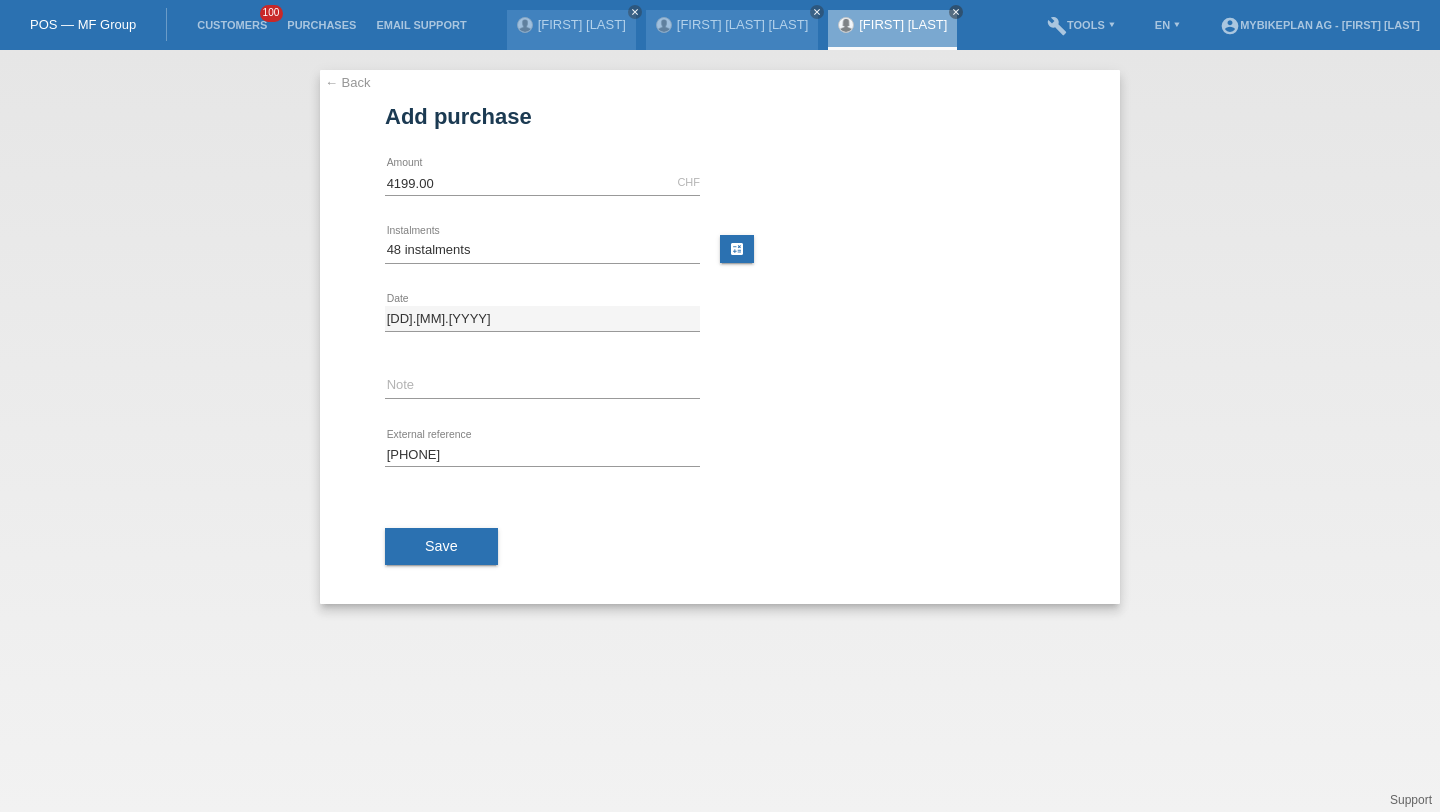 click on "Save" at bounding box center [441, 547] 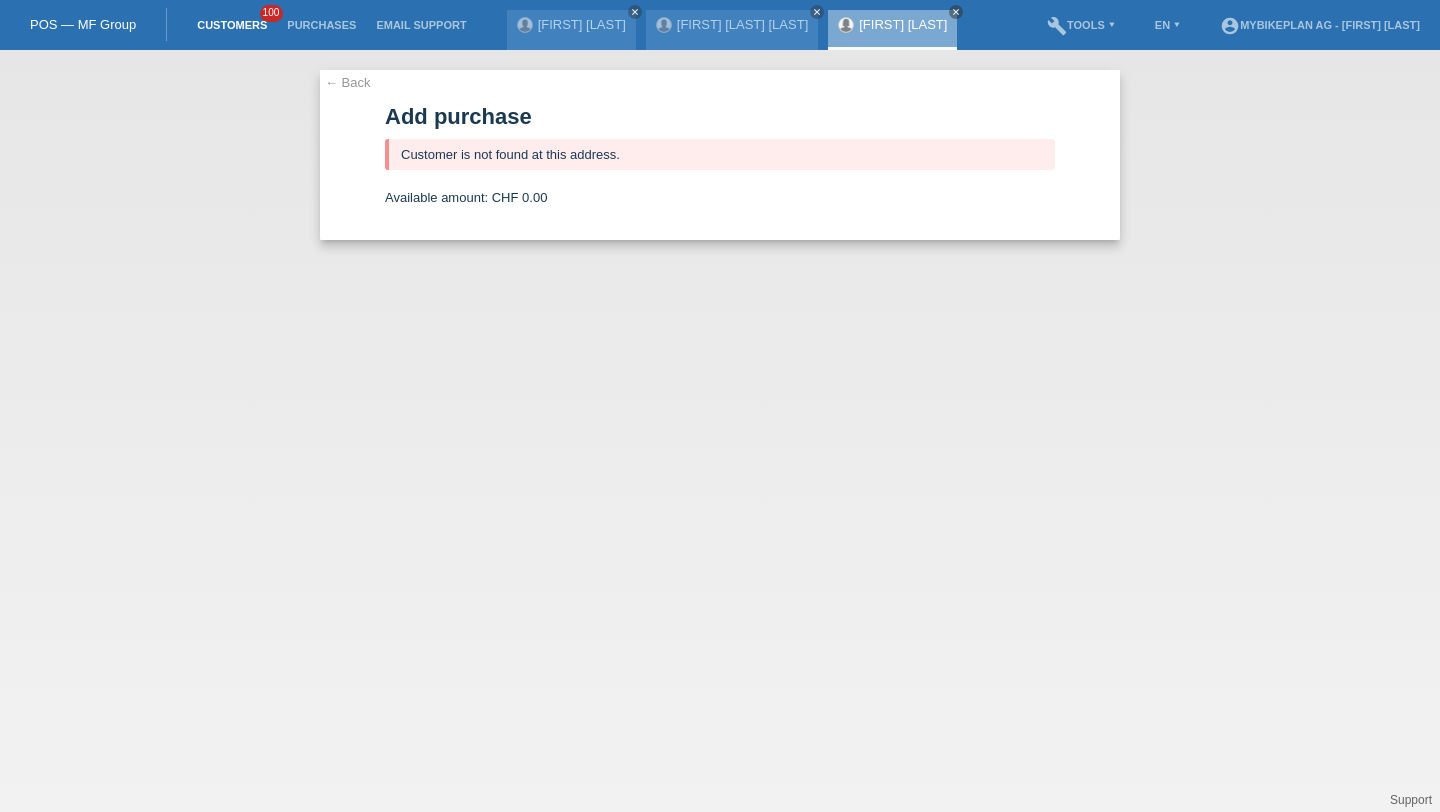 click on "Customers" at bounding box center (232, 25) 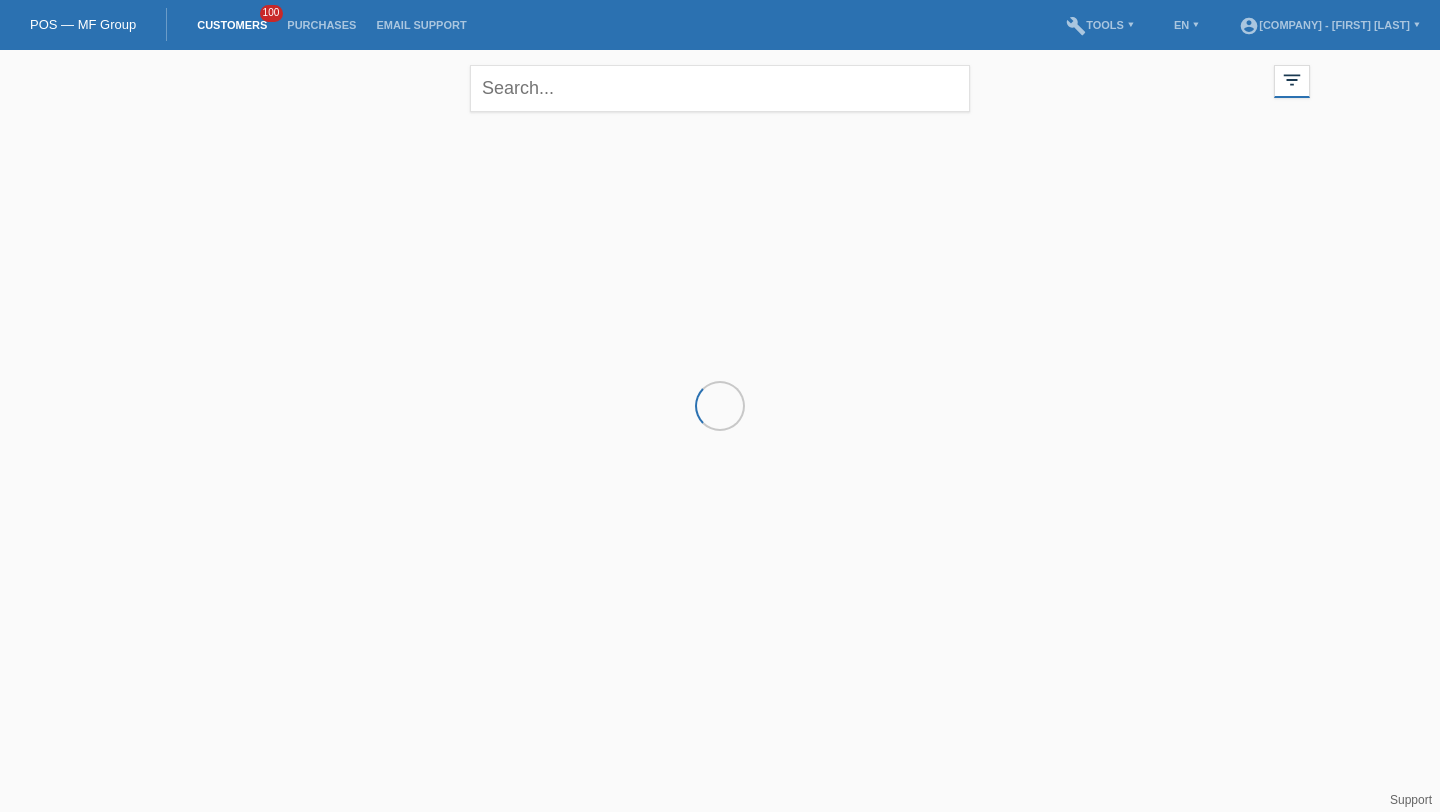 scroll, scrollTop: 0, scrollLeft: 0, axis: both 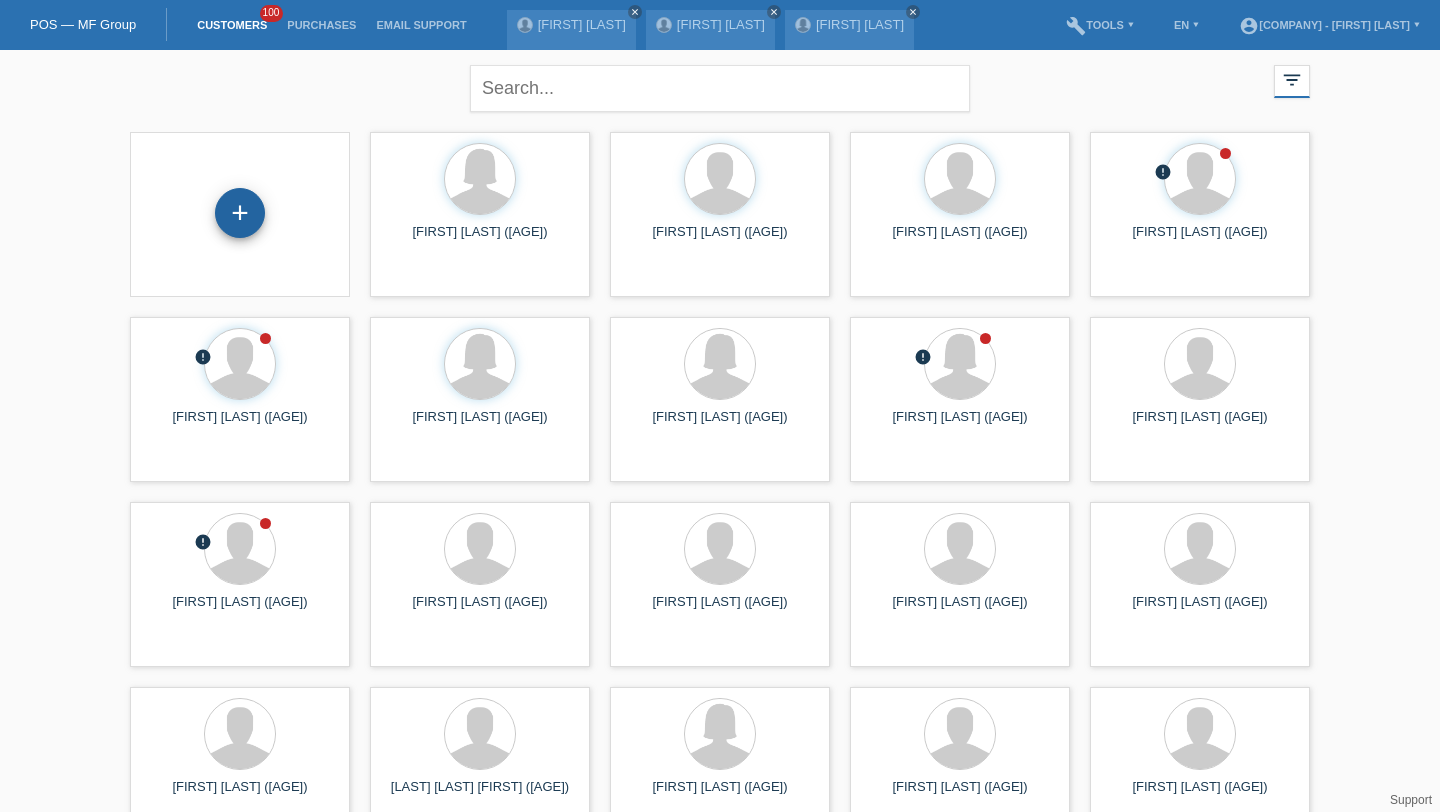click on "+" at bounding box center (240, 213) 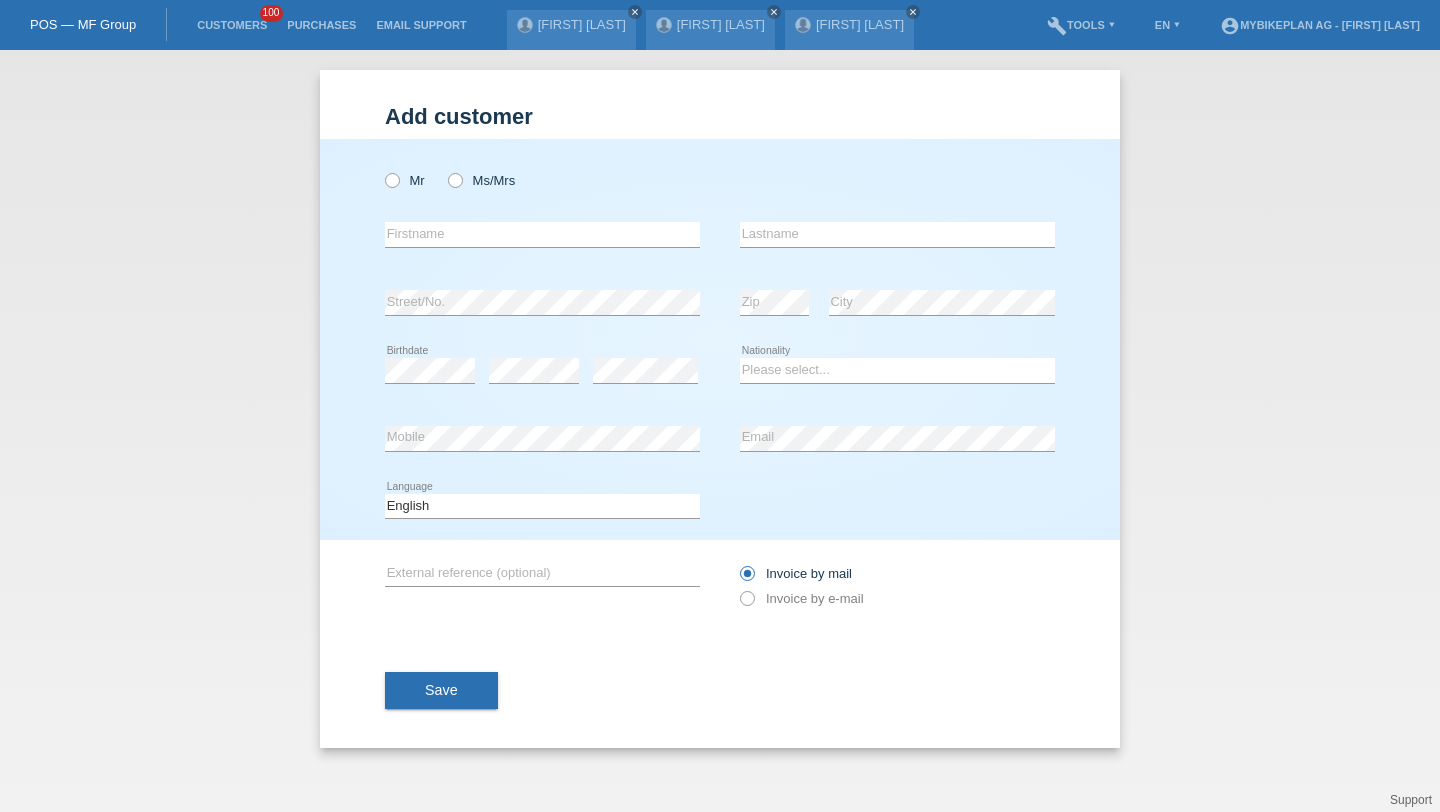 scroll, scrollTop: 0, scrollLeft: 0, axis: both 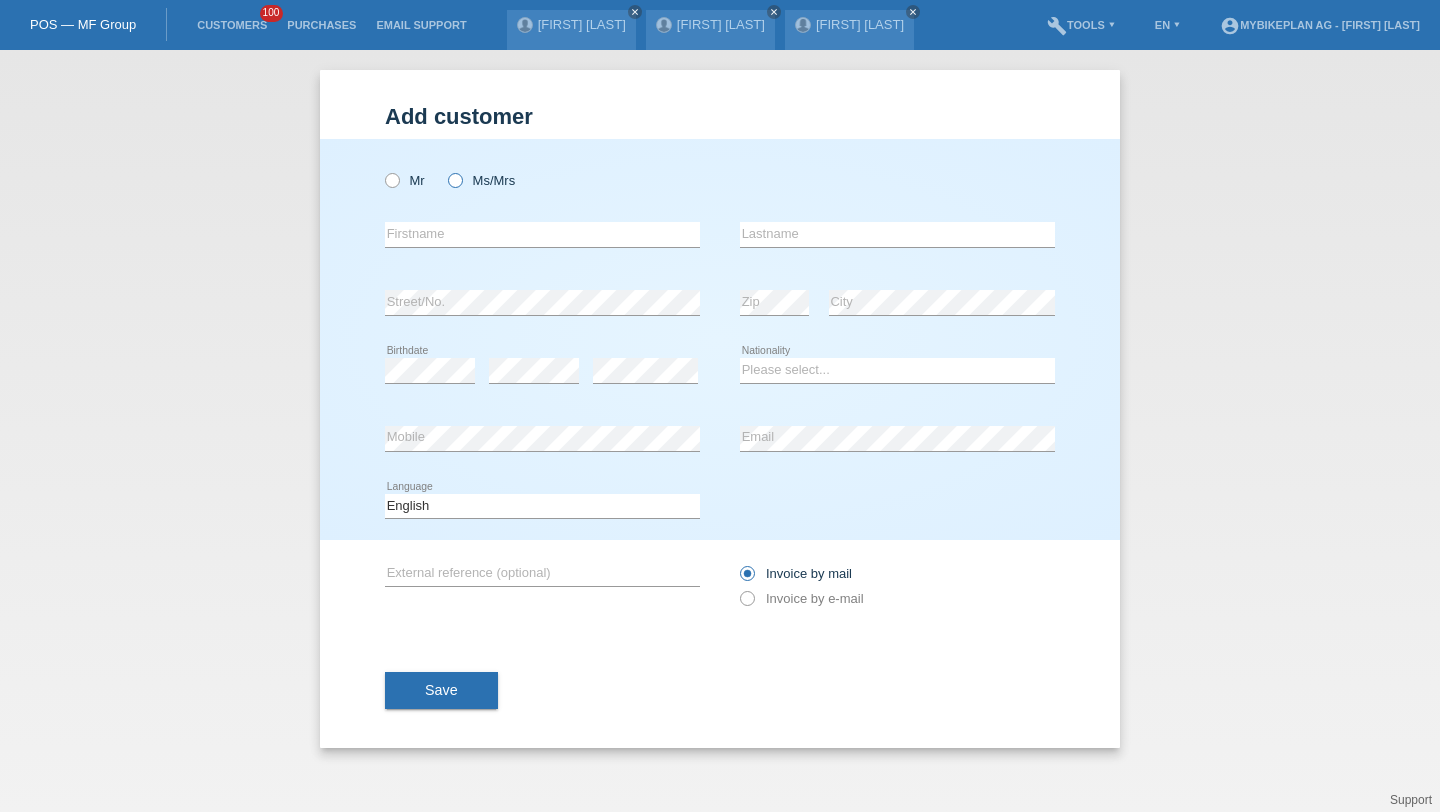 click at bounding box center [382, 170] 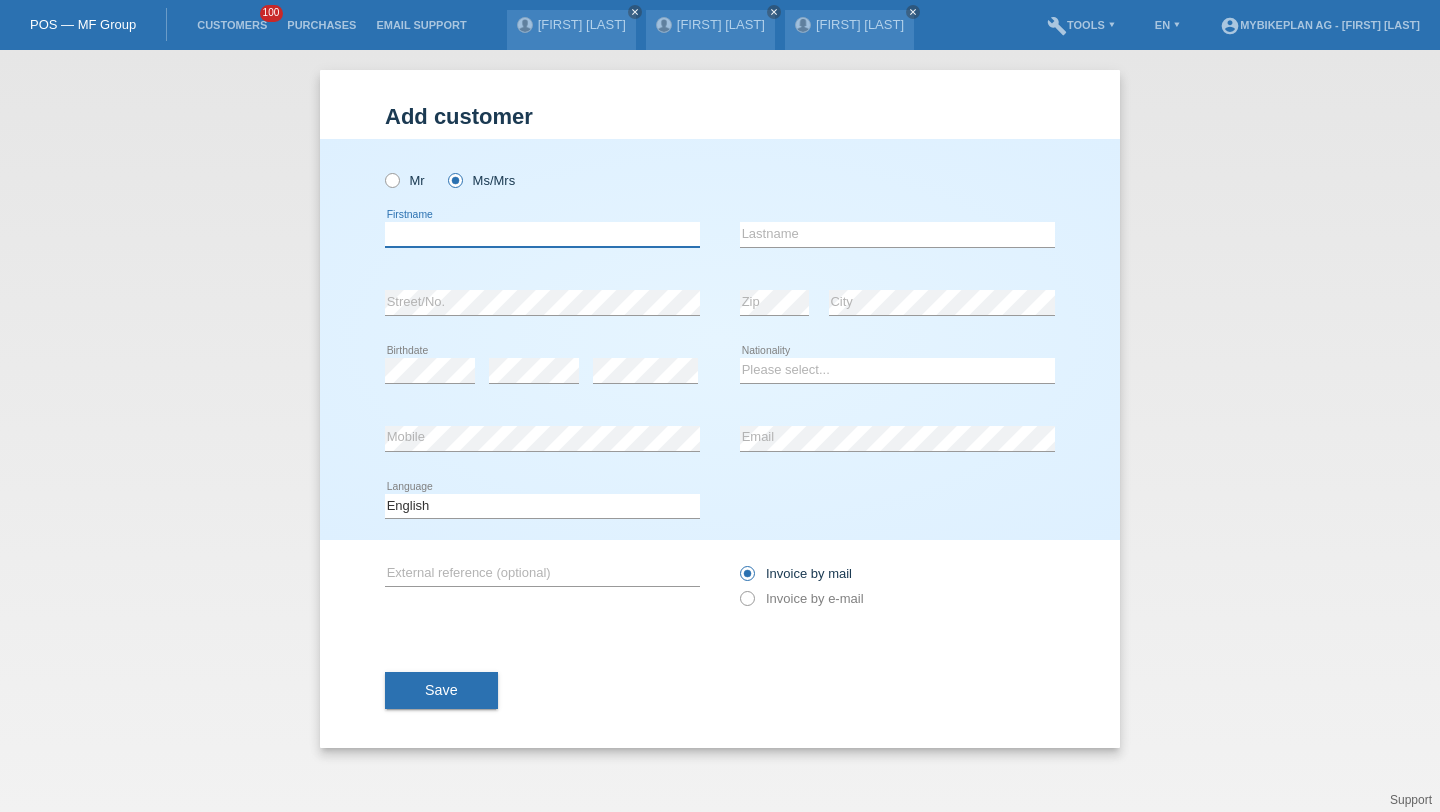 click at bounding box center (542, 234) 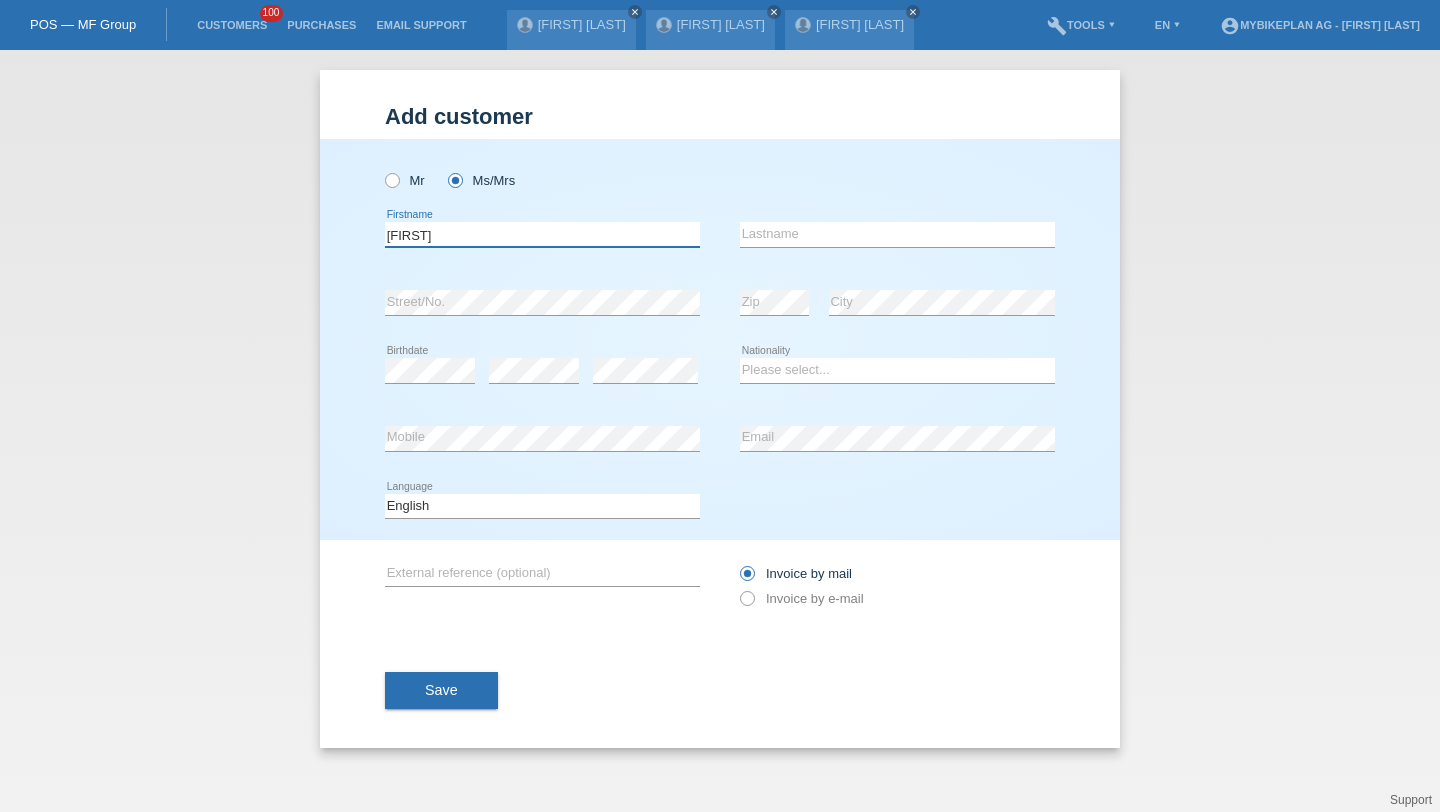 type on "[FIRST]" 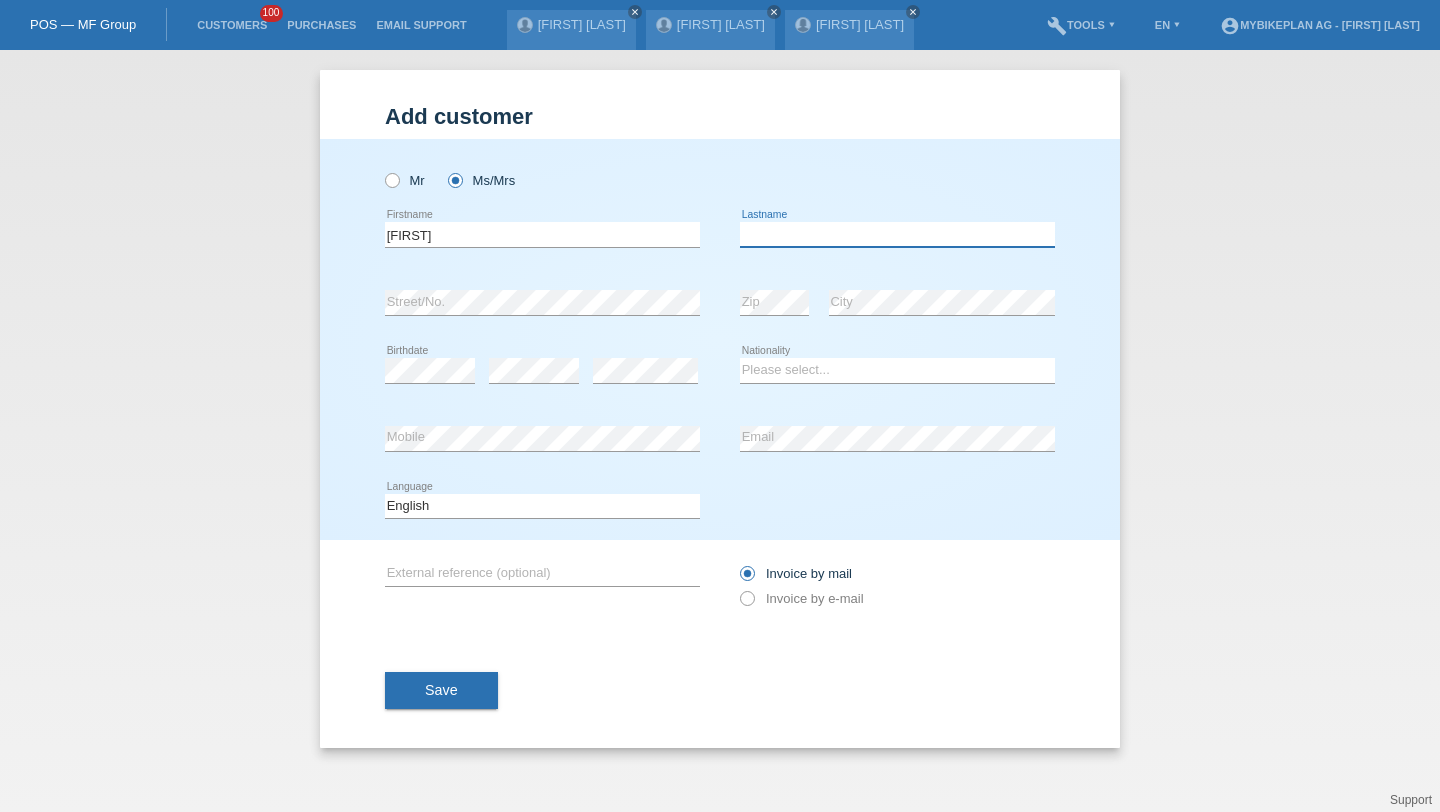 click at bounding box center [897, 234] 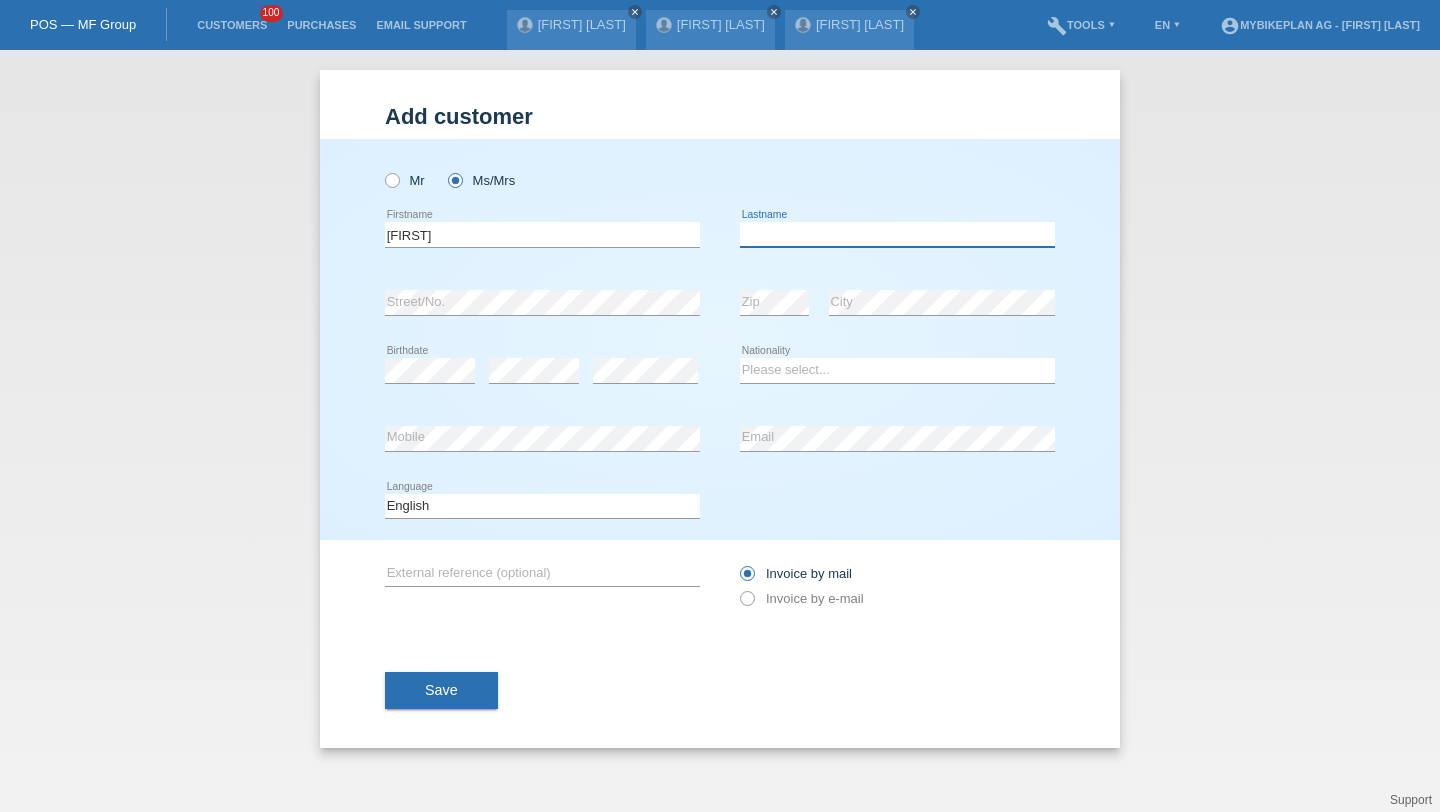 paste on "[COMPANY]" 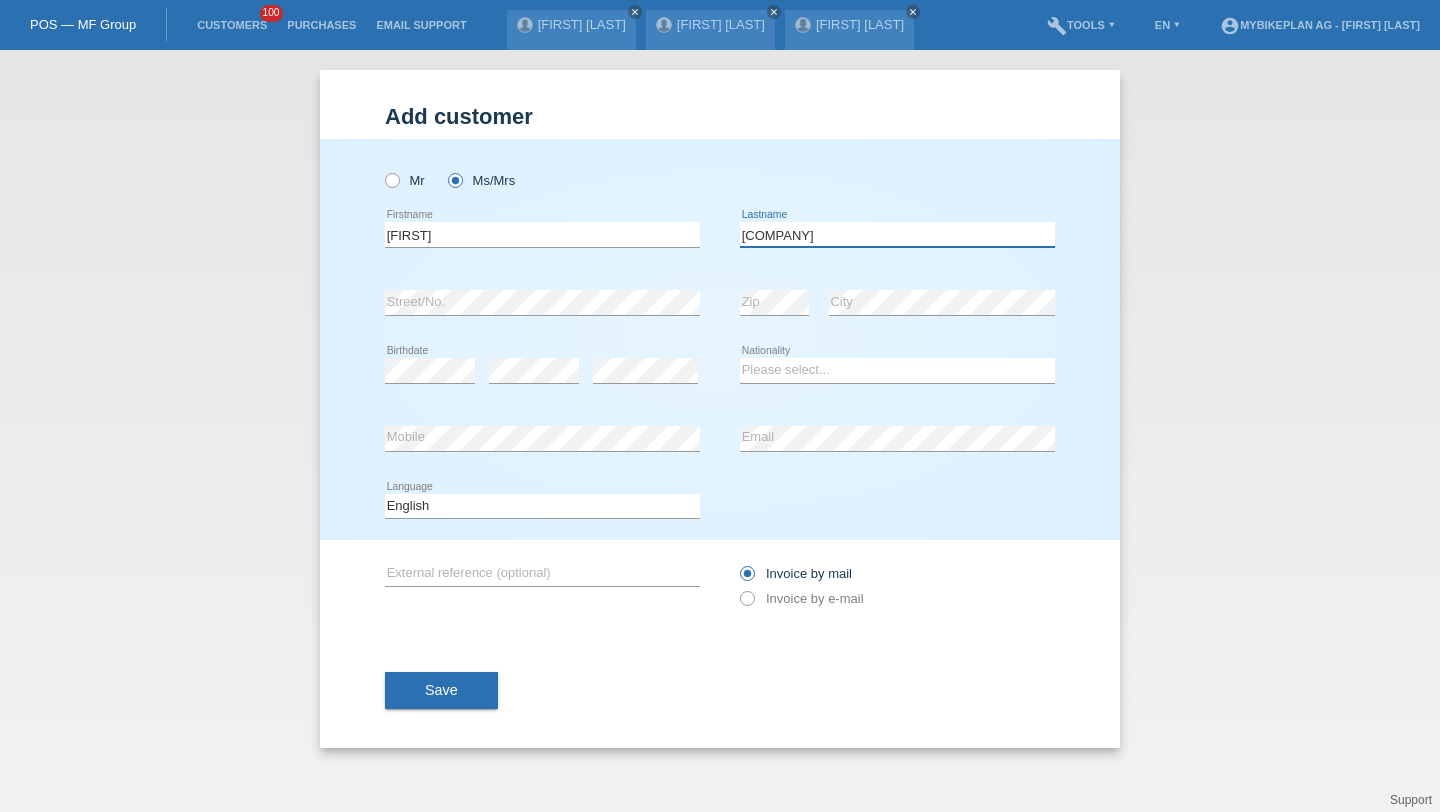 type on "[COMPANY]" 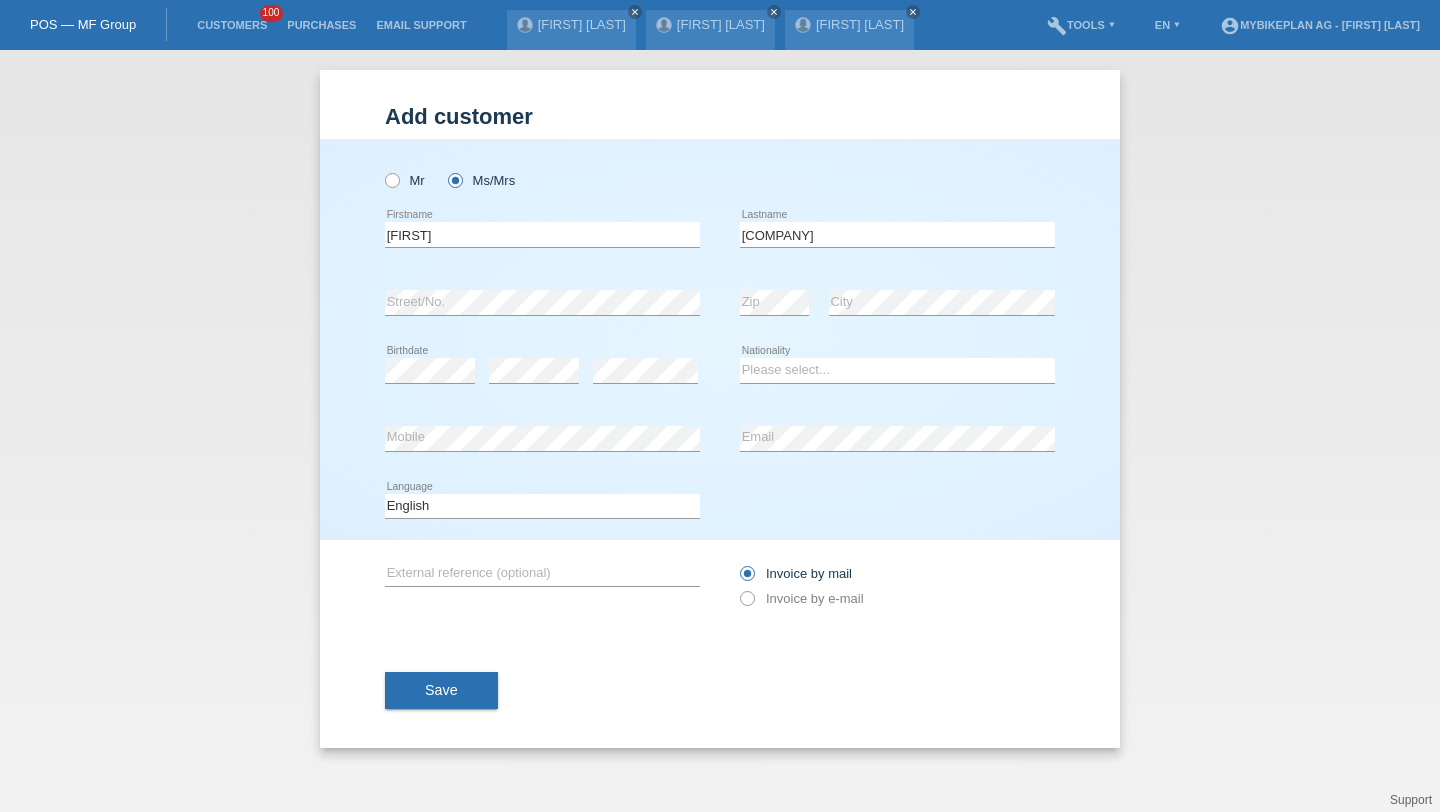 click at bounding box center [430, 383] 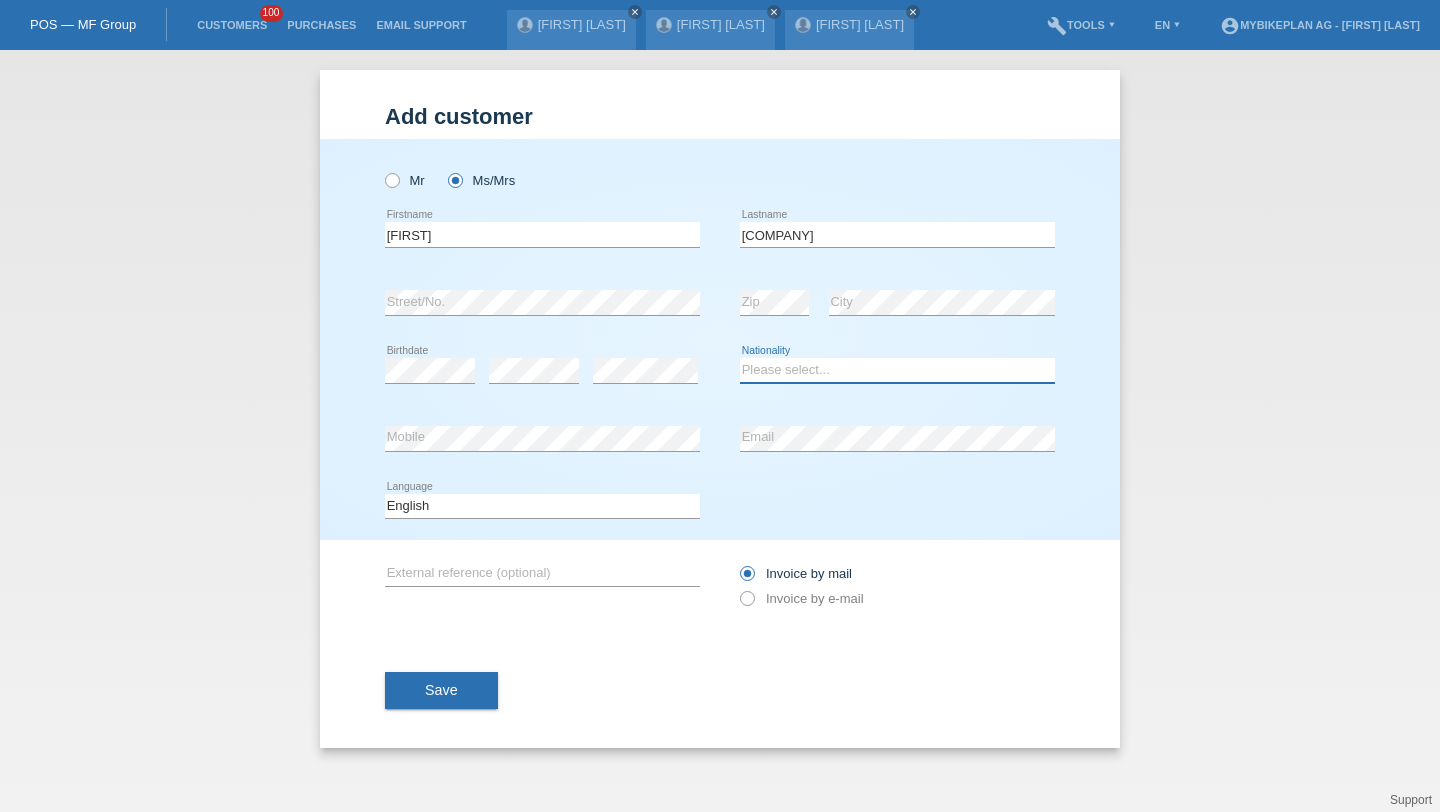 click on "Please select...
Switzerland
Austria
Germany
Liechtenstein
------------
Afghanistan
Åland Islands
Albania
Algeria
American Samoa Andorra Angola Anguilla Antarctica Antigua and Barbuda Argentina Armenia" at bounding box center [897, 370] 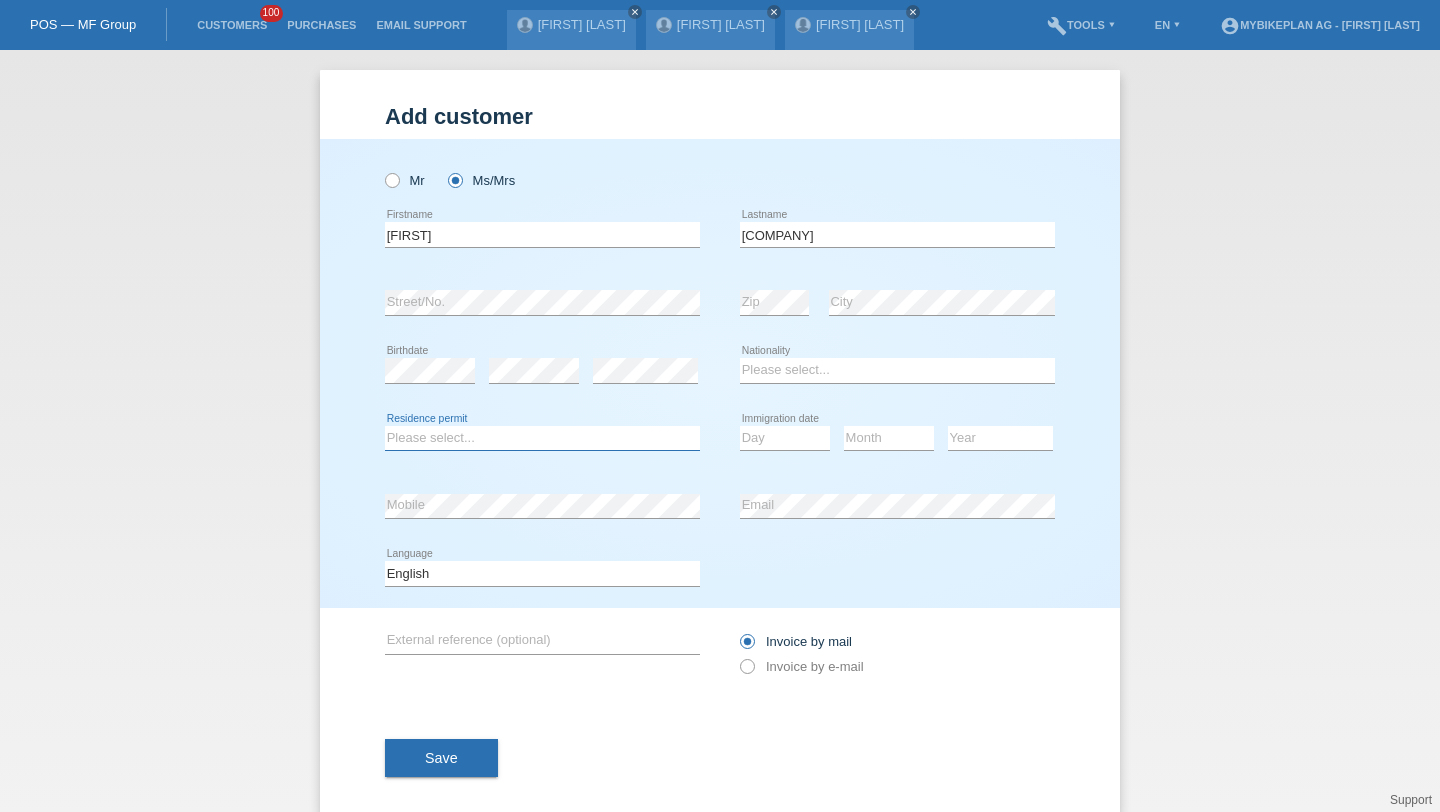 click on "Please select...
C
B
B - Refugee status
Other" at bounding box center [542, 438] 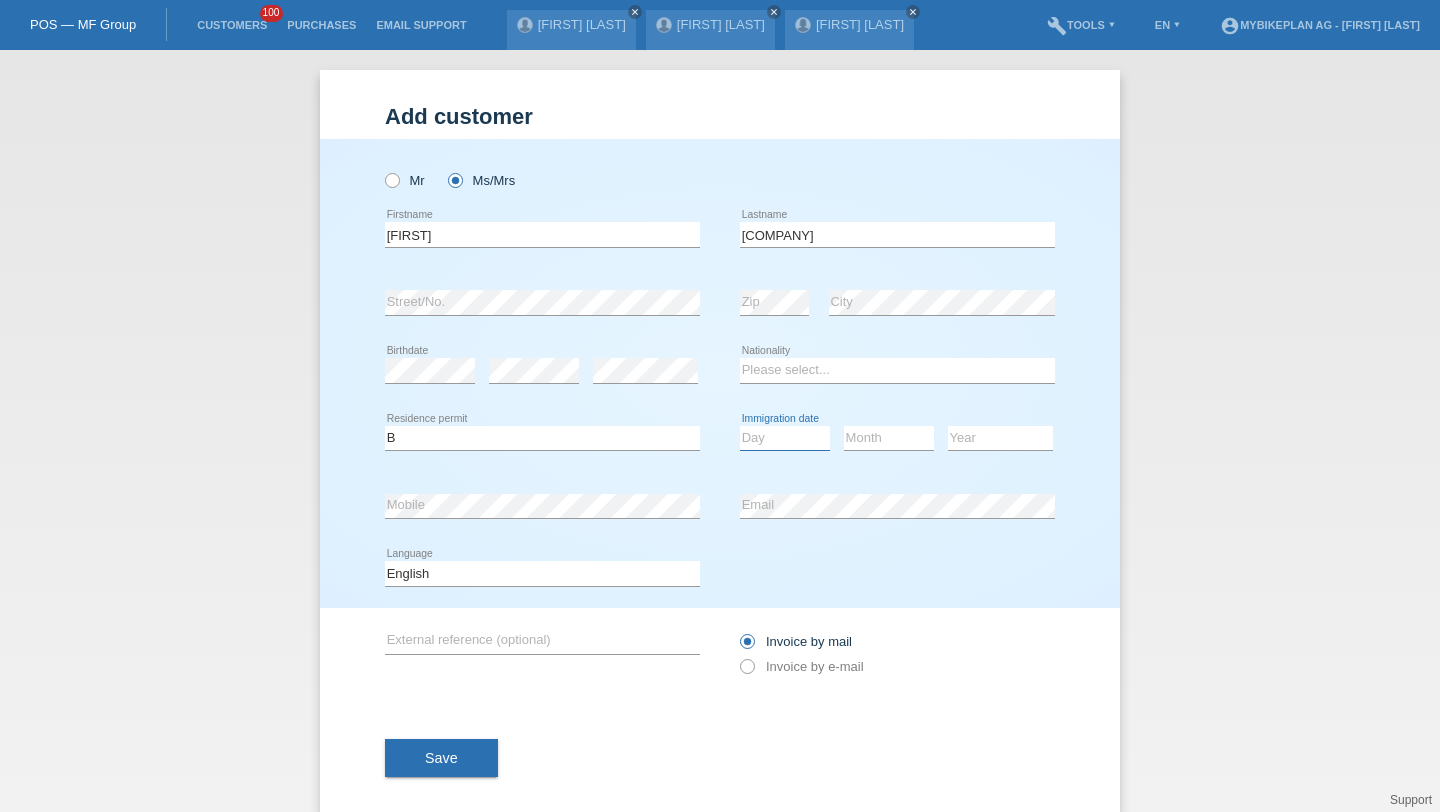 click on "Day
01
02
03
04
05
06
07
08
09
10 11" at bounding box center (785, 438) 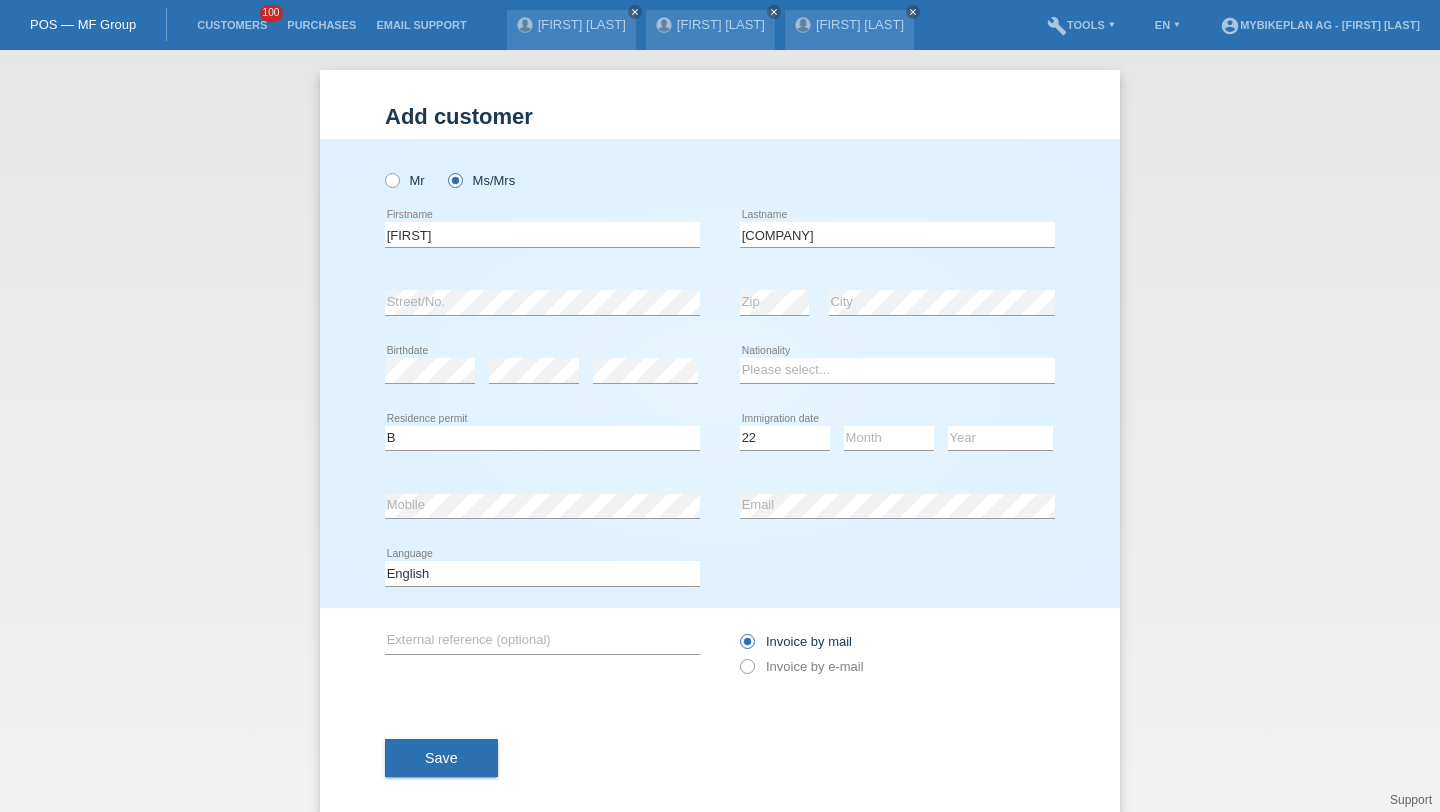 click on "Month
01
02
03
04
05
06
07
08
09 10 11 12 error" at bounding box center (889, 439) 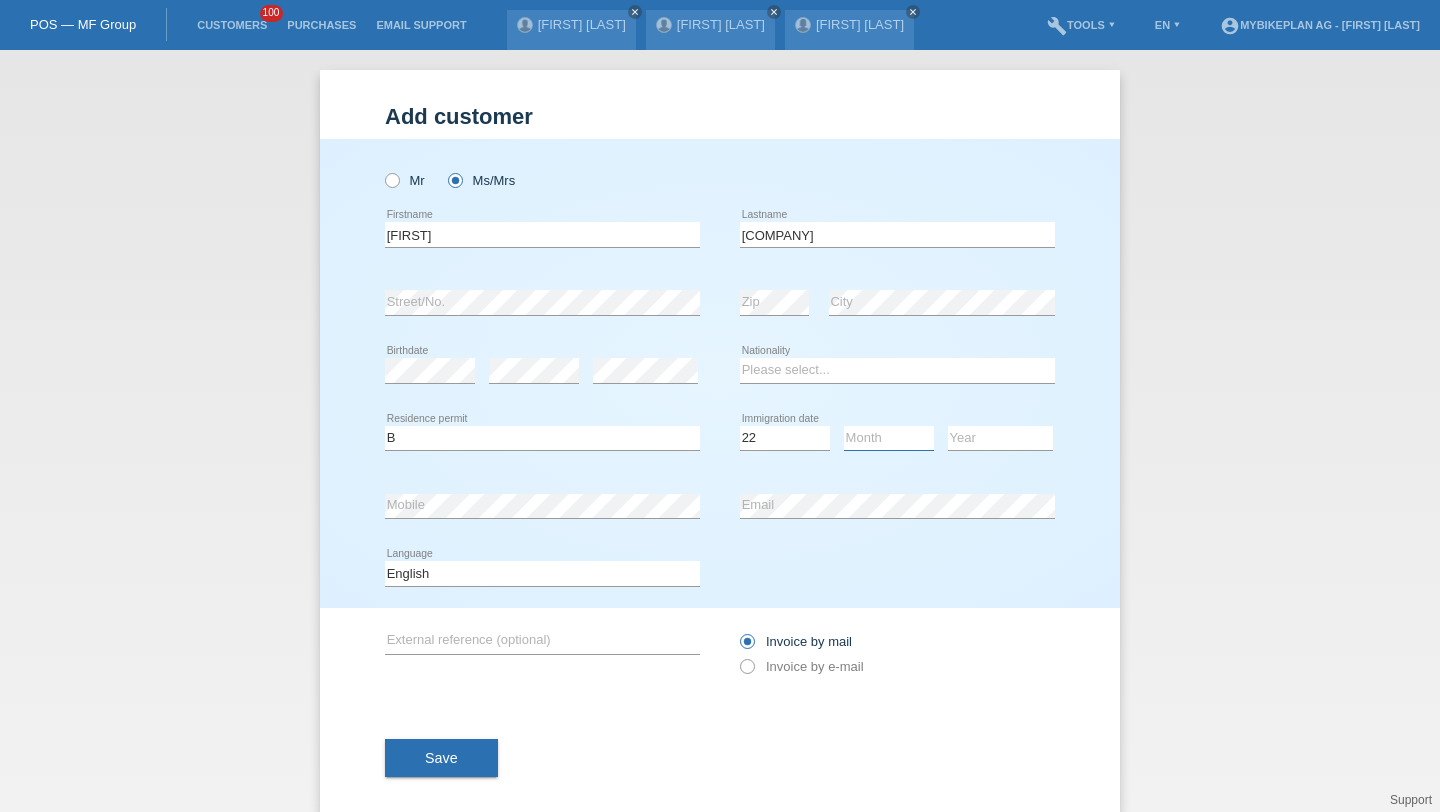 click on "Month
01
02
03
04
05
06
07
08
09
10 11" at bounding box center [889, 438] 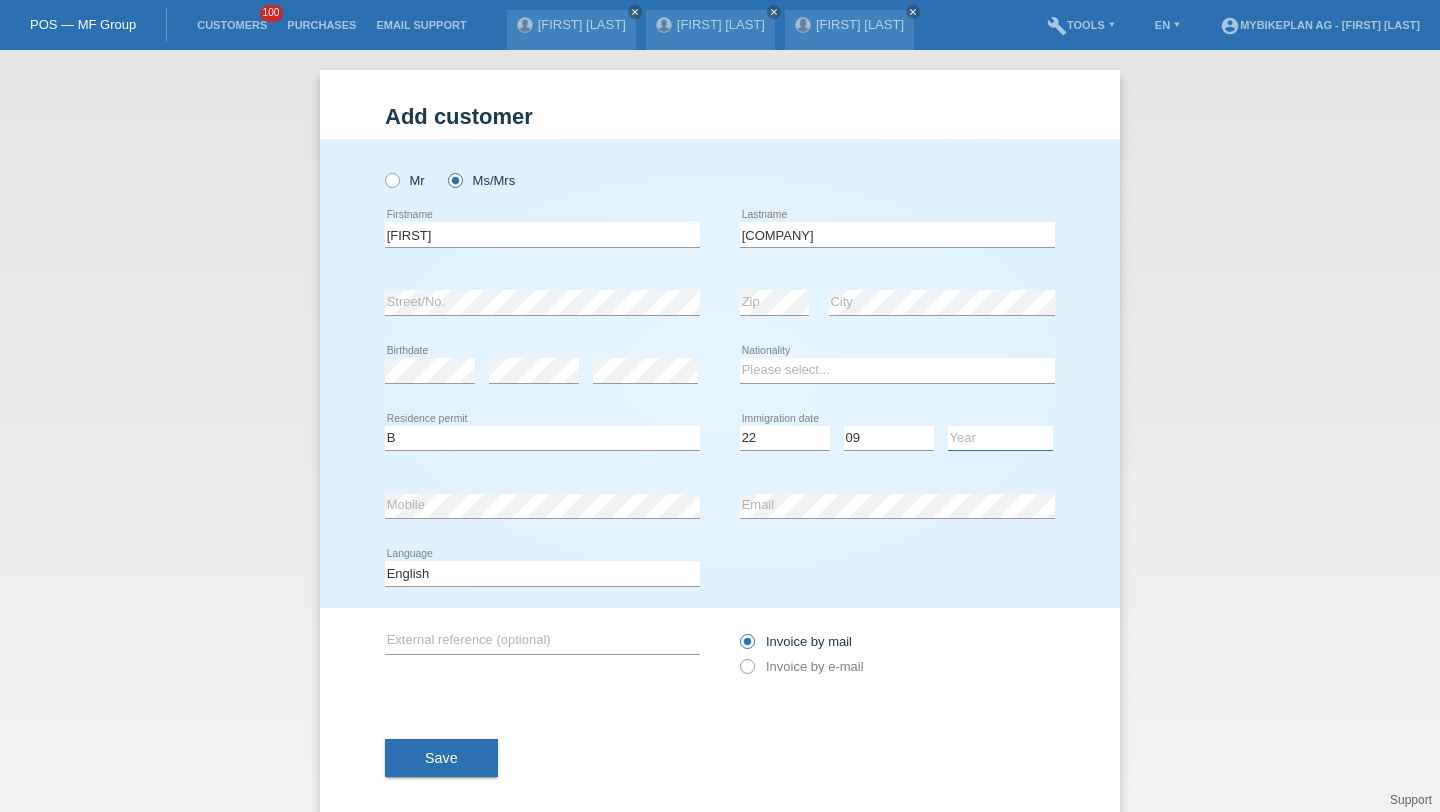 click on "Year
2025
2024
2023
2022
2021
2020
2019
2018
2017 2016 2015 2014 2013 2012 2011 2010 2009 2008 2007 2006 2005 2004 2003 2002 2001" at bounding box center (1000, 438) 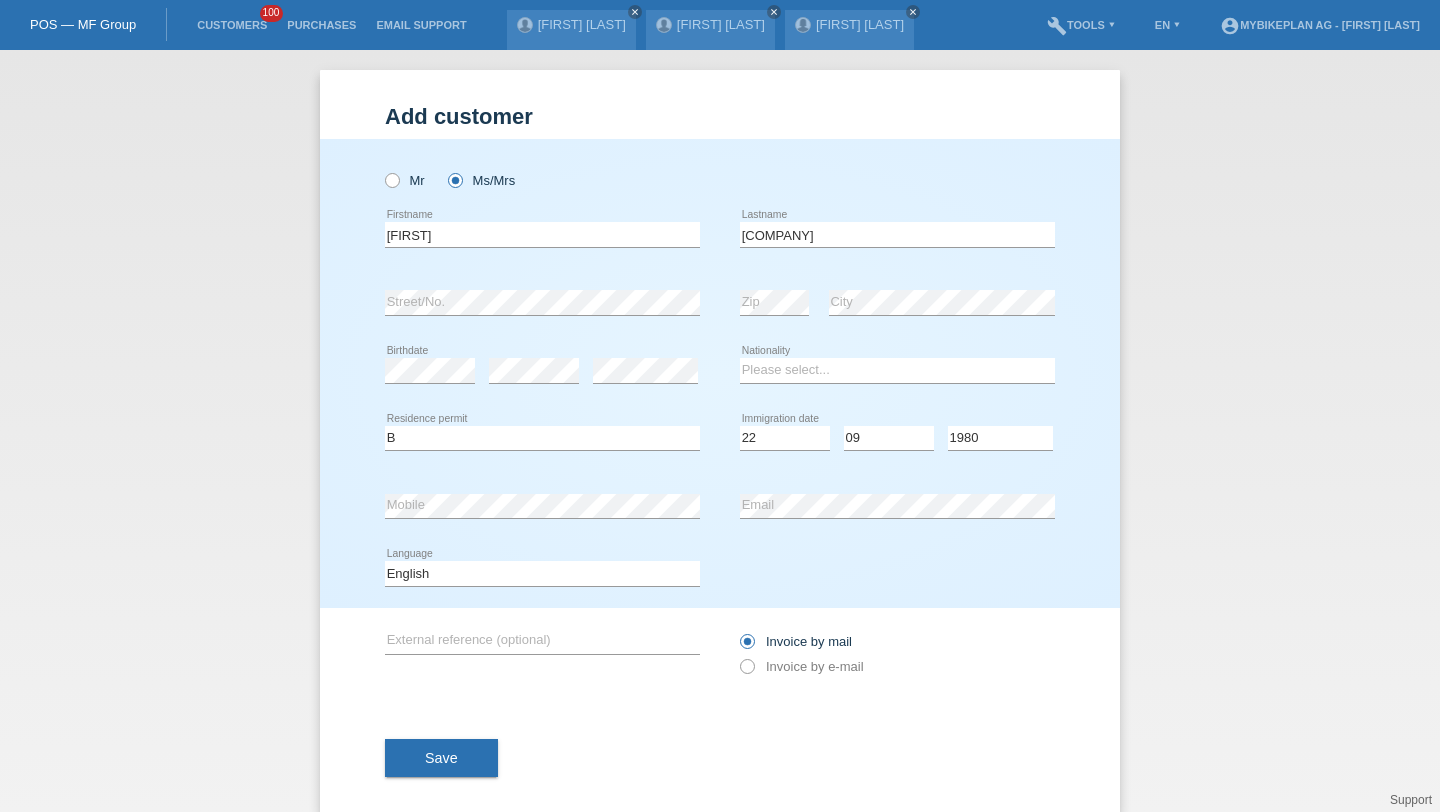 click on "error
Mobile" at bounding box center [542, 170] 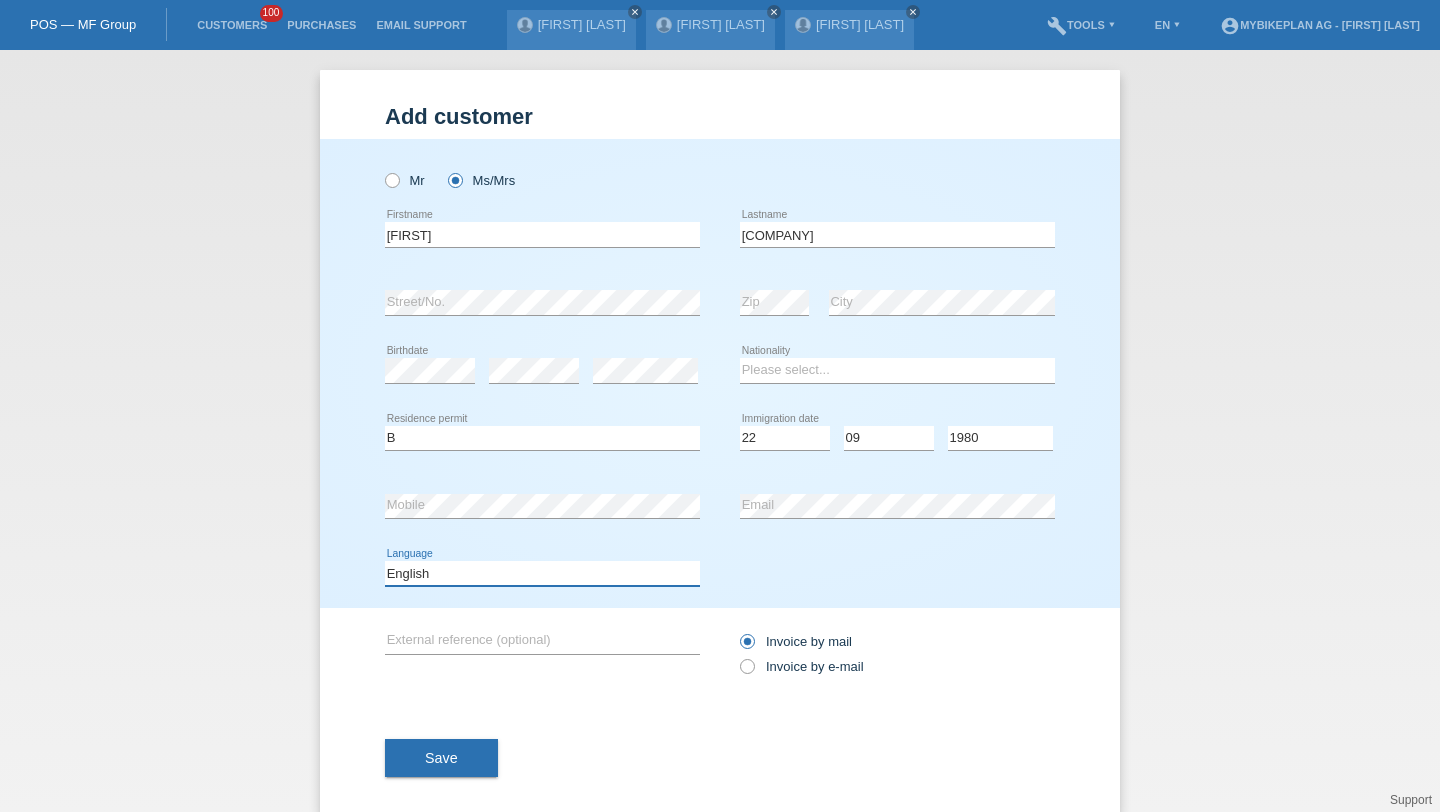 click on "Deutsch
Français
Italiano
English" at bounding box center [542, 573] 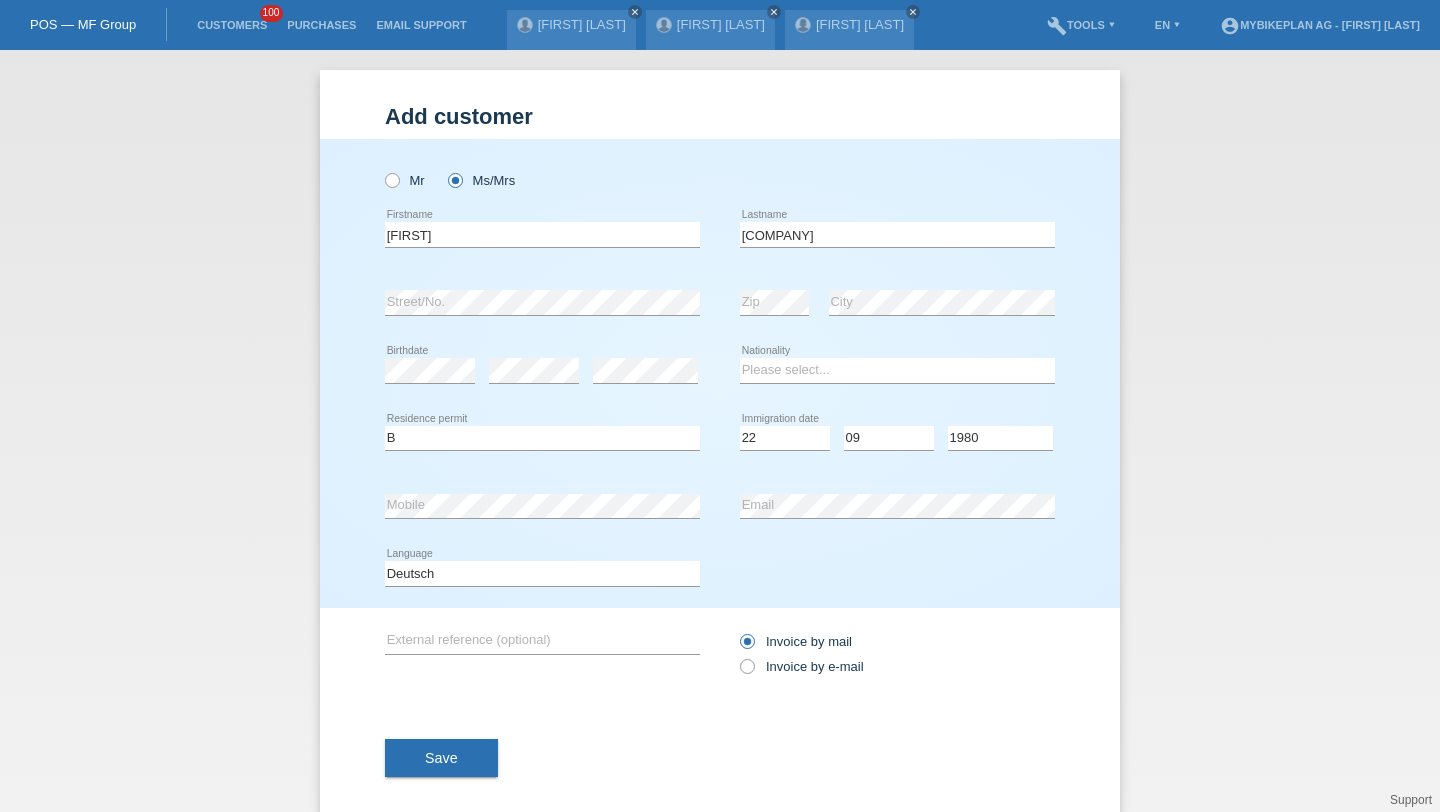 click on "Invoice by mail
Invoice by e-mail" at bounding box center (897, 654) 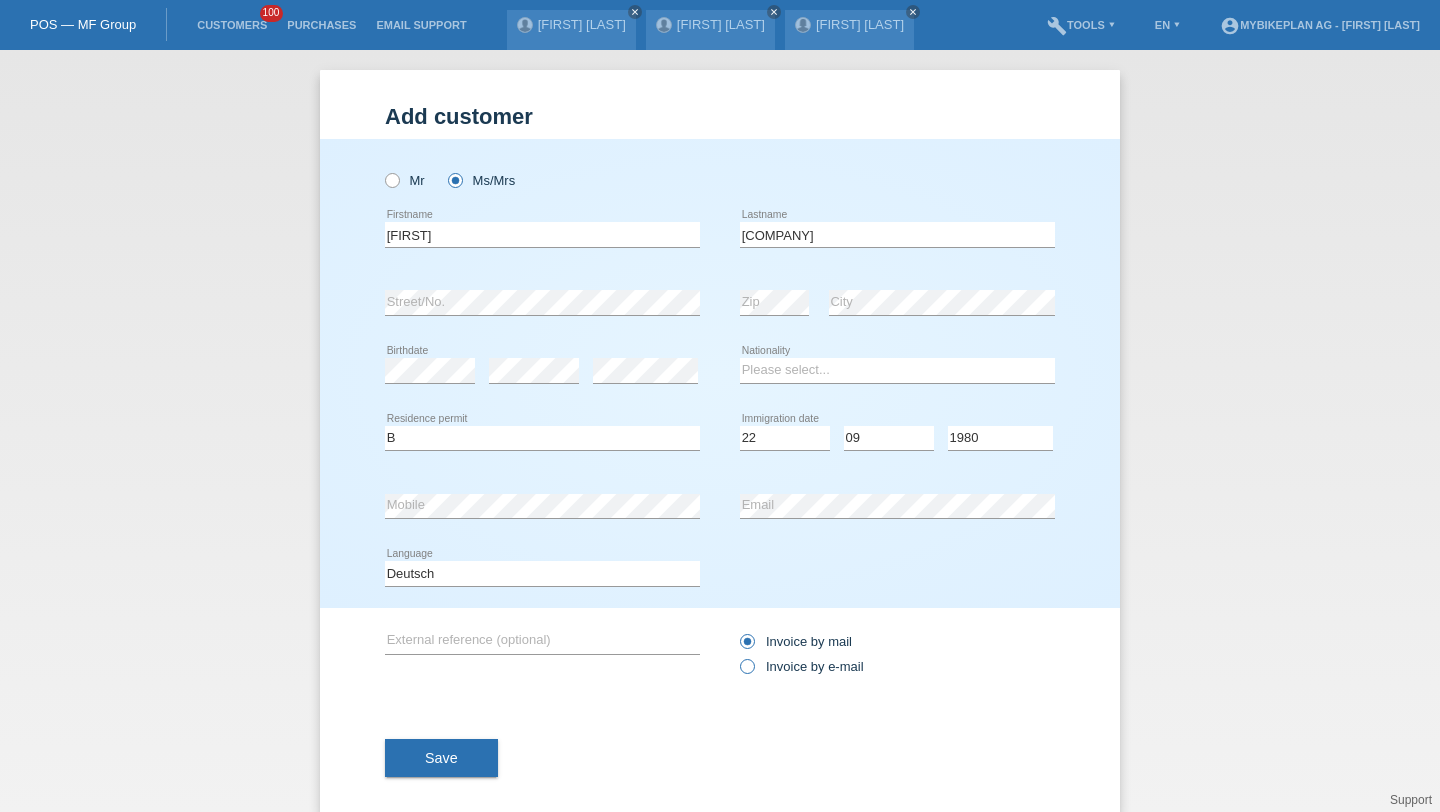 click on "Invoice by e-mail" at bounding box center (796, 641) 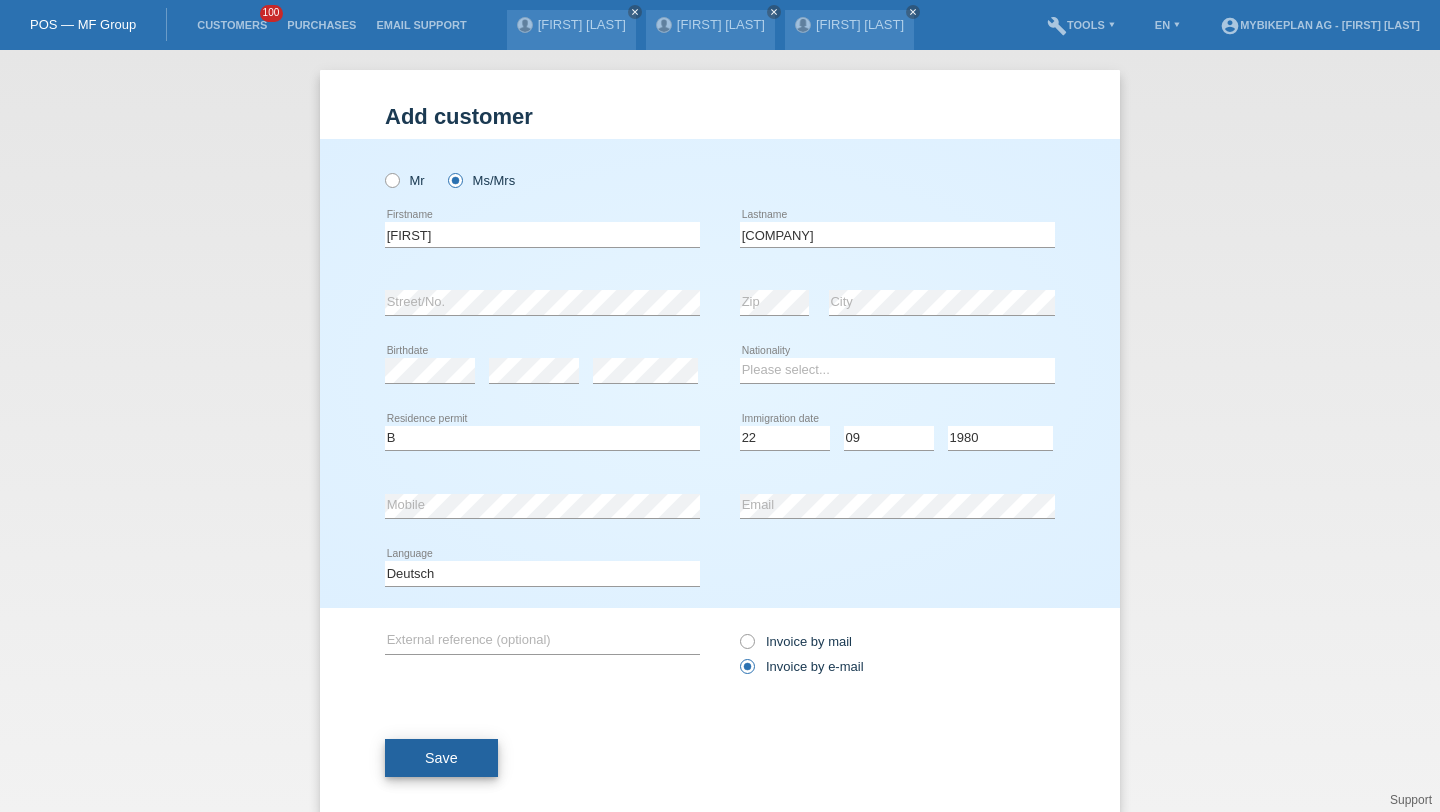 click on "Save" at bounding box center (441, 758) 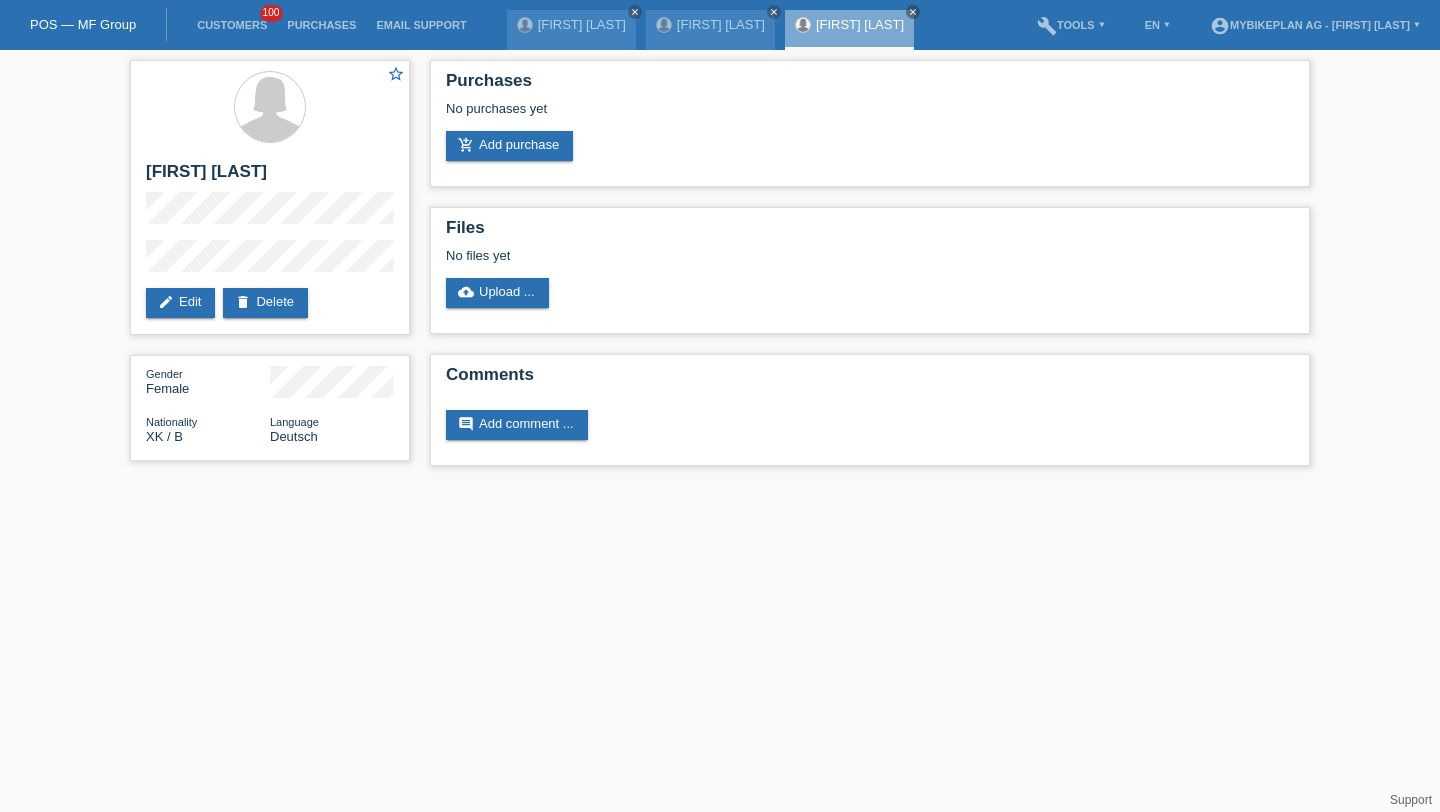 scroll, scrollTop: 0, scrollLeft: 0, axis: both 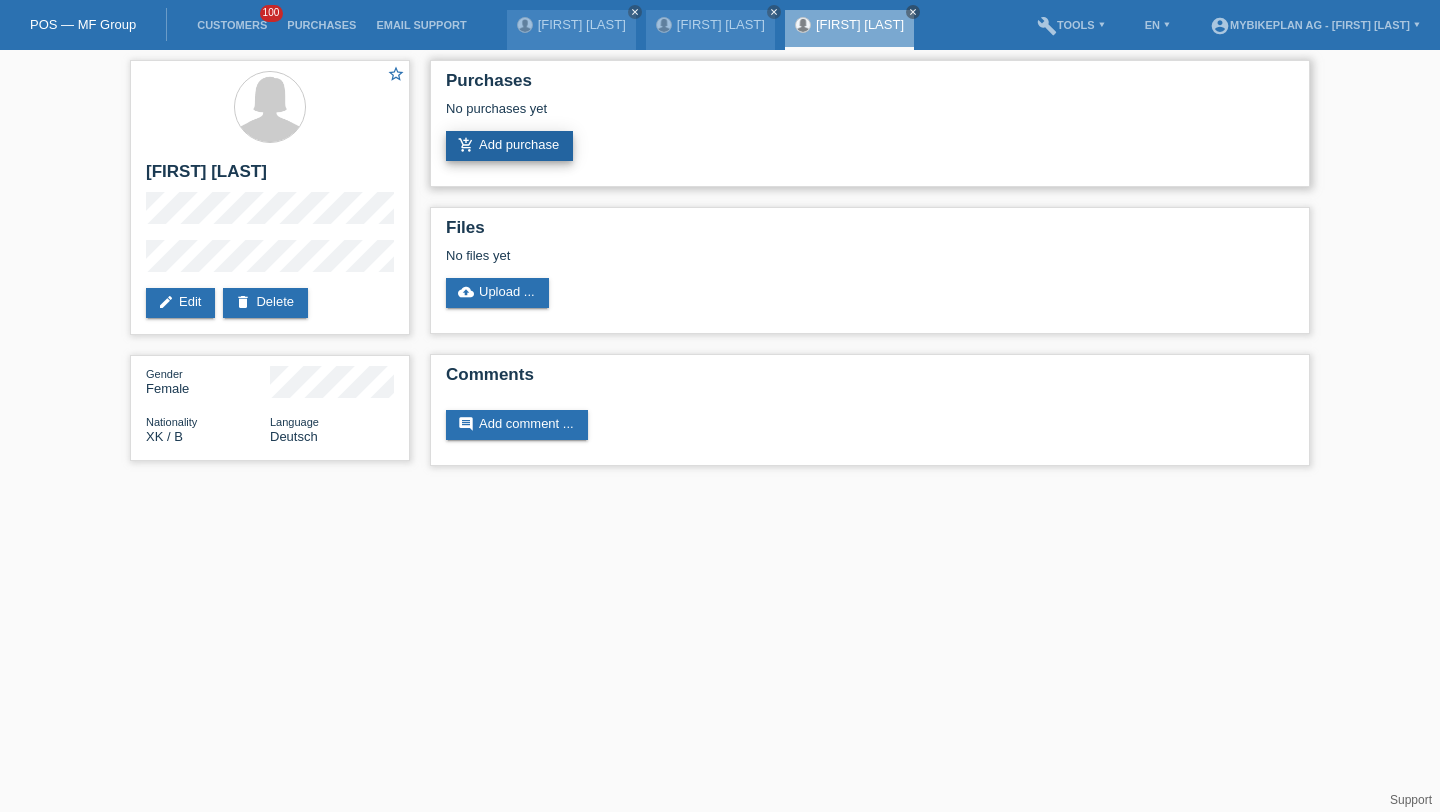 click on "add_shopping_cart  Add purchase" at bounding box center (509, 146) 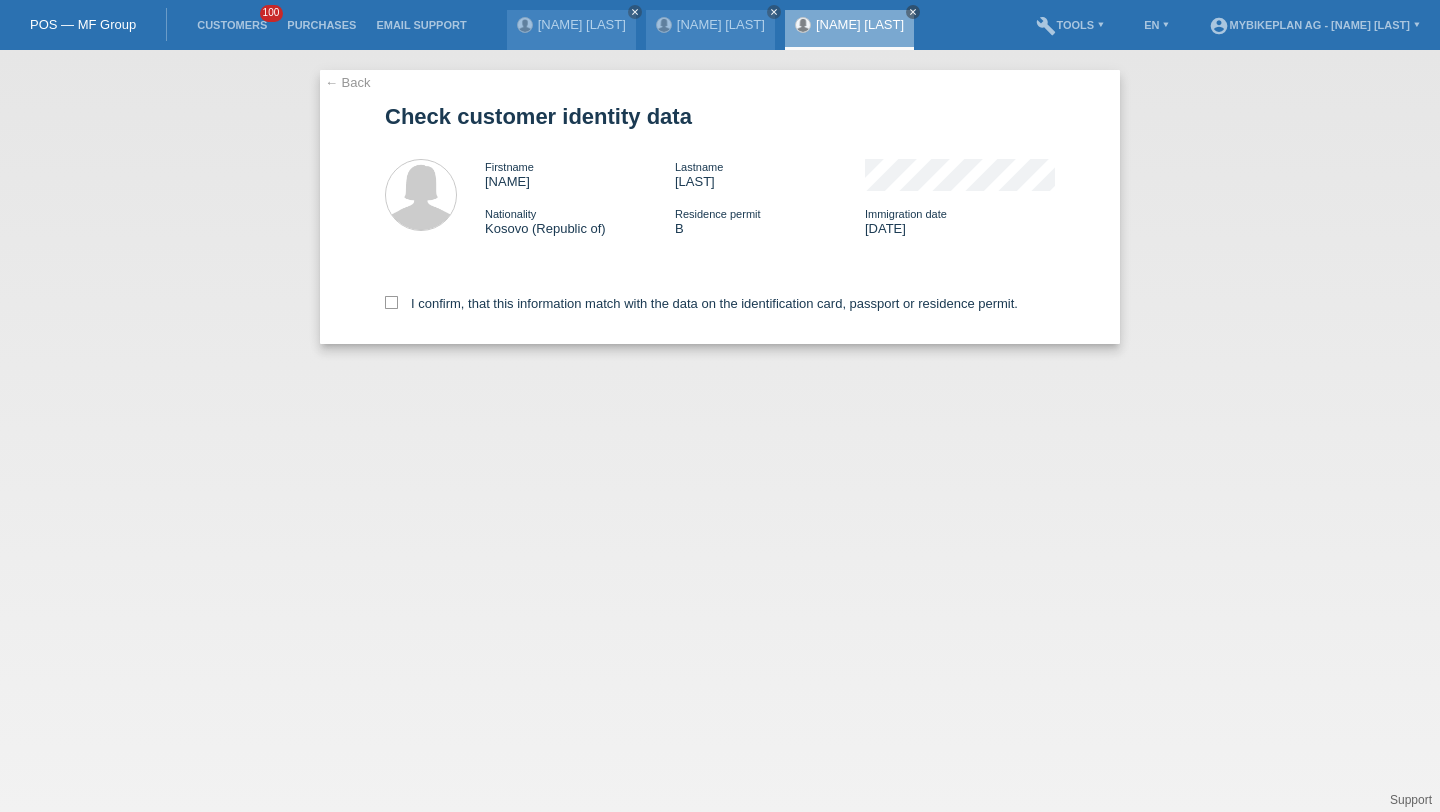 scroll, scrollTop: 0, scrollLeft: 0, axis: both 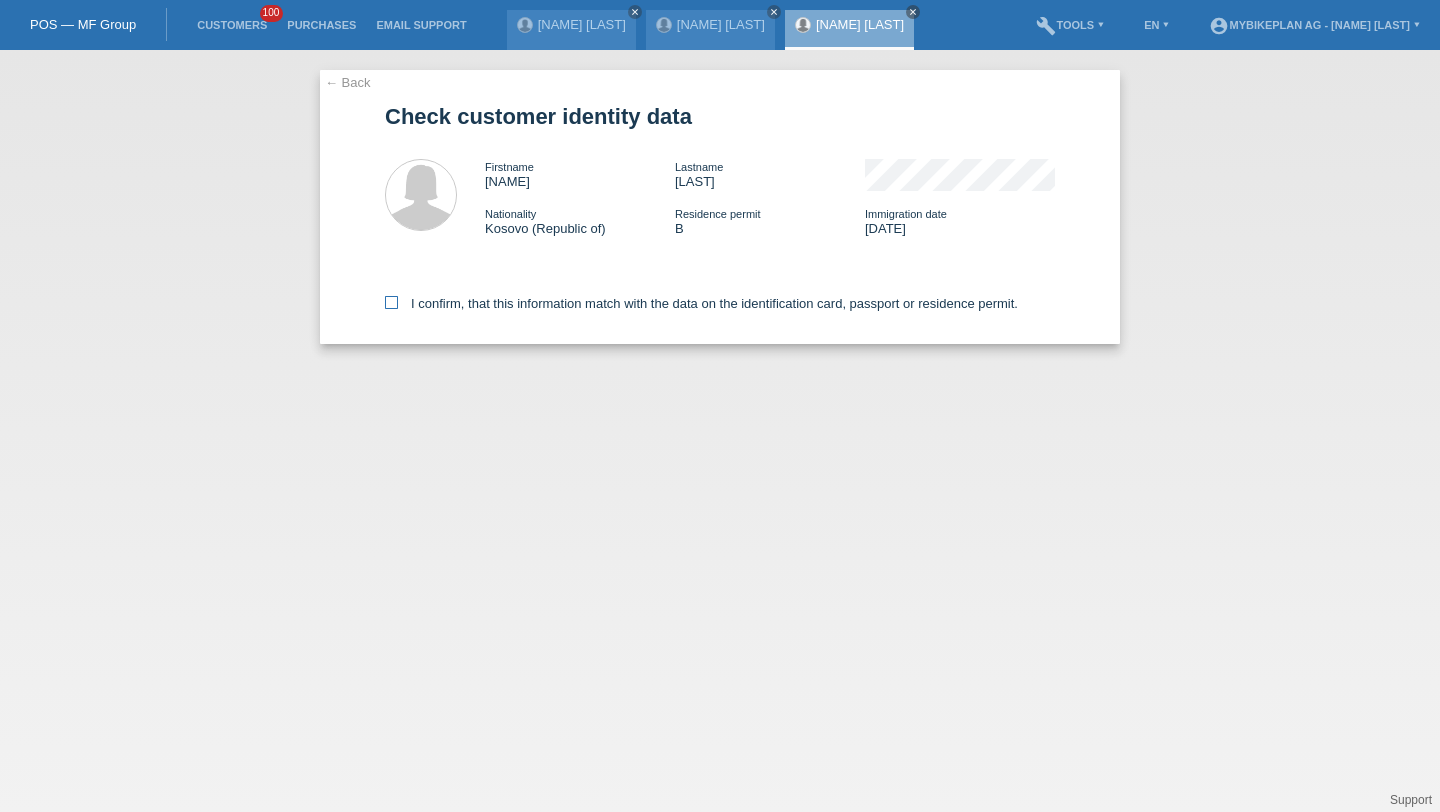 click on "I confirm, that this information match with the data on the identification card, passport or residence permit." at bounding box center [701, 303] 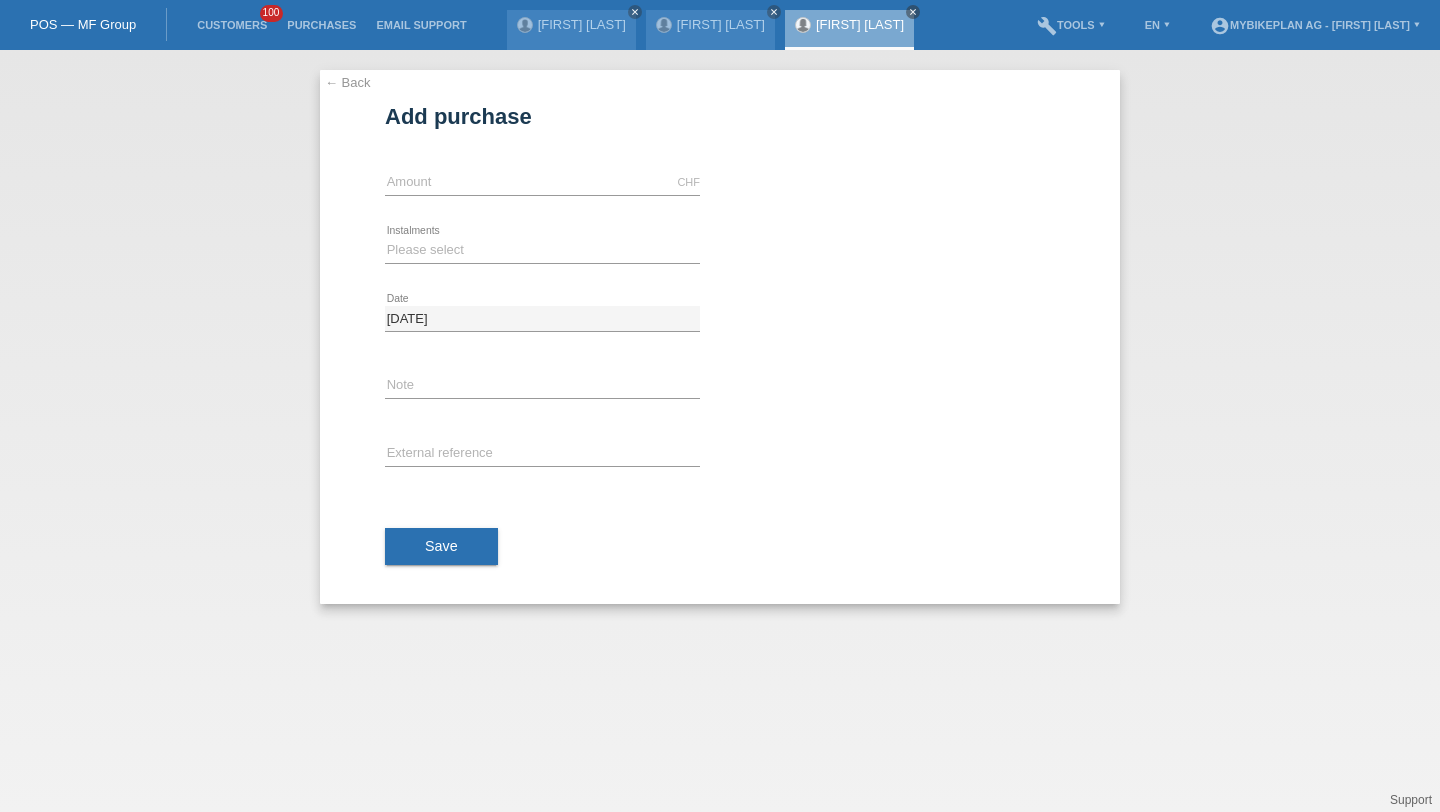scroll, scrollTop: 0, scrollLeft: 0, axis: both 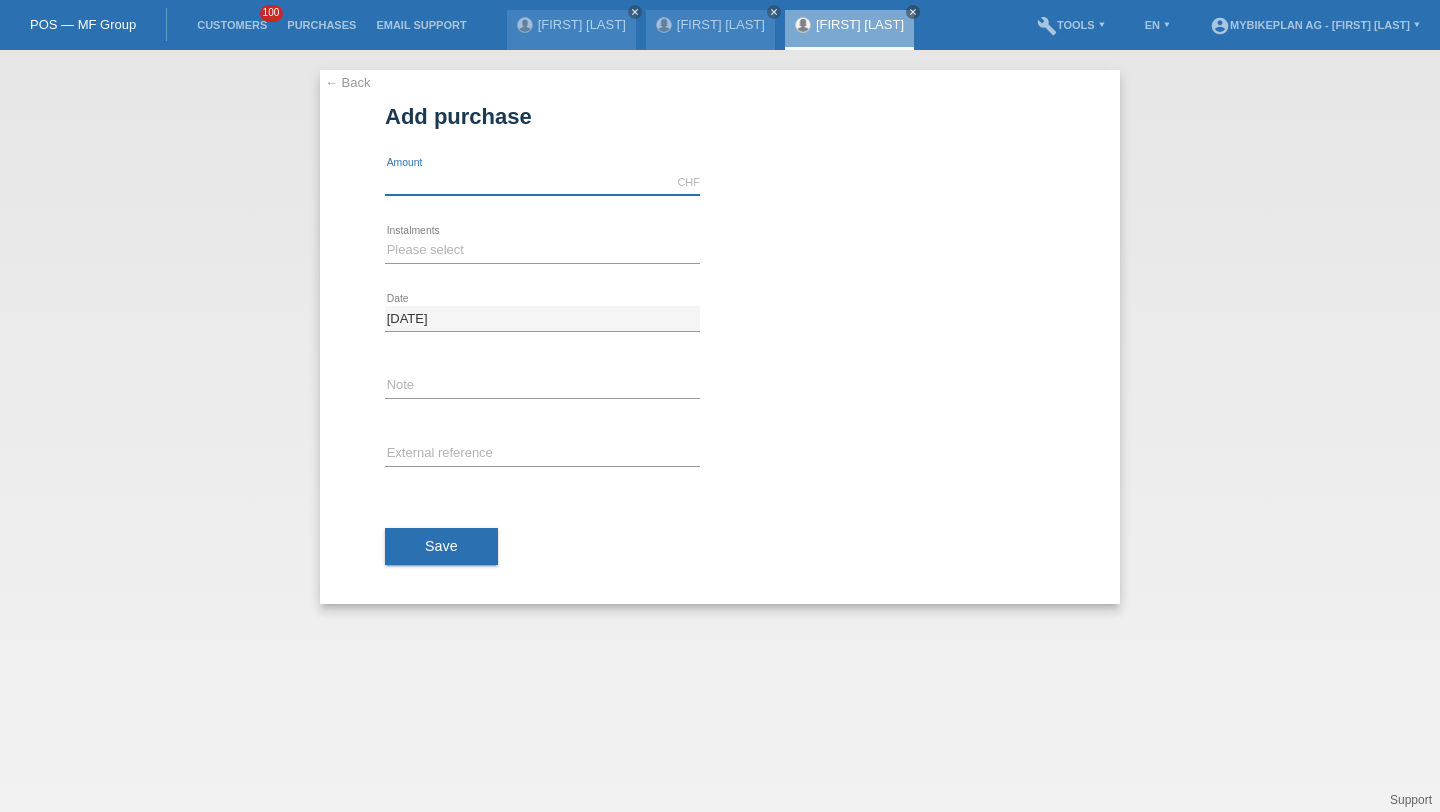 click at bounding box center (542, 182) 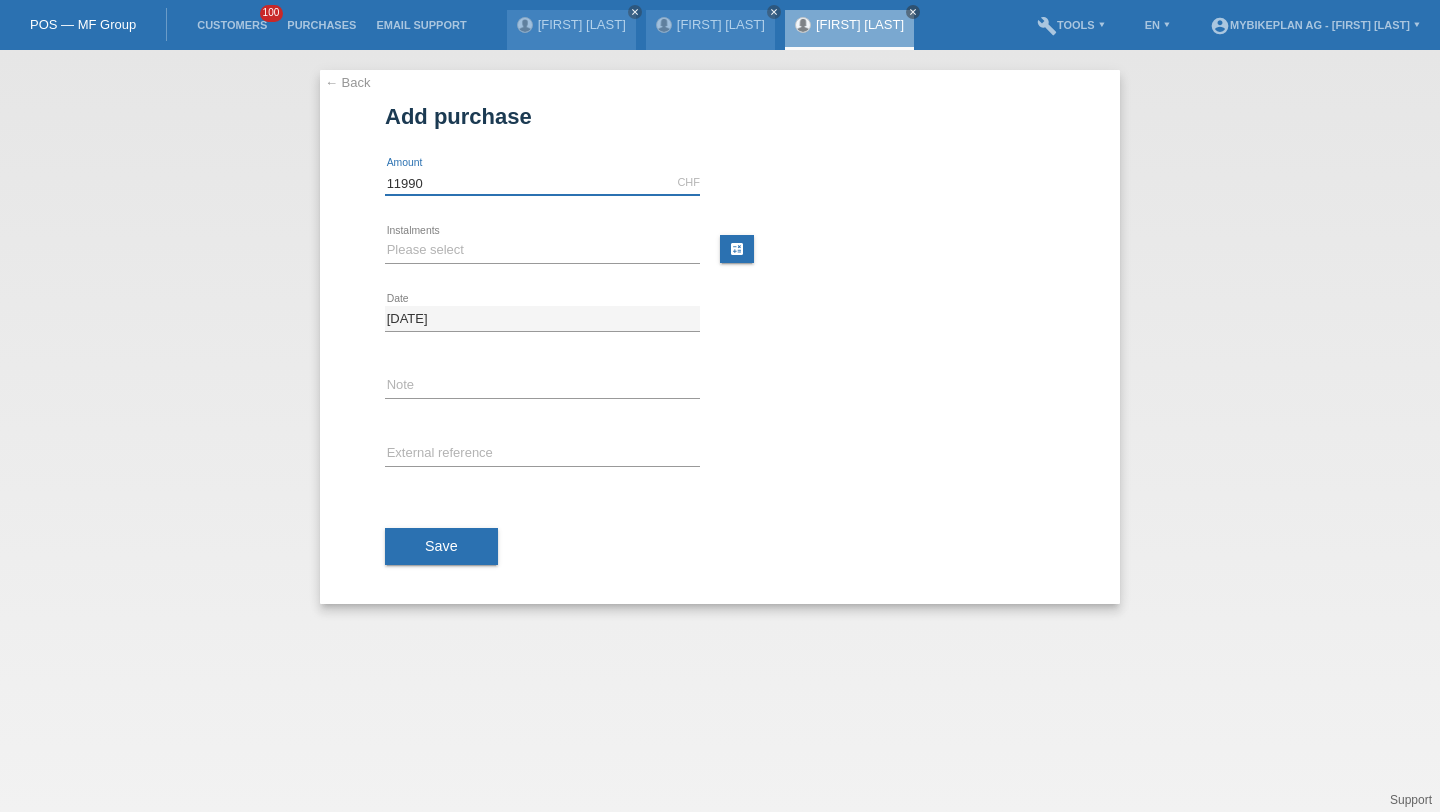 type on "11990" 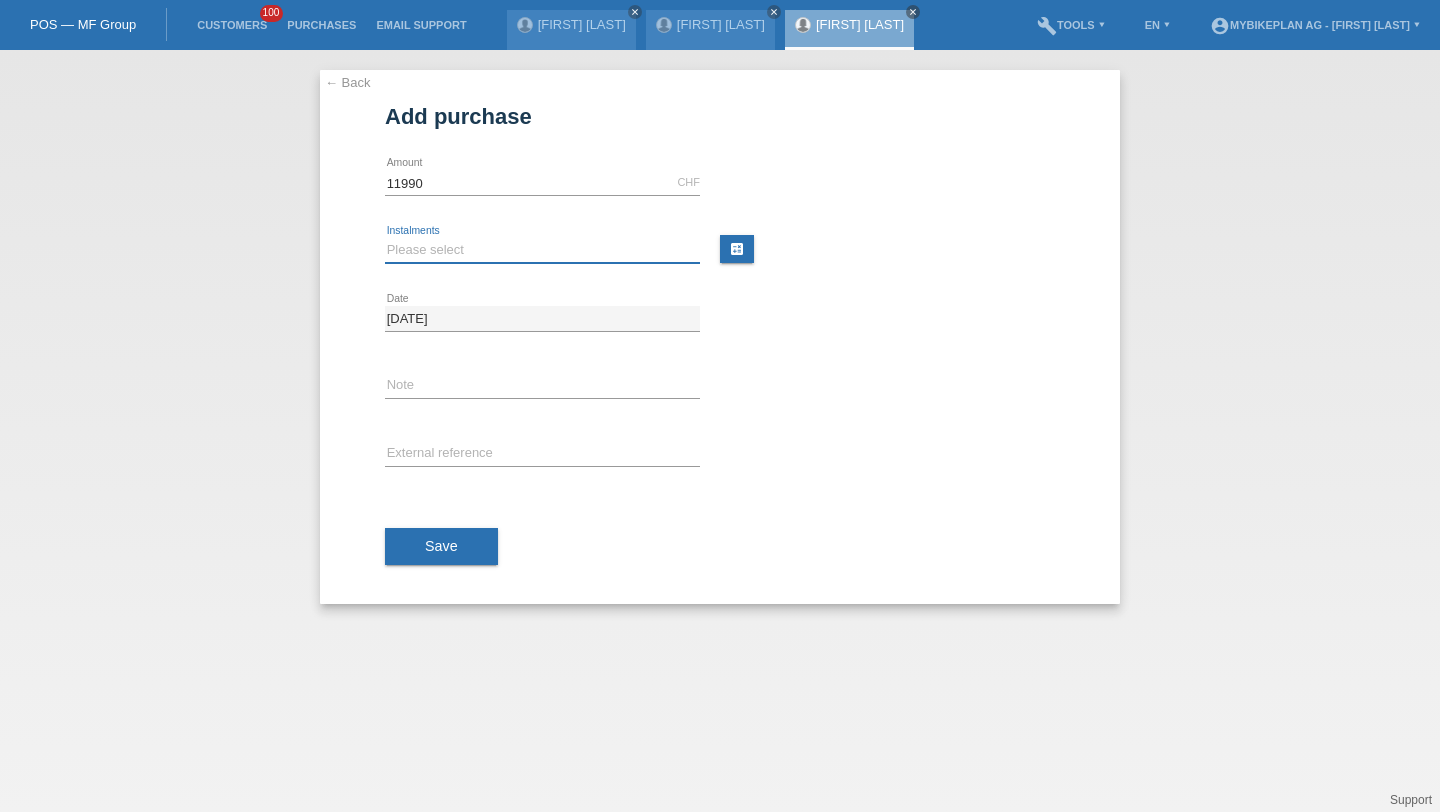 click on "Please select
6 instalments
12 instalments
18 instalments
24 instalments
36 instalments
48 instalments" at bounding box center (542, 250) 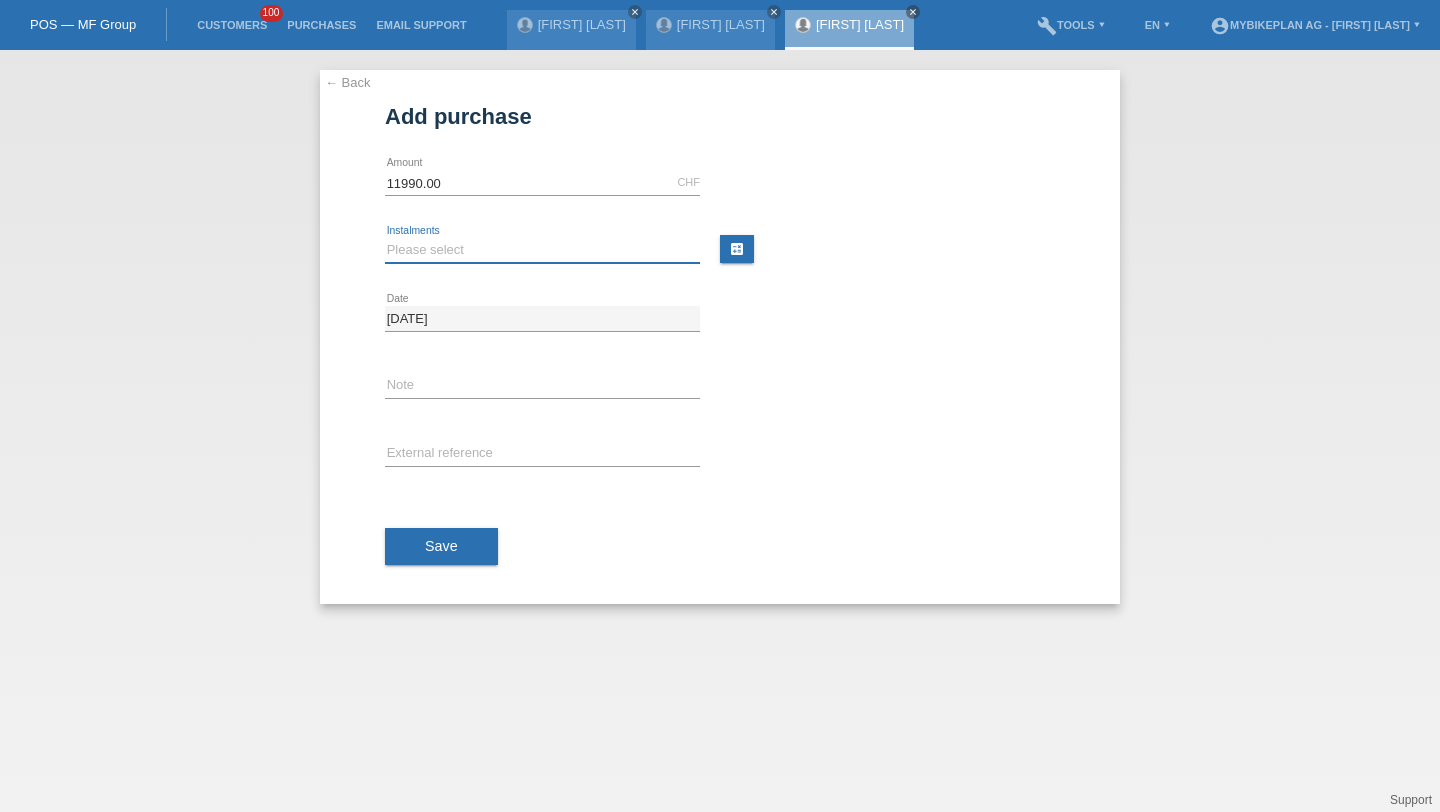 select on "487" 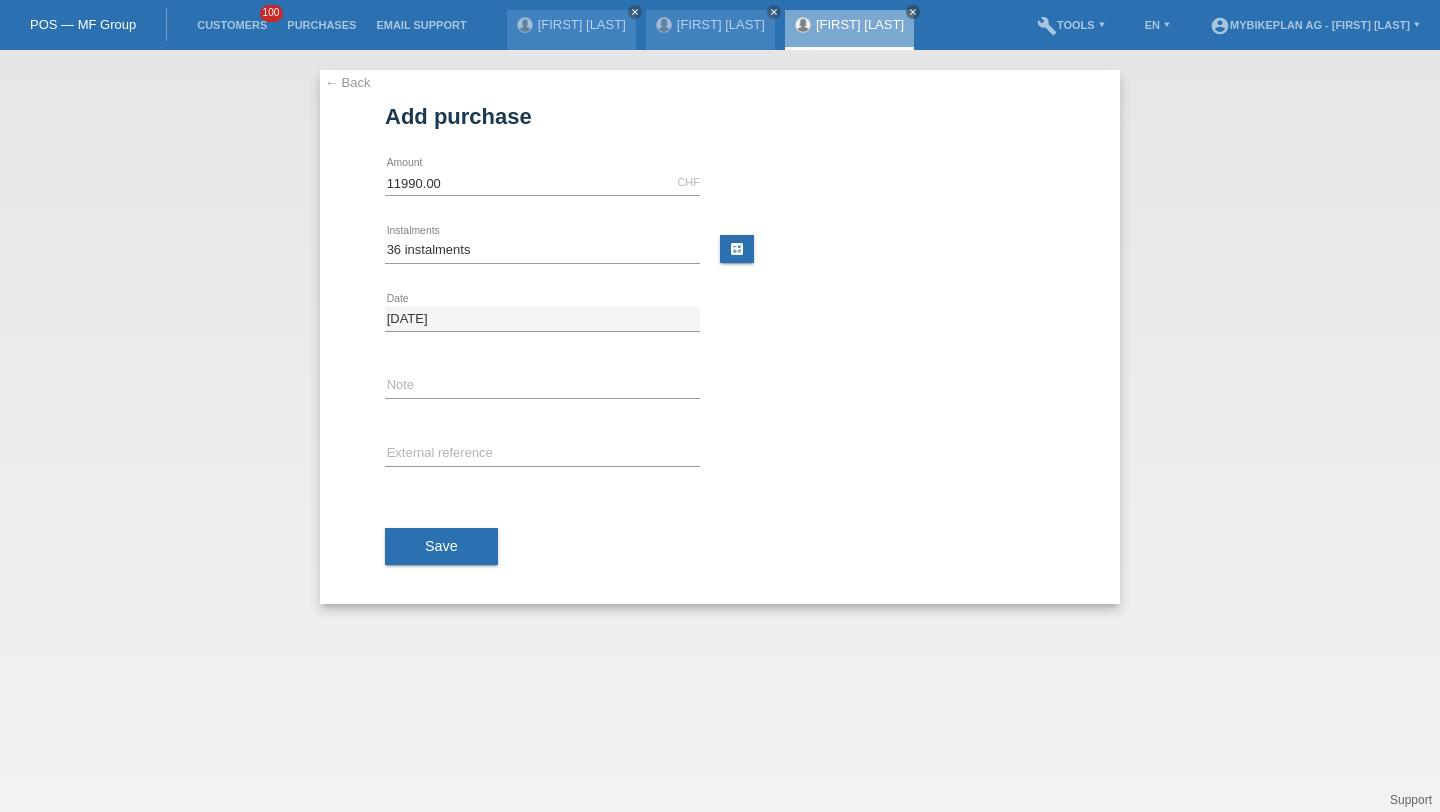 click on "error
External reference" at bounding box center (542, 183) 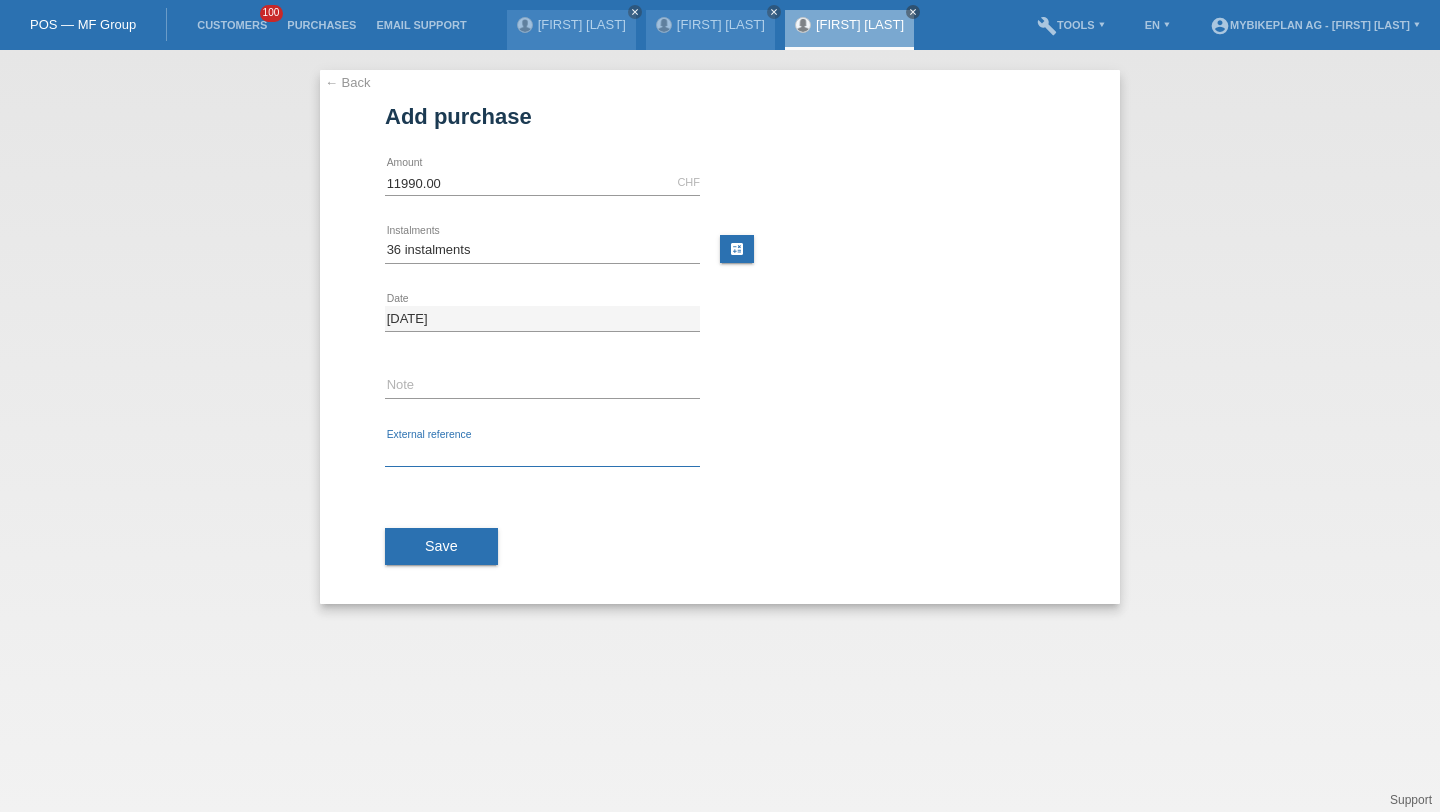 click at bounding box center (542, 454) 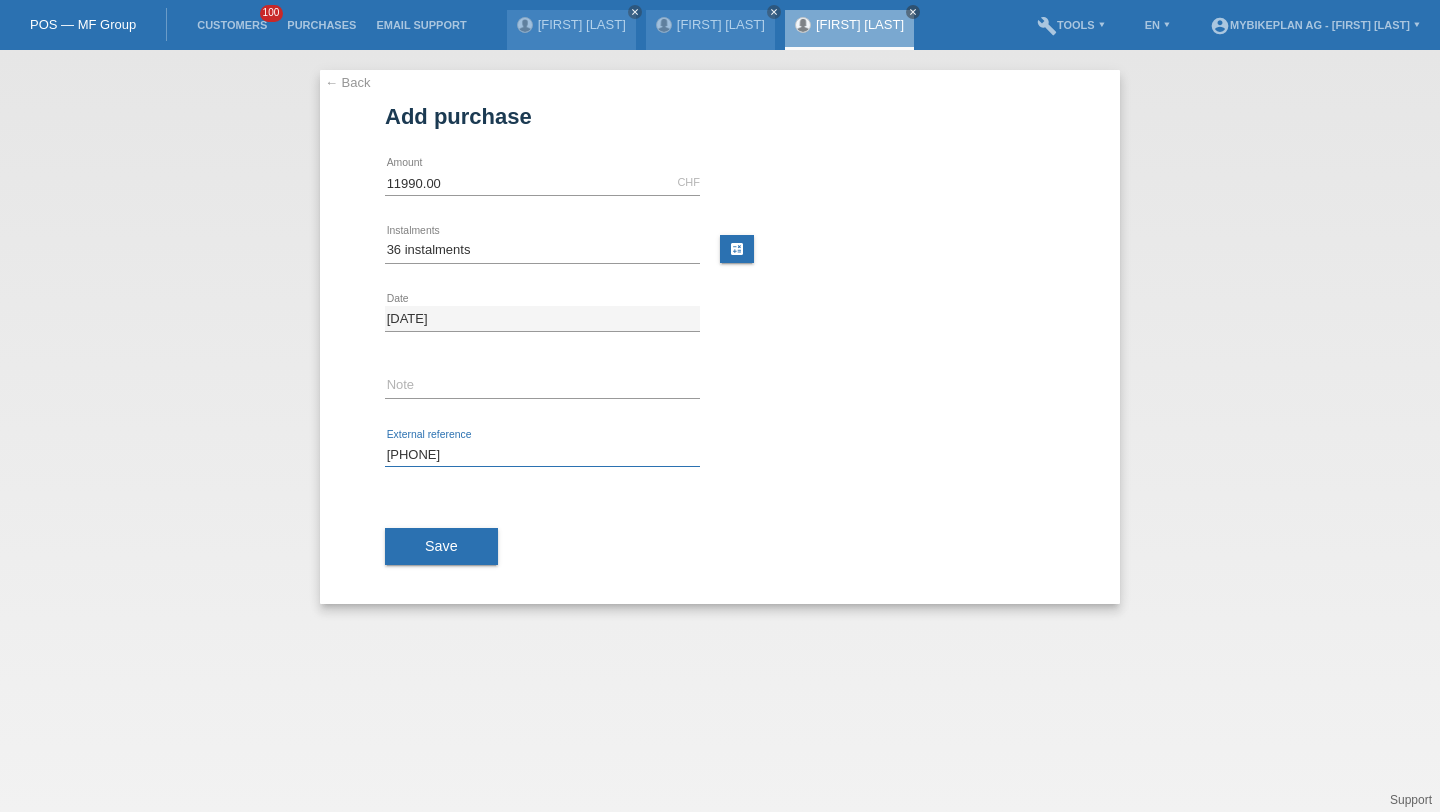 type on "[PHONE]" 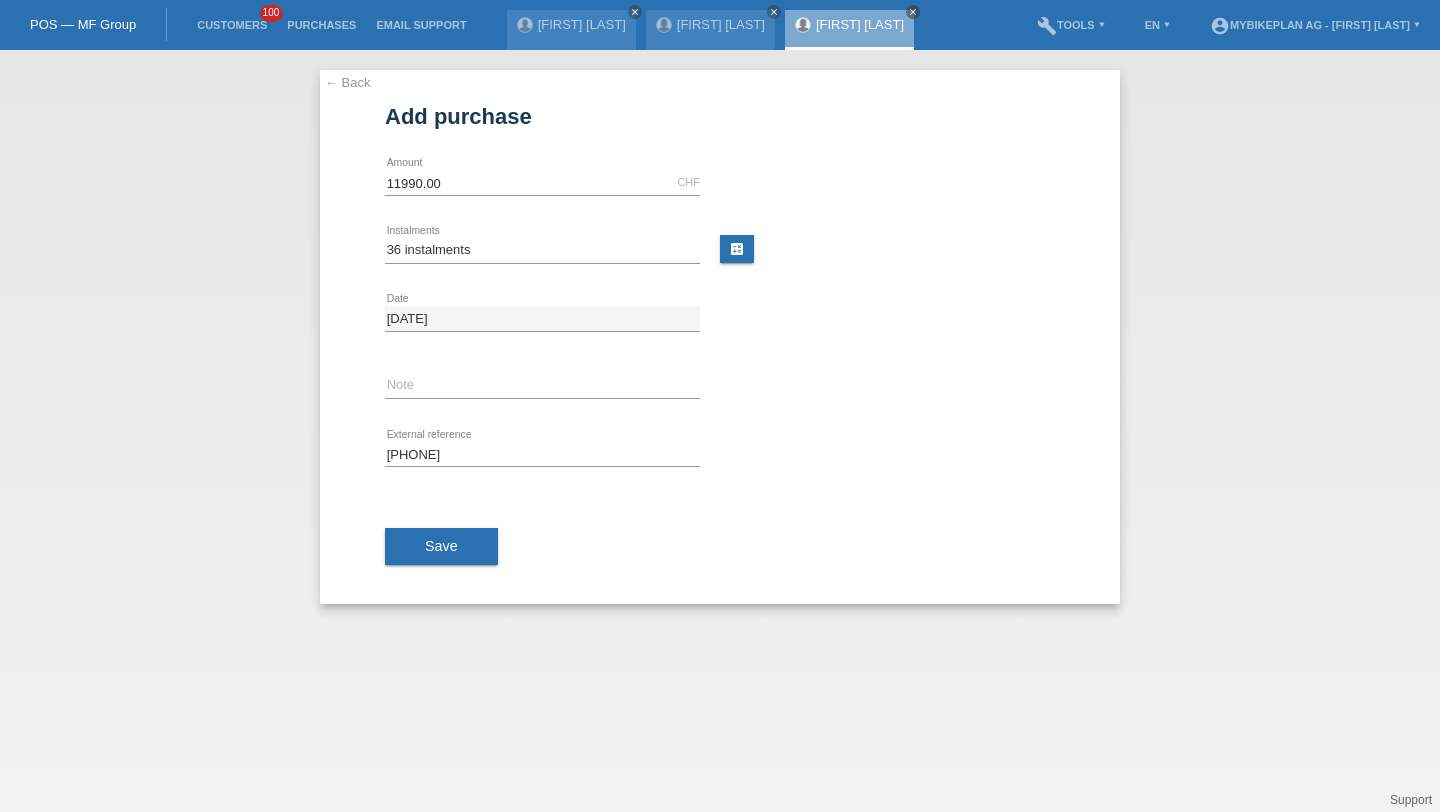 click on "Save" at bounding box center (441, 547) 